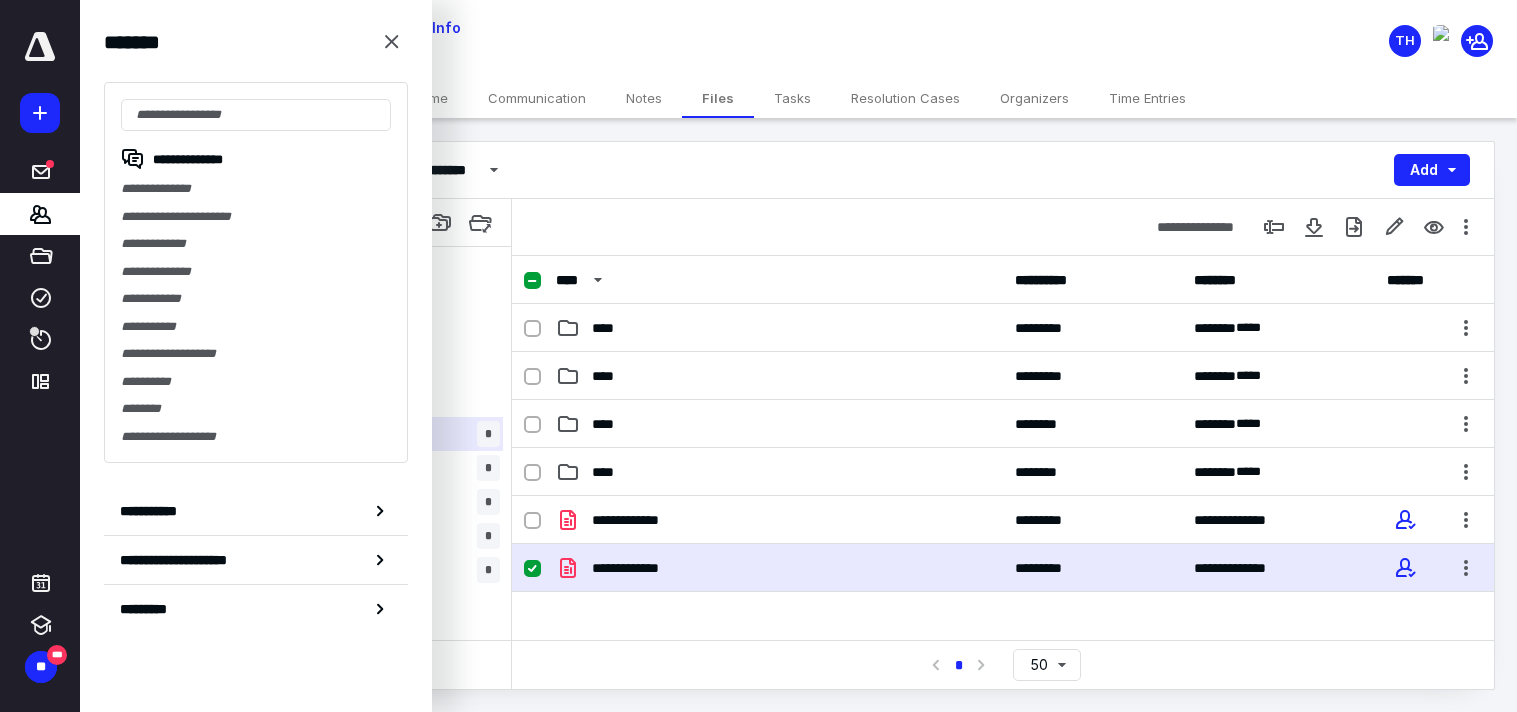 click at bounding box center [256, 115] 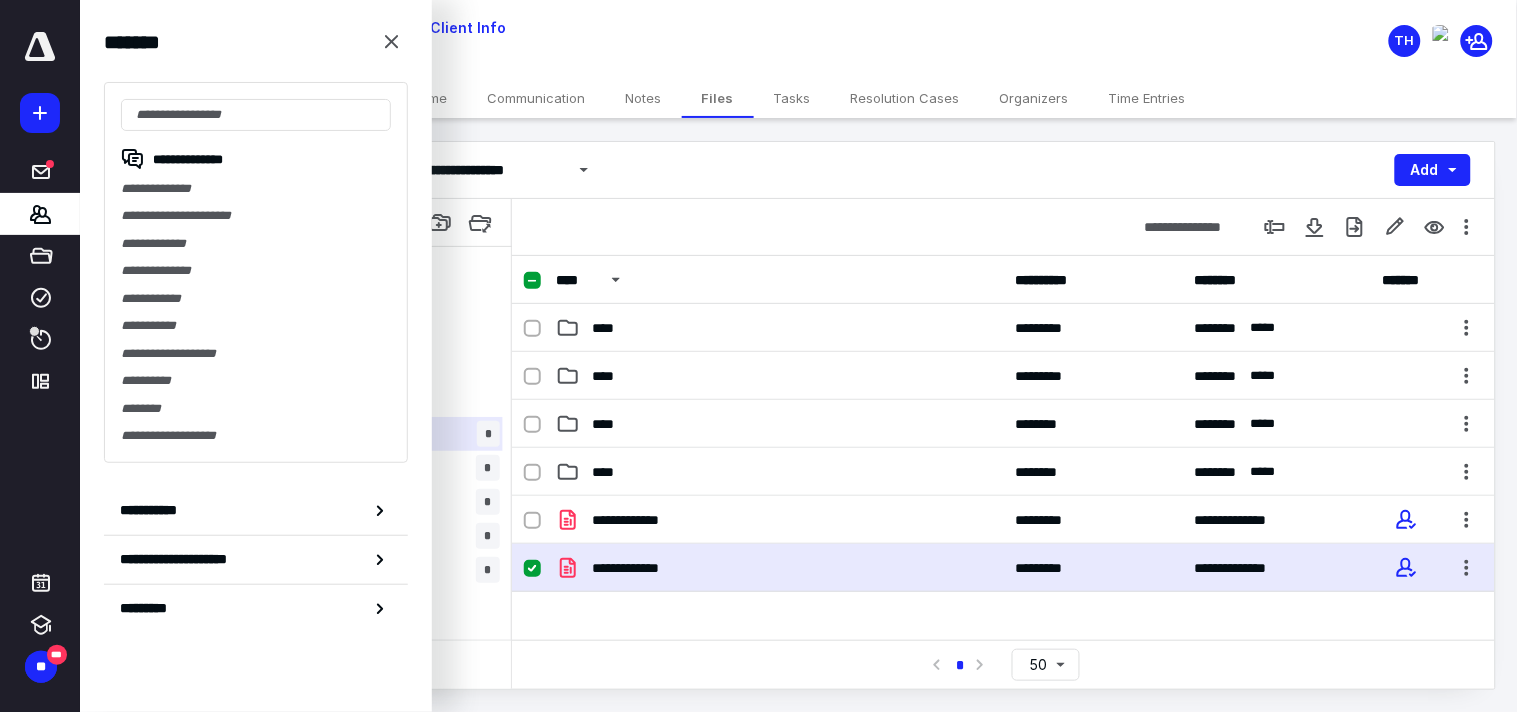 scroll, scrollTop: 0, scrollLeft: 0, axis: both 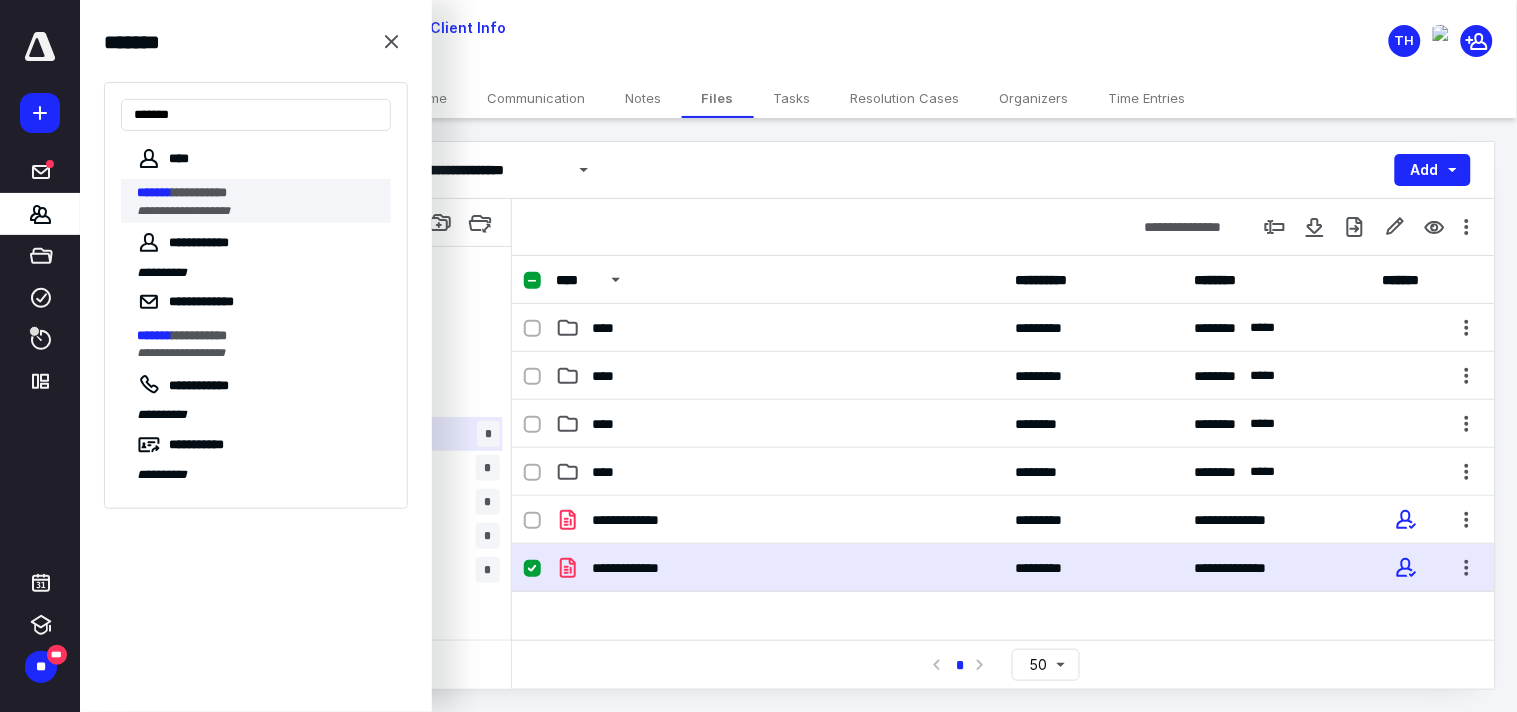 type on "*******" 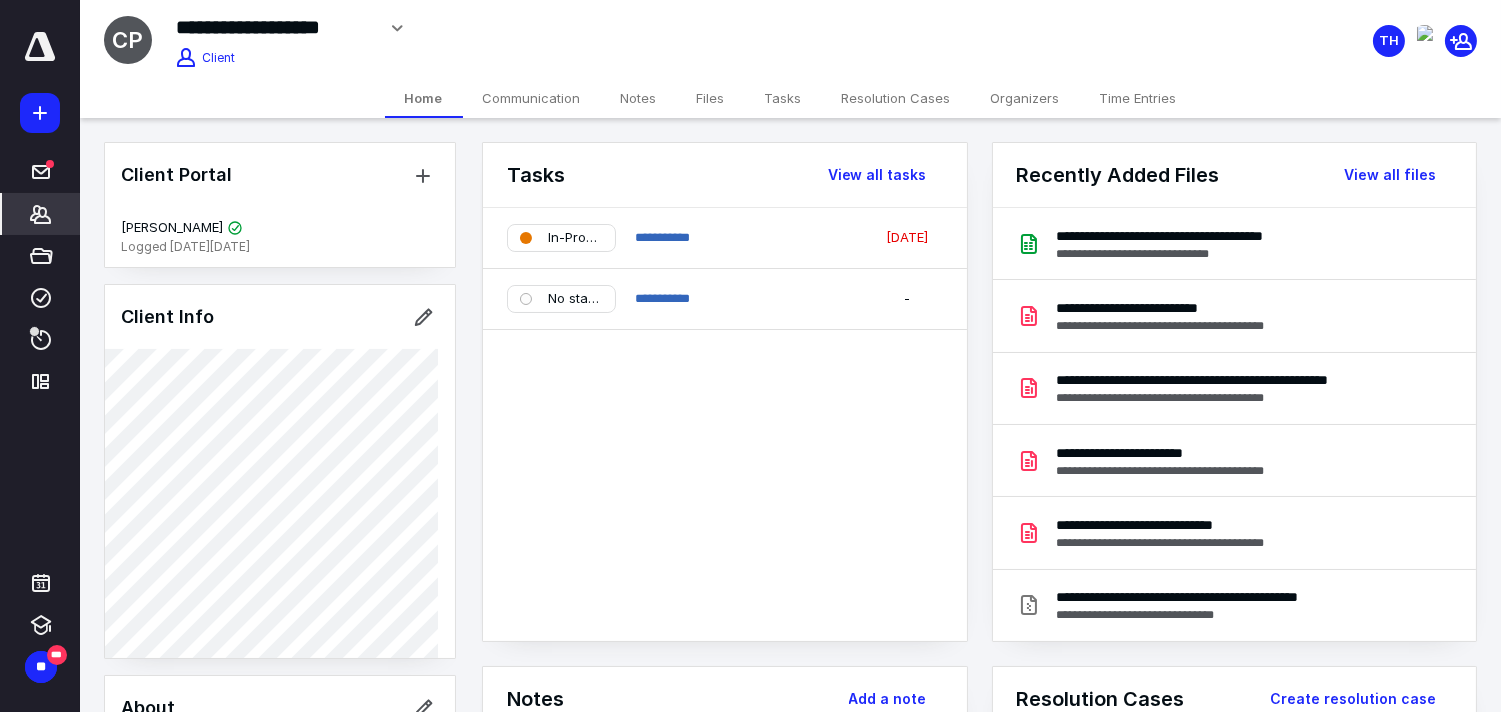 click on "Files" at bounding box center [711, 98] 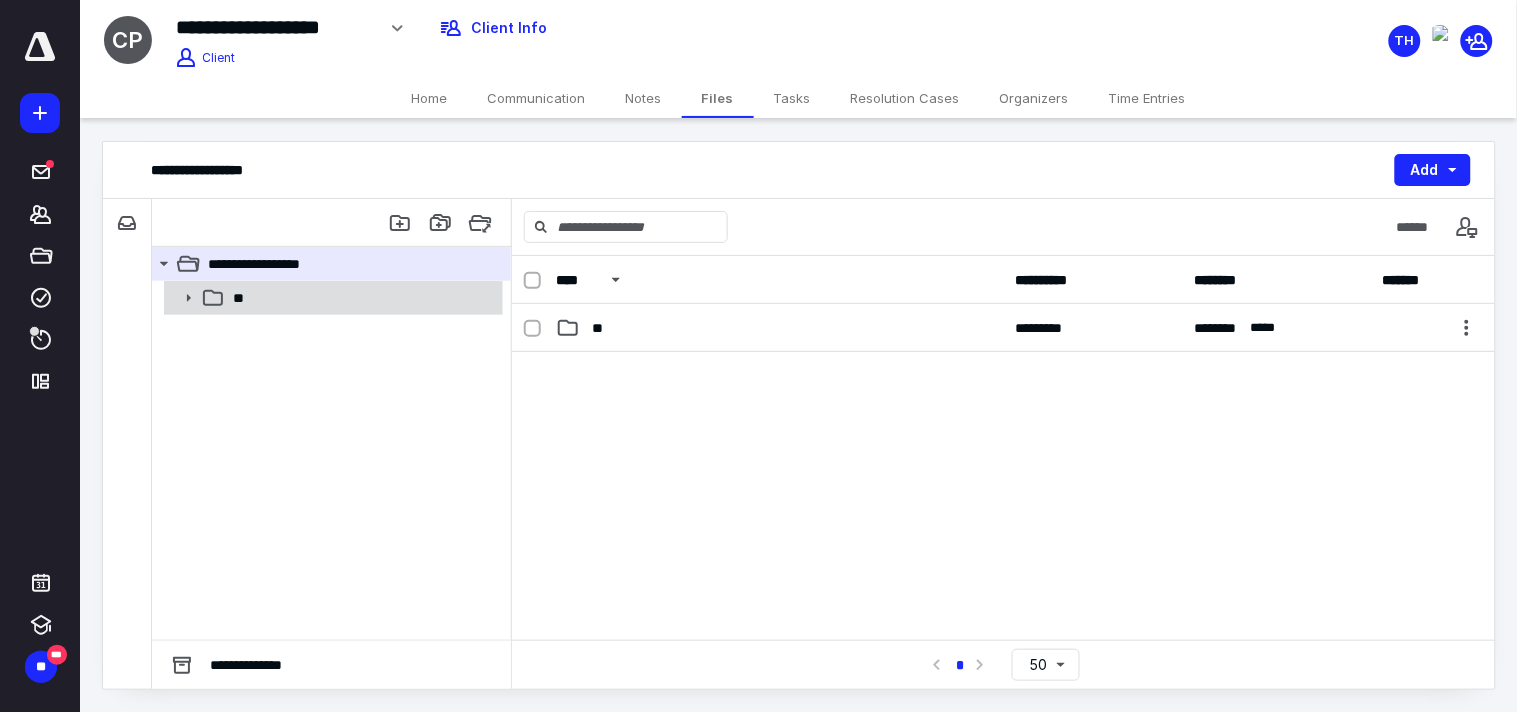 click 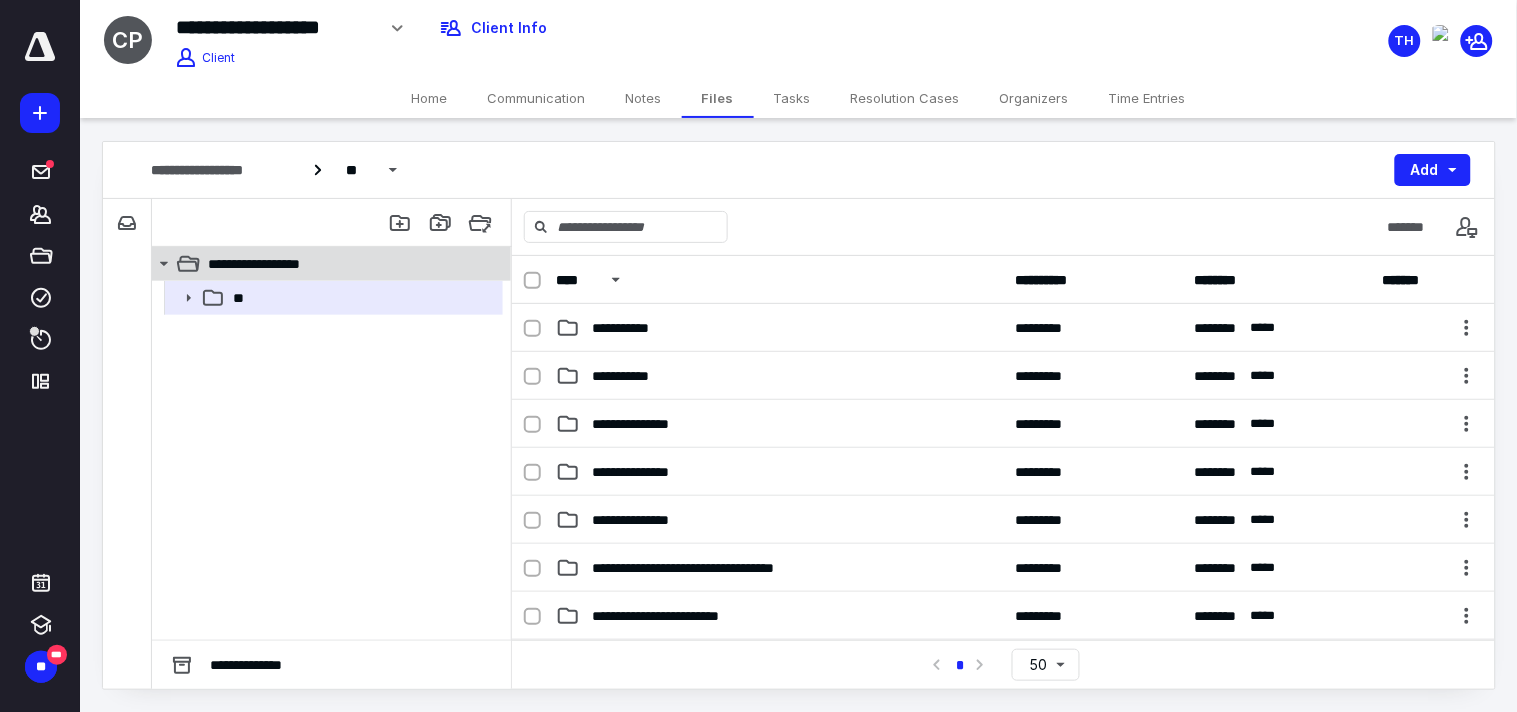 click on "**********" at bounding box center (275, 264) 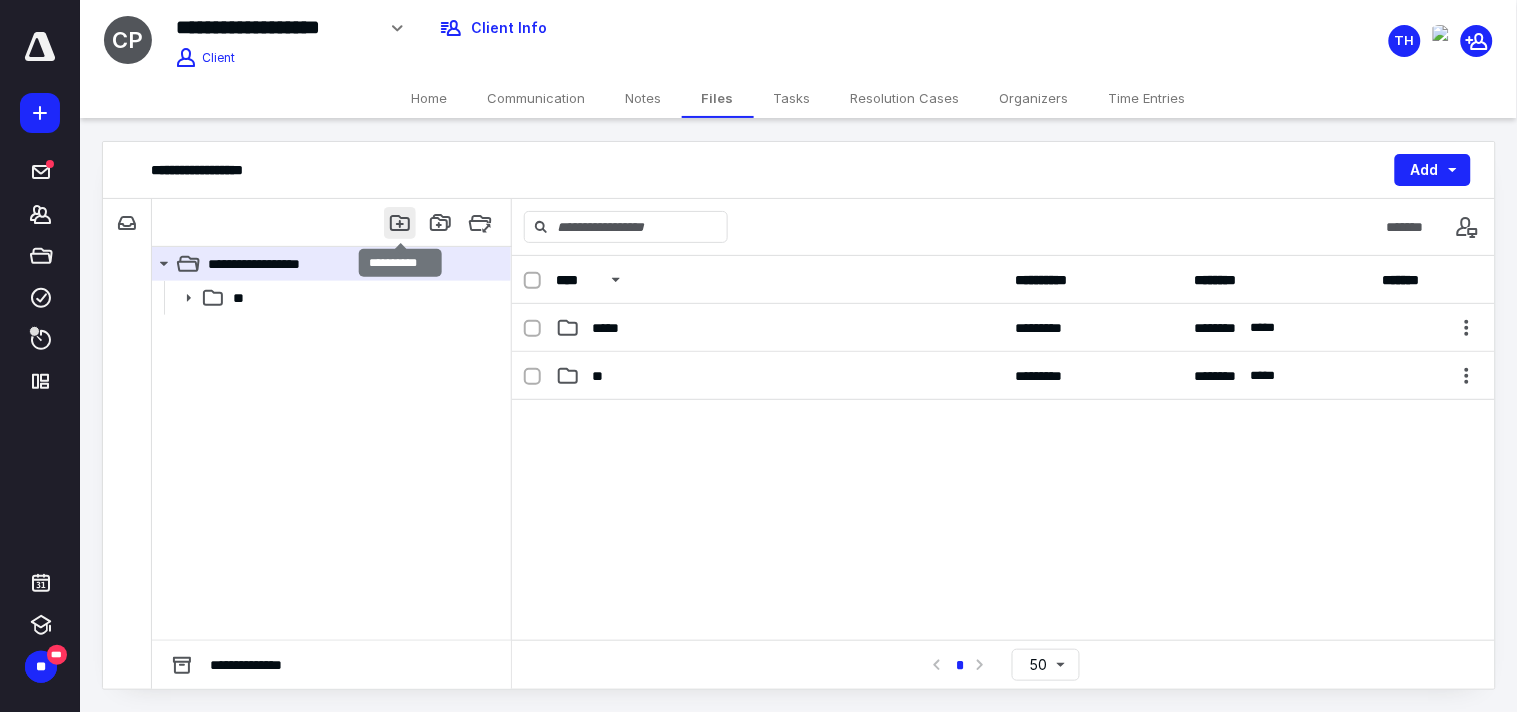 click at bounding box center [400, 223] 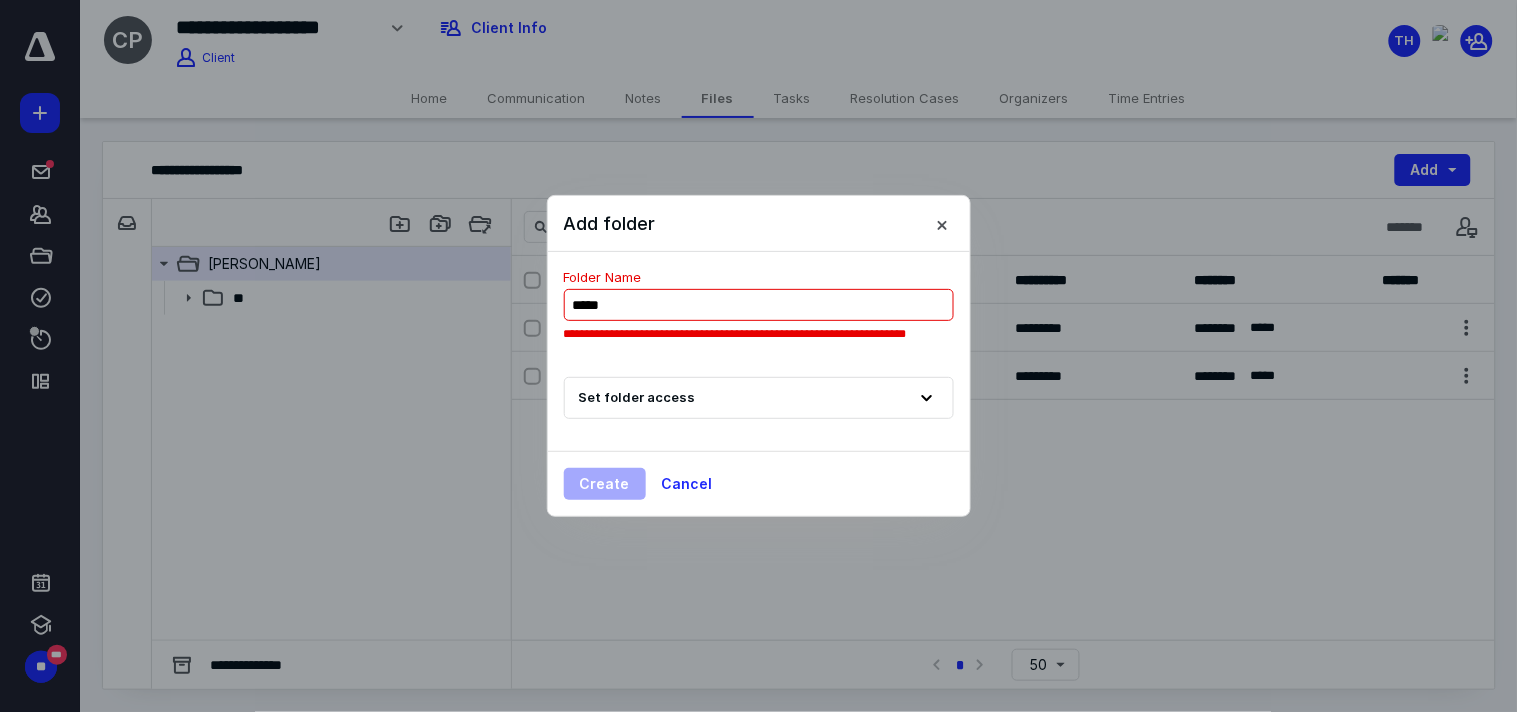 type on "*****" 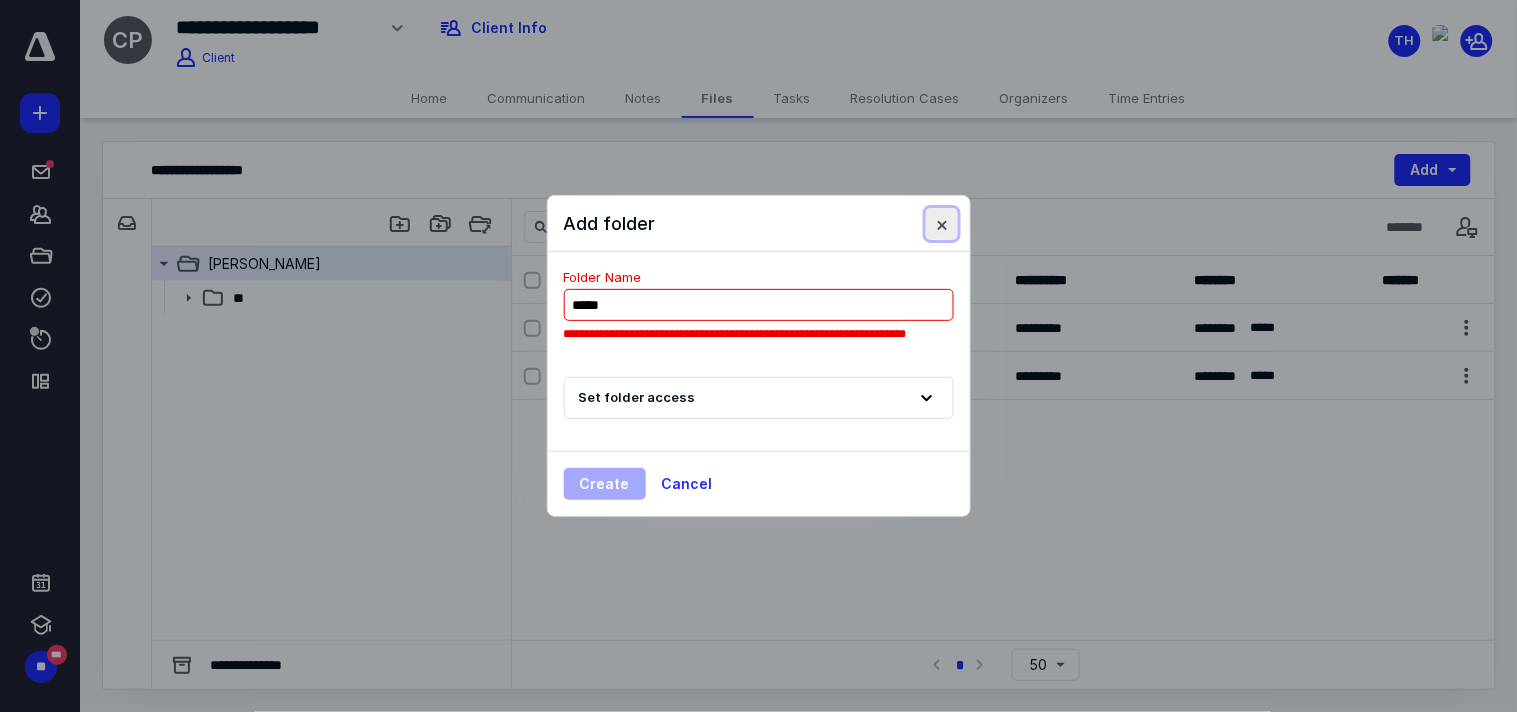click at bounding box center (942, 224) 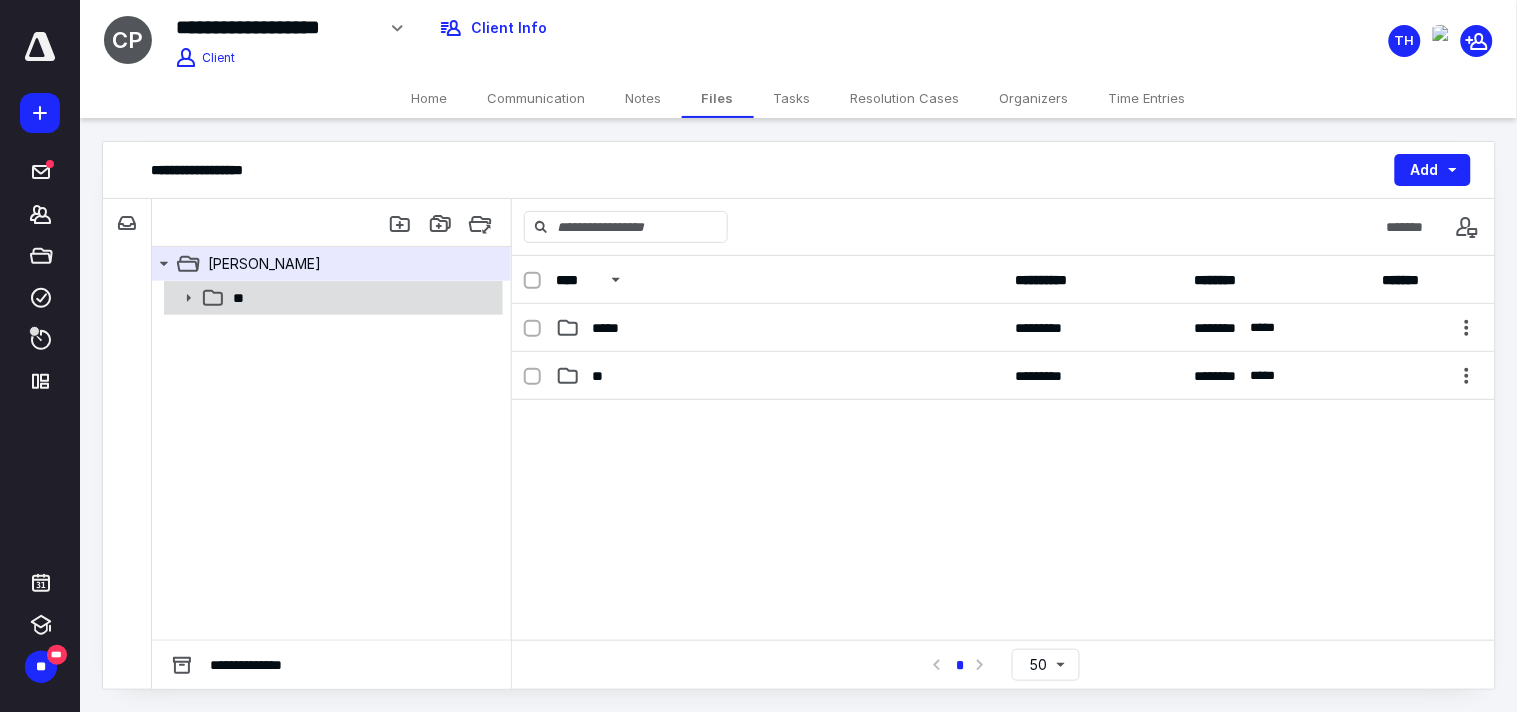 click 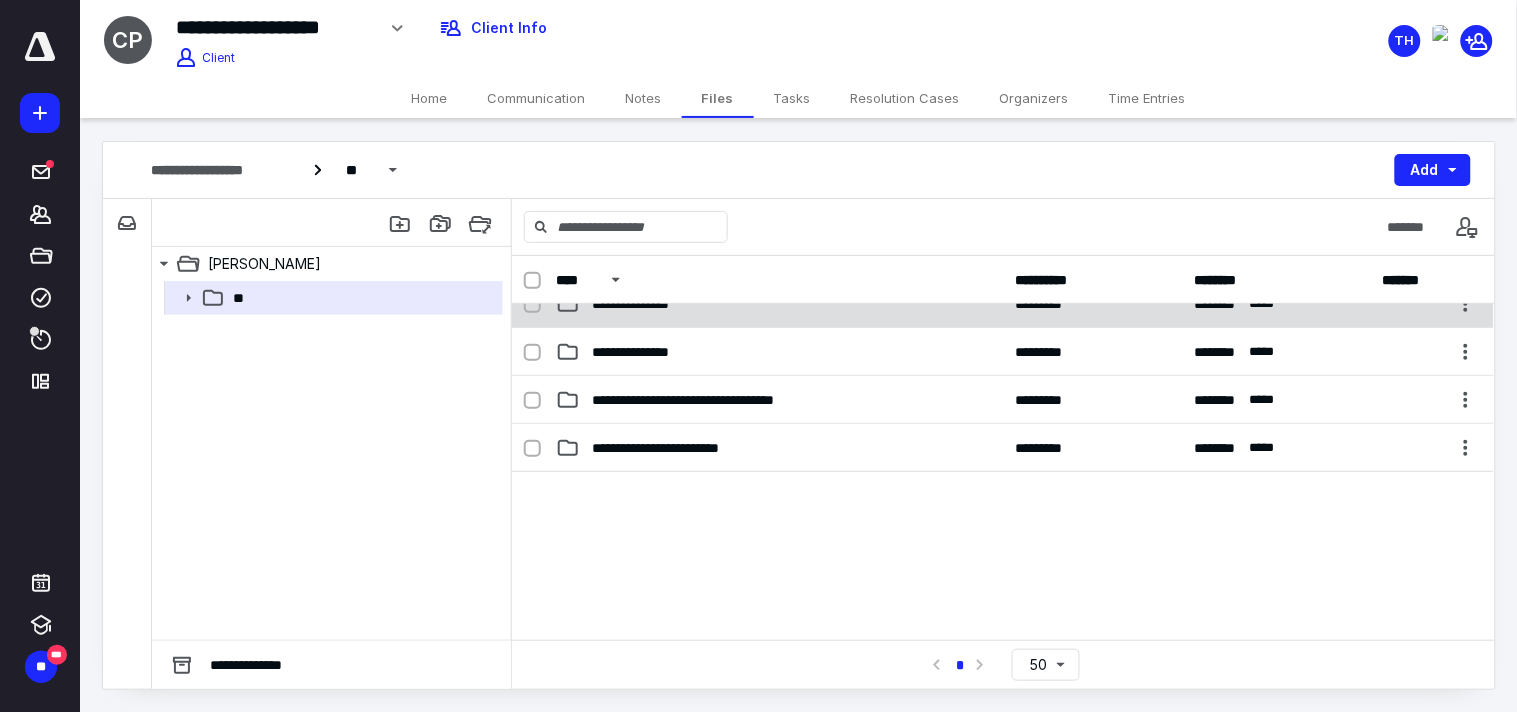 scroll, scrollTop: 0, scrollLeft: 0, axis: both 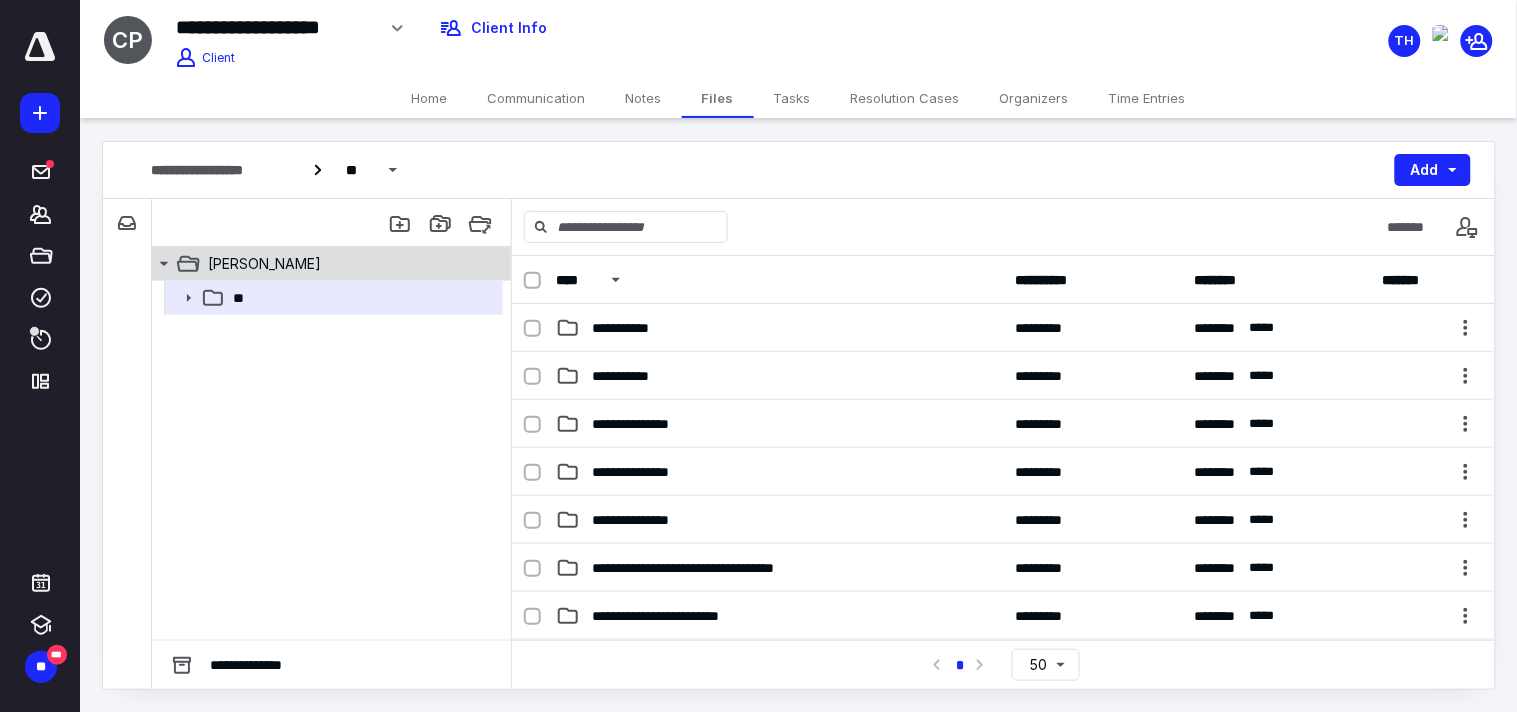 click on "[PERSON_NAME]" at bounding box center [264, 264] 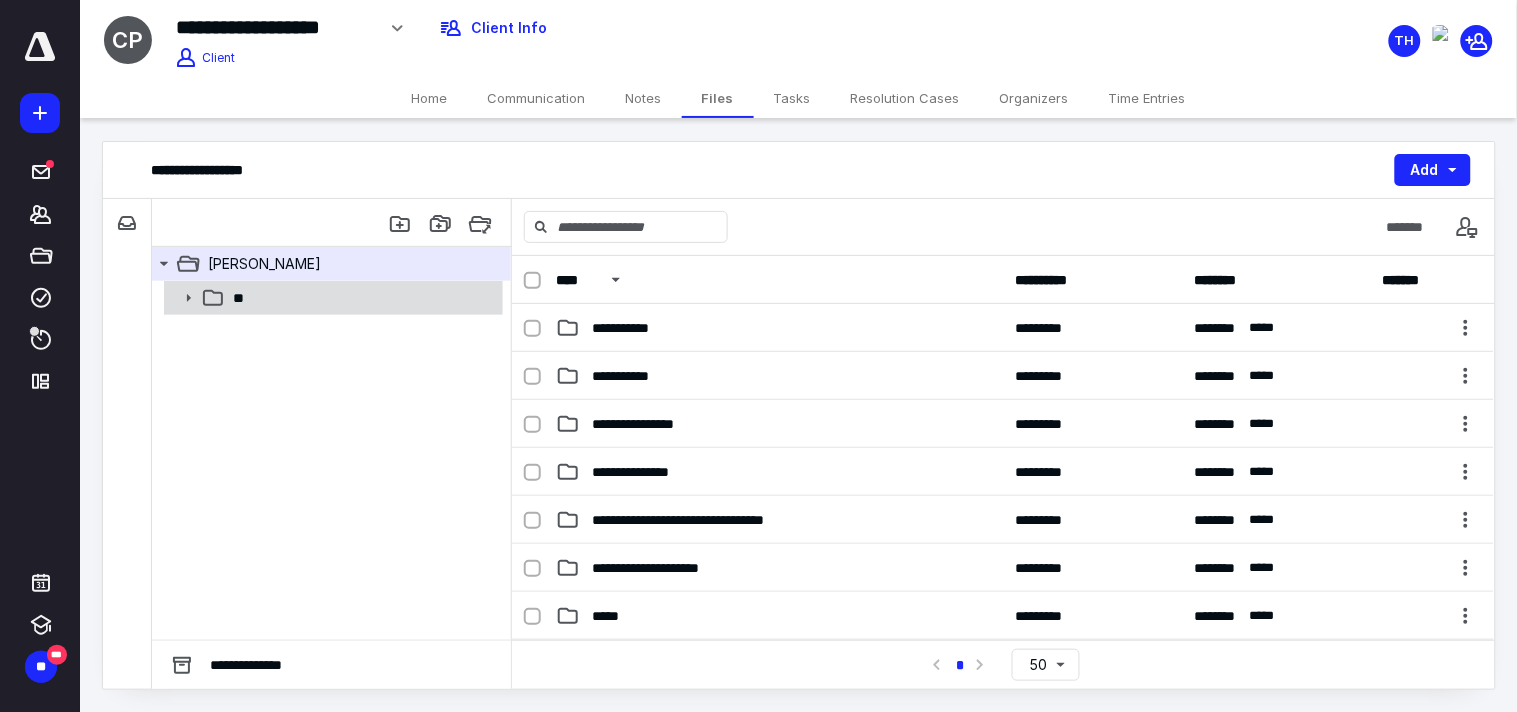 click on "**" at bounding box center [362, 298] 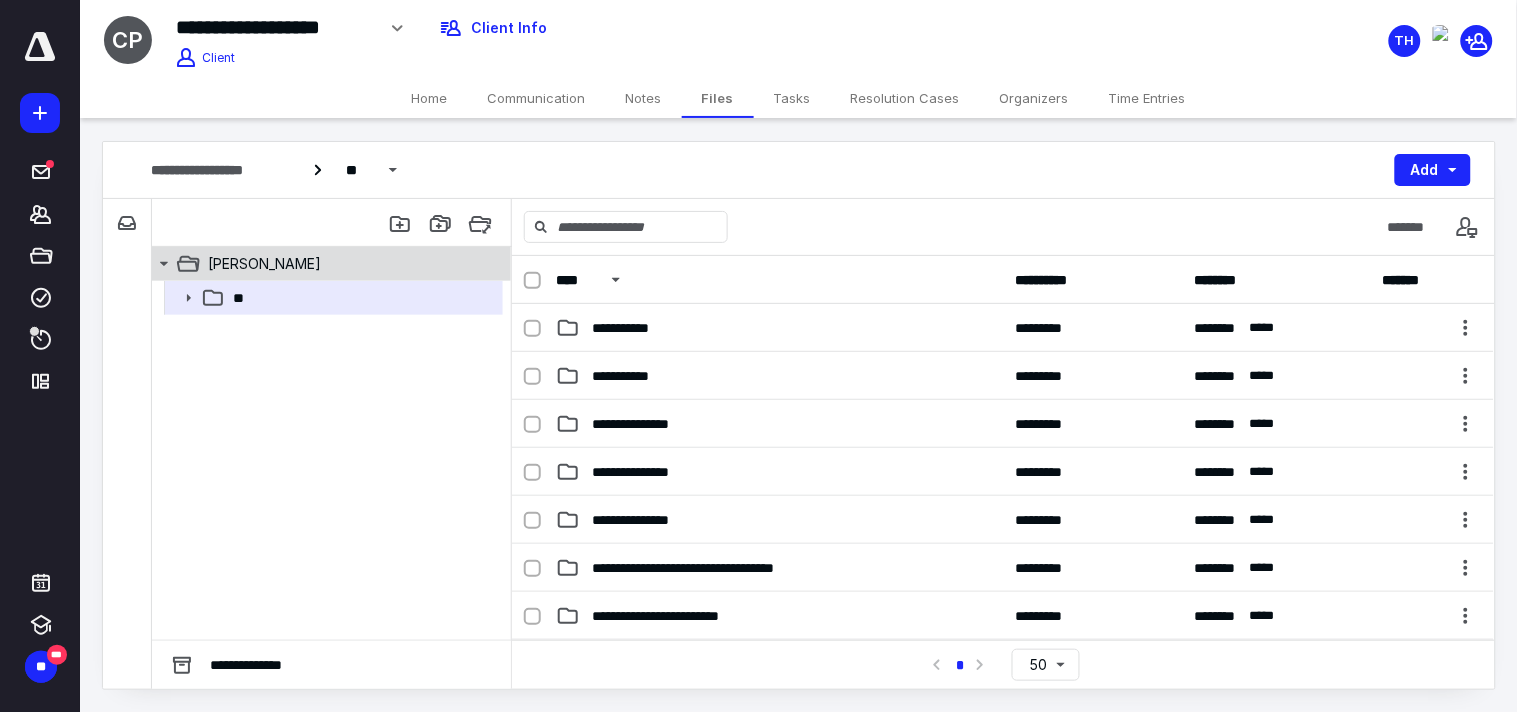 click on "[PERSON_NAME]" at bounding box center (320, 264) 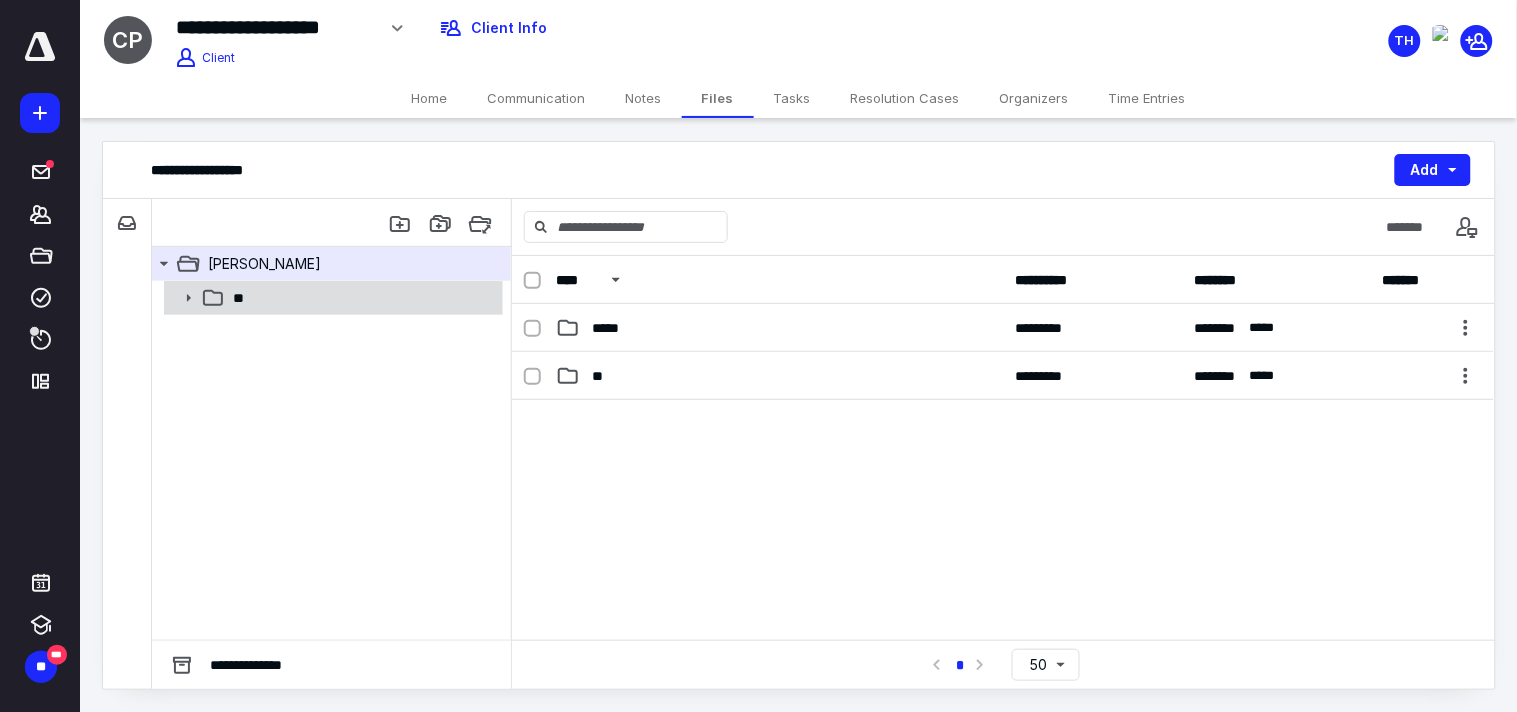 click on "**" at bounding box center [242, 298] 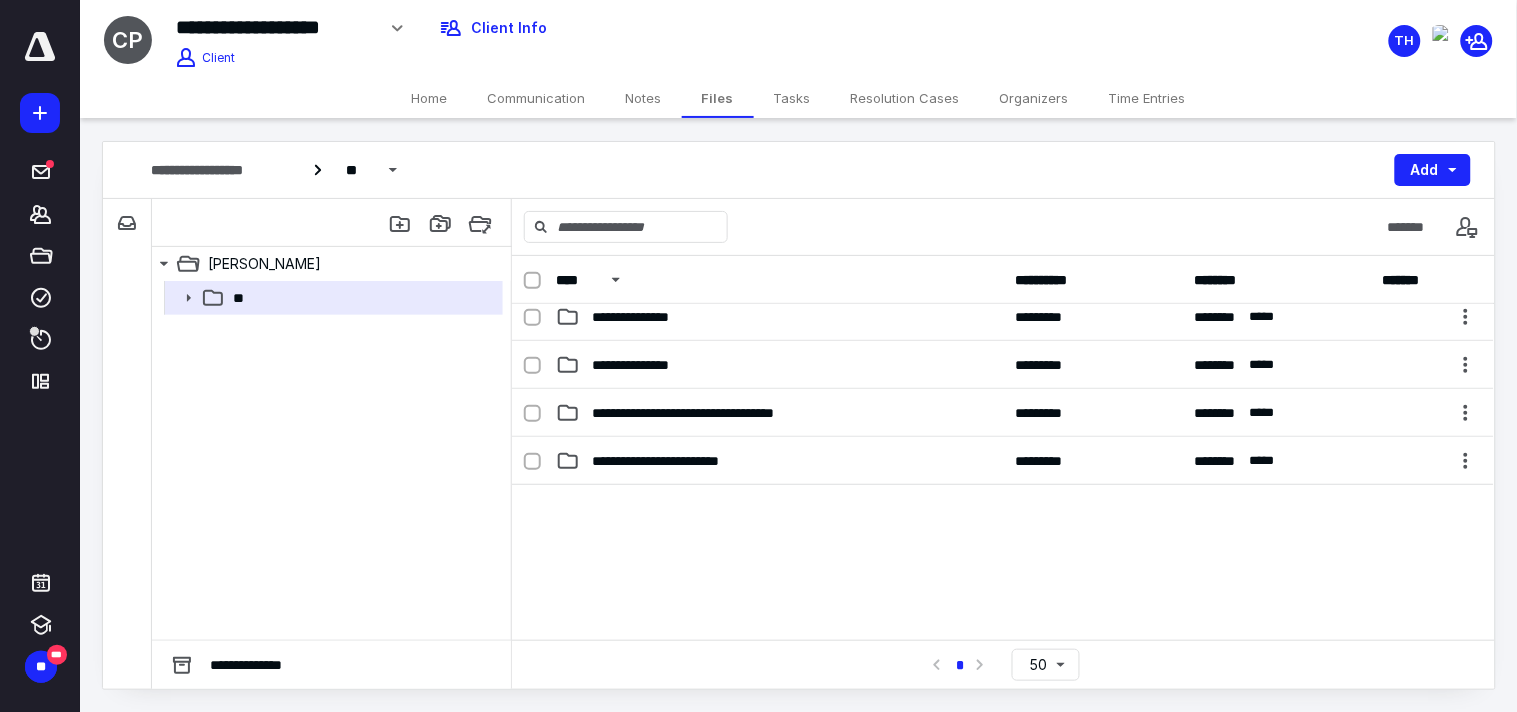 scroll, scrollTop: 0, scrollLeft: 0, axis: both 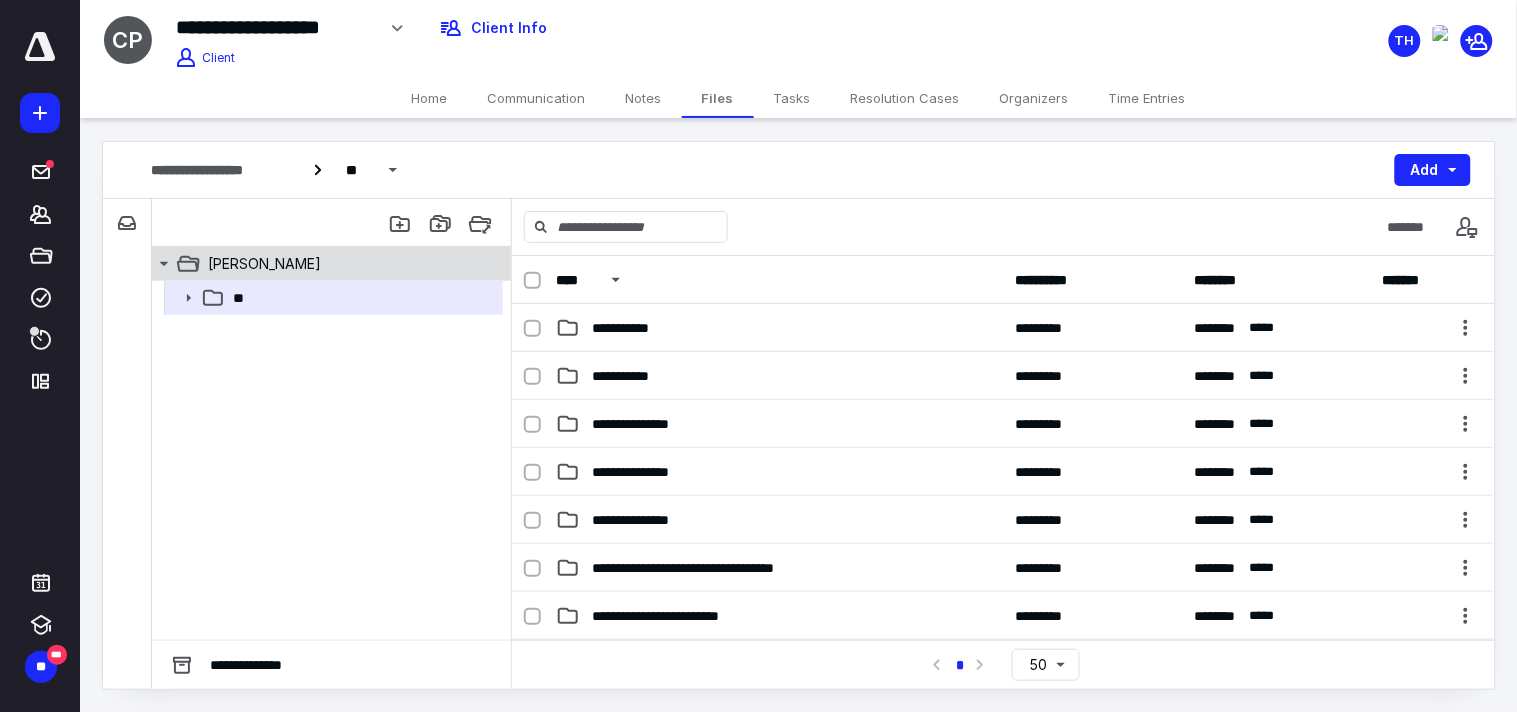 click on "[PERSON_NAME]" at bounding box center [264, 264] 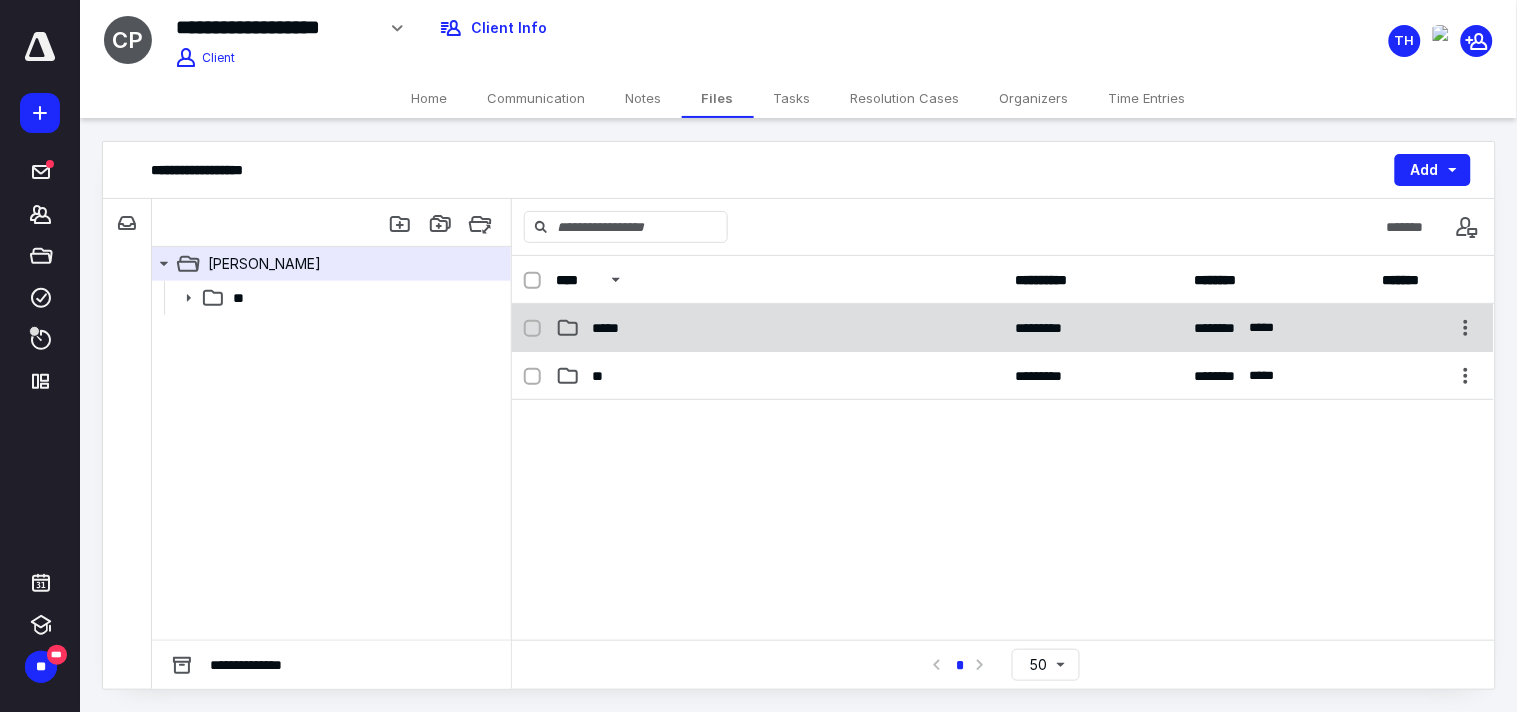 click on "*****" at bounding box center [779, 328] 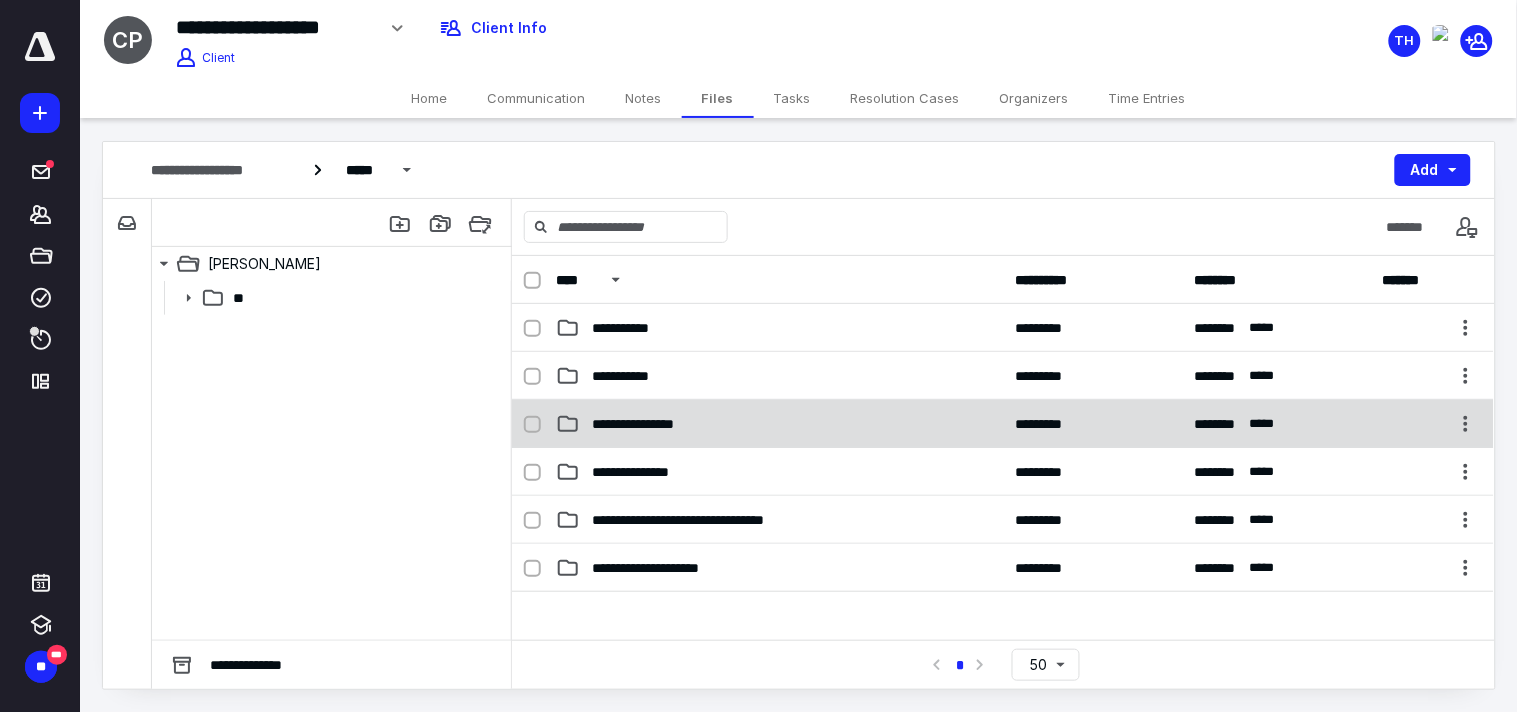click on "**********" at bounding box center [1003, 424] 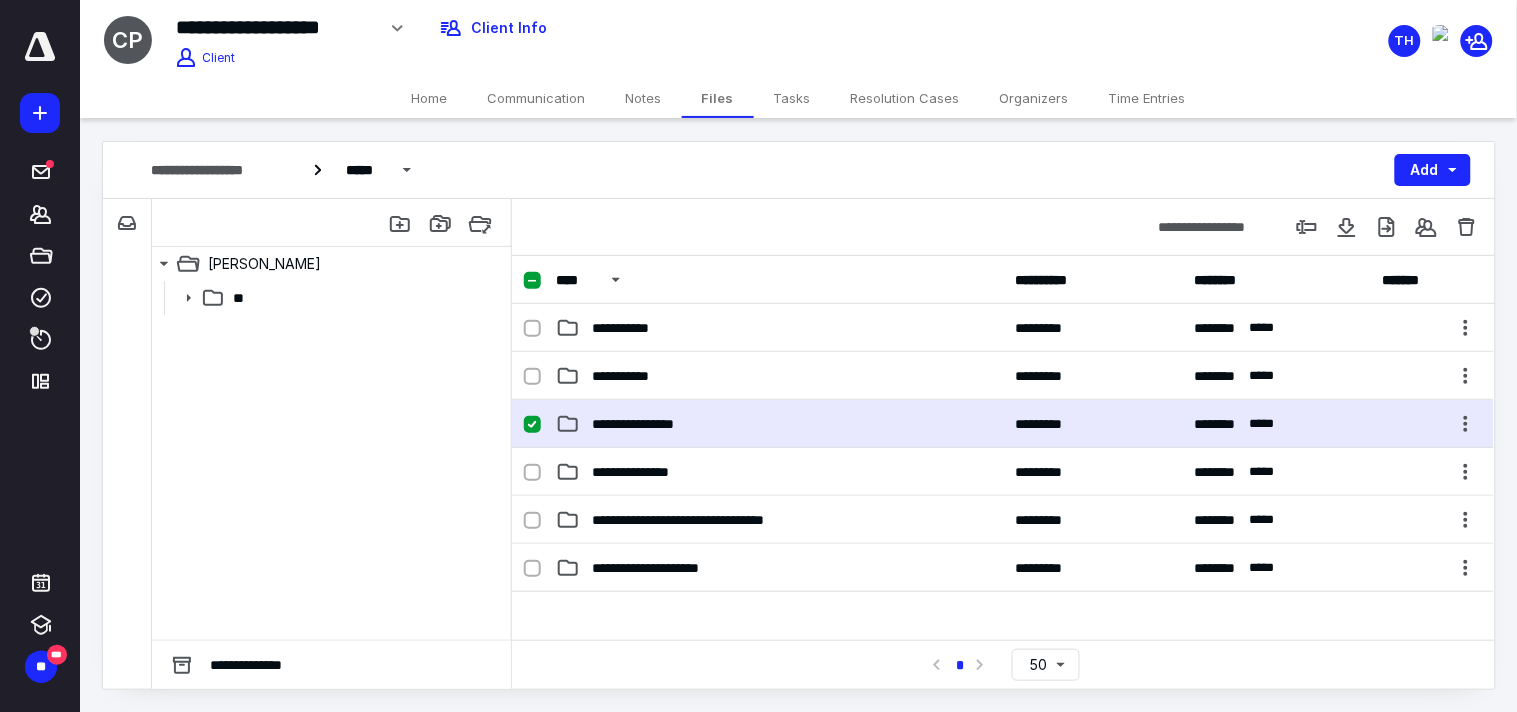 click on "**********" at bounding box center (1003, 424) 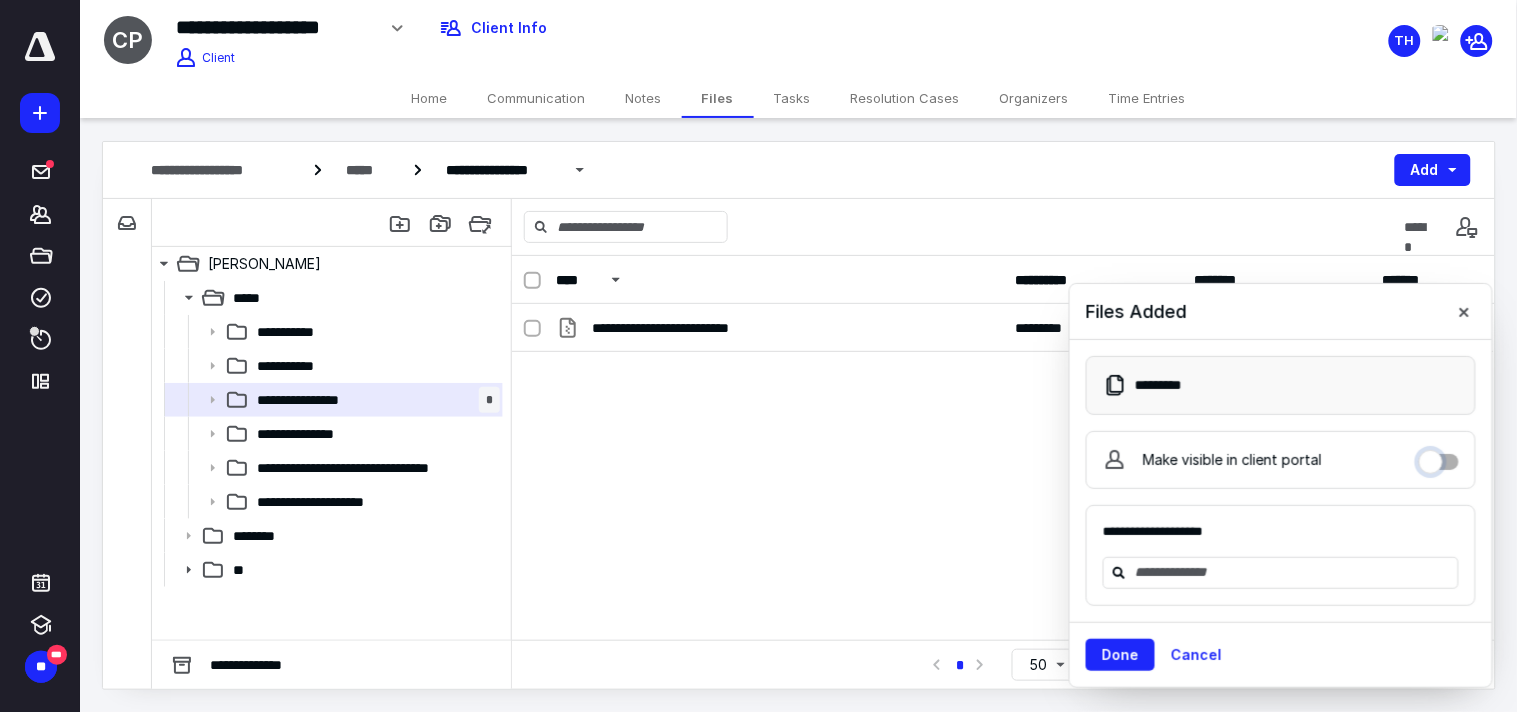 click on "Make visible in client portal" at bounding box center (1439, 457) 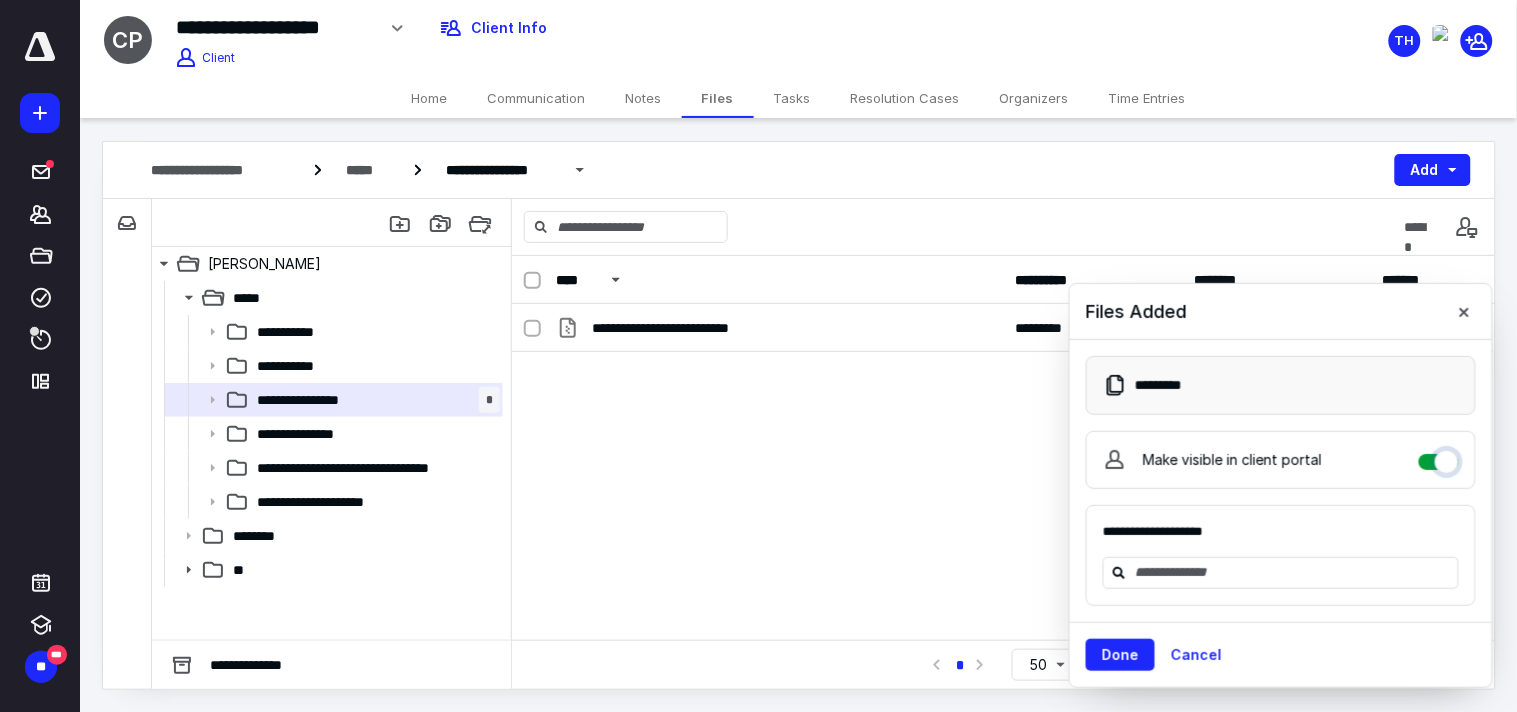 checkbox on "****" 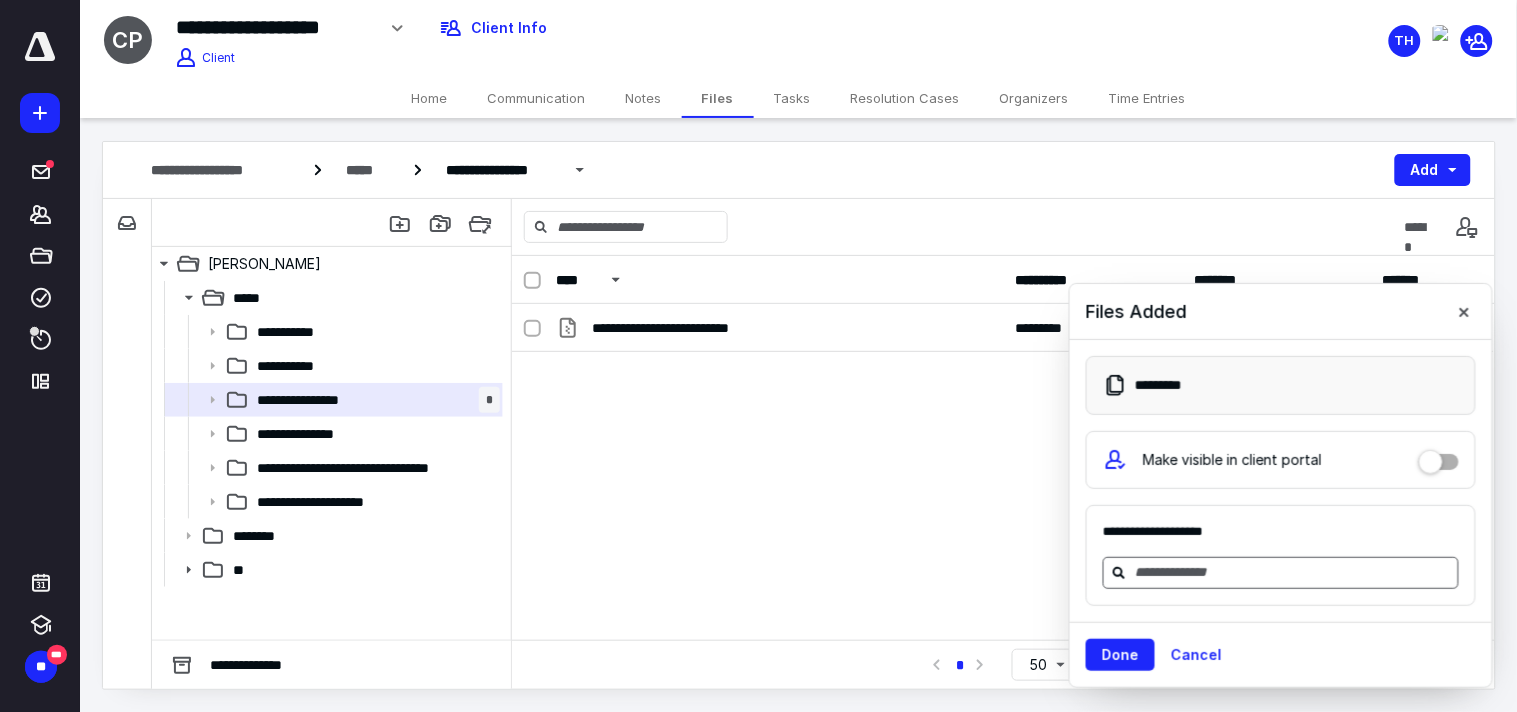 click at bounding box center (1293, 572) 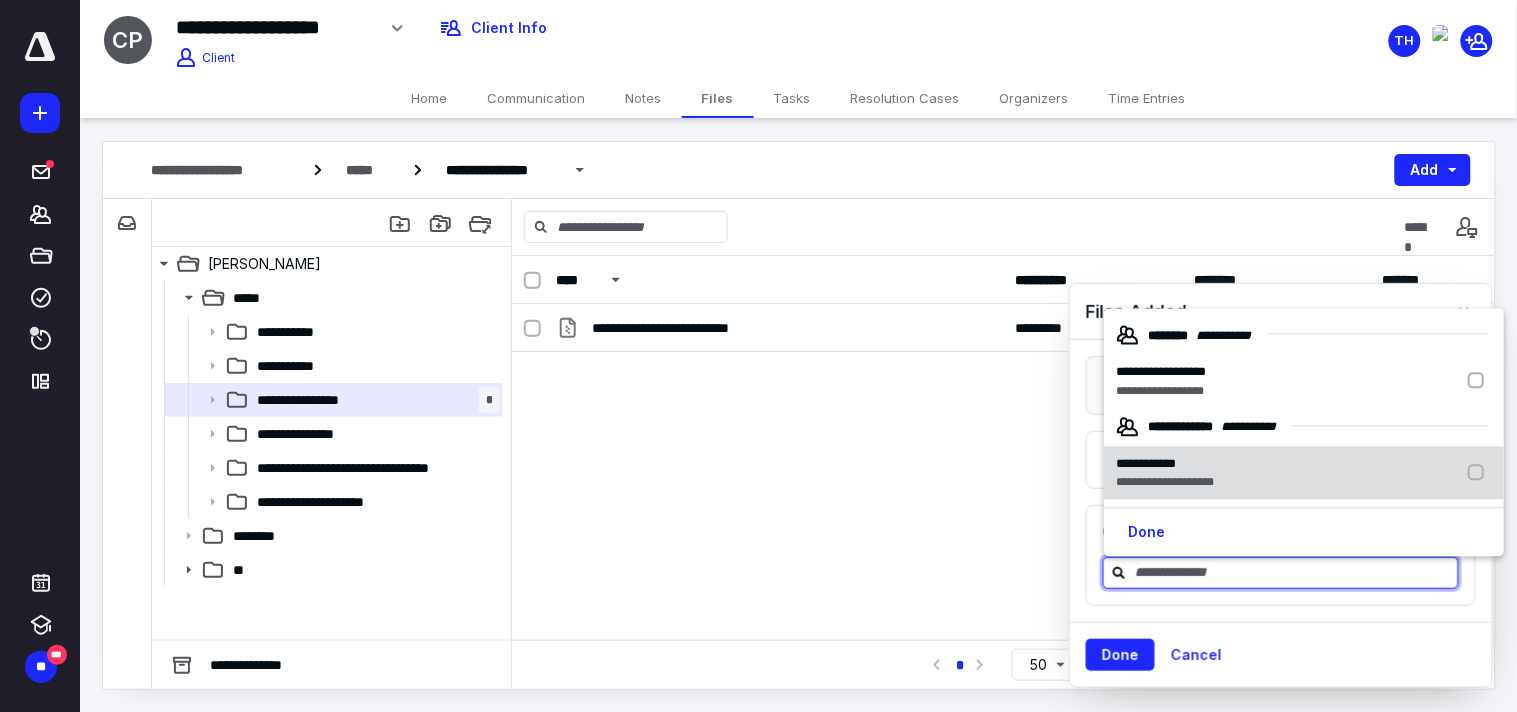 click on "**********" at bounding box center (1165, 483) 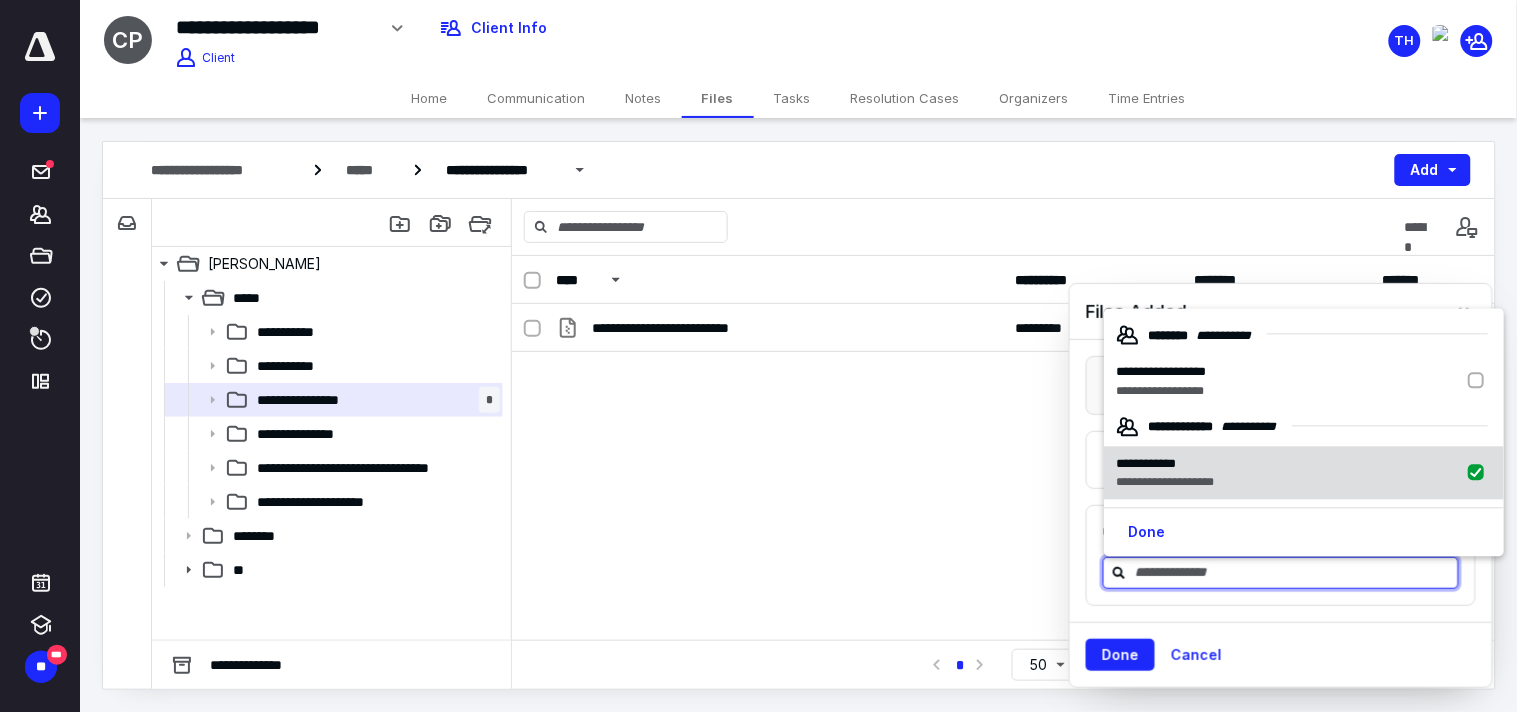 checkbox on "true" 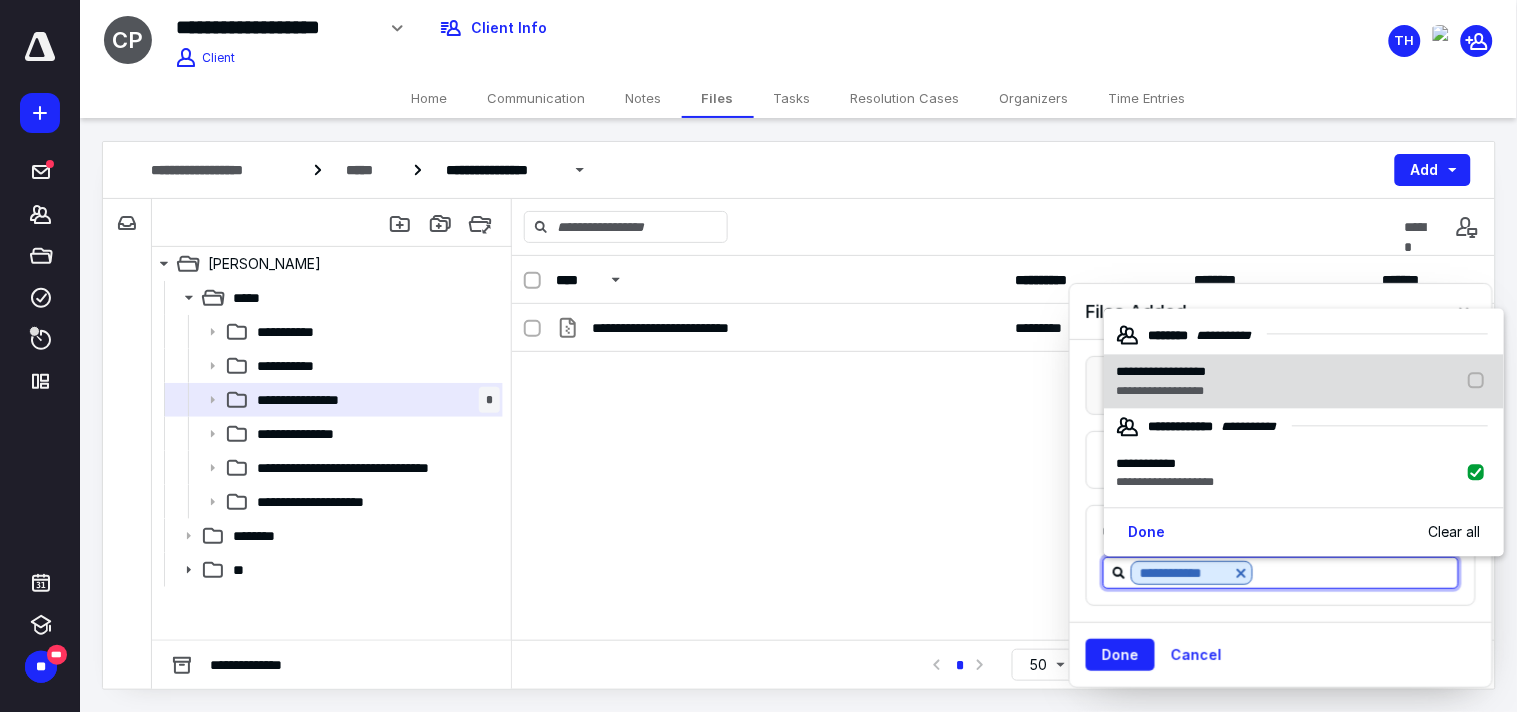 click on "**********" at bounding box center [1161, 373] 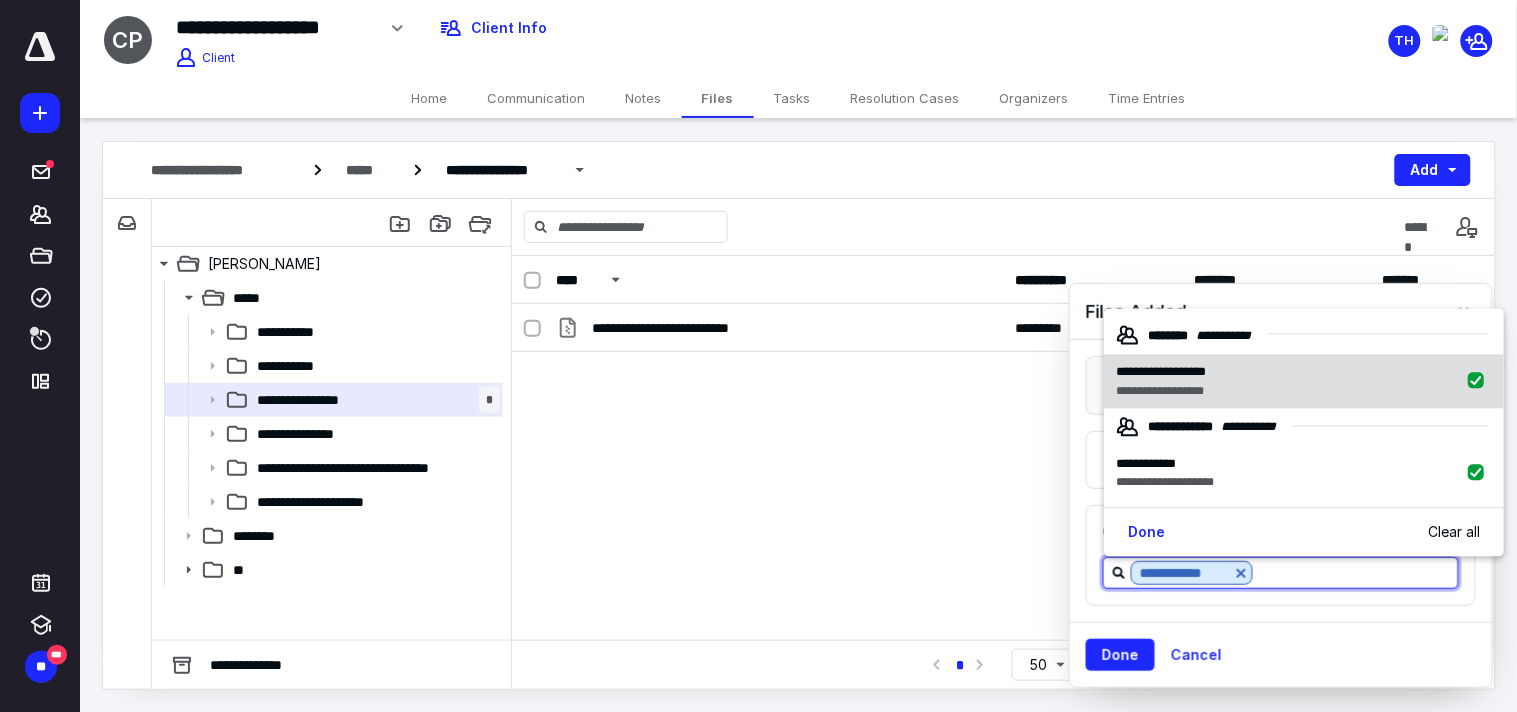 checkbox on "true" 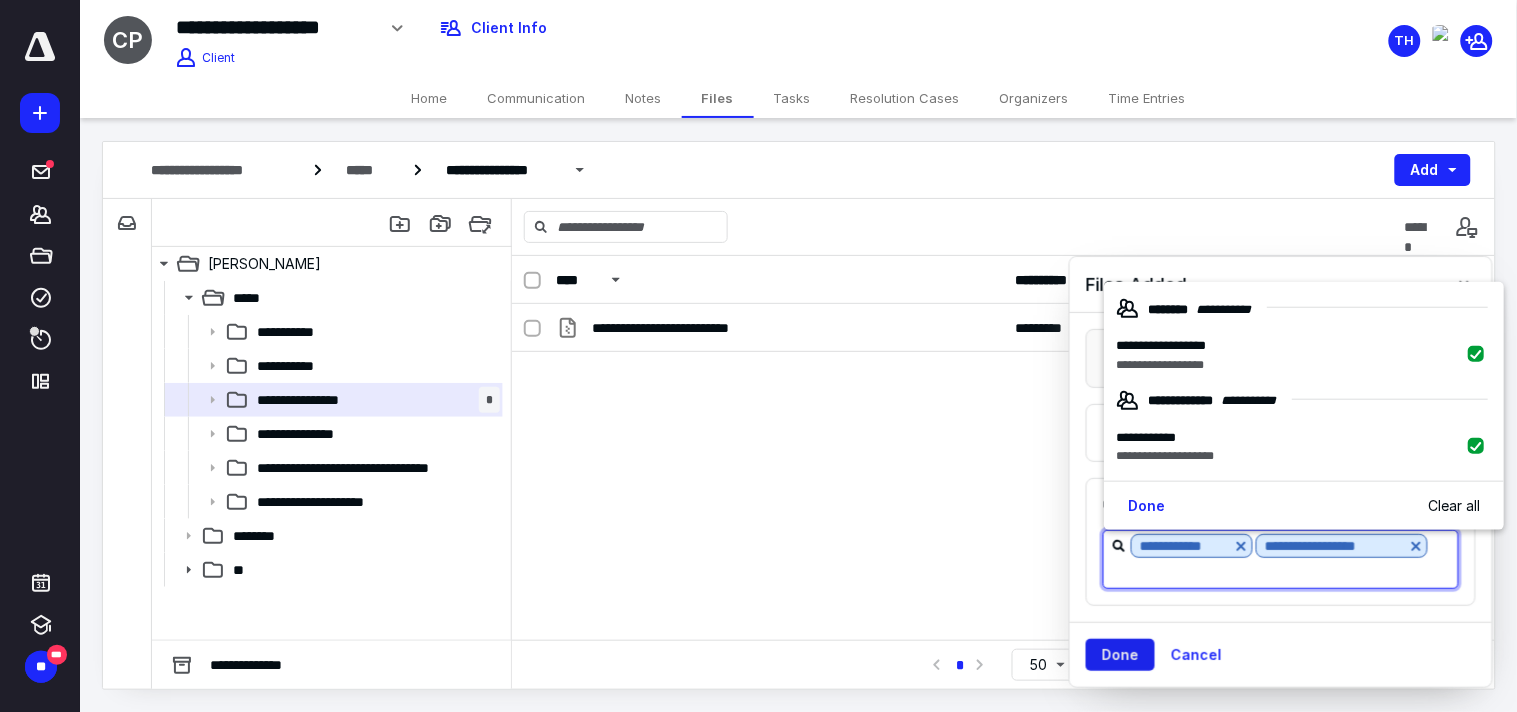 click on "Done" at bounding box center (1120, 655) 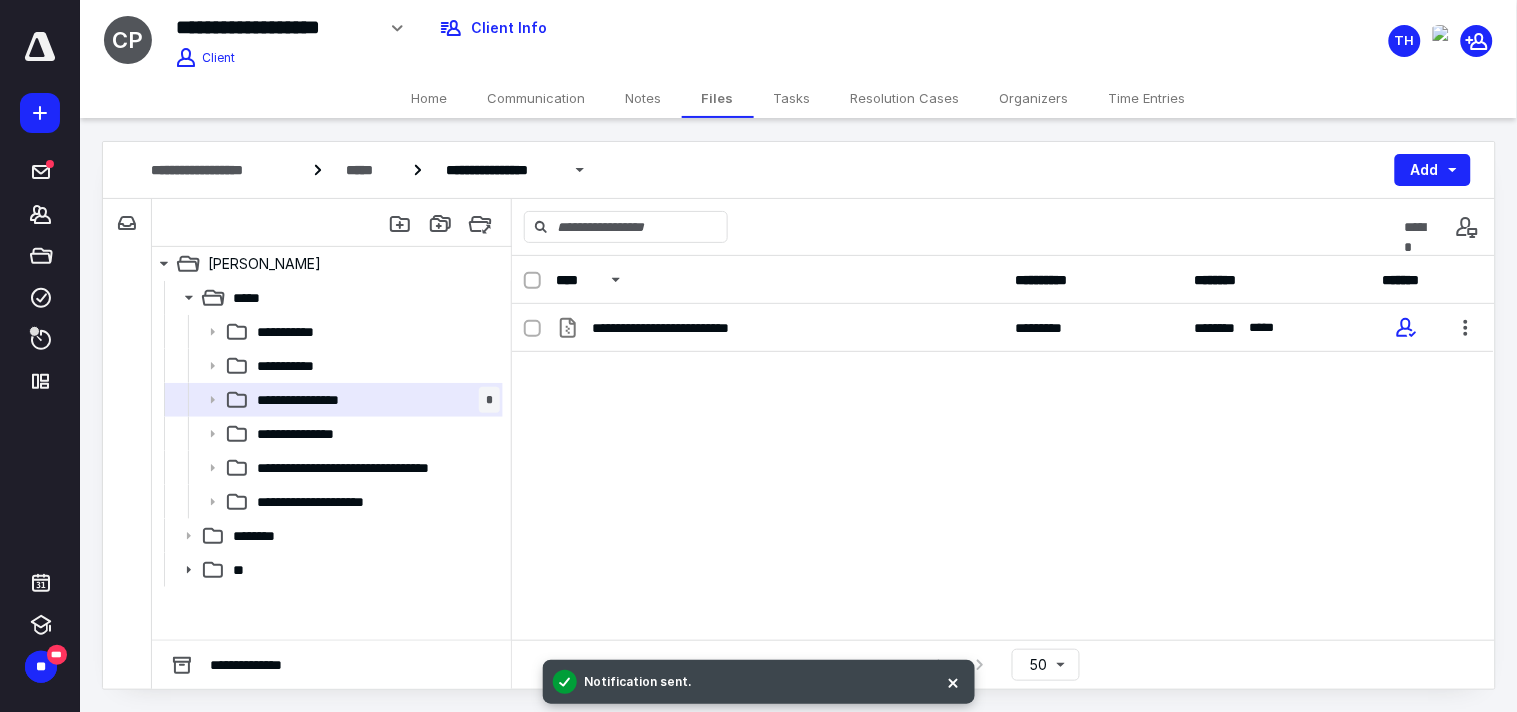 click on "**********" at bounding box center (1003, 454) 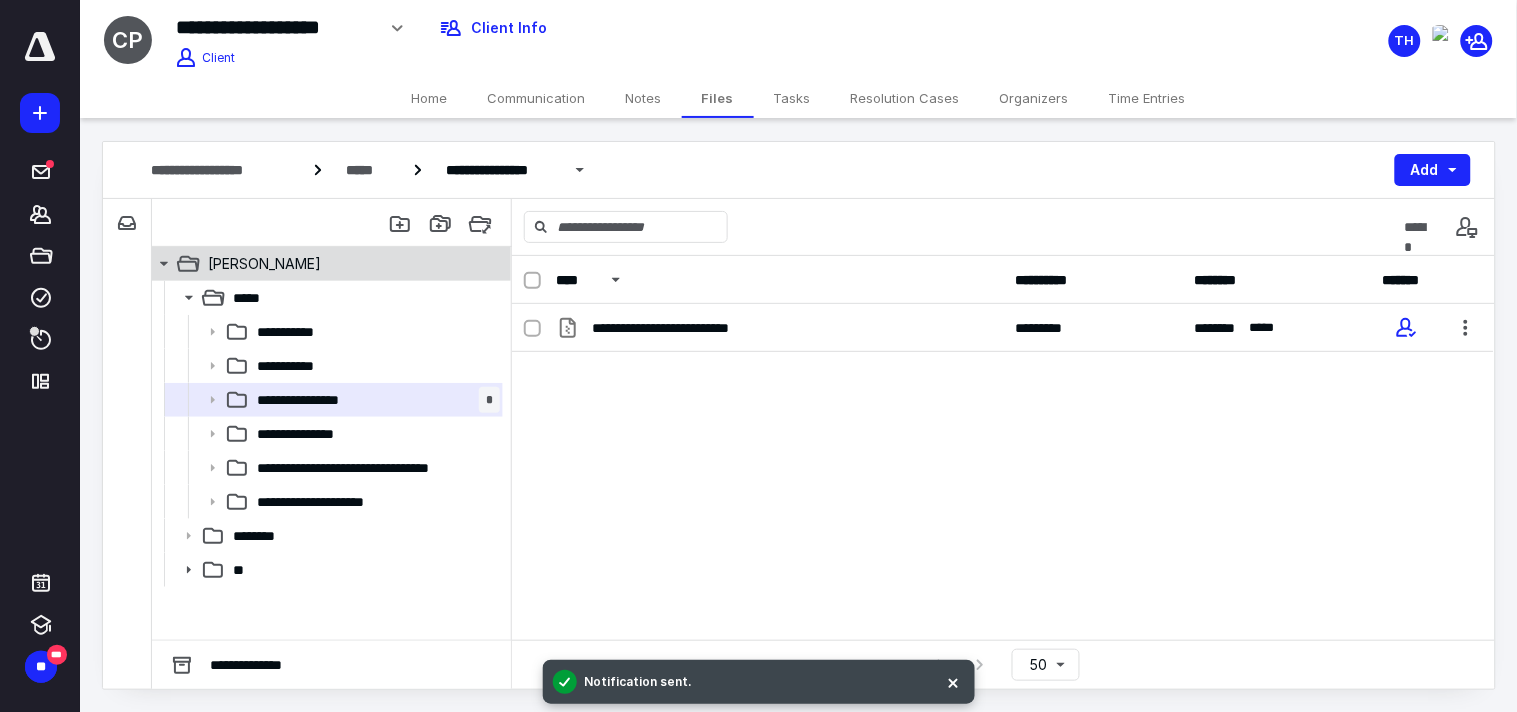 click 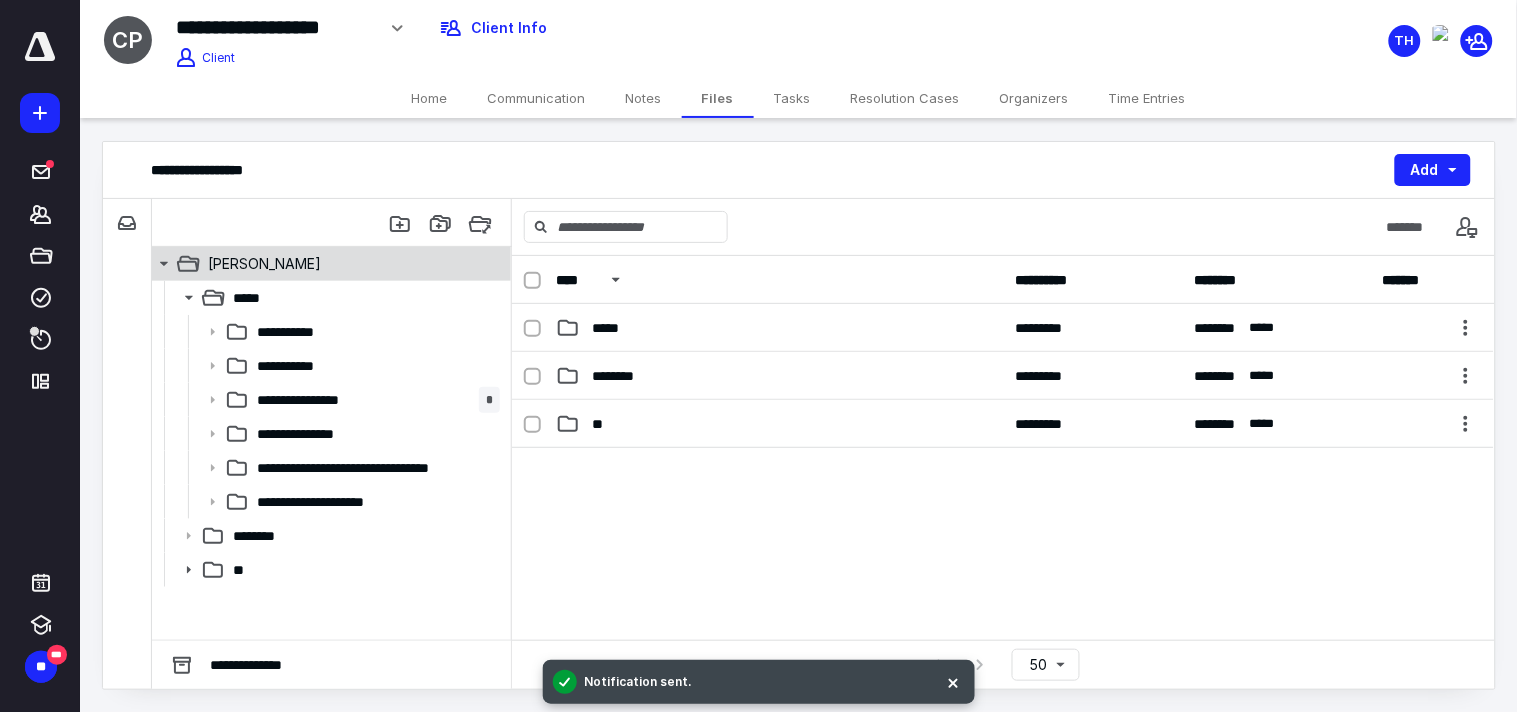 click 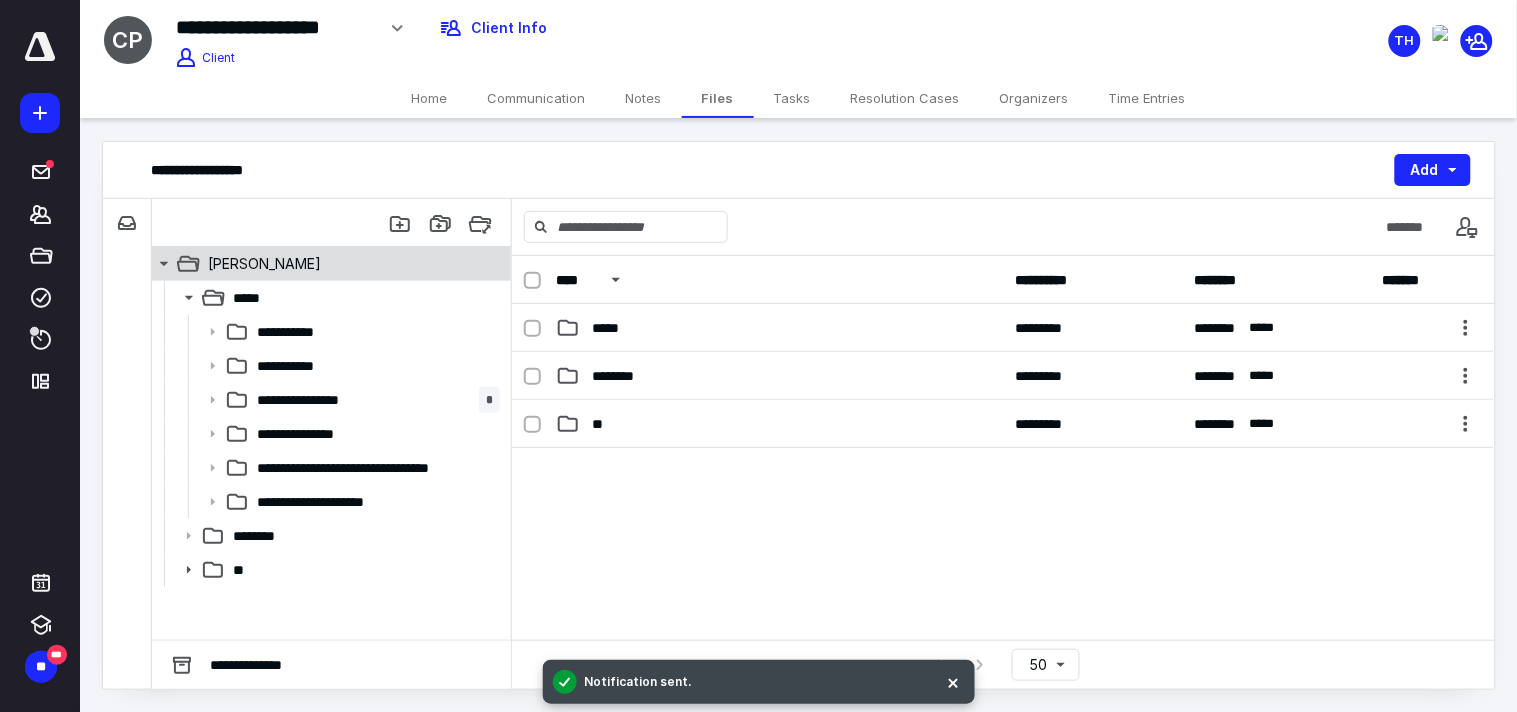 click on "[PERSON_NAME]" at bounding box center (264, 264) 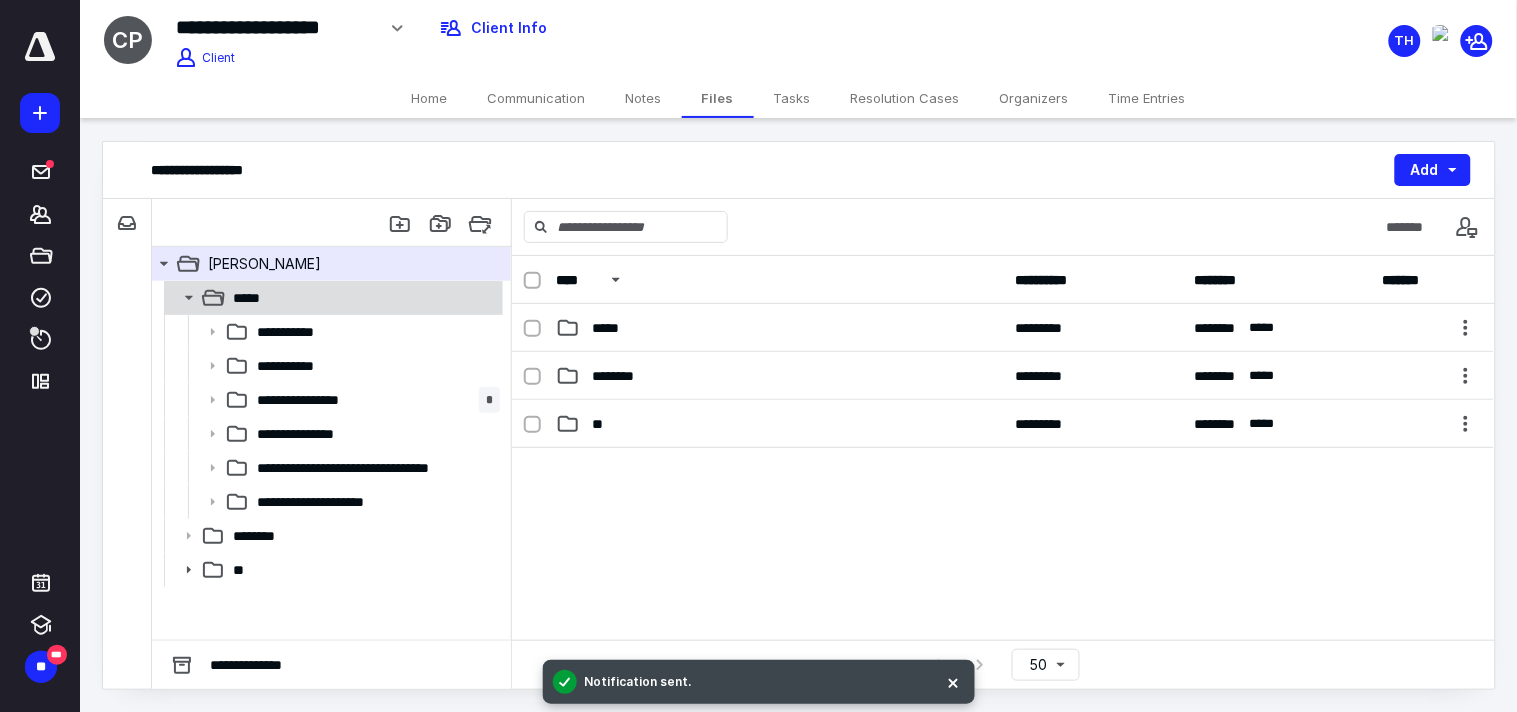 click 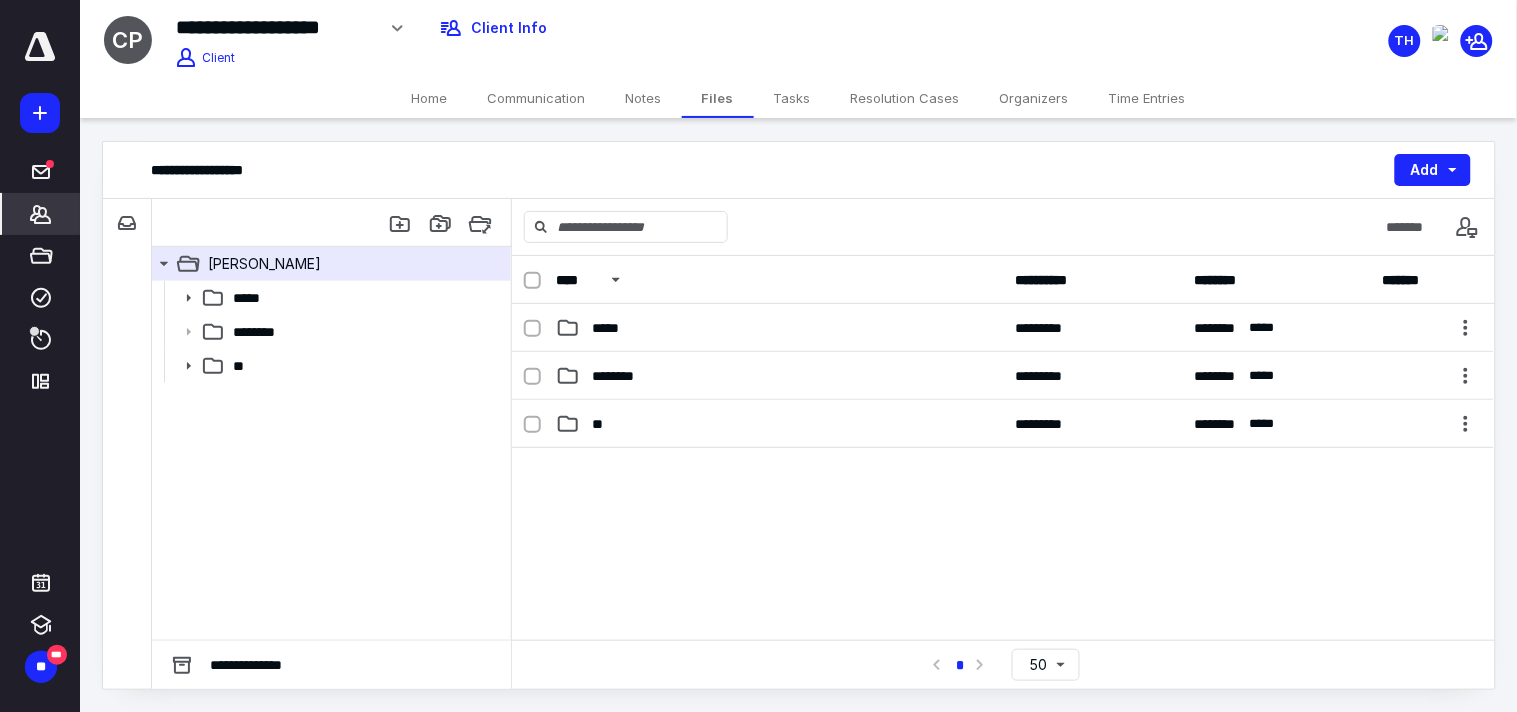 click 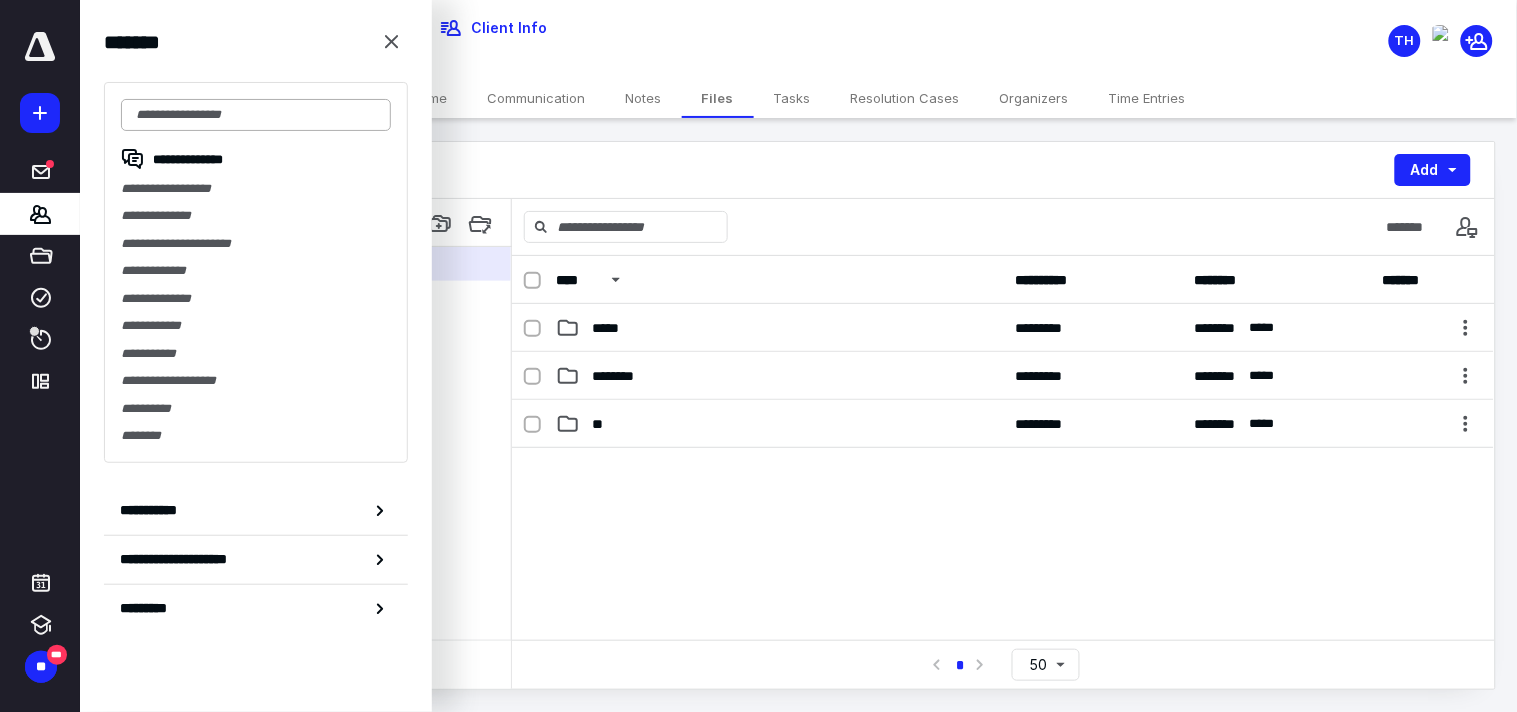 click at bounding box center [256, 115] 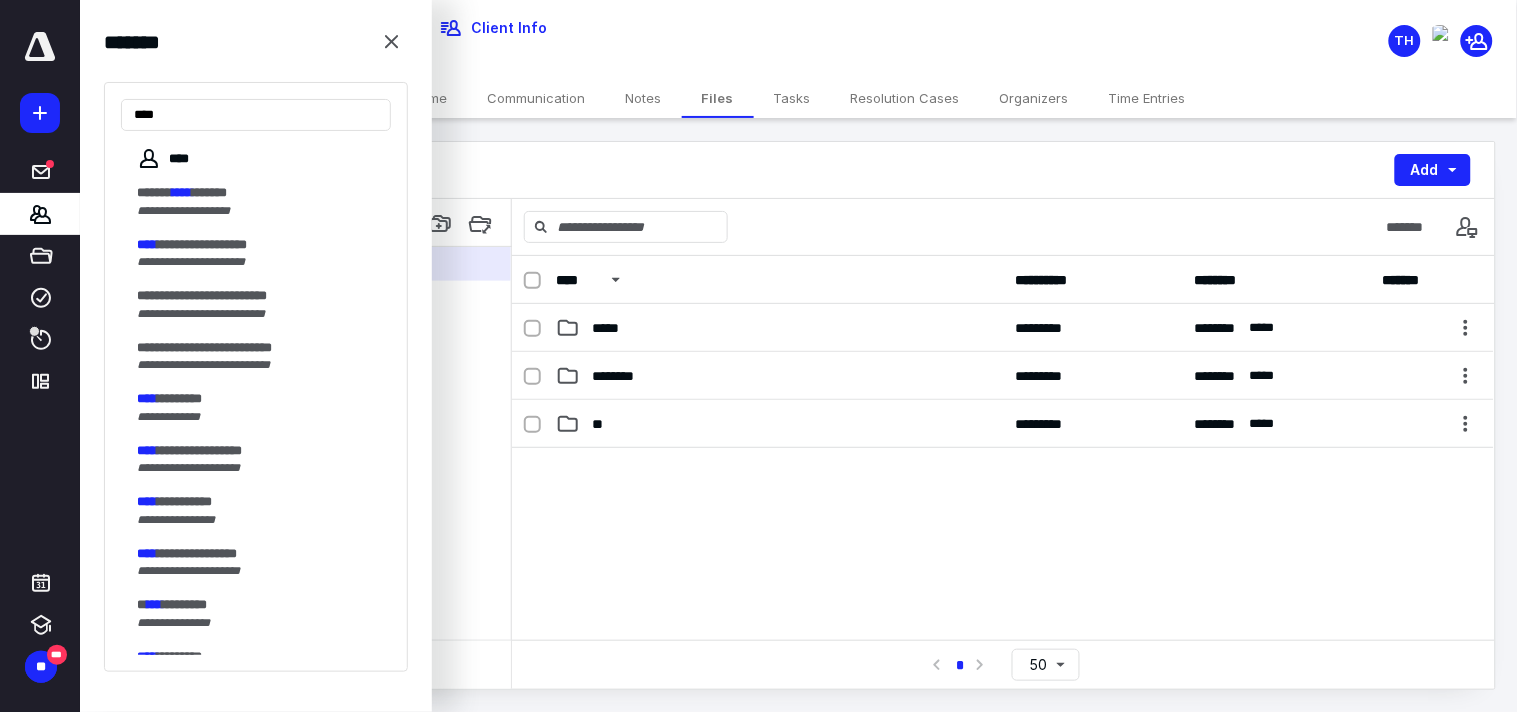 type on "****" 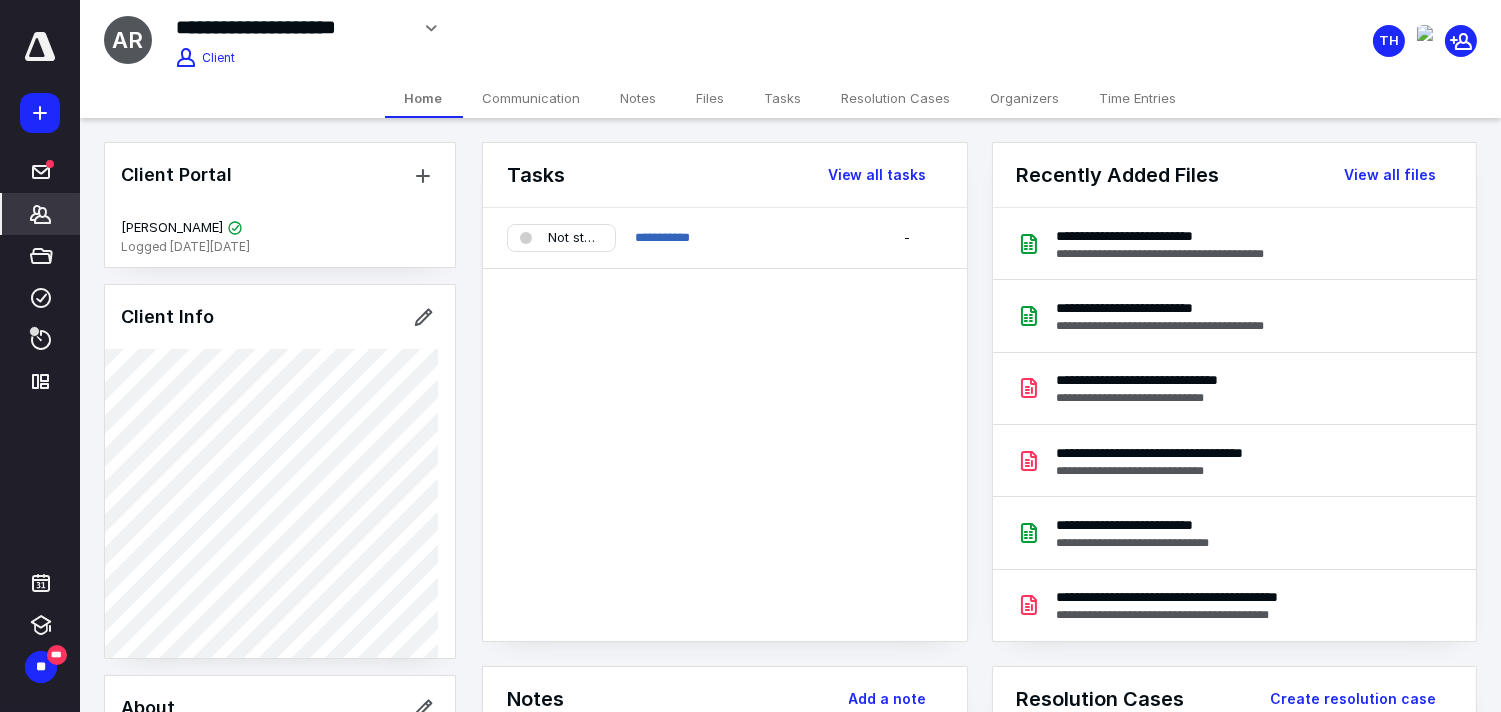 click on "Files" at bounding box center [711, 98] 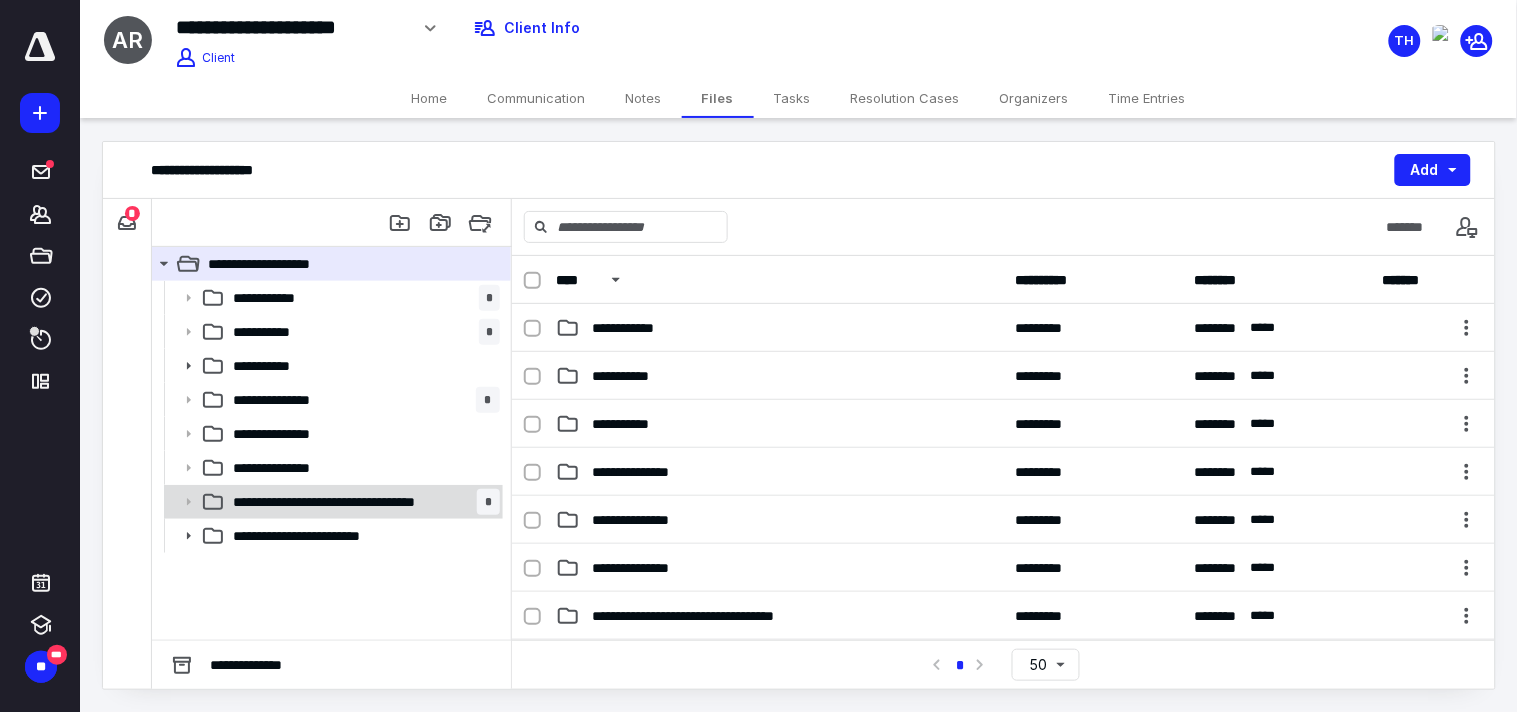 click on "**********" at bounding box center (355, 502) 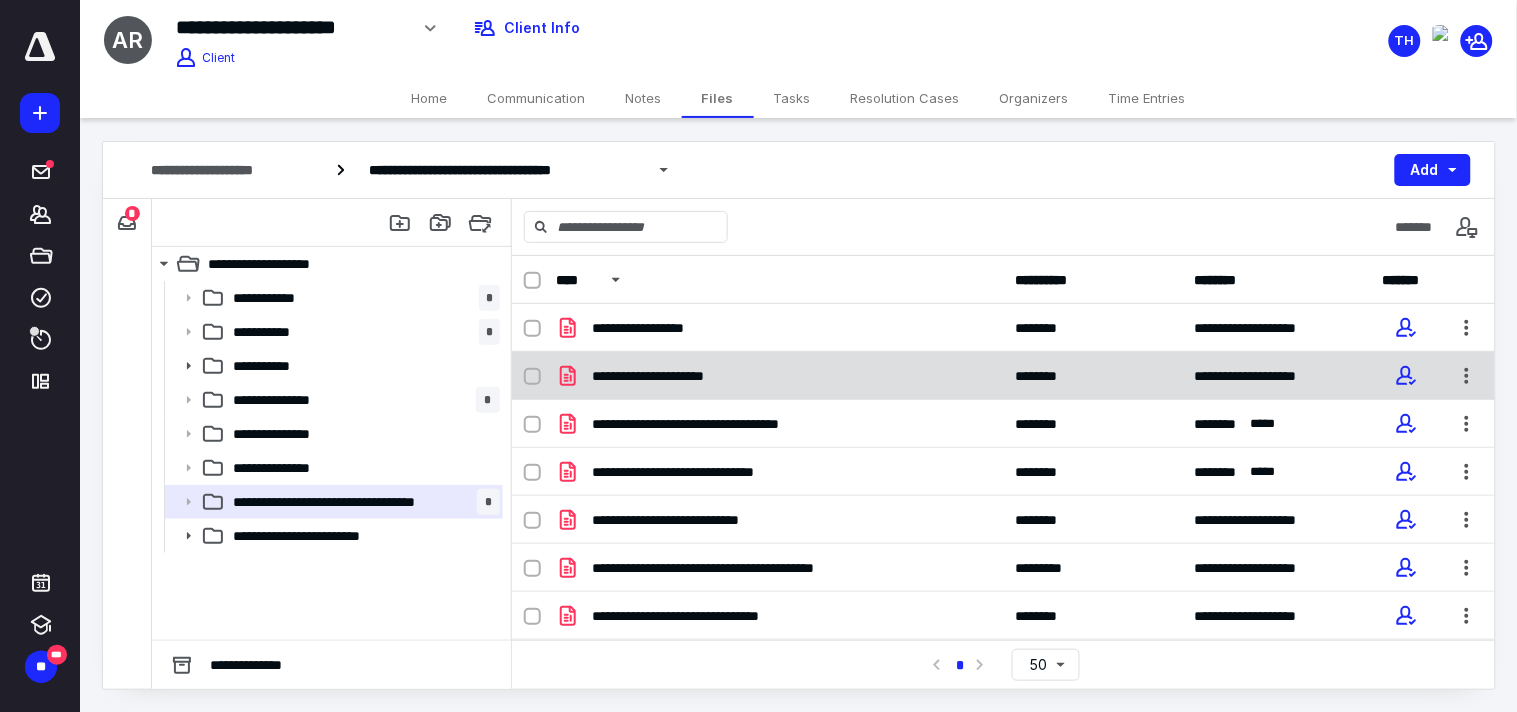 scroll, scrollTop: 1, scrollLeft: 0, axis: vertical 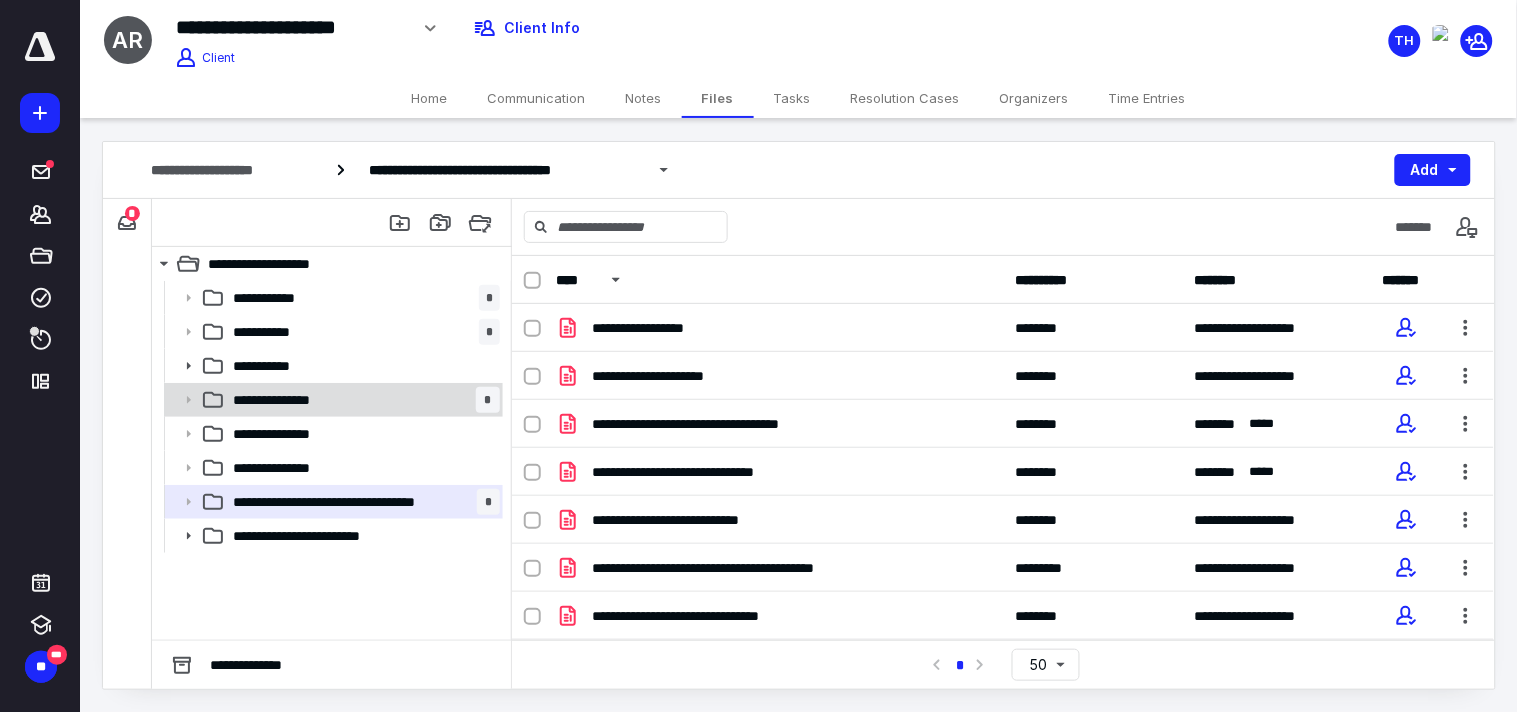click on "**********" at bounding box center [281, 400] 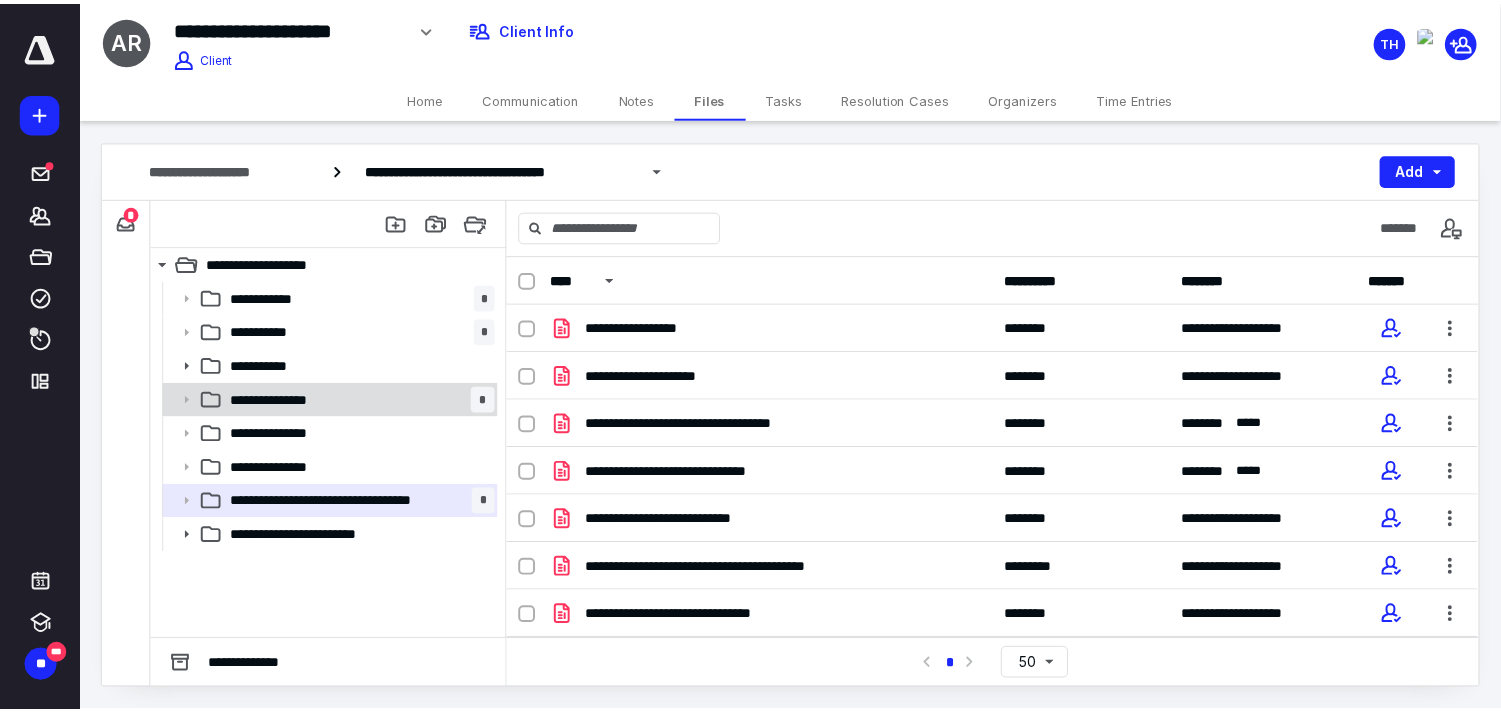 scroll, scrollTop: 0, scrollLeft: 0, axis: both 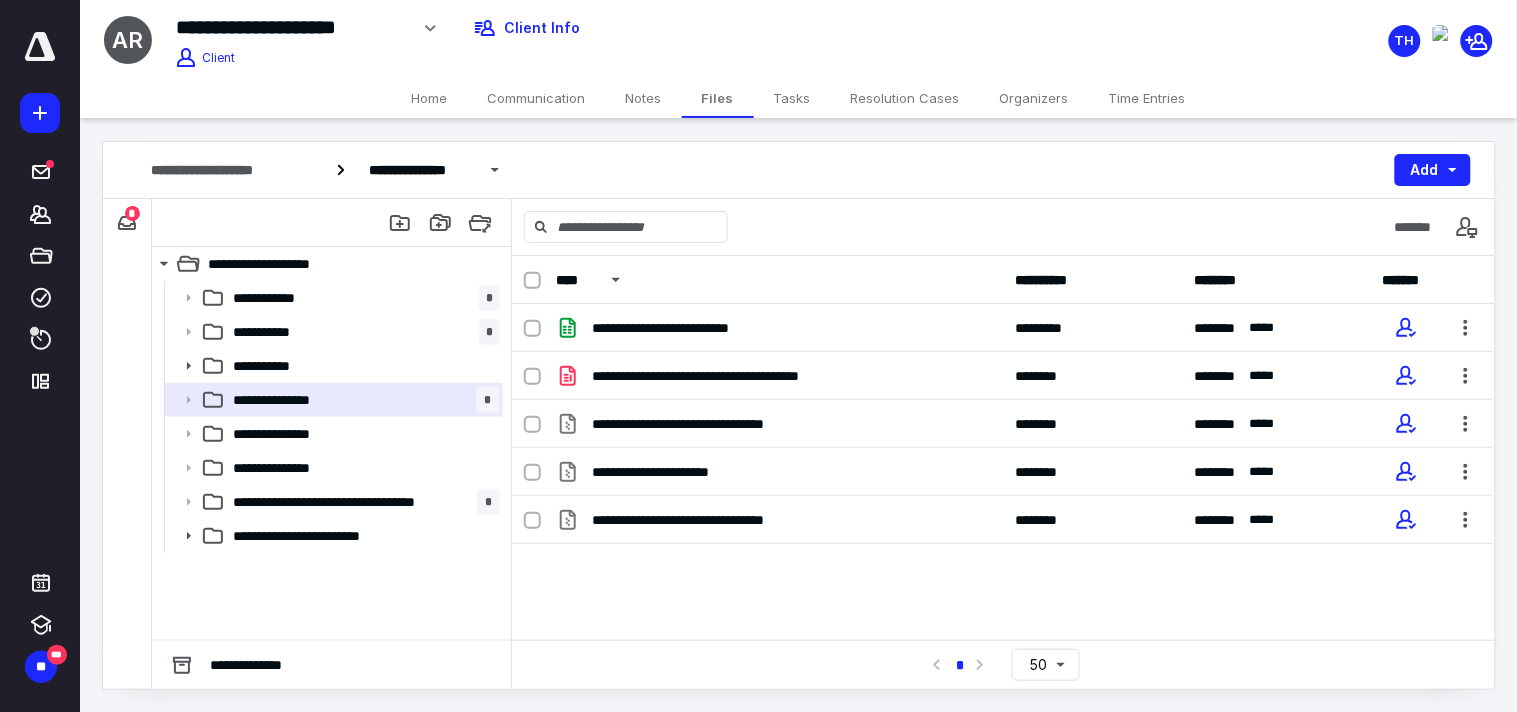 click on "Home" at bounding box center [430, 98] 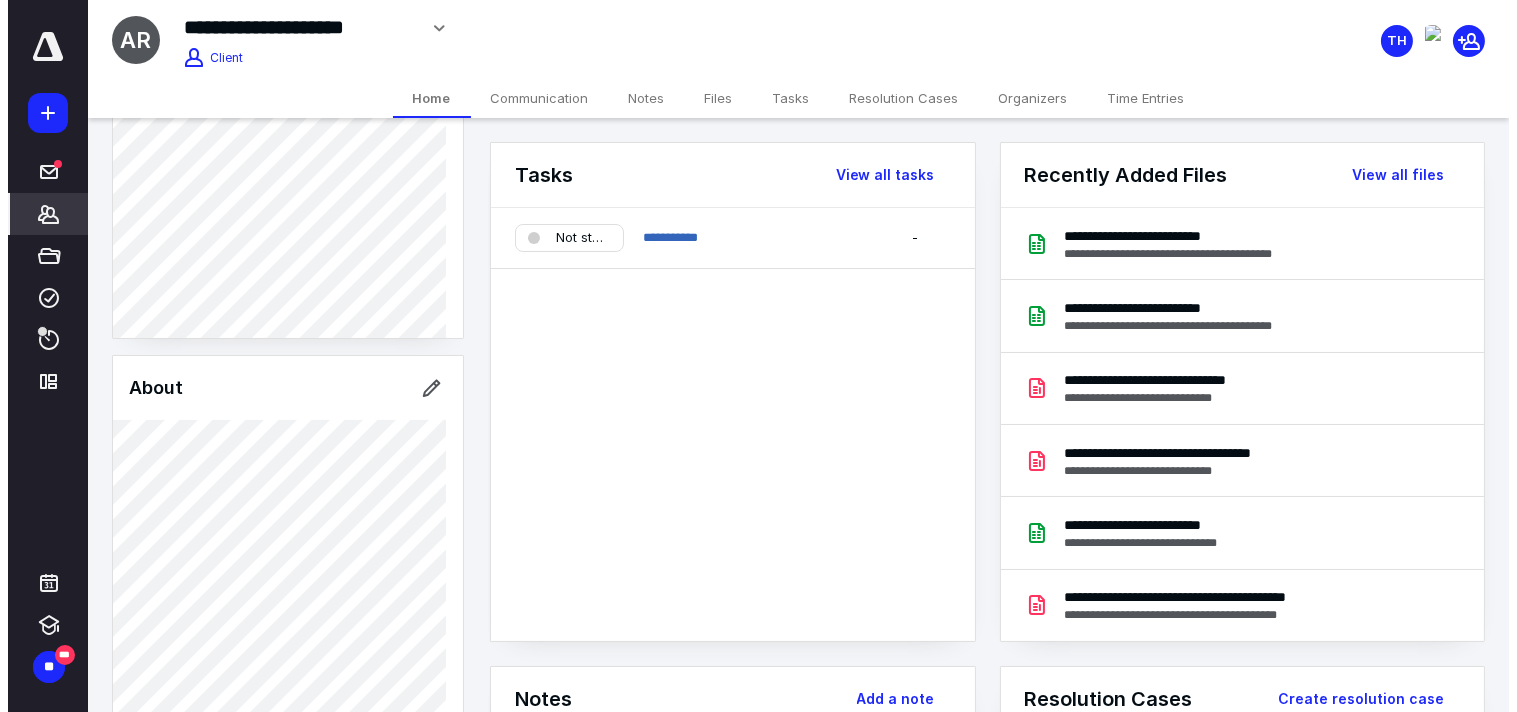 scroll, scrollTop: 333, scrollLeft: 0, axis: vertical 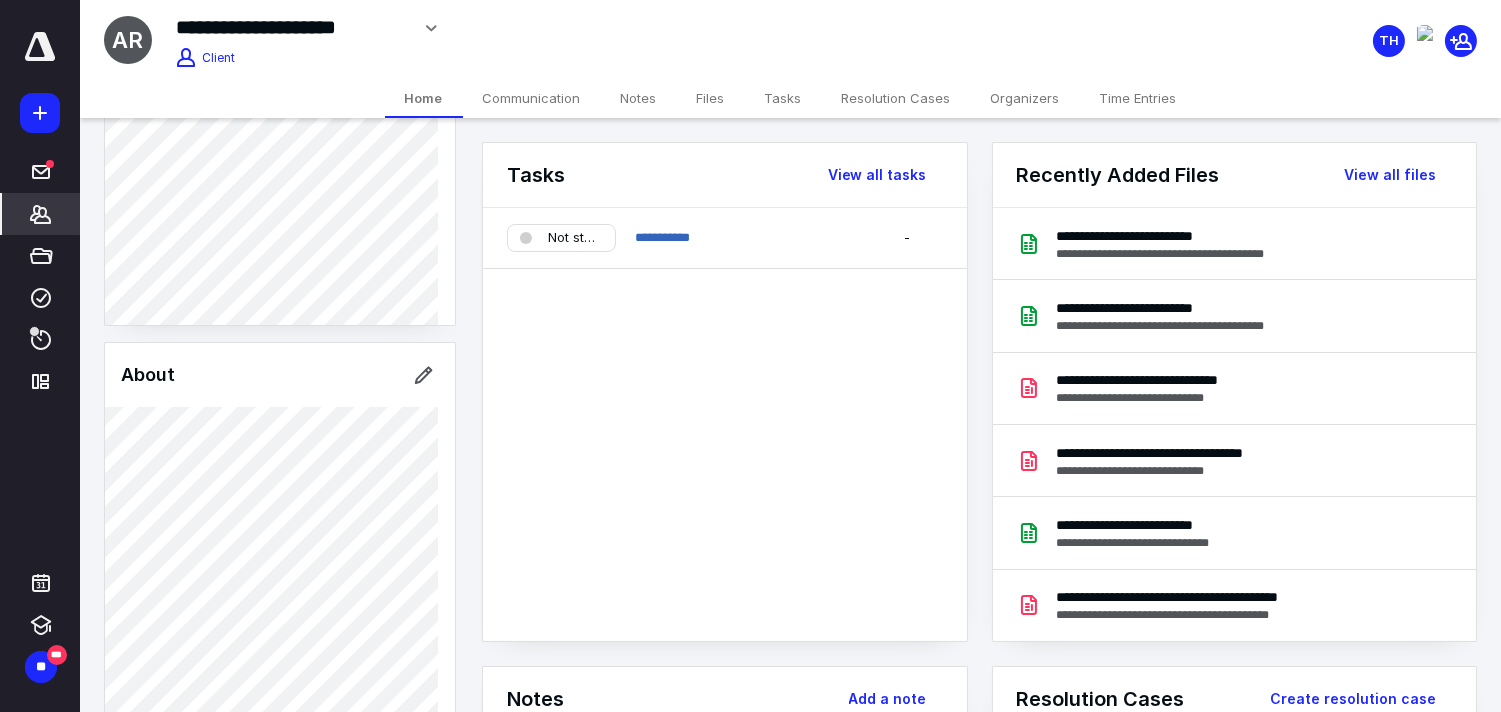 drag, startPoint x: 703, startPoint y: 103, endPoint x: 676, endPoint y: 120, distance: 31.906113 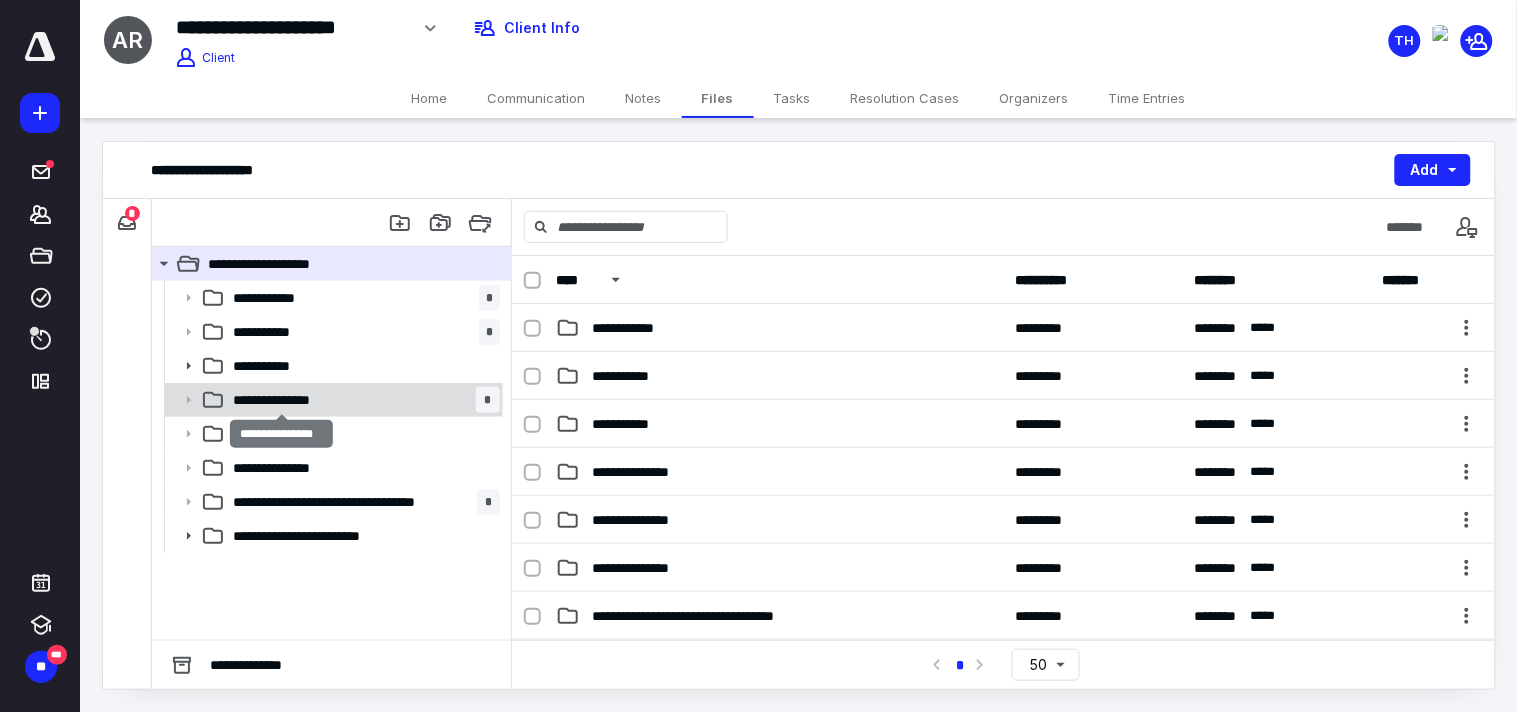 click on "**********" at bounding box center [281, 400] 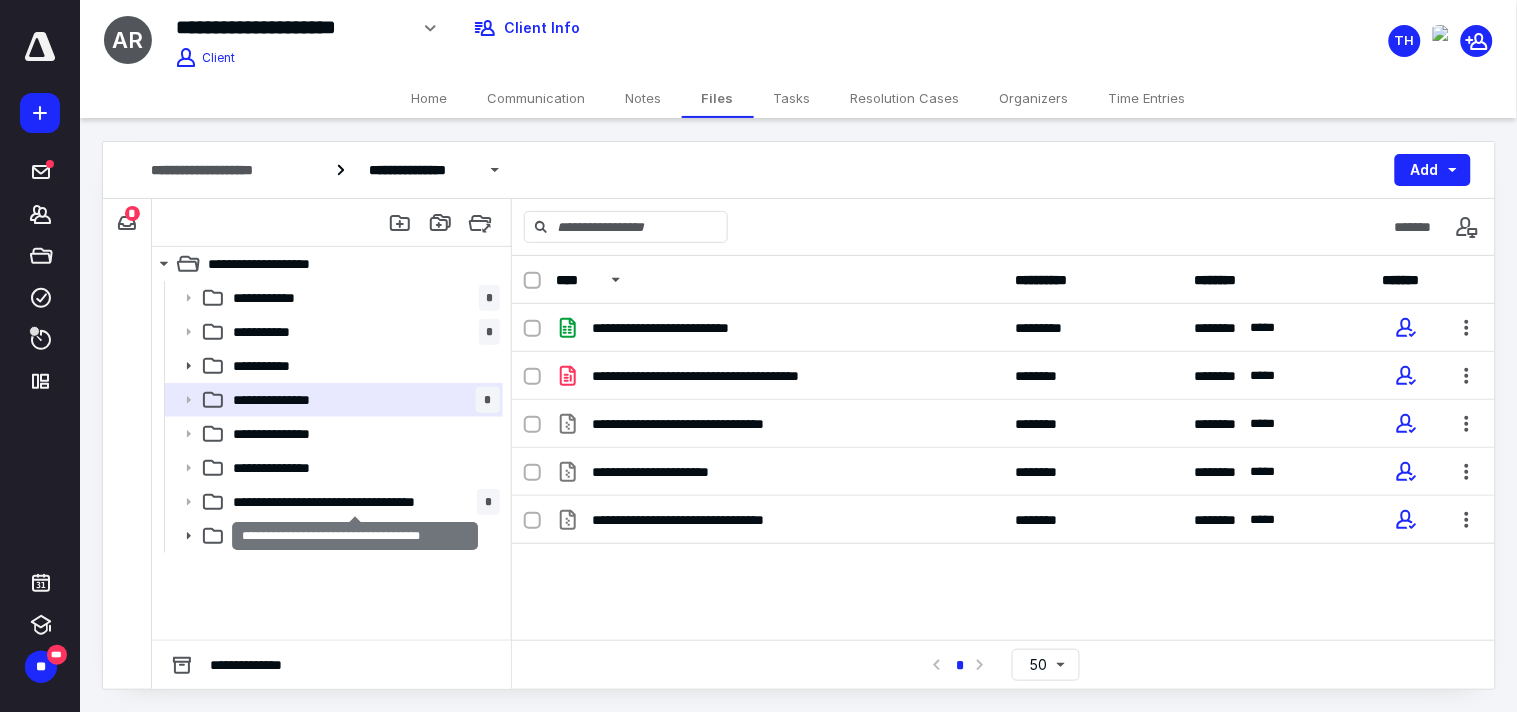 click on "**********" at bounding box center [355, 502] 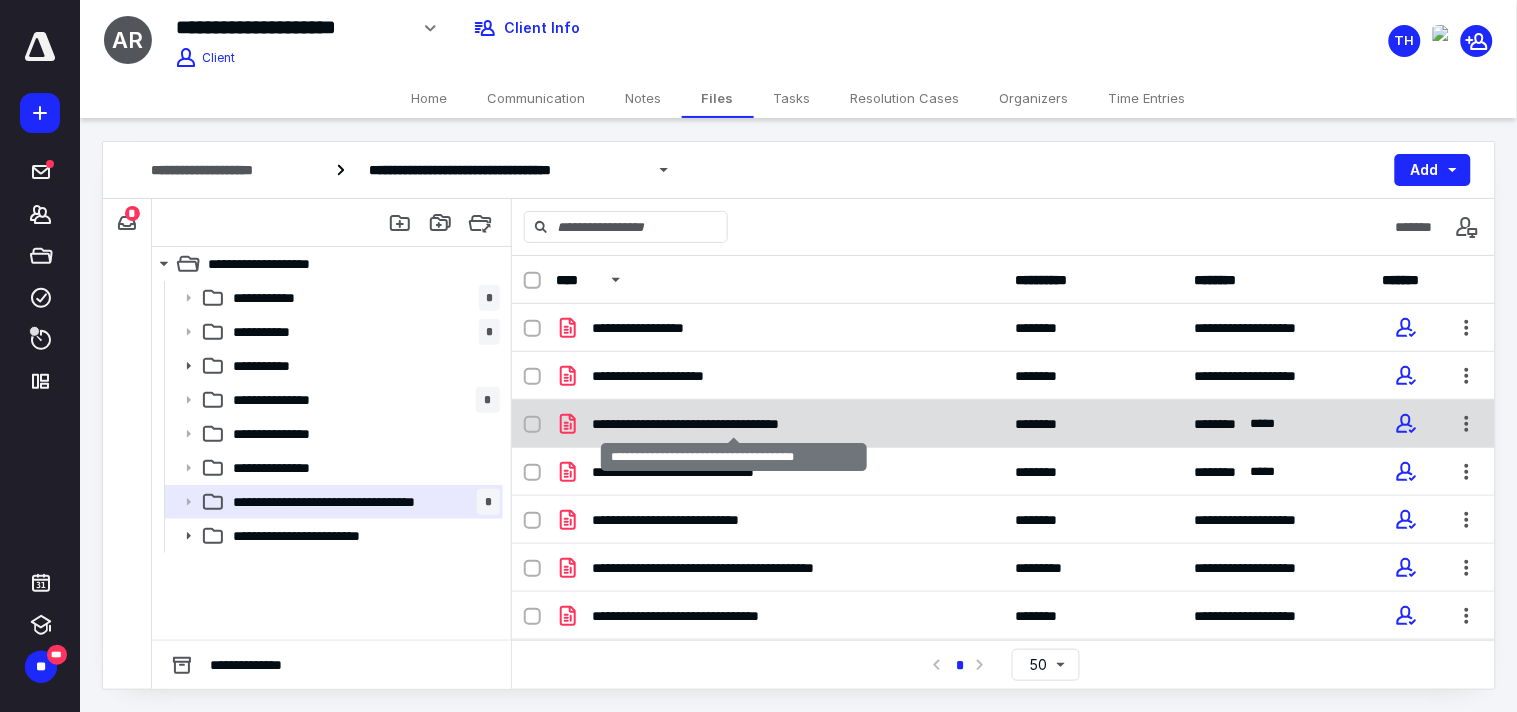 scroll, scrollTop: 1, scrollLeft: 0, axis: vertical 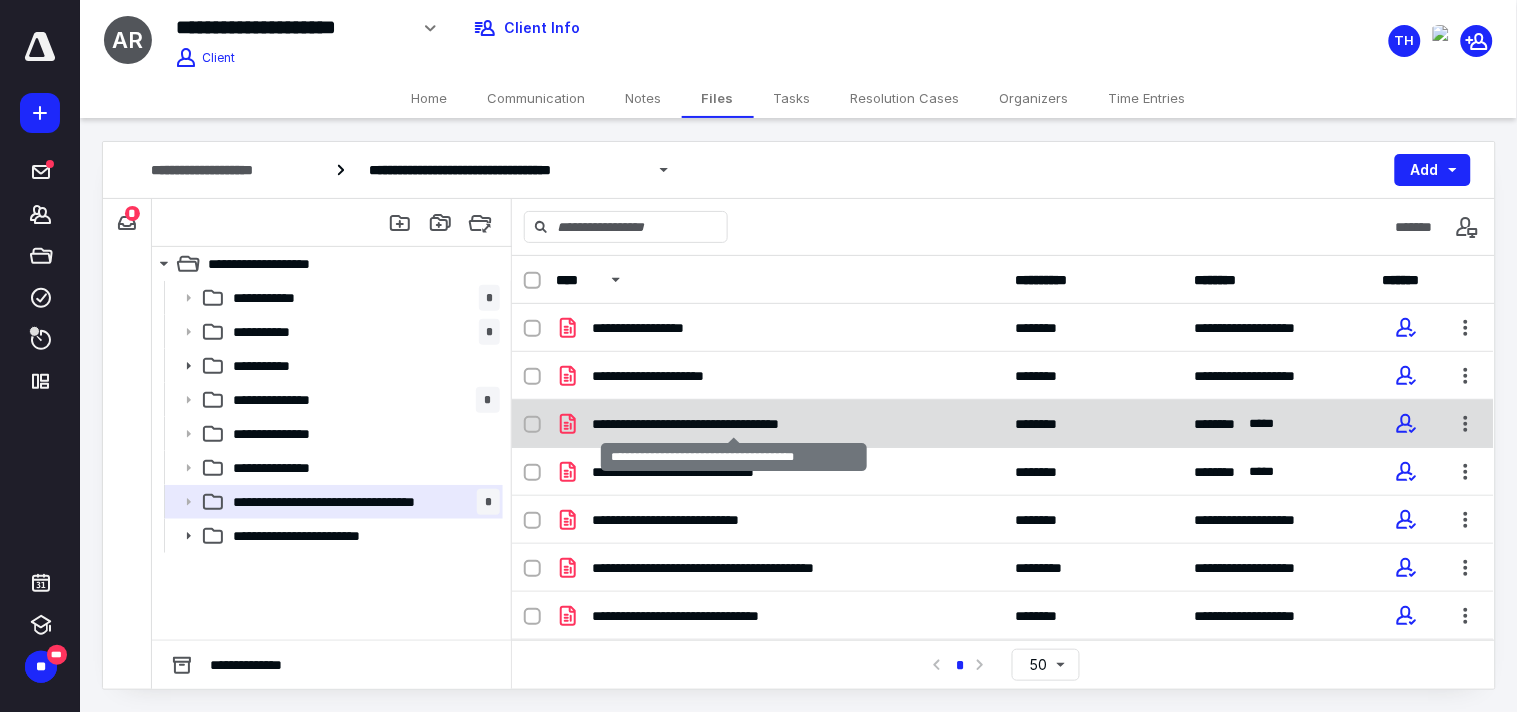 click on "**********" at bounding box center [734, 424] 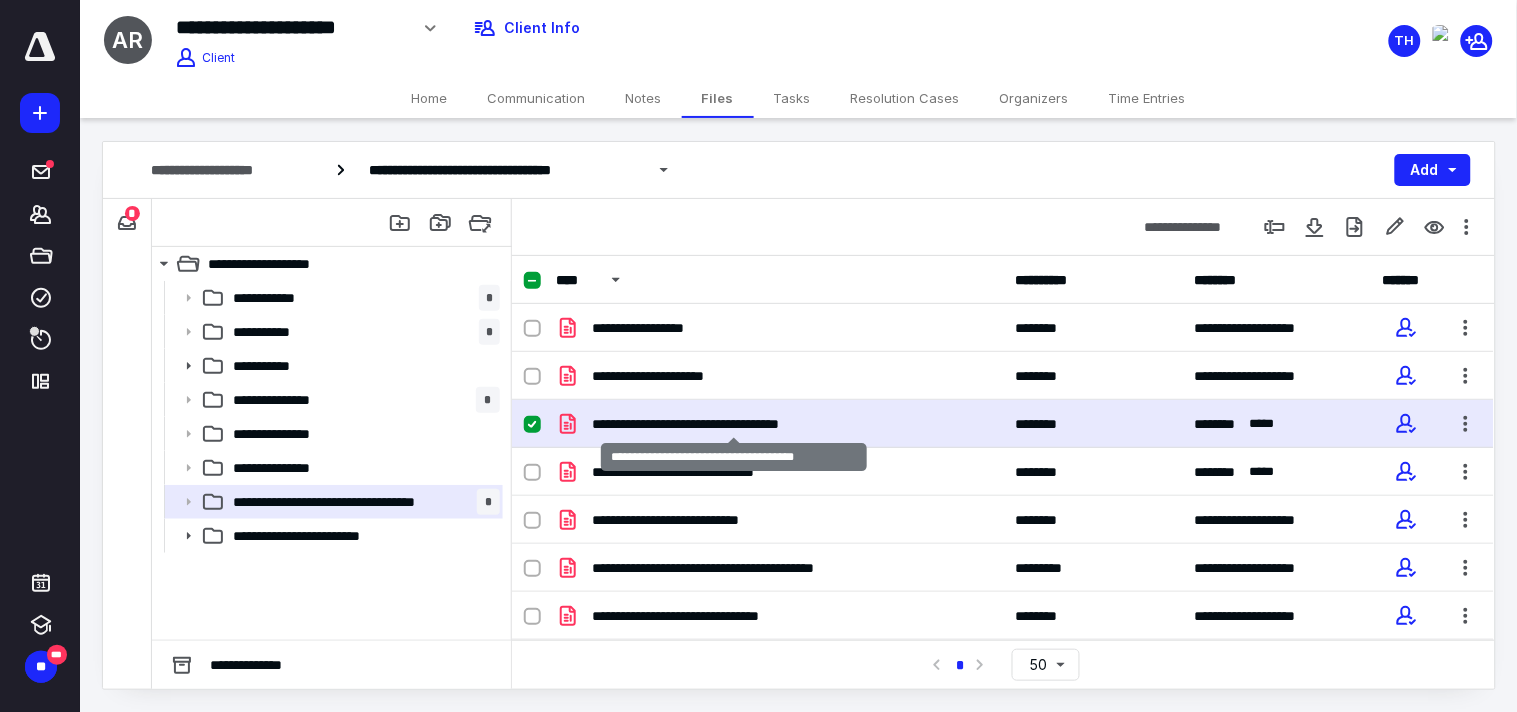 click on "**********" at bounding box center [734, 424] 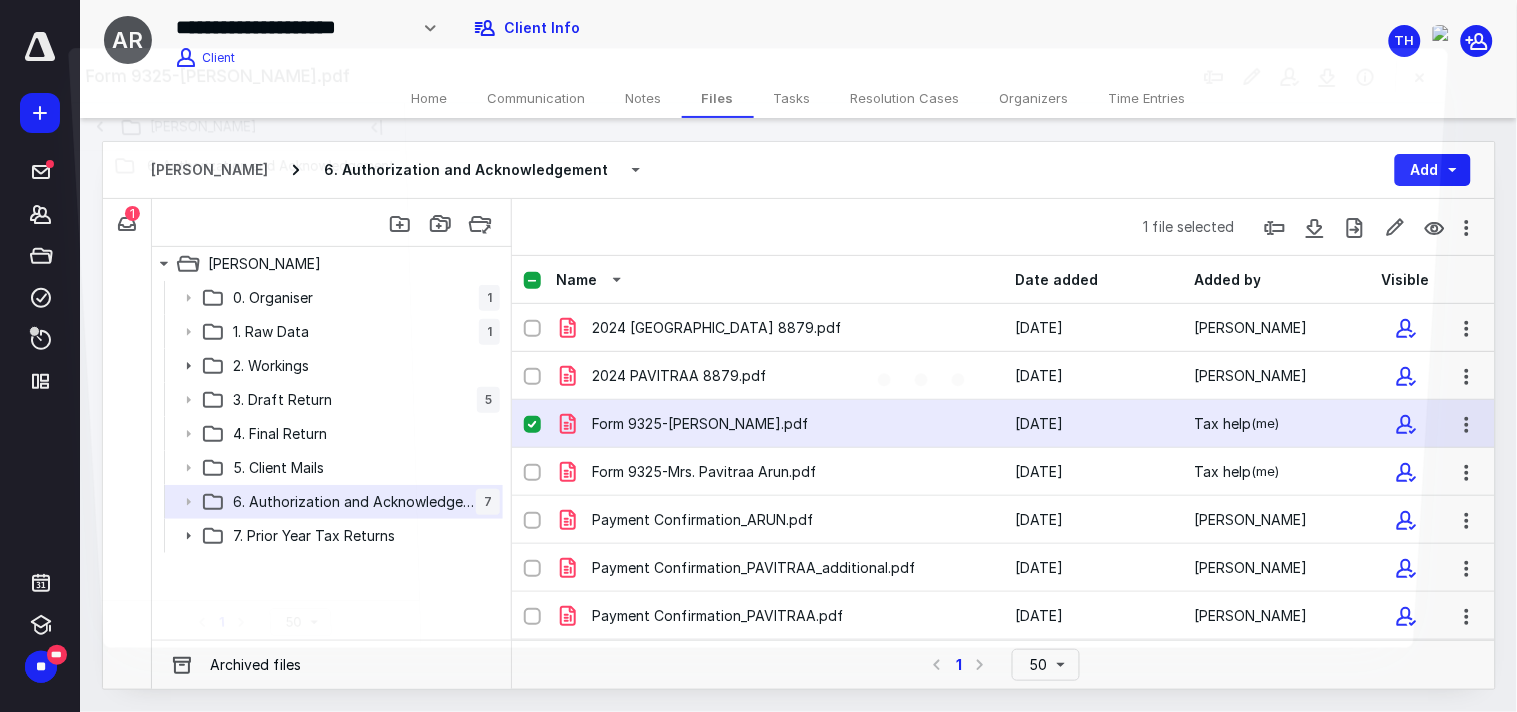 scroll, scrollTop: 1, scrollLeft: 0, axis: vertical 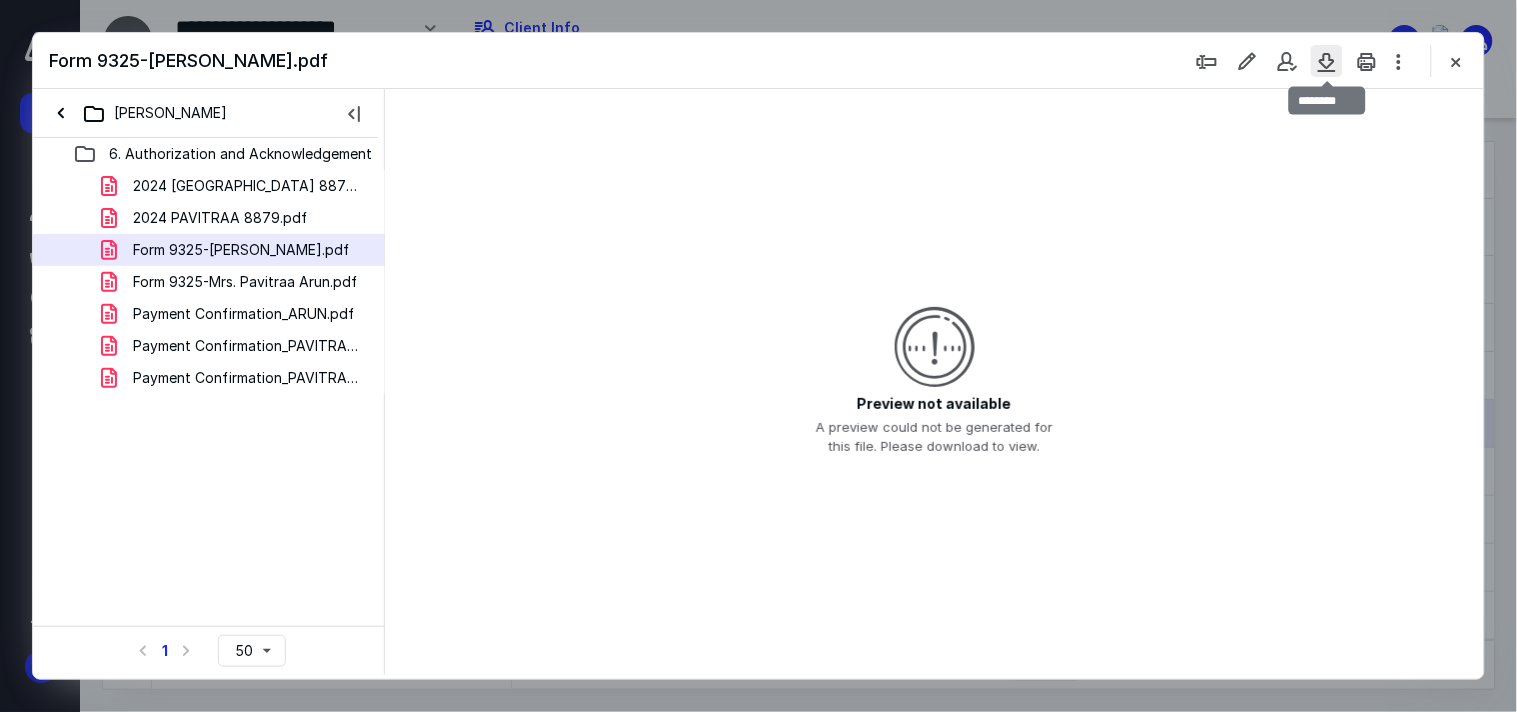 click at bounding box center [1327, 61] 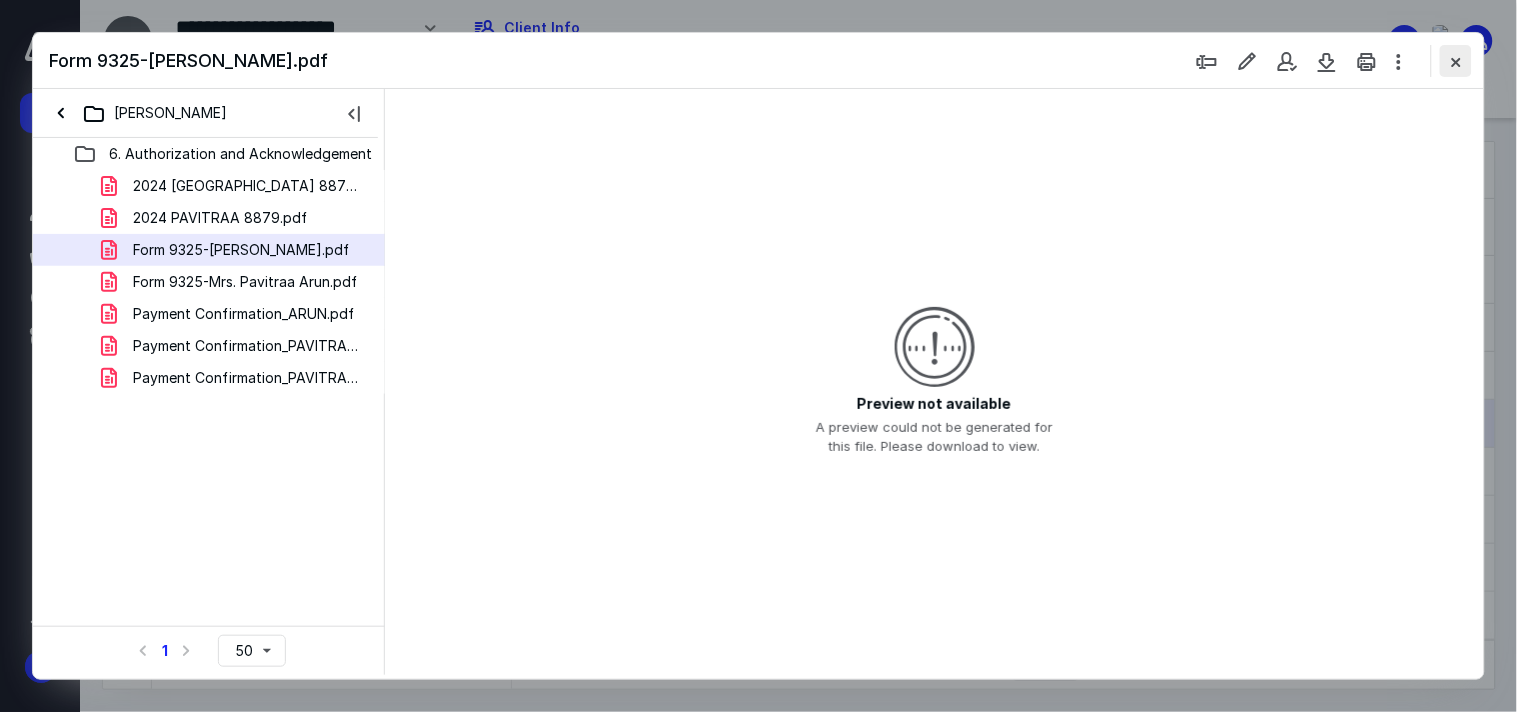 click at bounding box center (1456, 61) 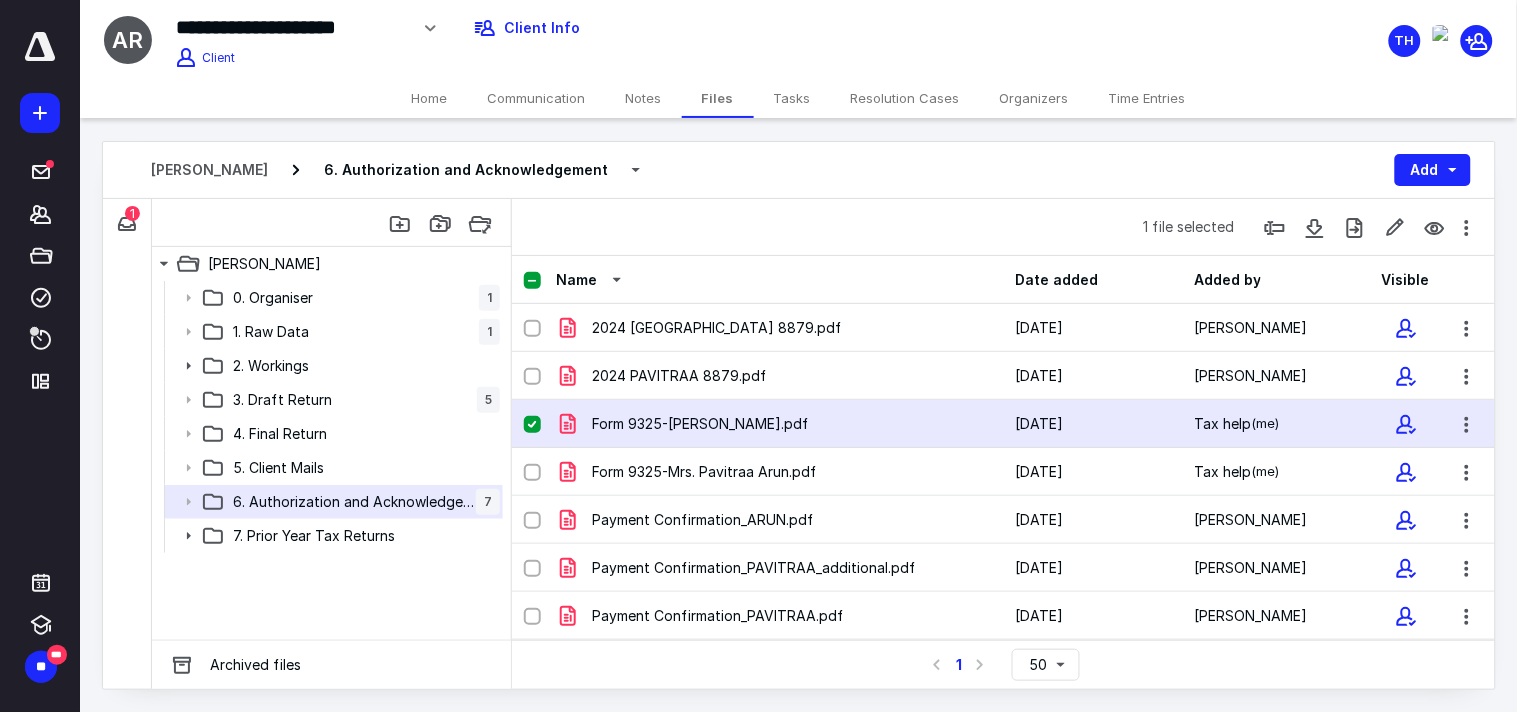 click 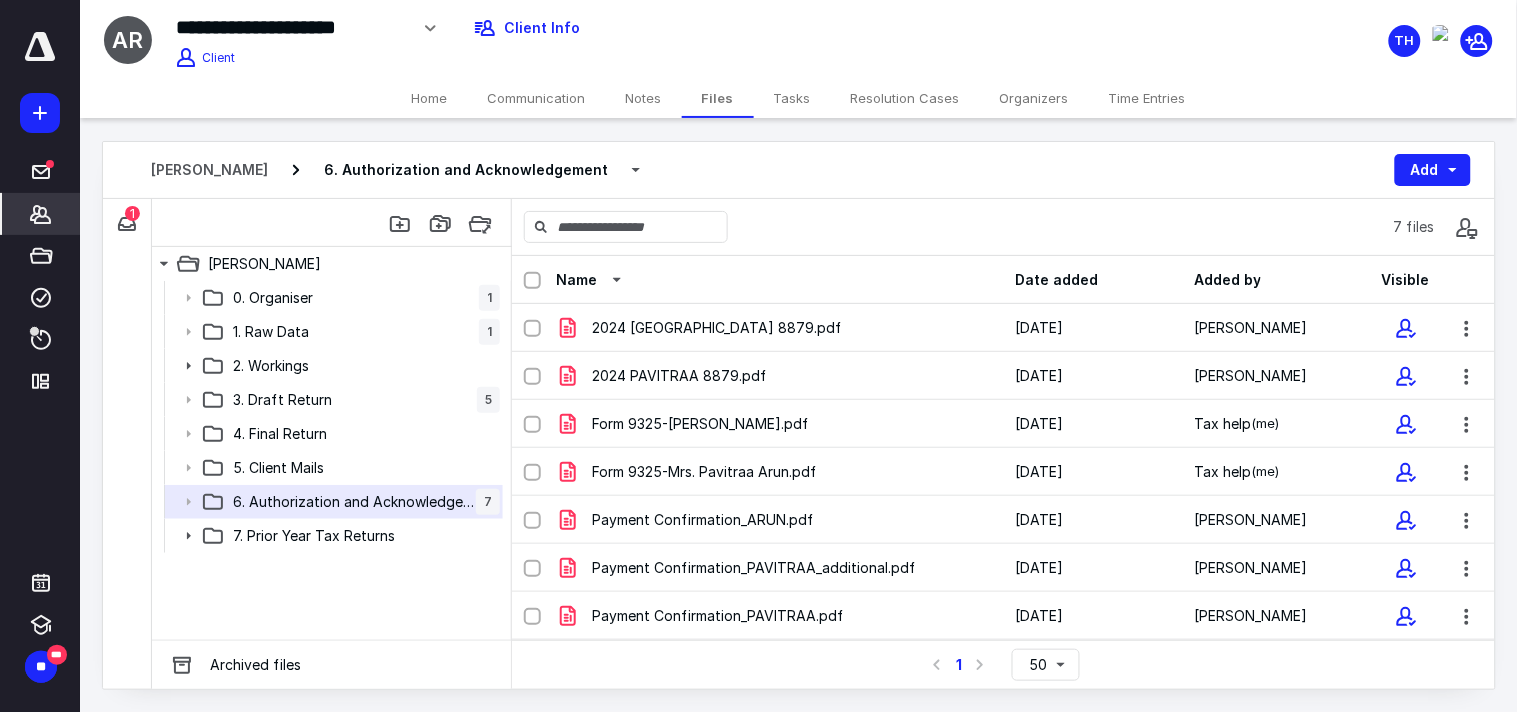 click on "*******" at bounding box center [41, 214] 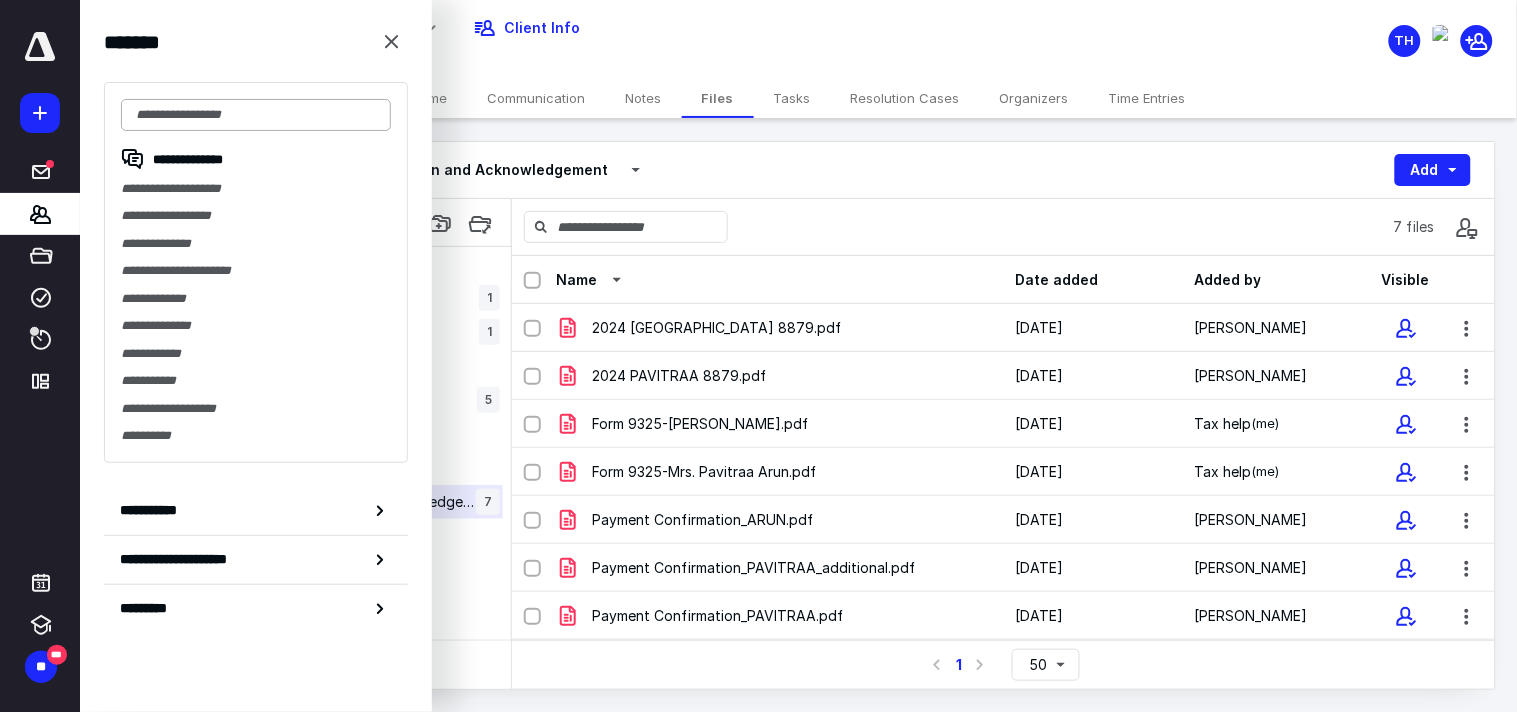 click at bounding box center [256, 115] 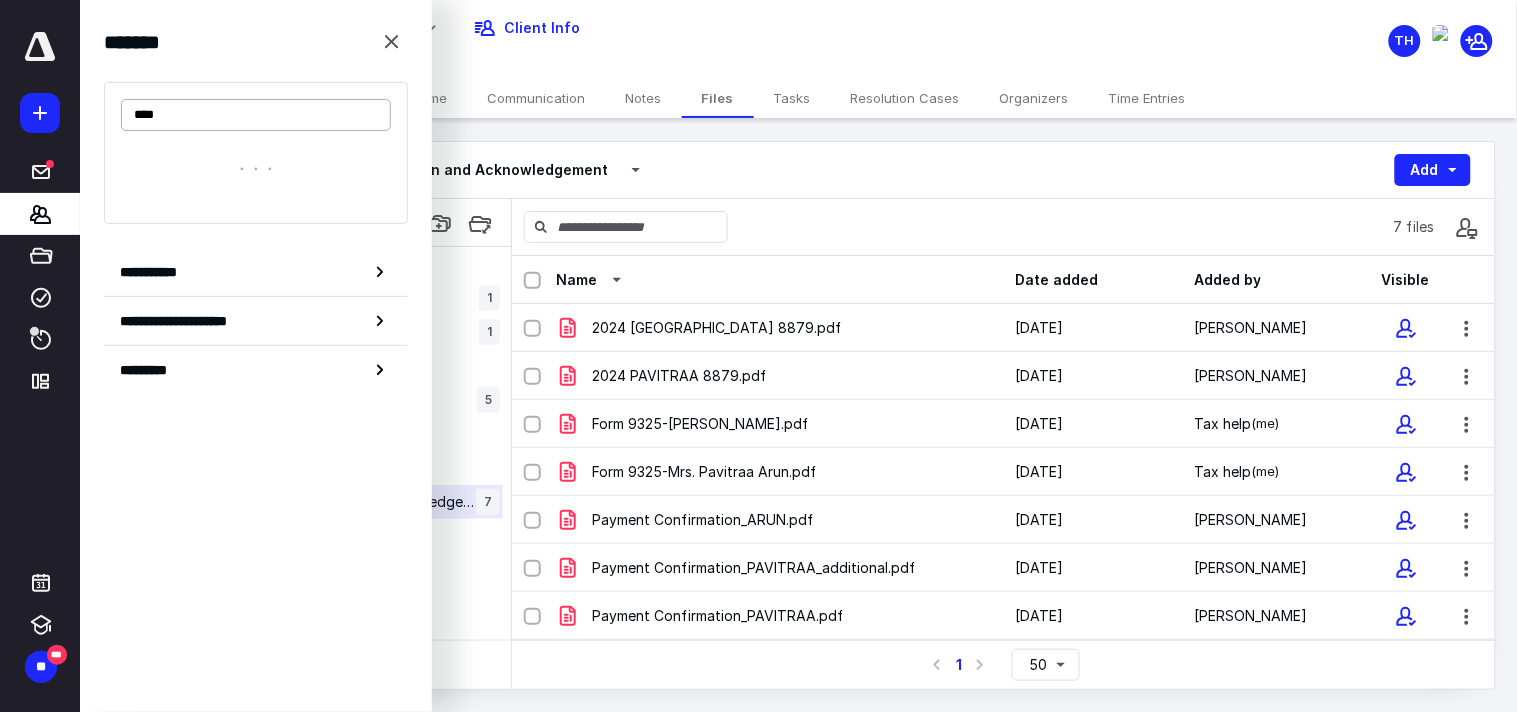 type on "****" 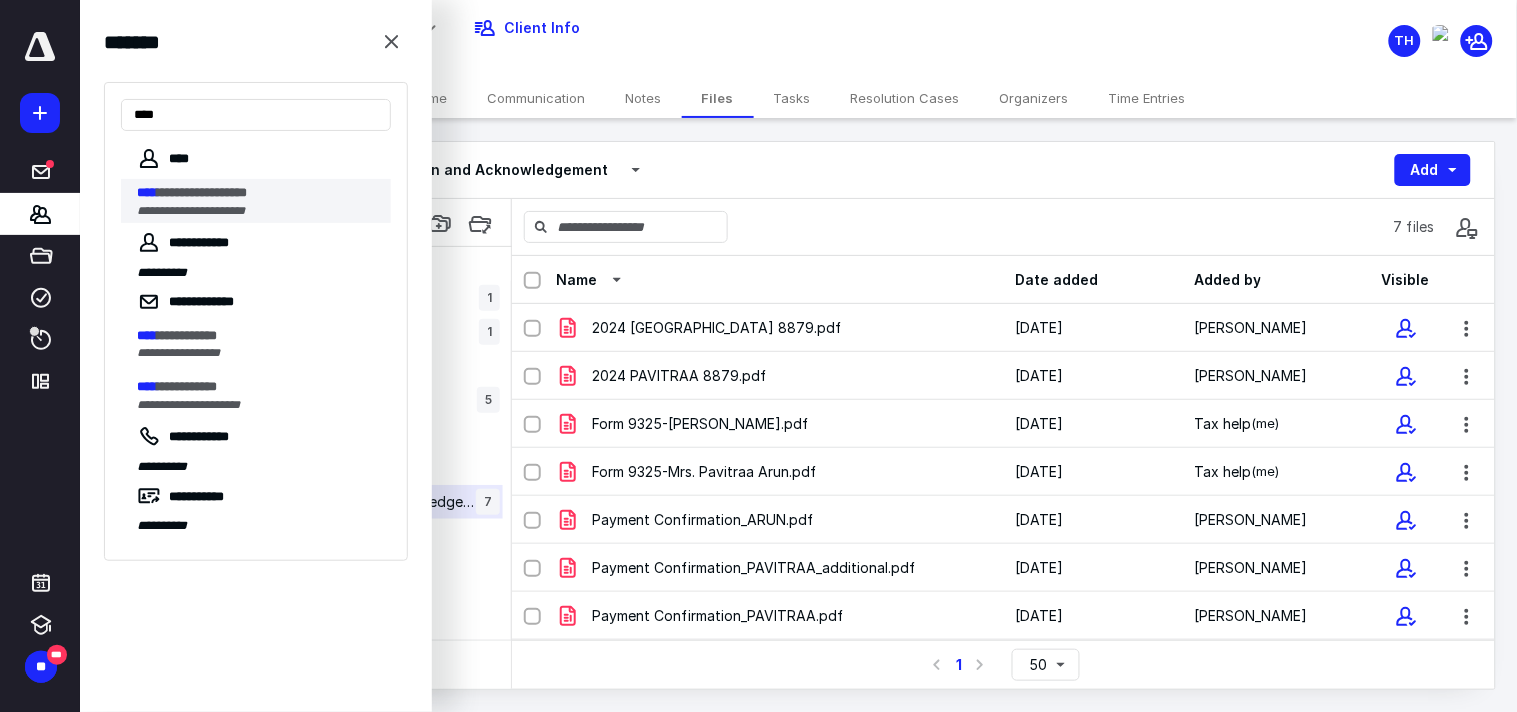 click on "**********" at bounding box center (258, 193) 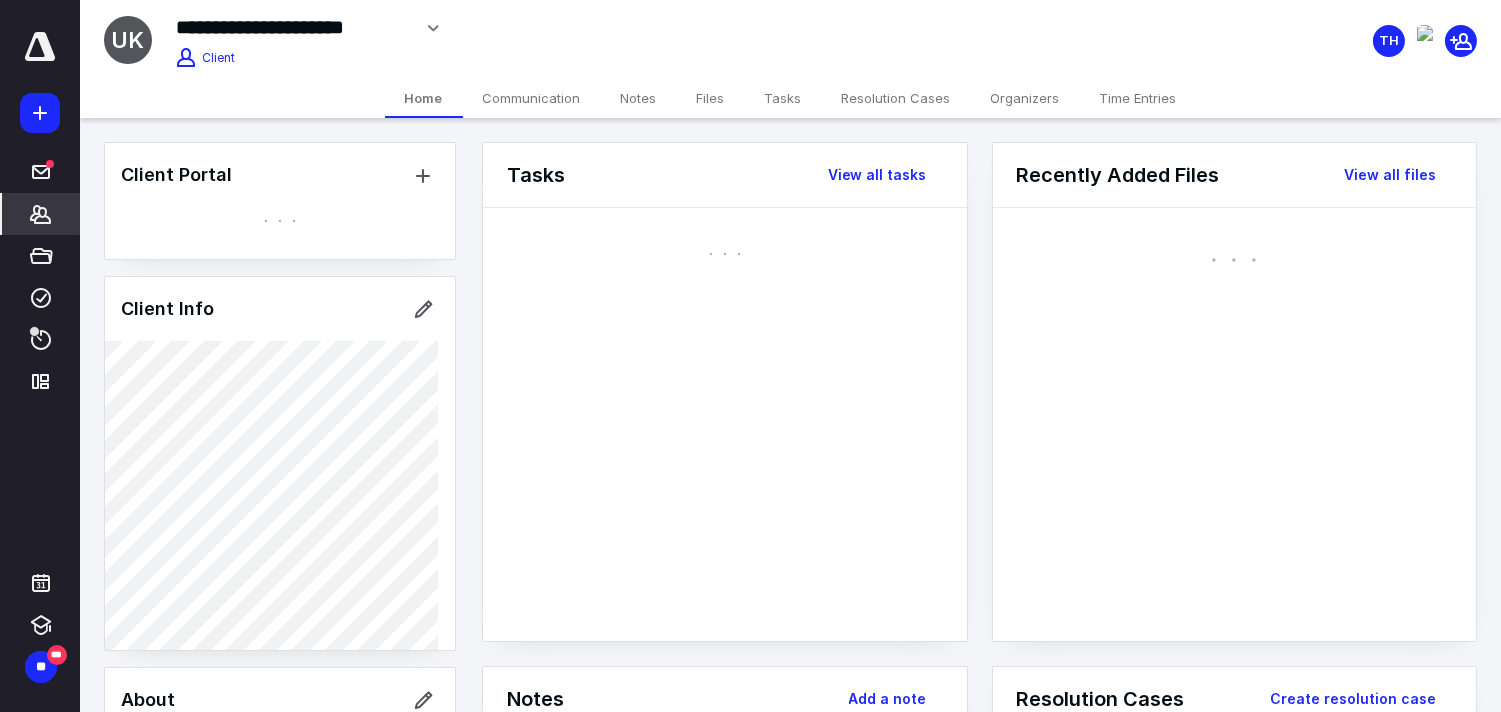 click on "Files" at bounding box center (711, 98) 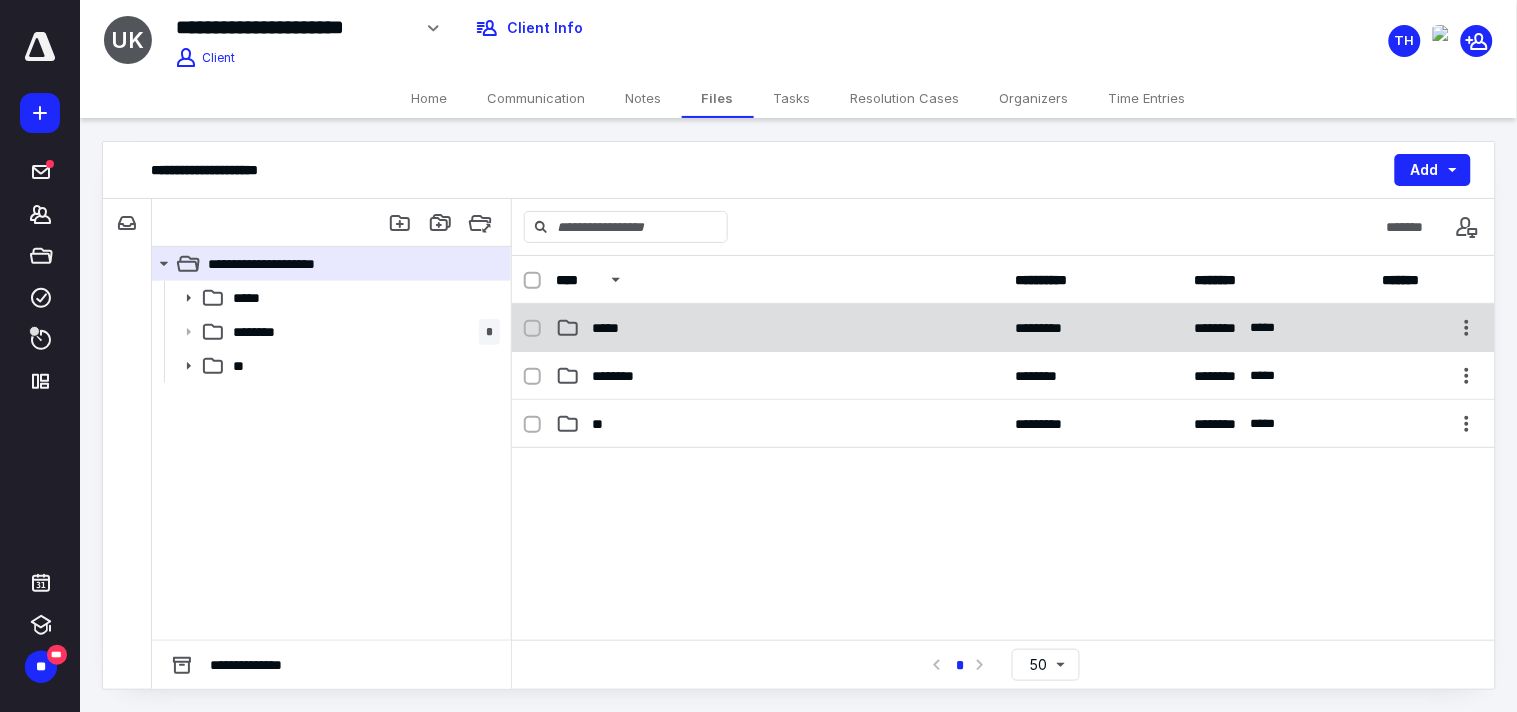 click on "*****" at bounding box center [608, 328] 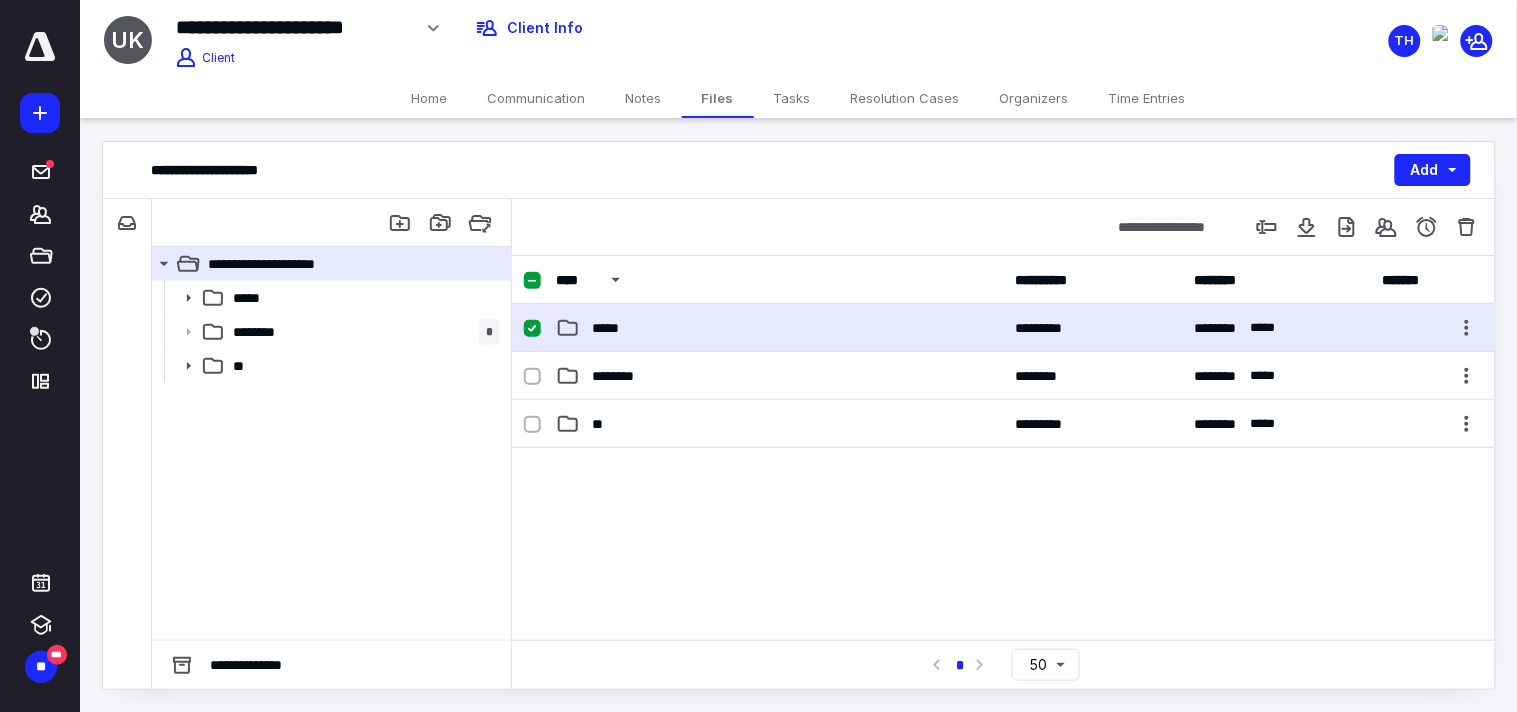 click on "*****" at bounding box center (608, 328) 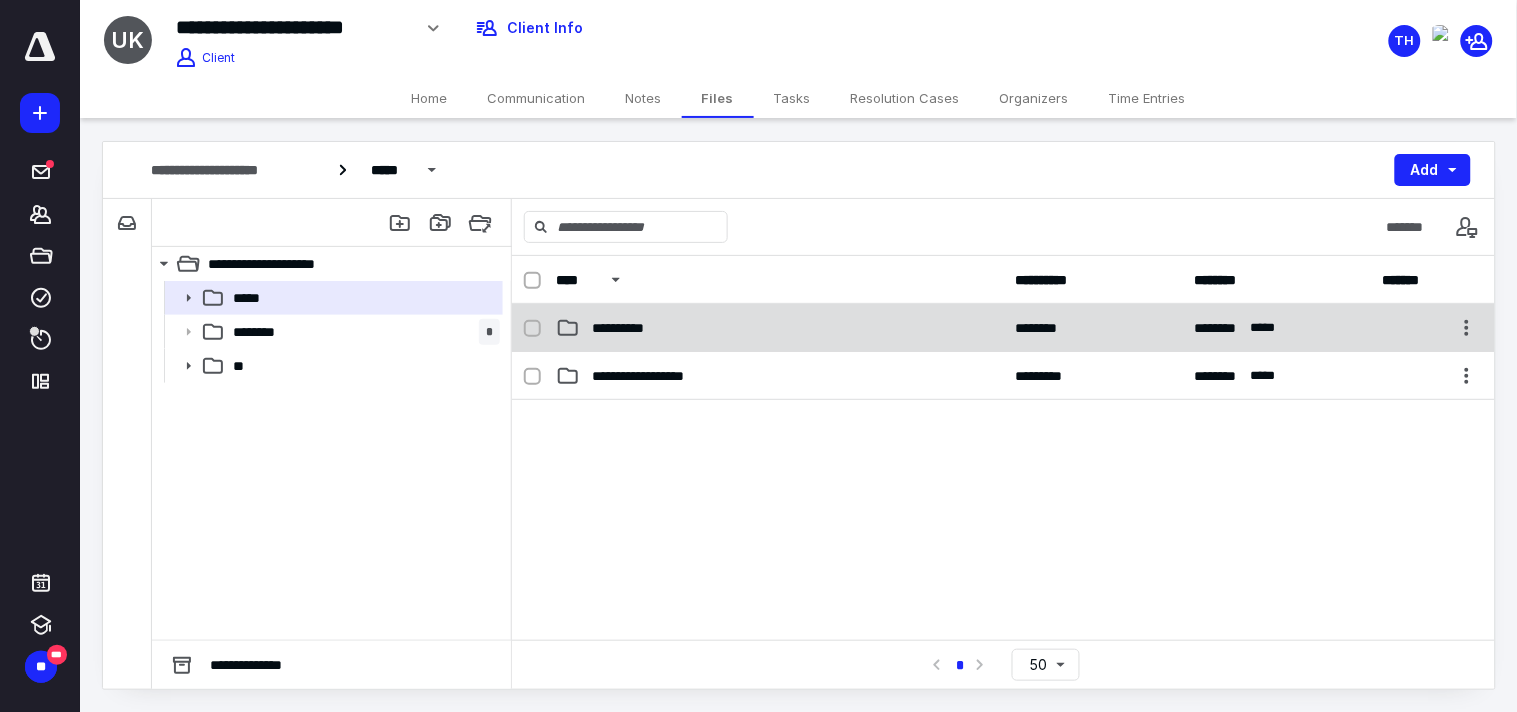 click on "**********" at bounding box center (631, 328) 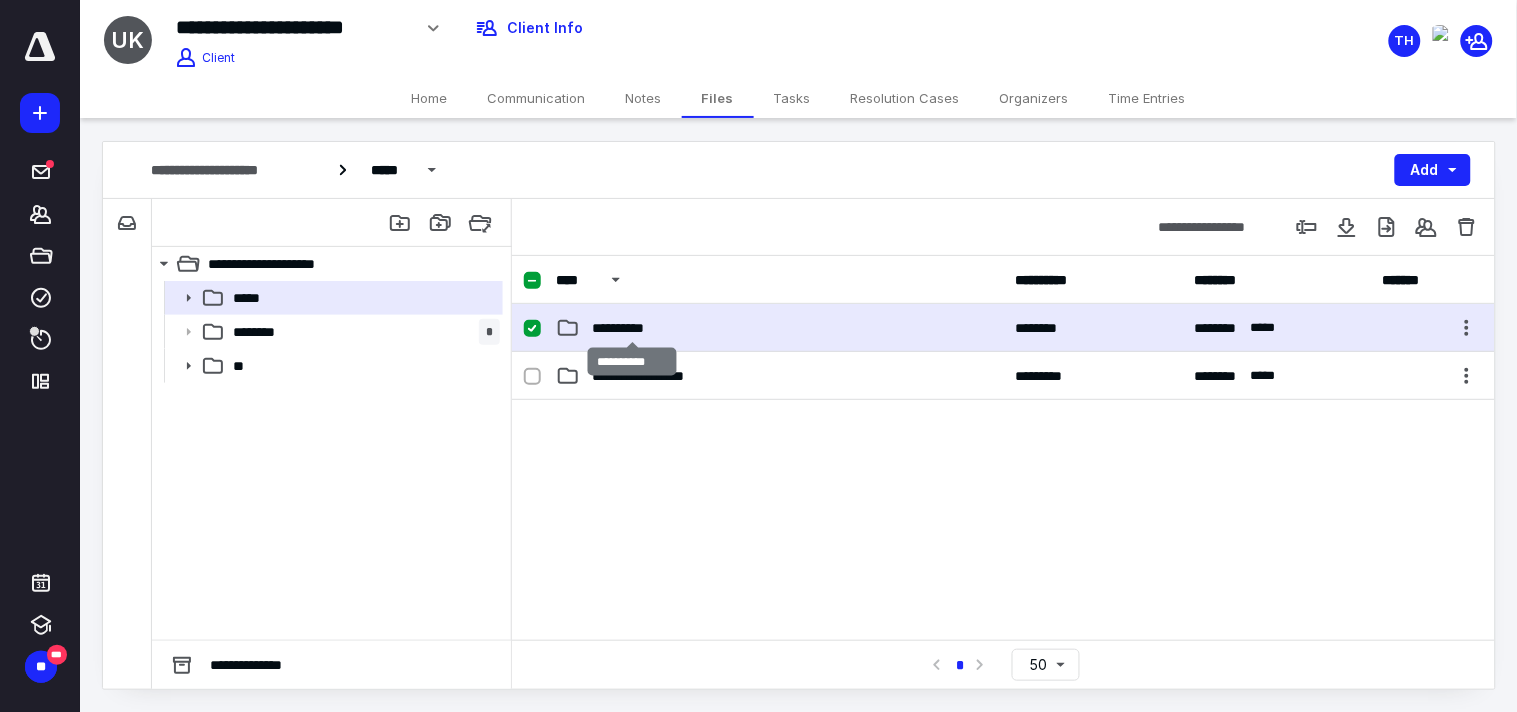click on "**********" at bounding box center (631, 328) 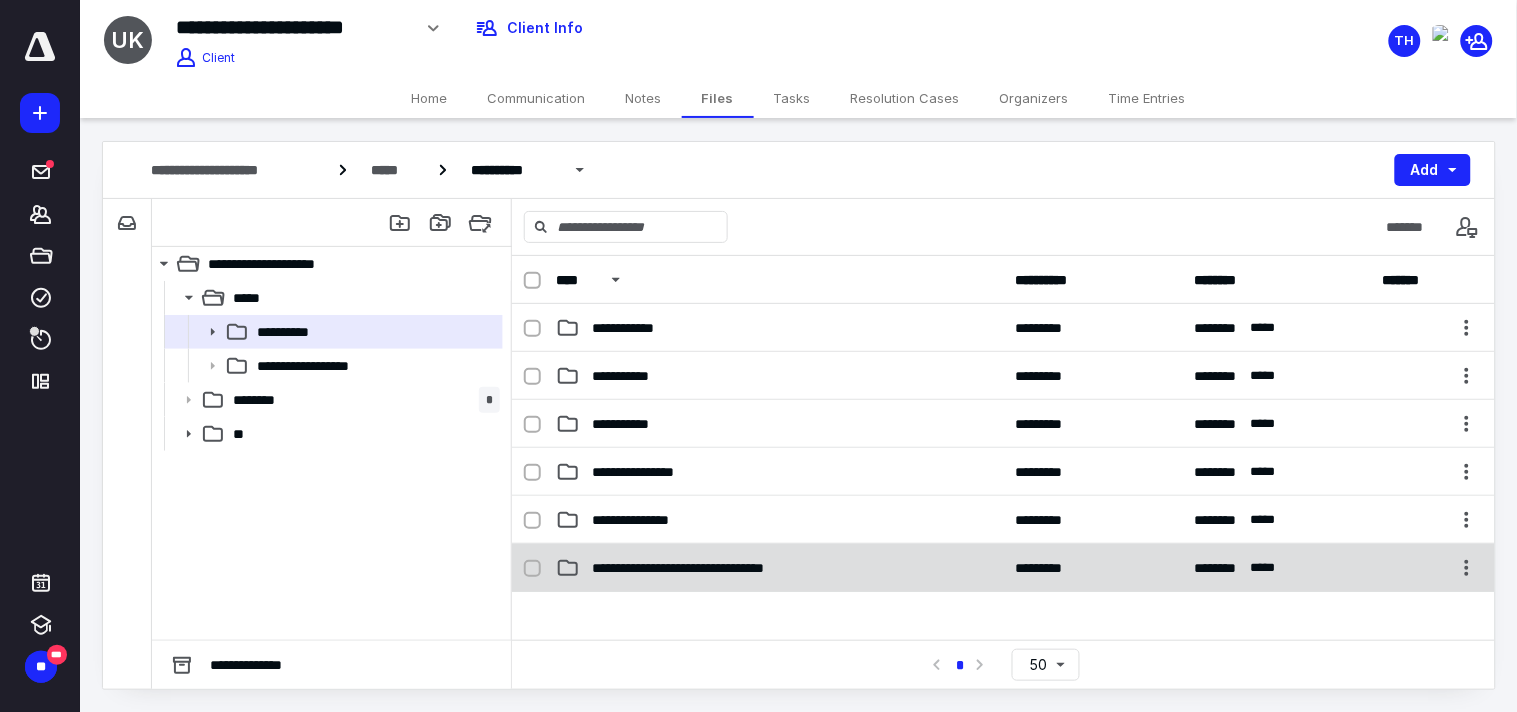 click on "**********" at bounding box center (1003, 568) 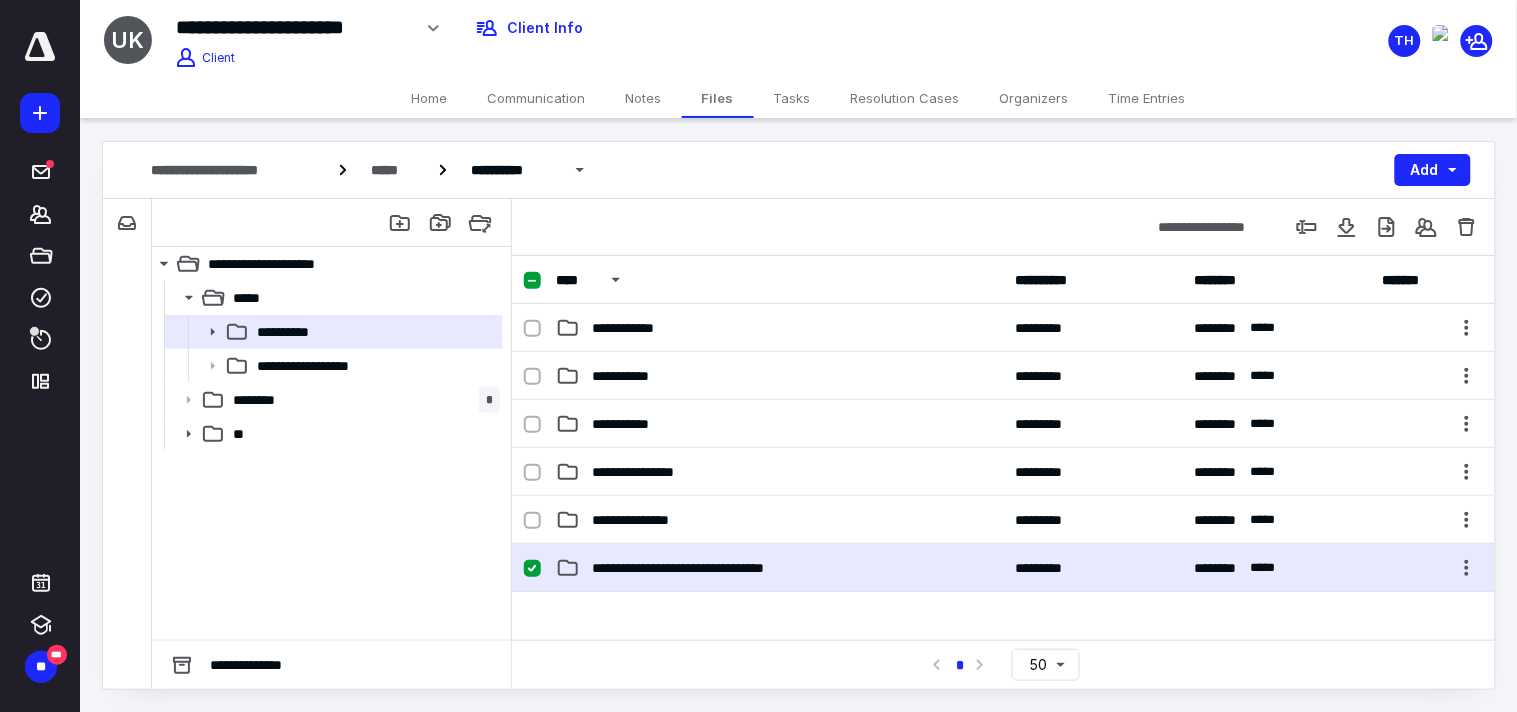 click on "**********" at bounding box center [1003, 568] 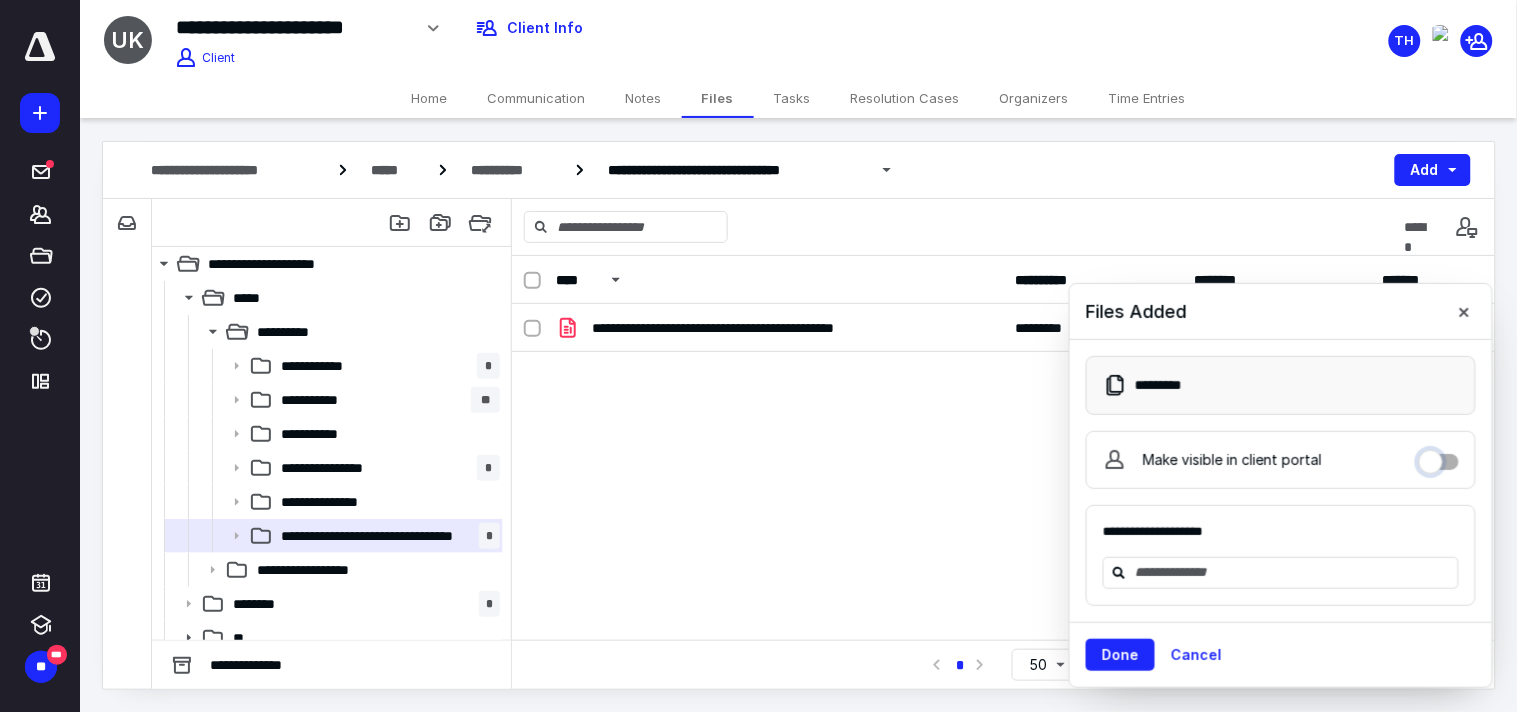 click on "Make visible in client portal" at bounding box center [1439, 457] 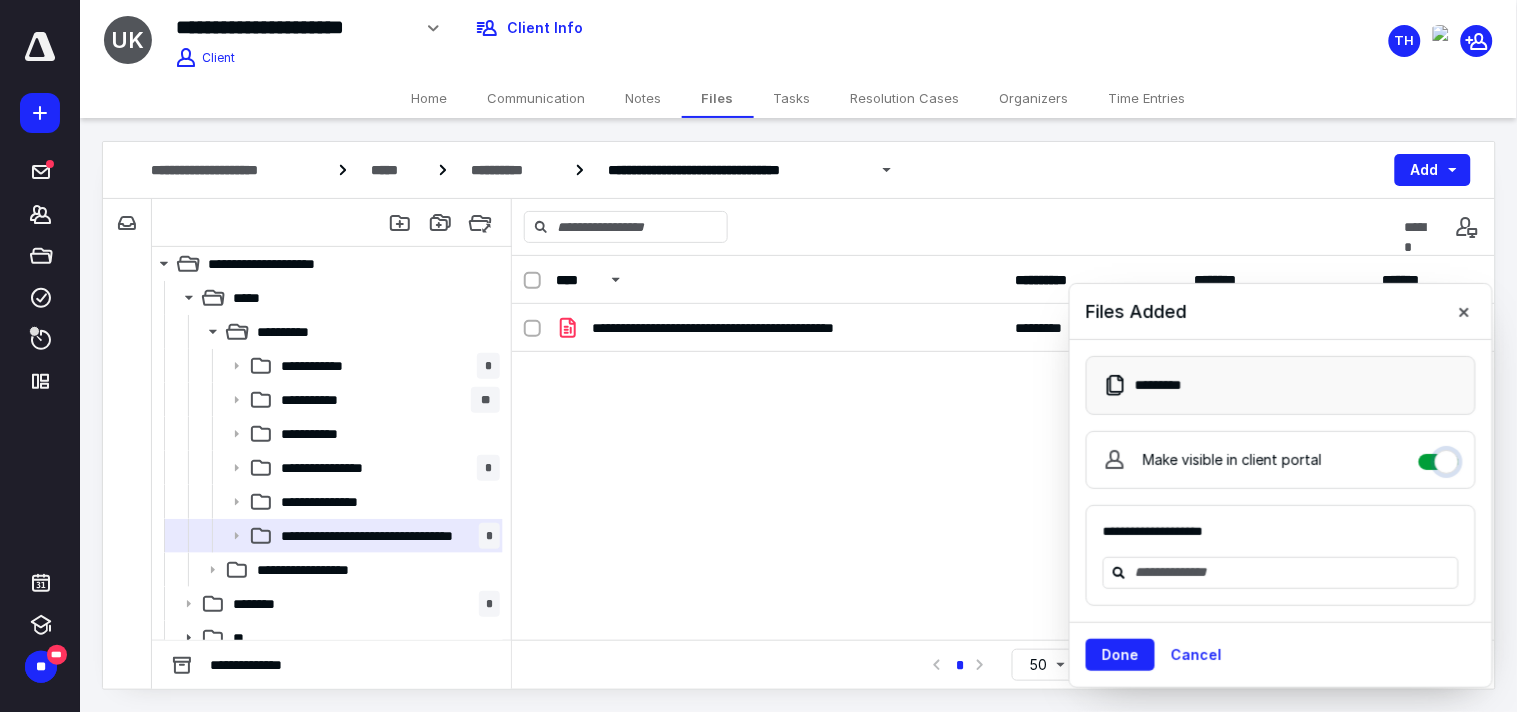 checkbox on "****" 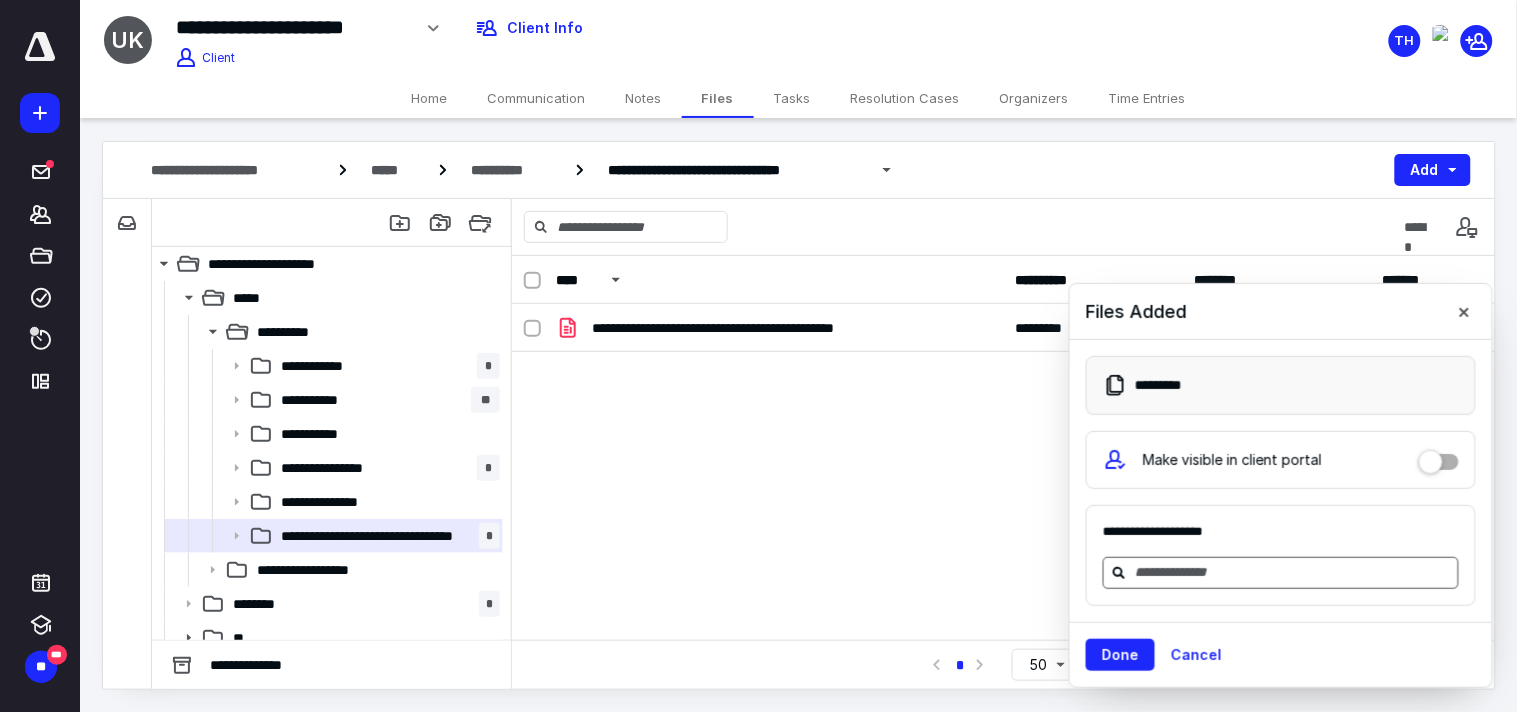 click at bounding box center [1293, 572] 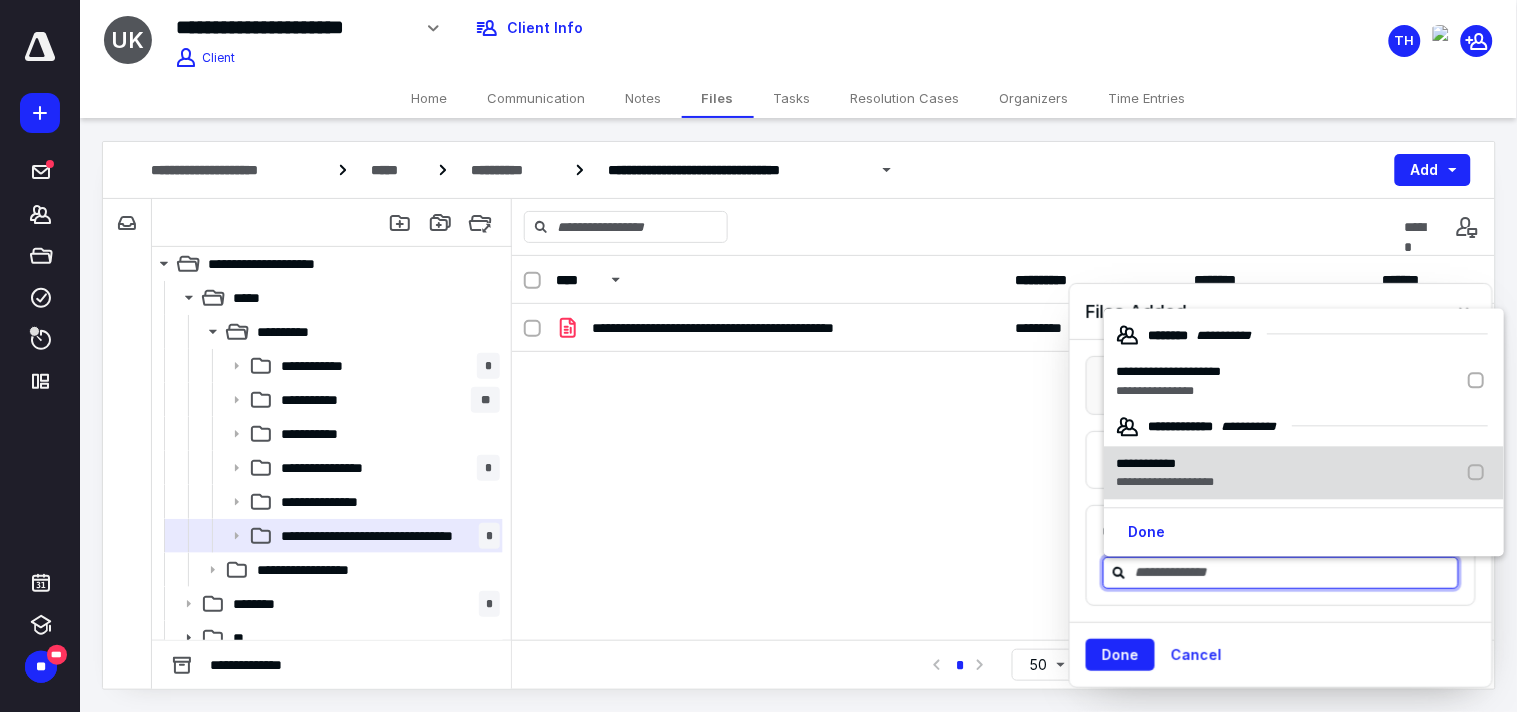 click on "**********" at bounding box center [1165, 464] 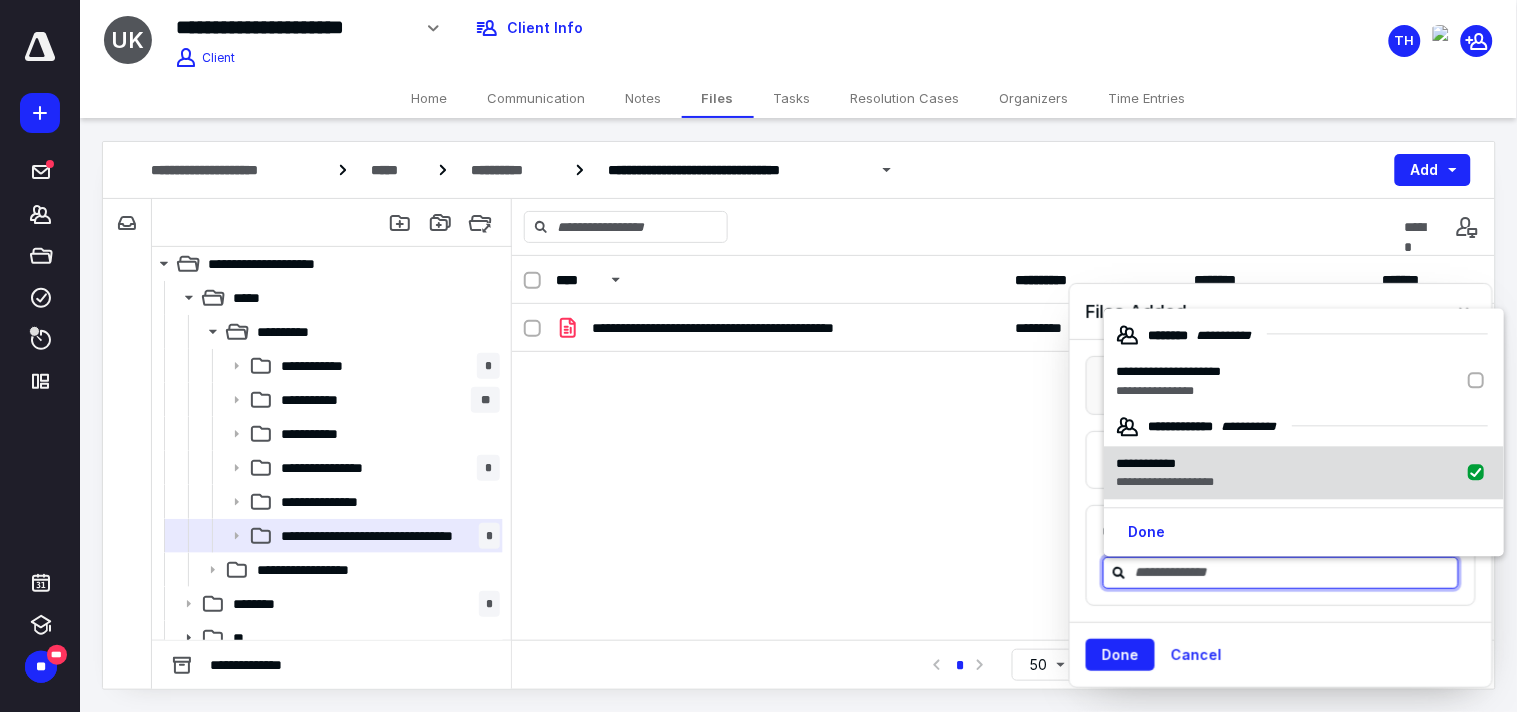 checkbox on "true" 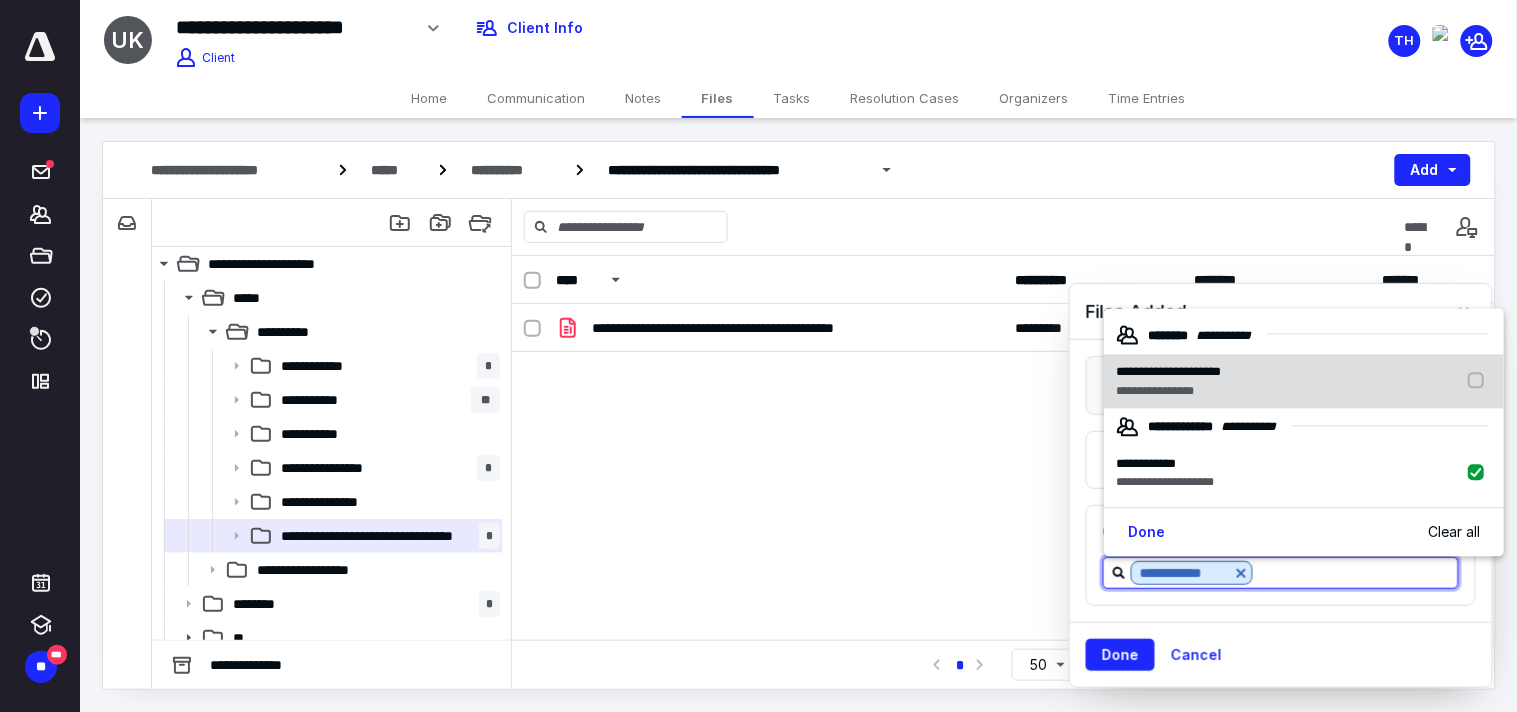 click on "**********" at bounding box center [1155, 391] 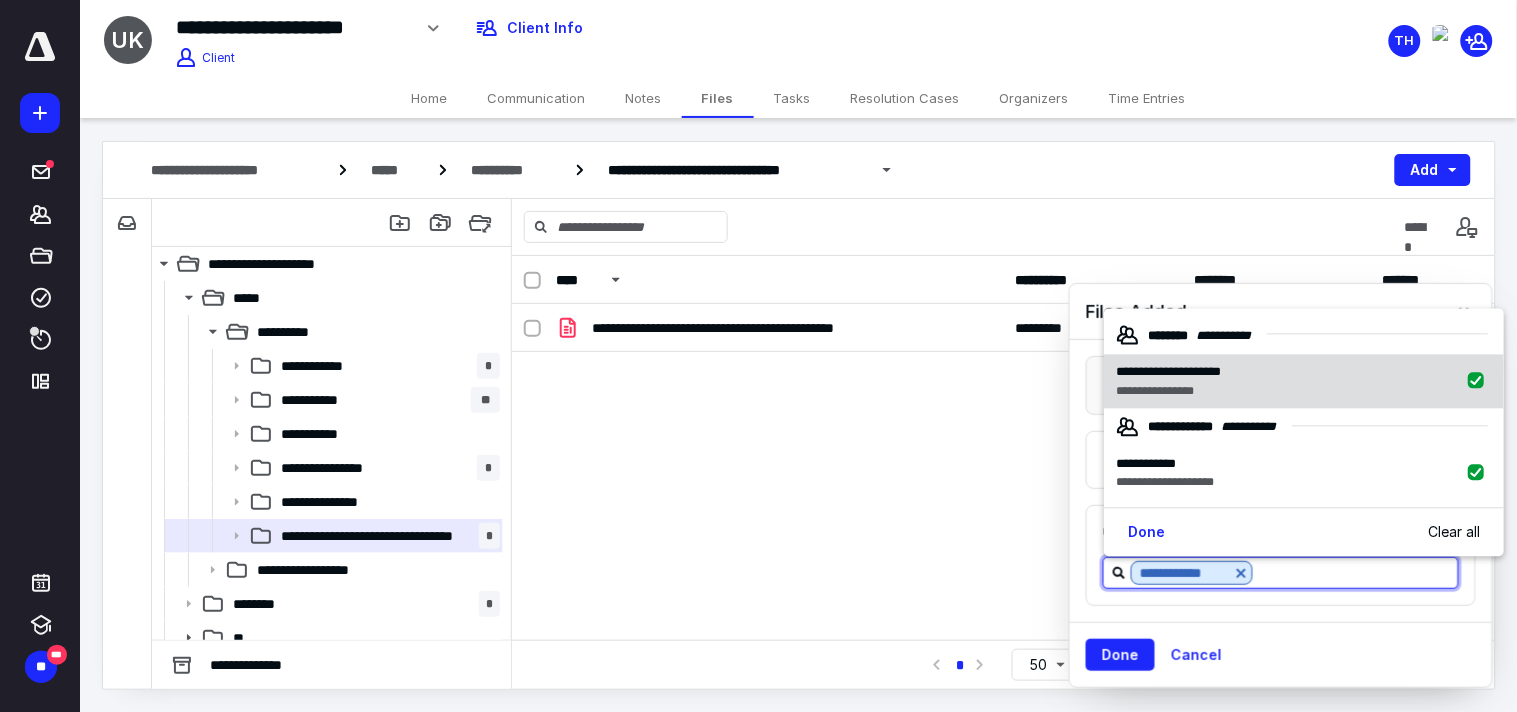 checkbox on "true" 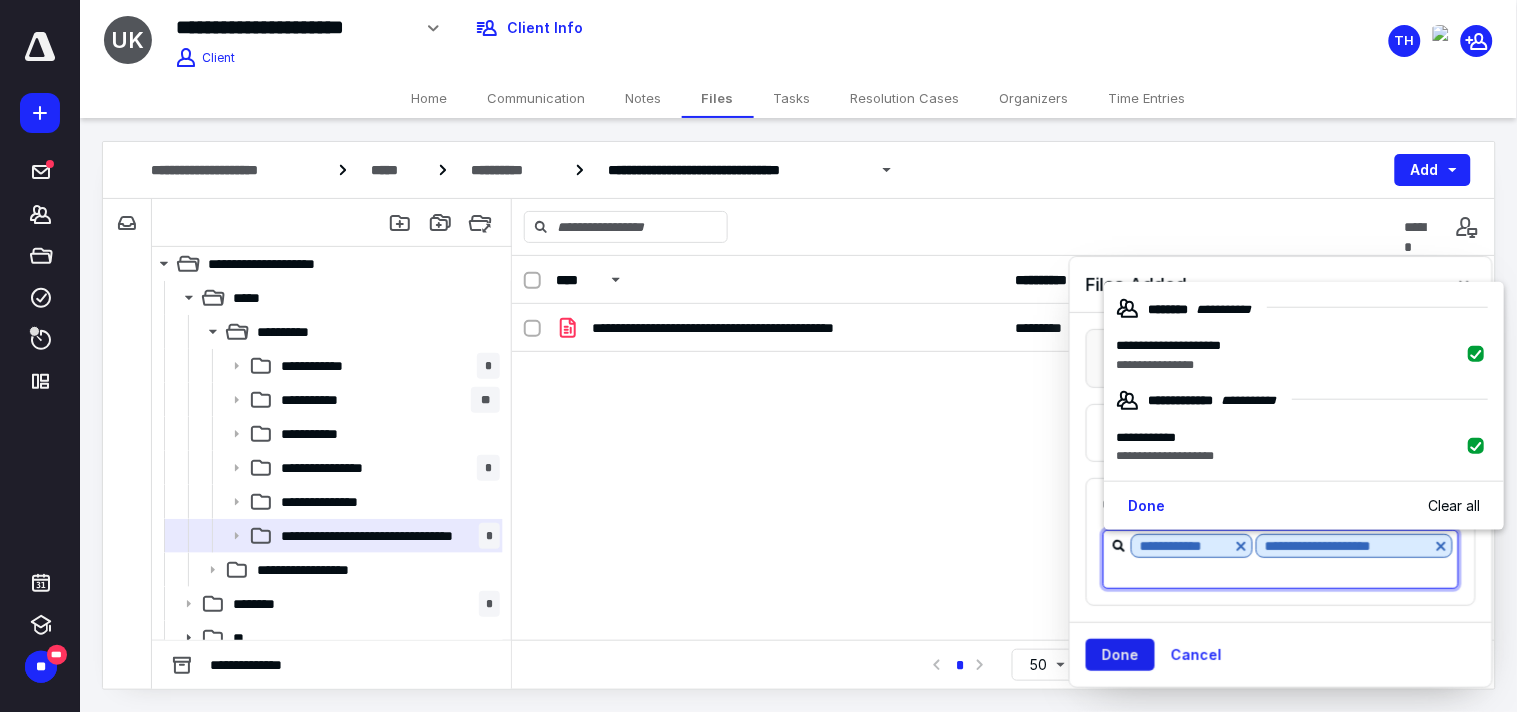 click on "Done" at bounding box center [1120, 655] 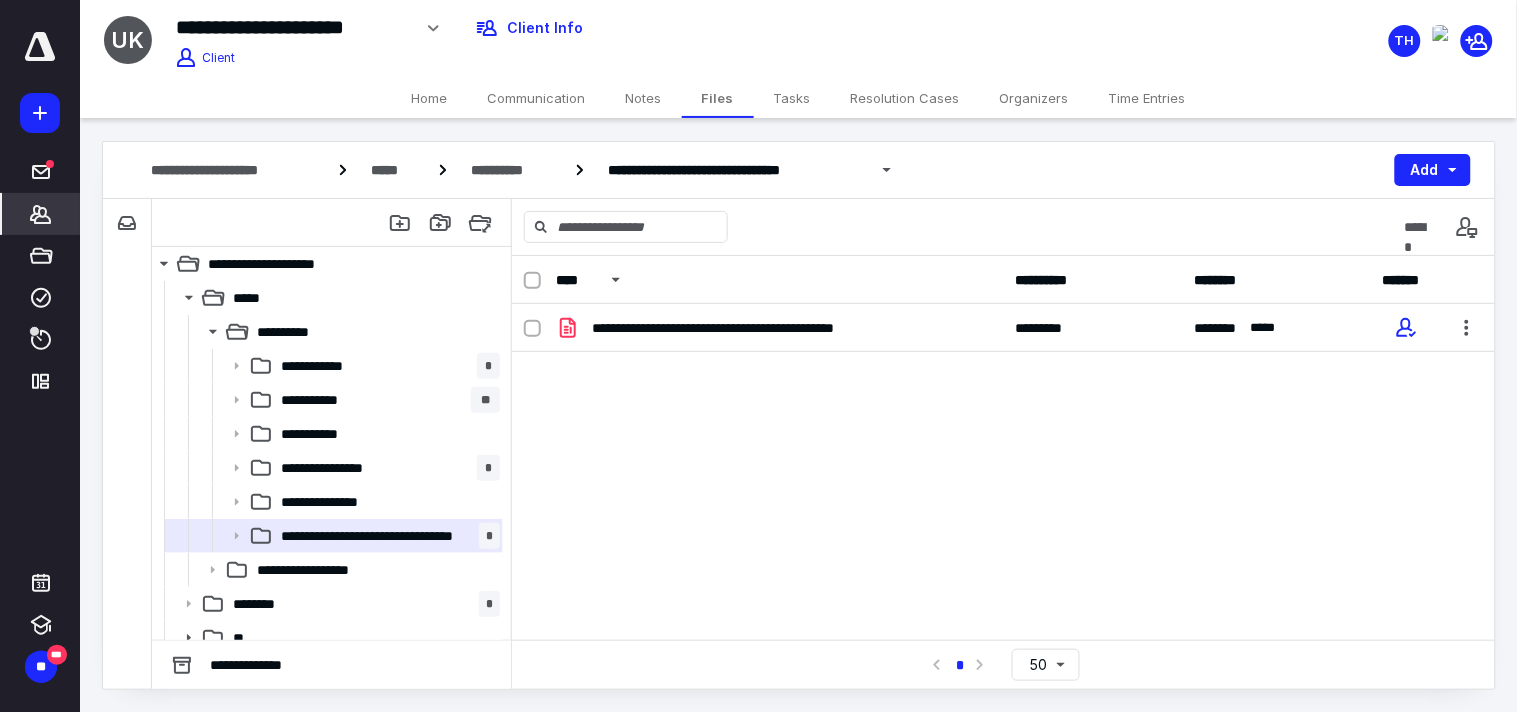 click 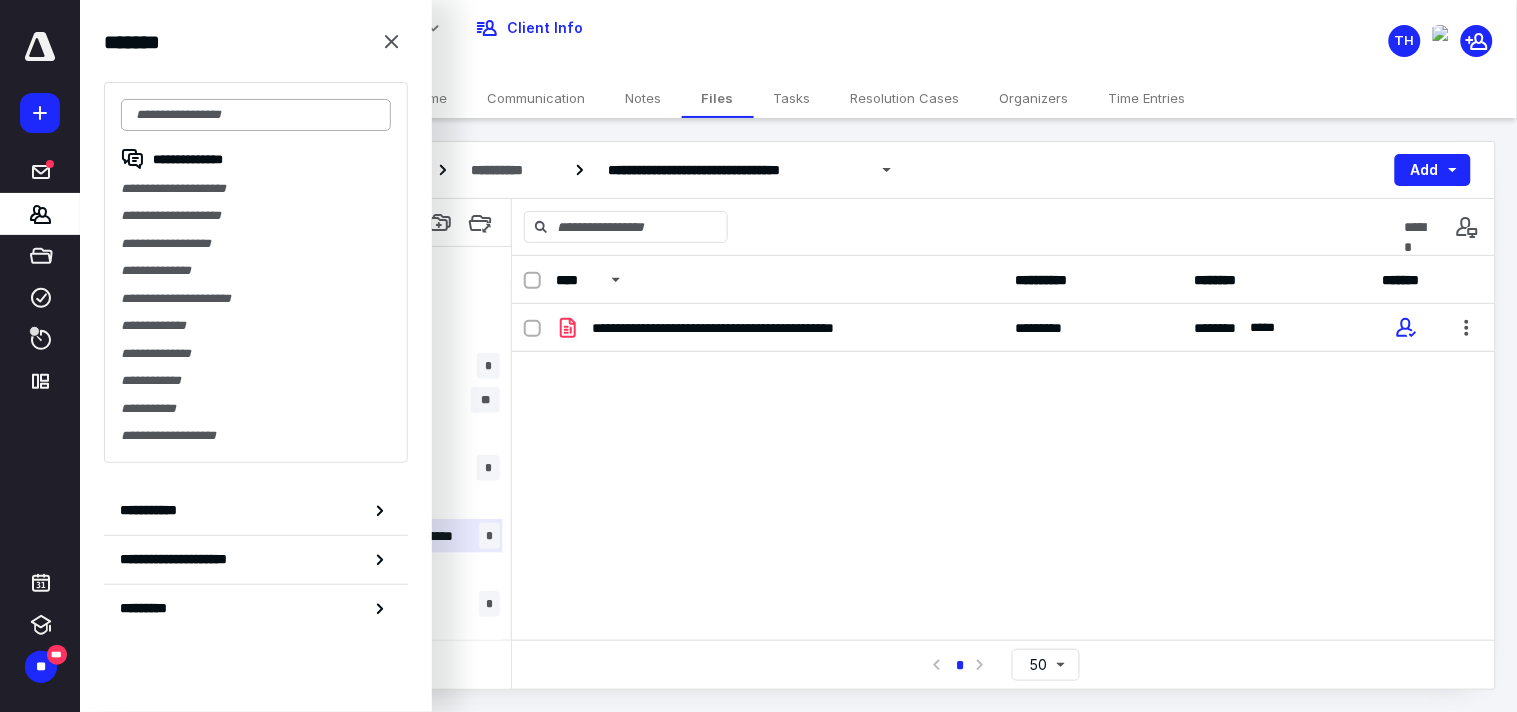 click at bounding box center [256, 115] 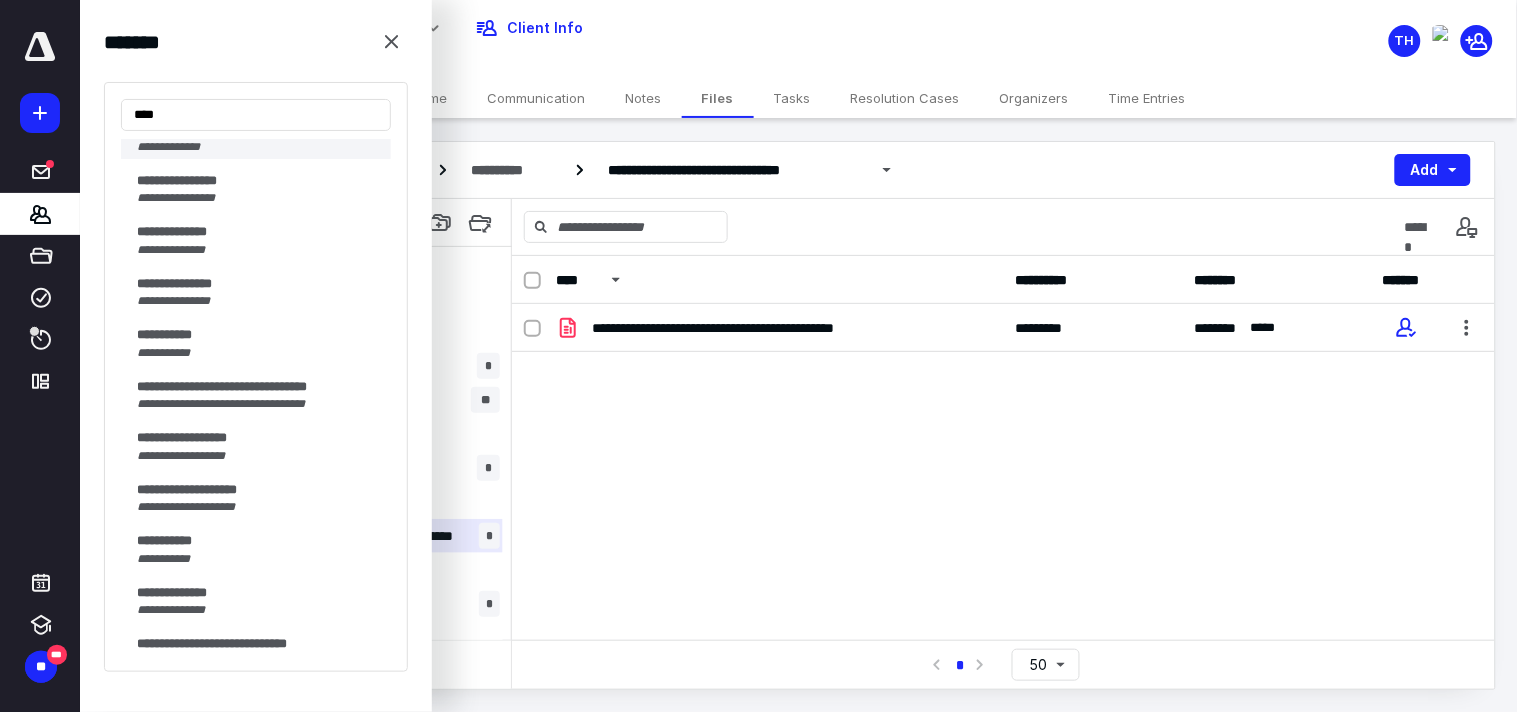 scroll, scrollTop: 333, scrollLeft: 0, axis: vertical 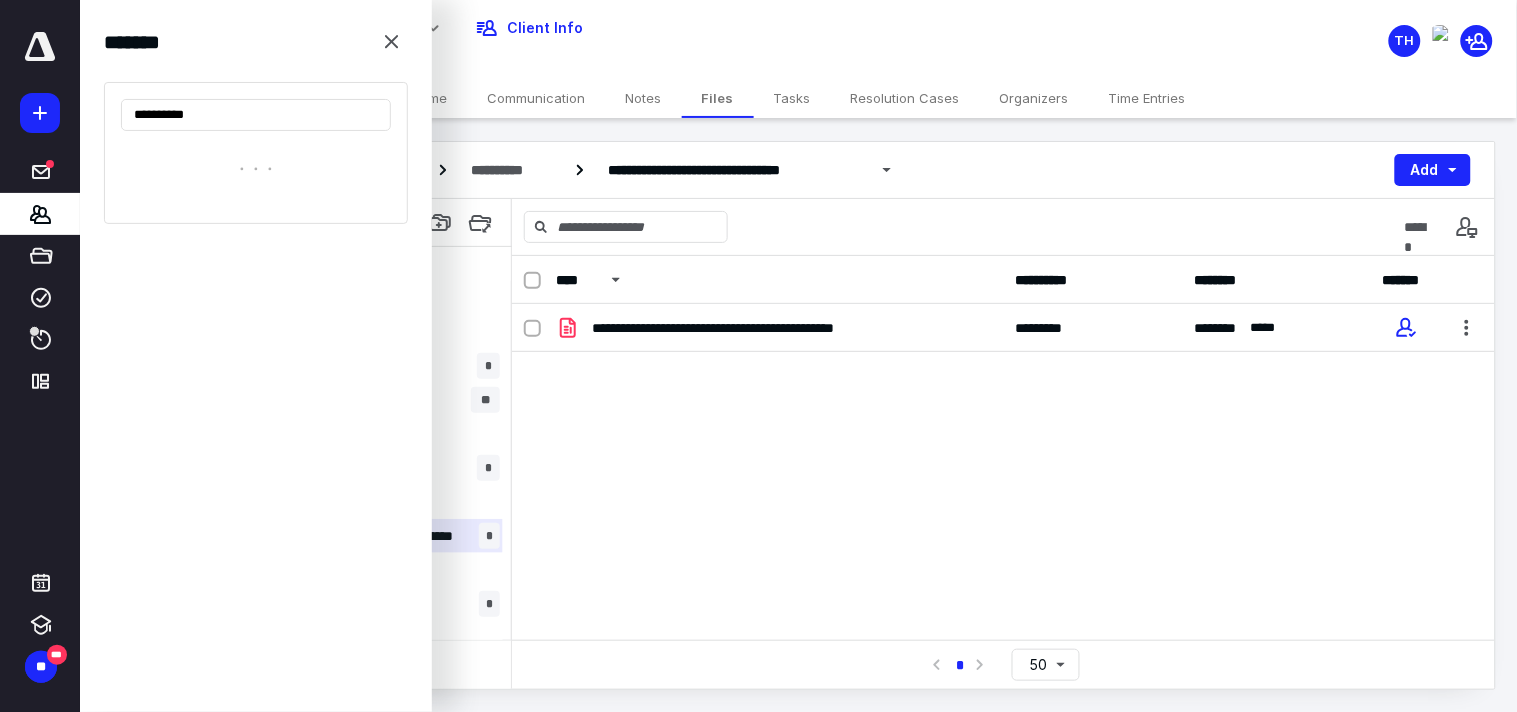 type on "**********" 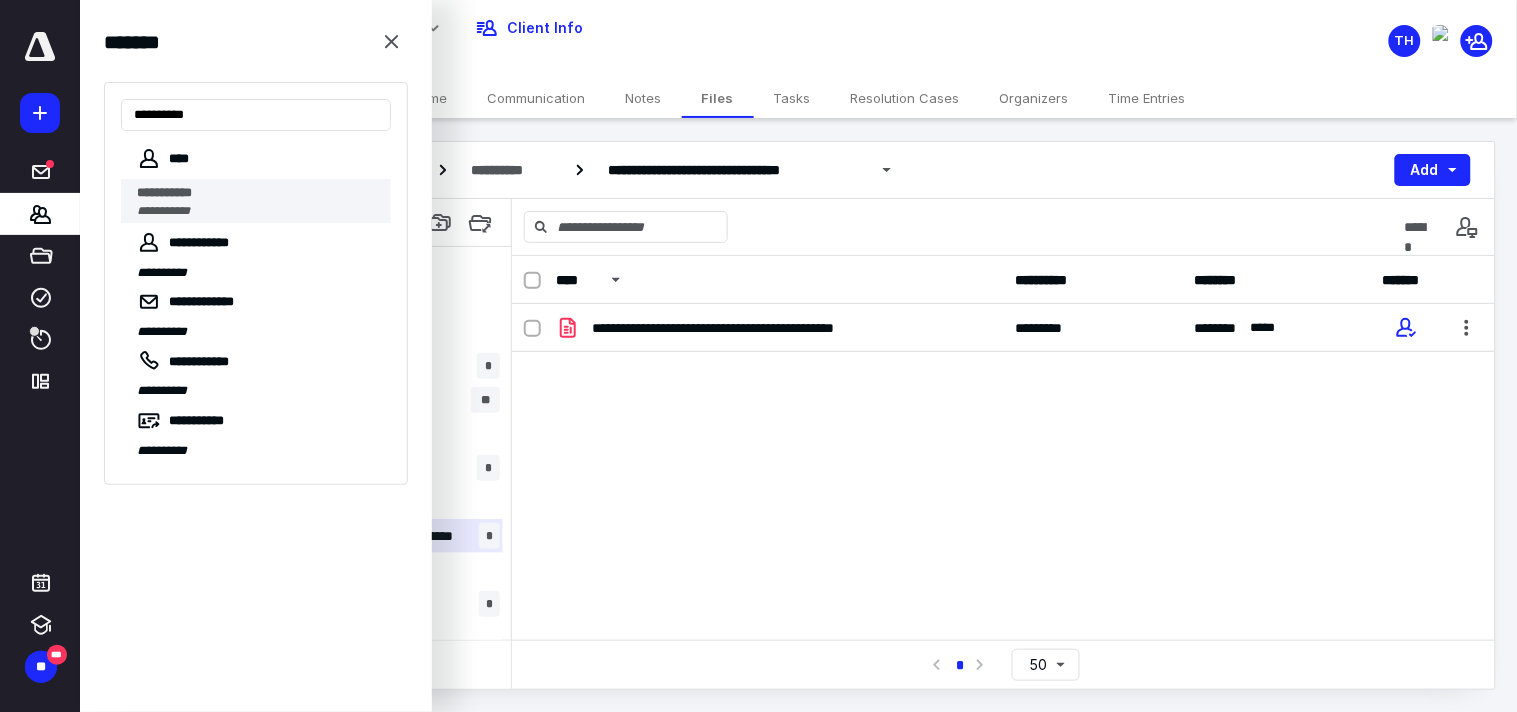 click on "**********" at bounding box center (258, 211) 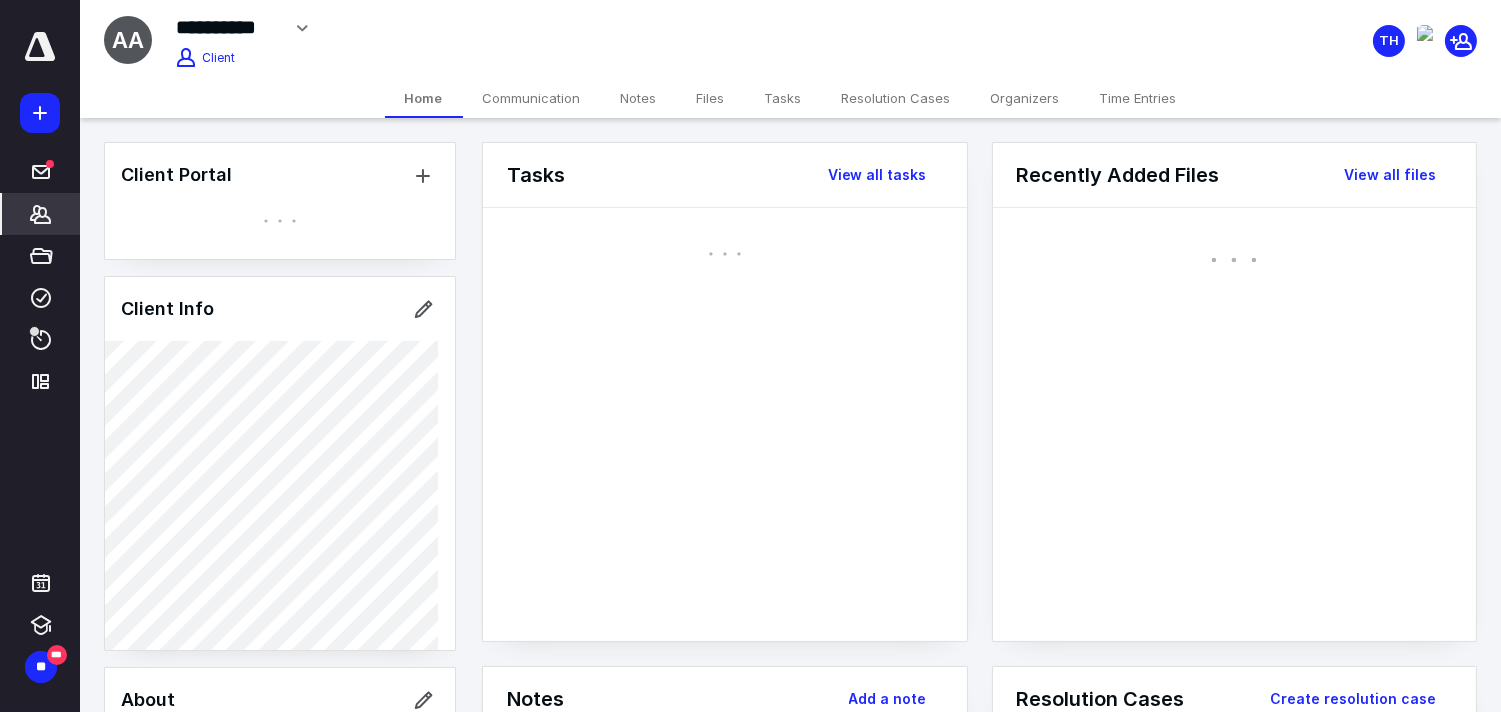 click on "Files" at bounding box center (711, 98) 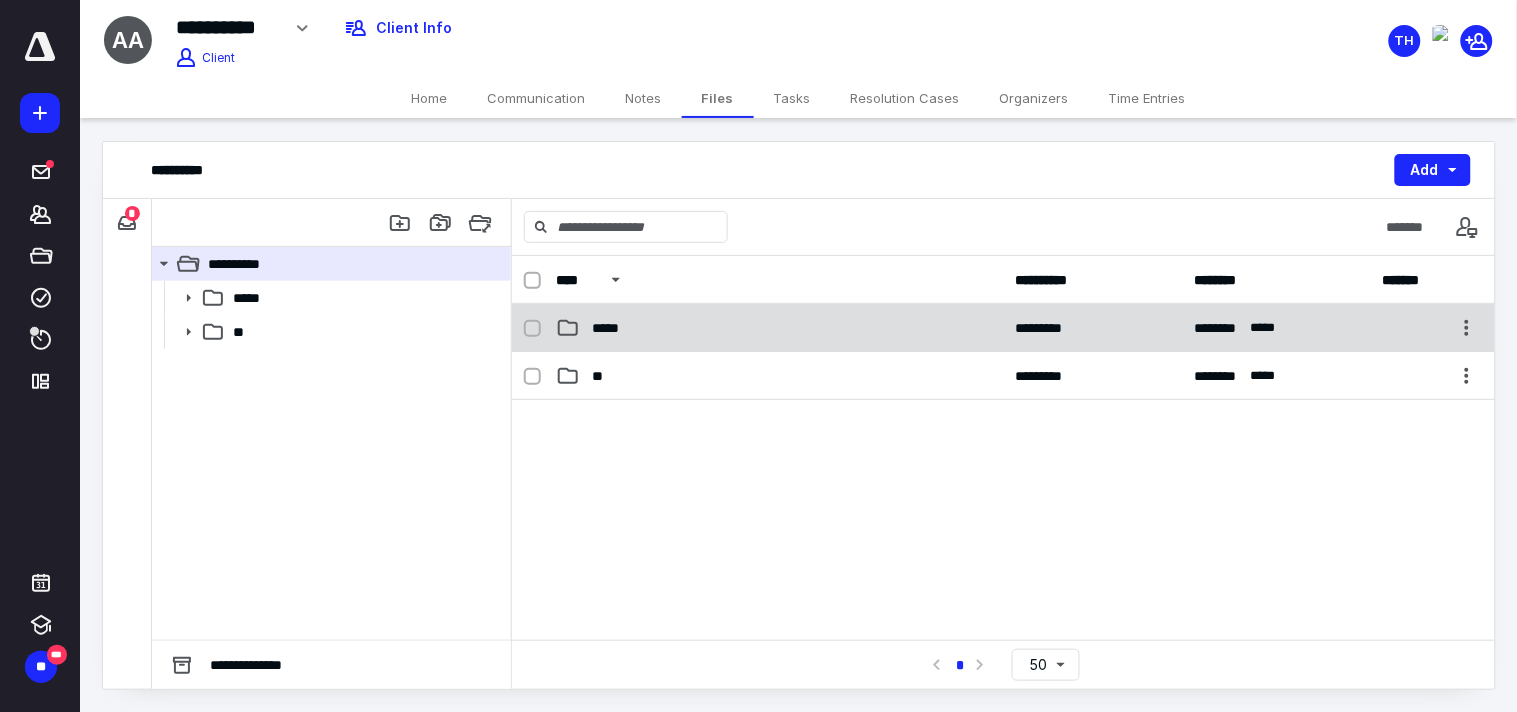 click on "***** ********* ******** ****" at bounding box center [1003, 328] 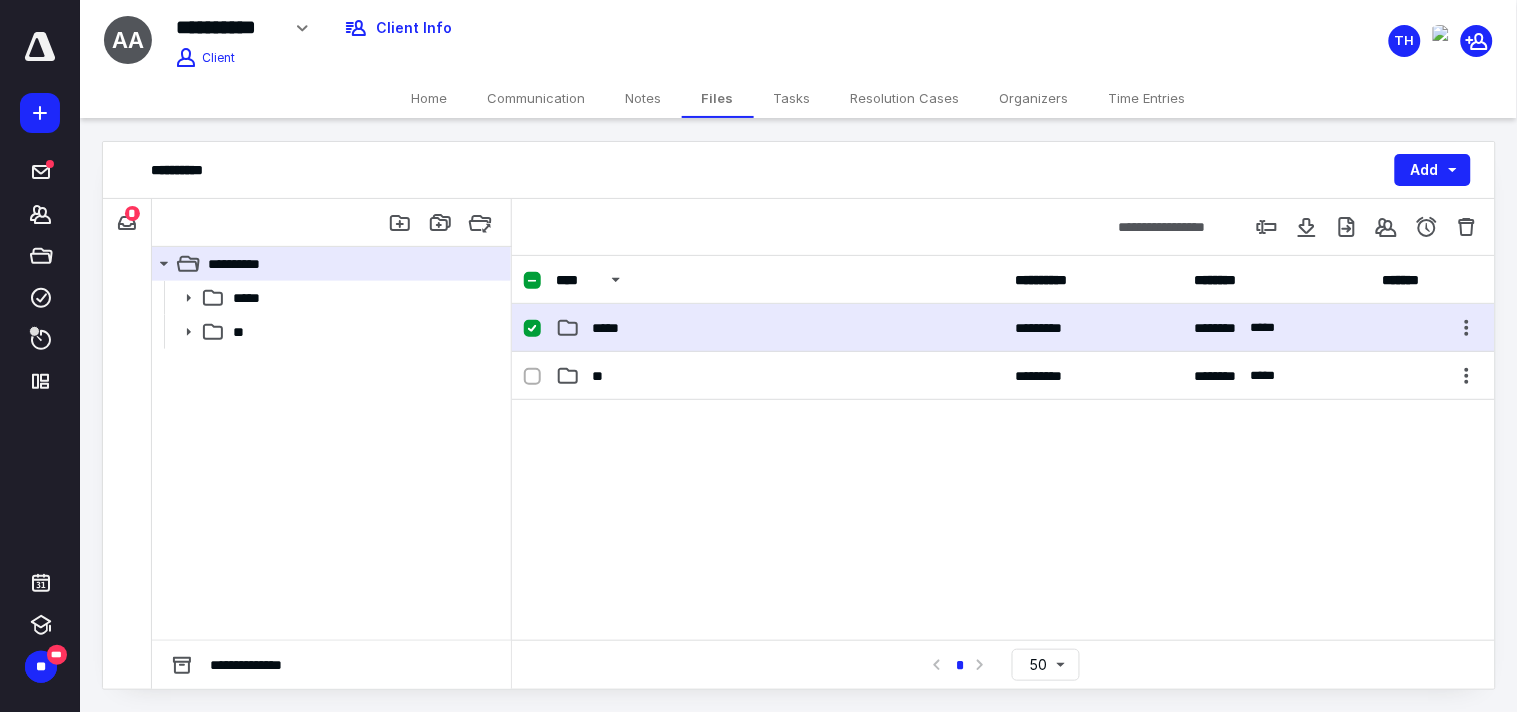 click on "***** ********* ******** ****" at bounding box center [1003, 328] 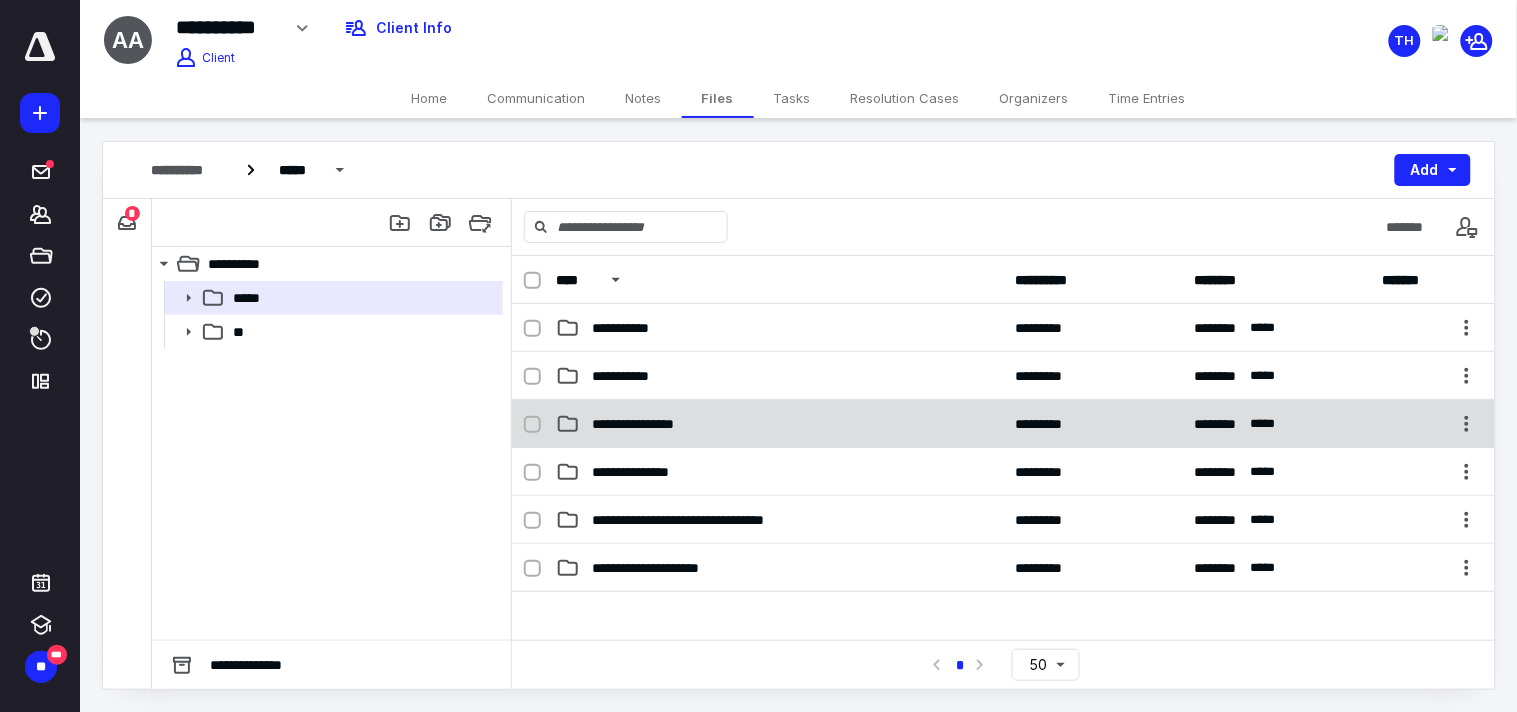 click on "**********" at bounding box center [644, 424] 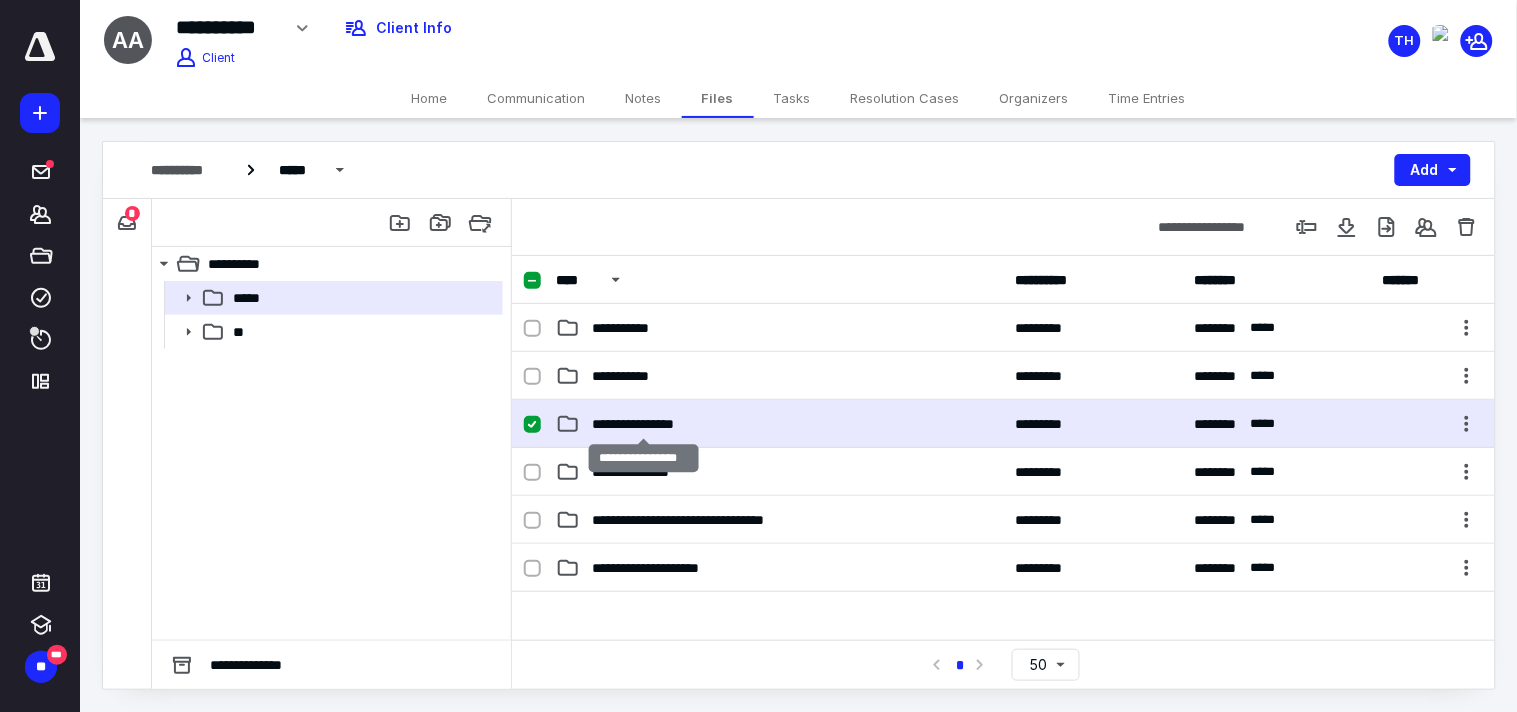 click on "**********" at bounding box center [644, 424] 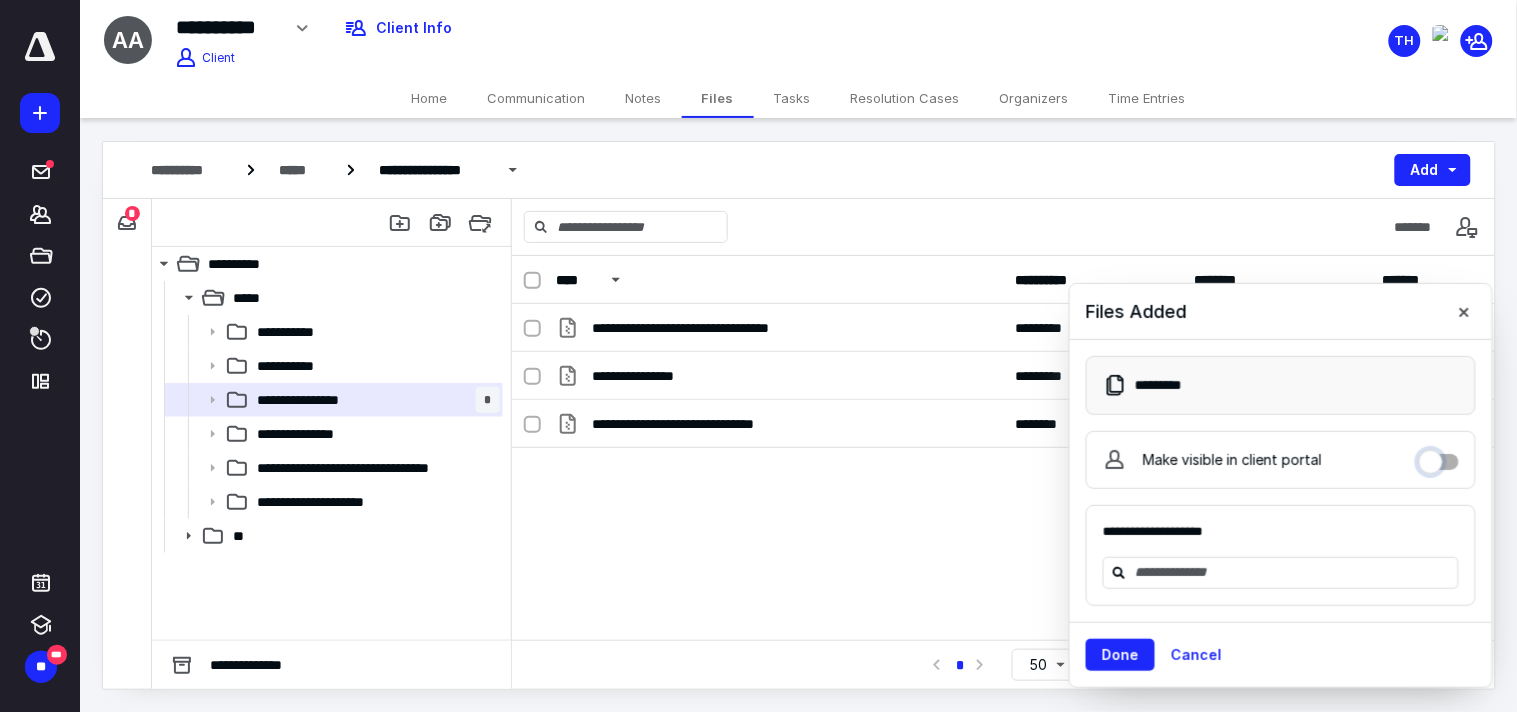 click on "Make visible in client portal" at bounding box center [1439, 457] 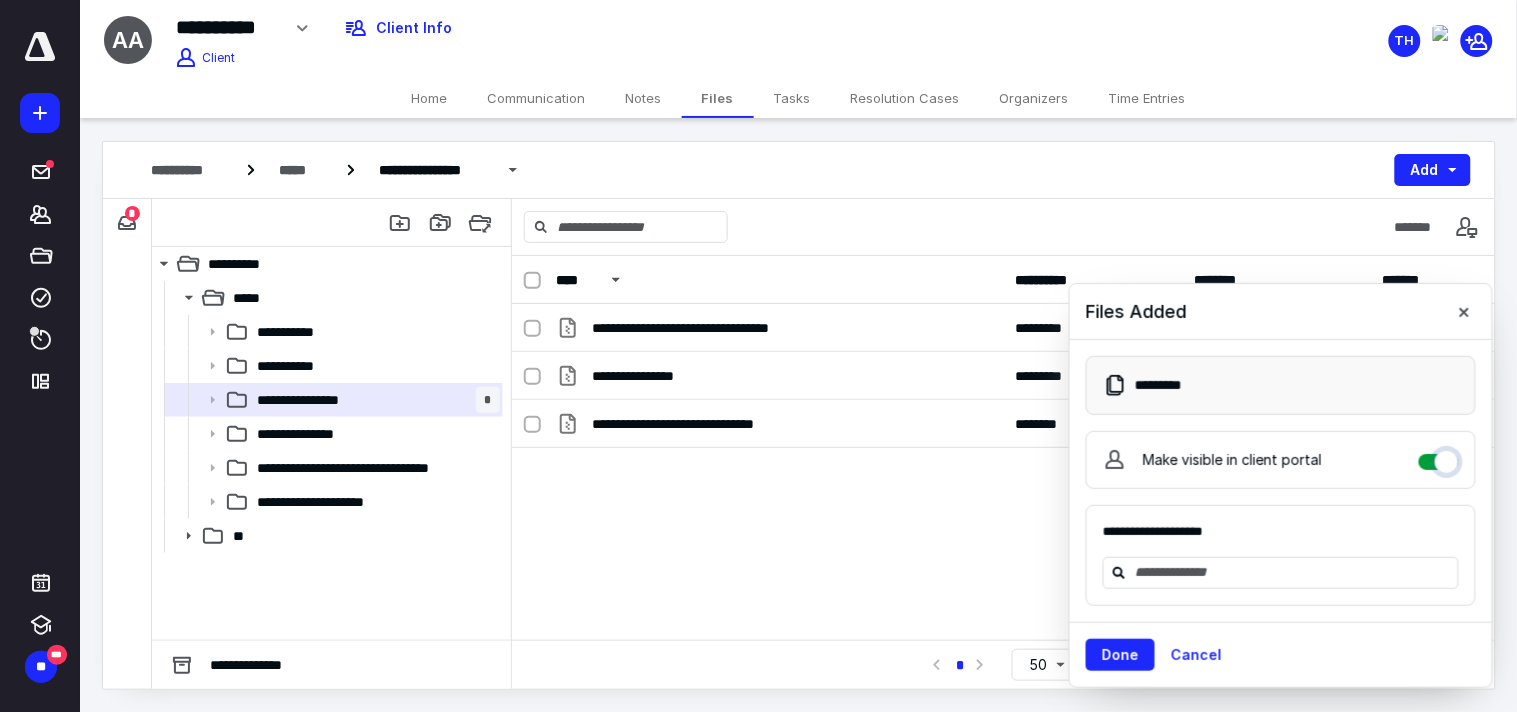 checkbox on "****" 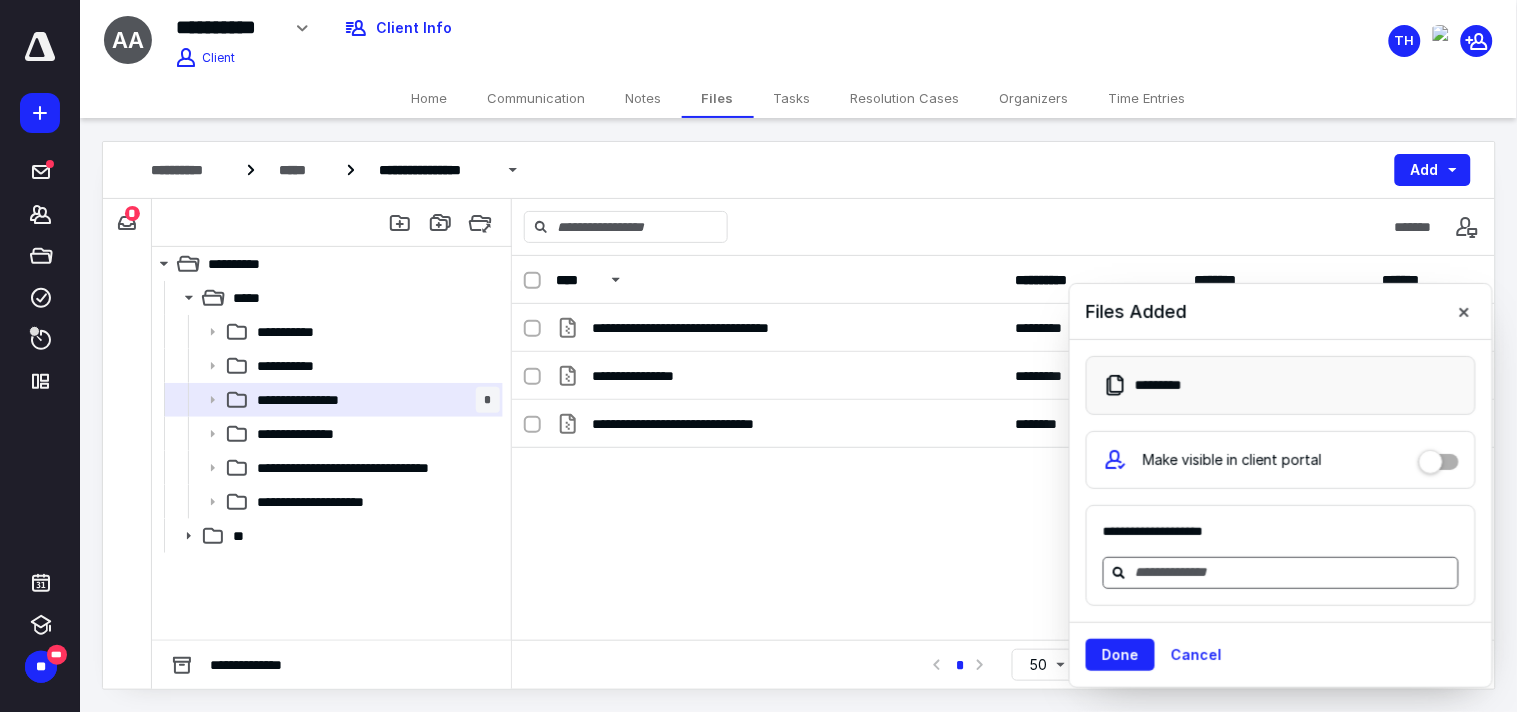 click at bounding box center [1293, 572] 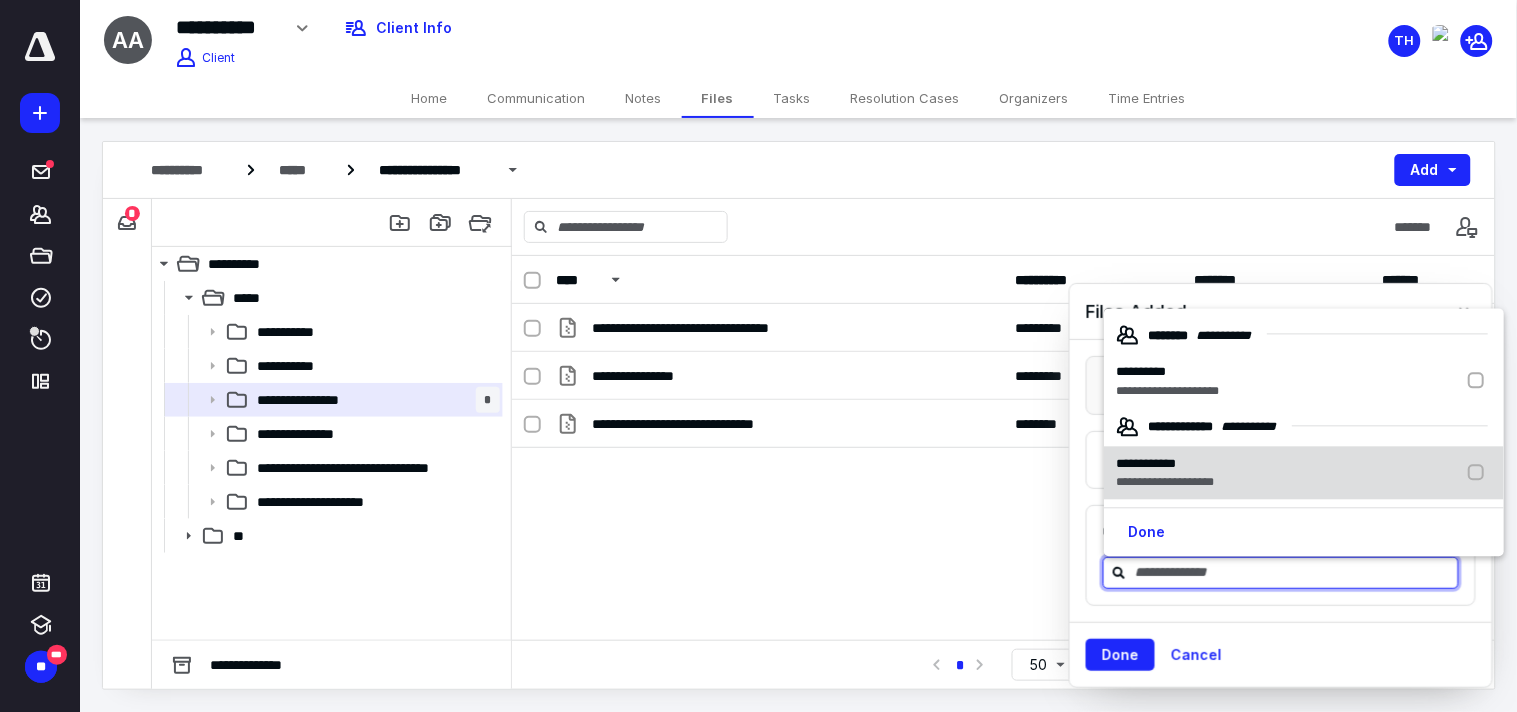 click on "**********" at bounding box center (1146, 463) 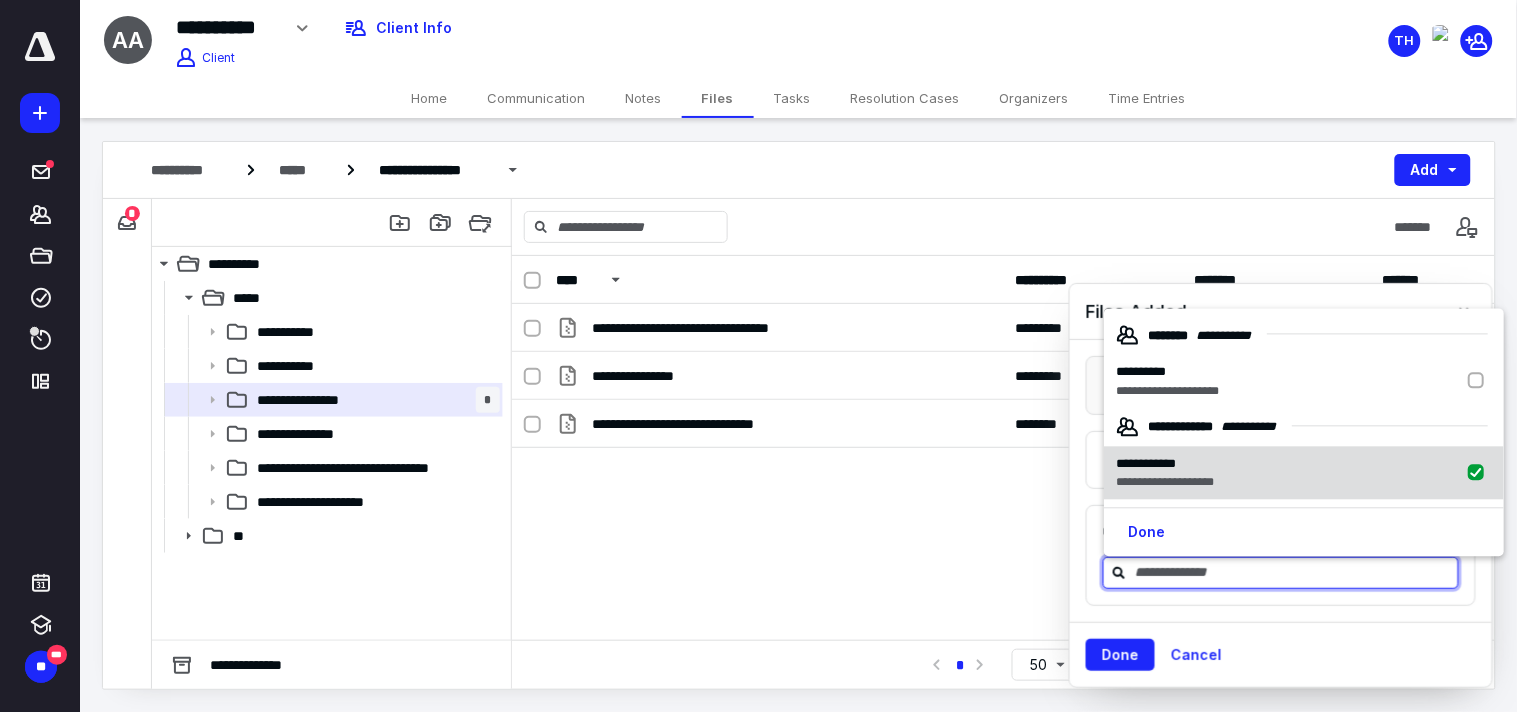 checkbox on "true" 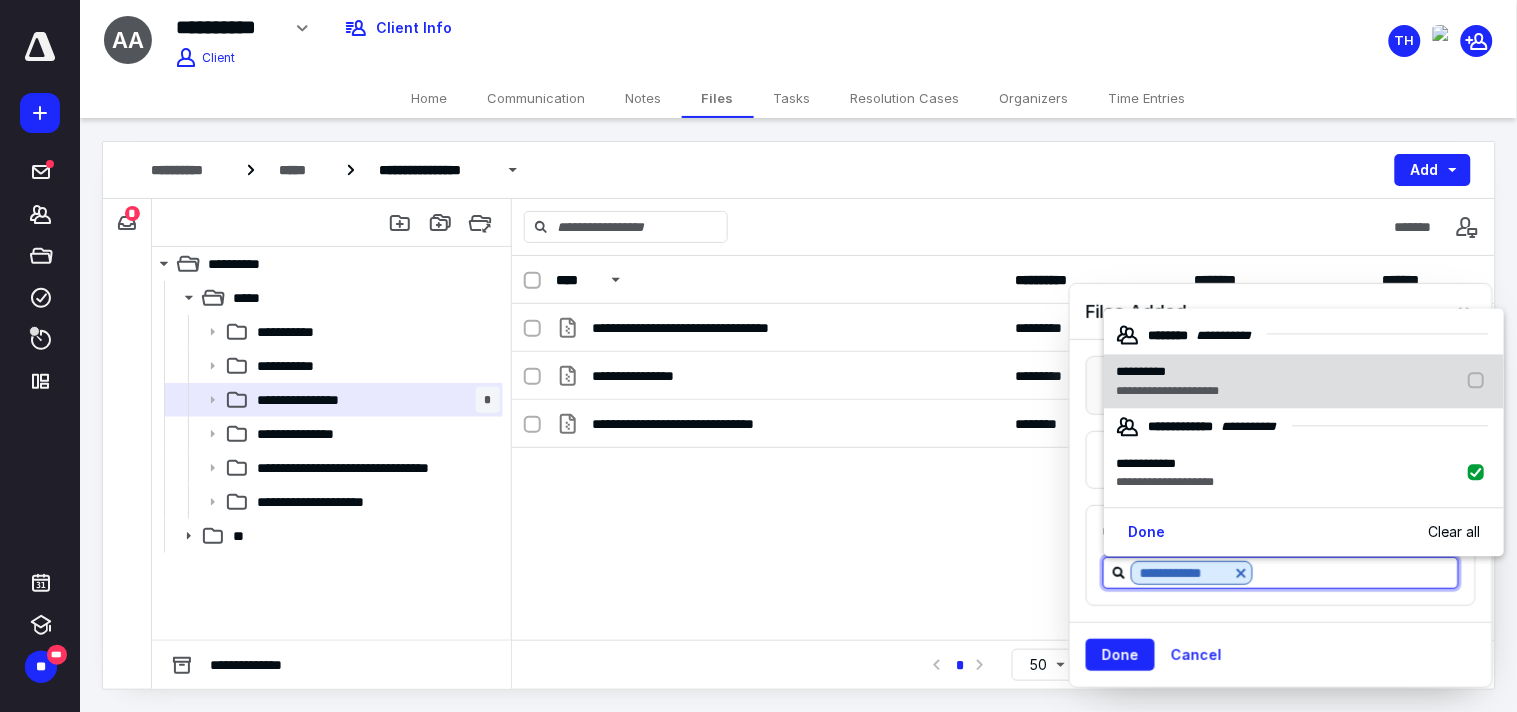 click on "**********" at bounding box center (1167, 391) 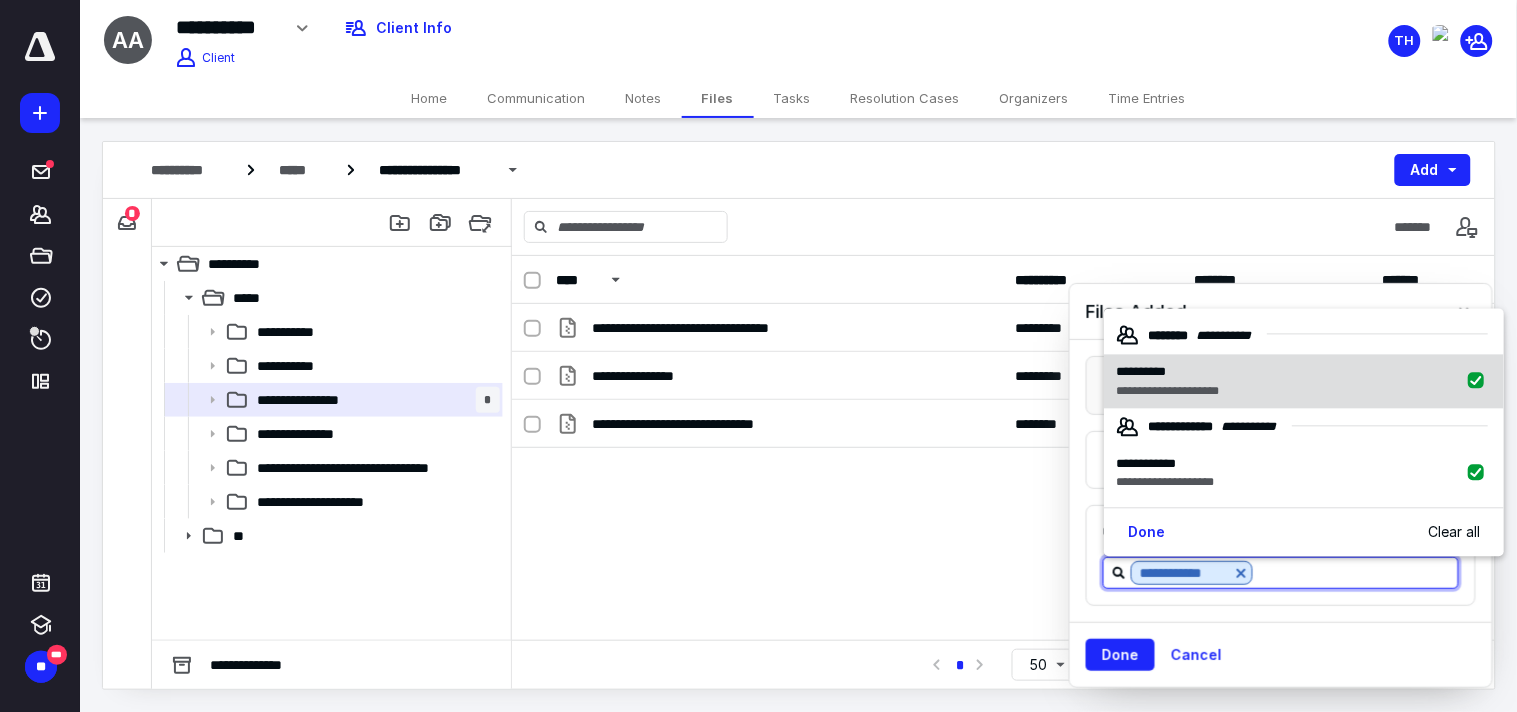 checkbox on "true" 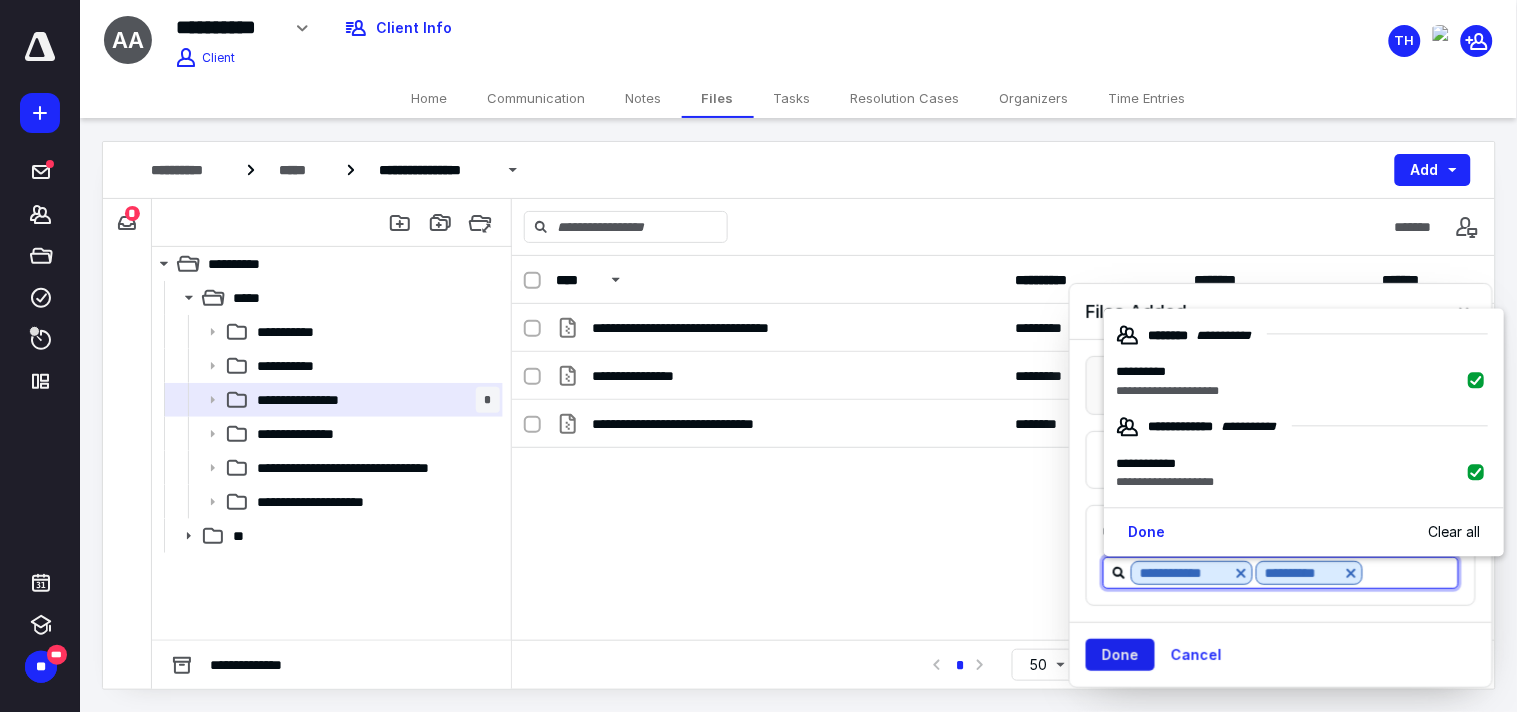 click on "Done" at bounding box center (1120, 655) 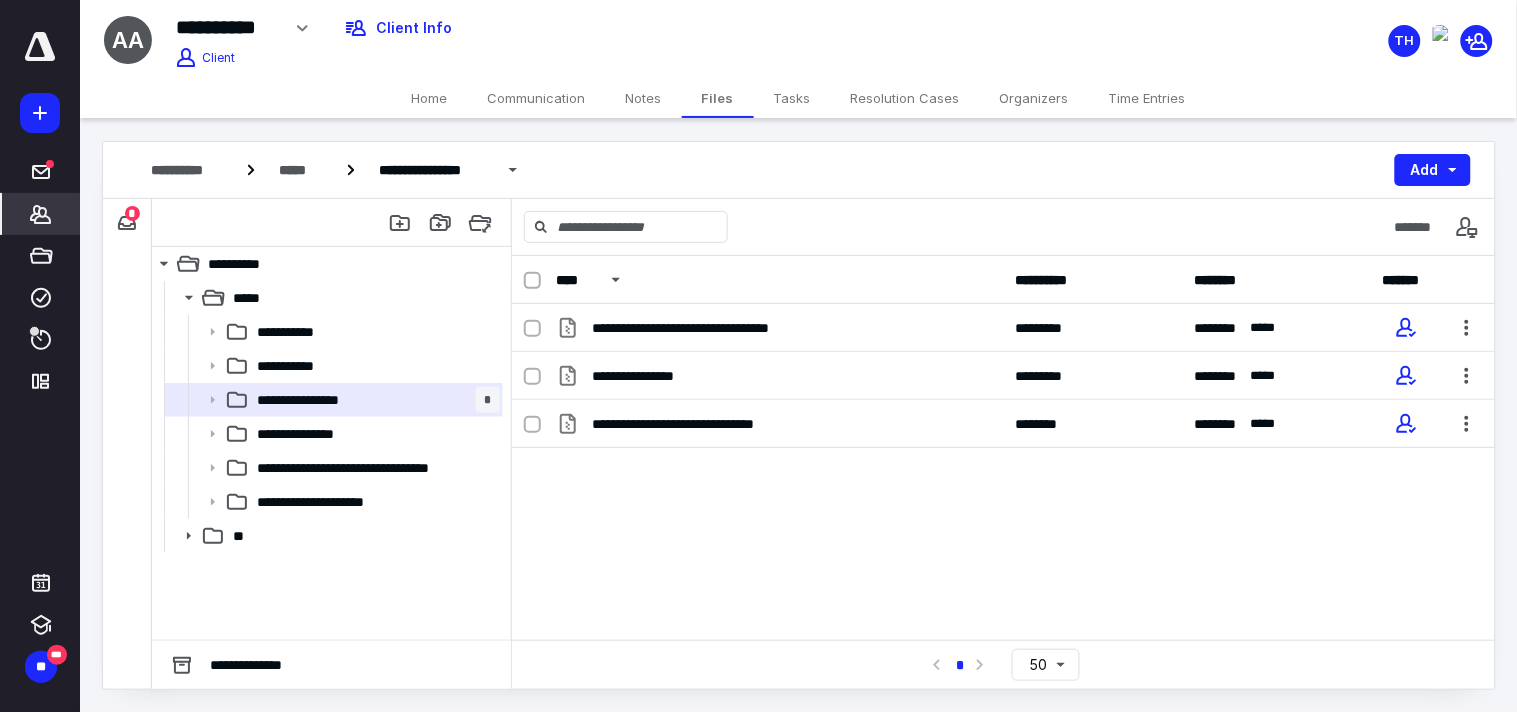 click on "*******" at bounding box center (41, 214) 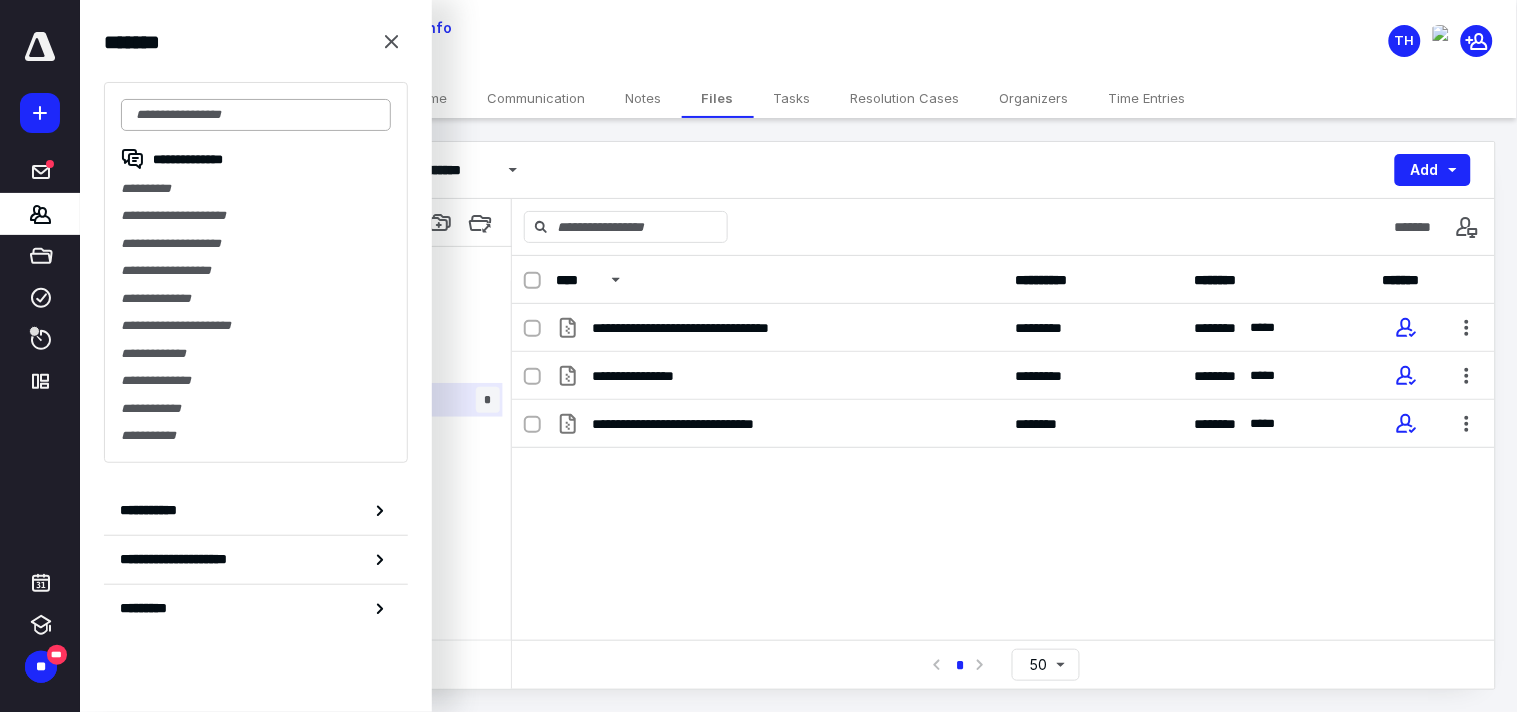 click at bounding box center (256, 115) 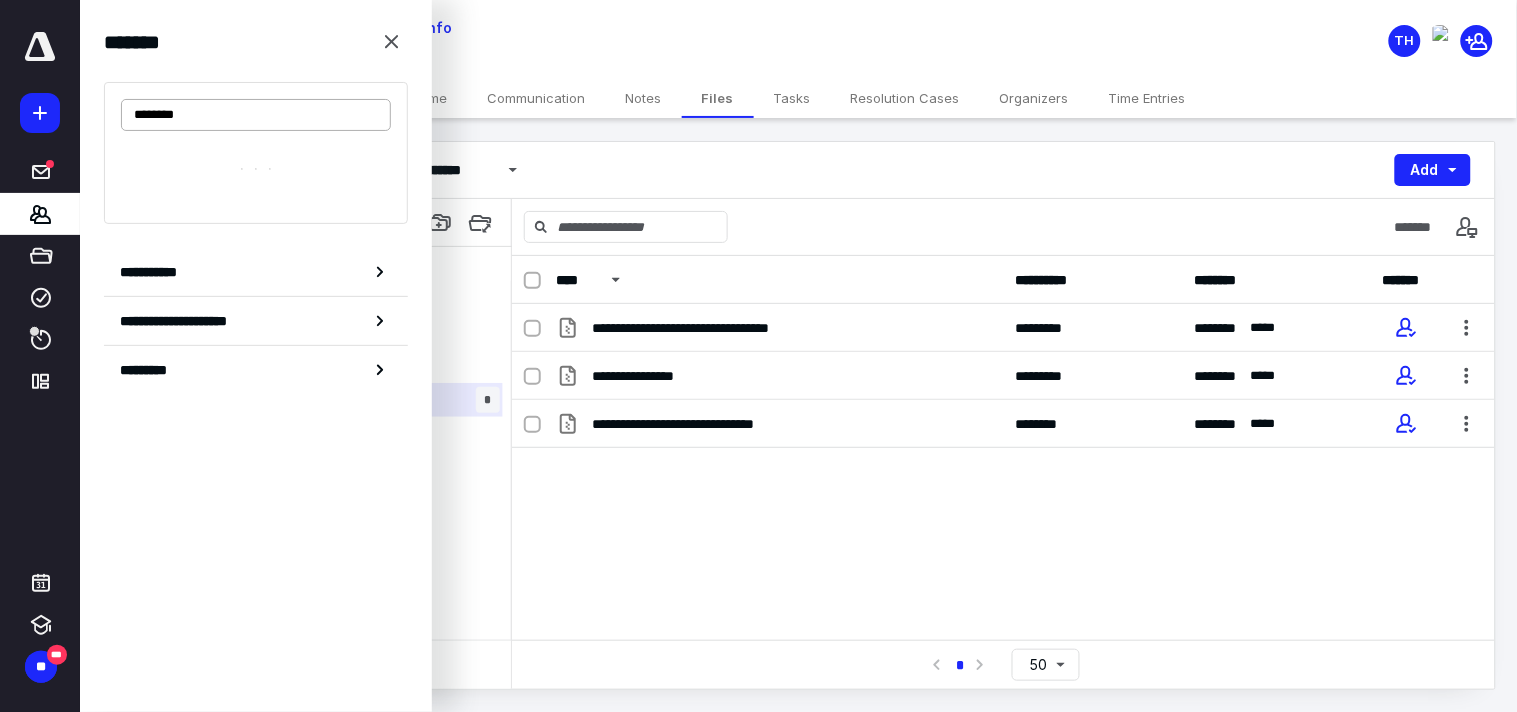 type on "********" 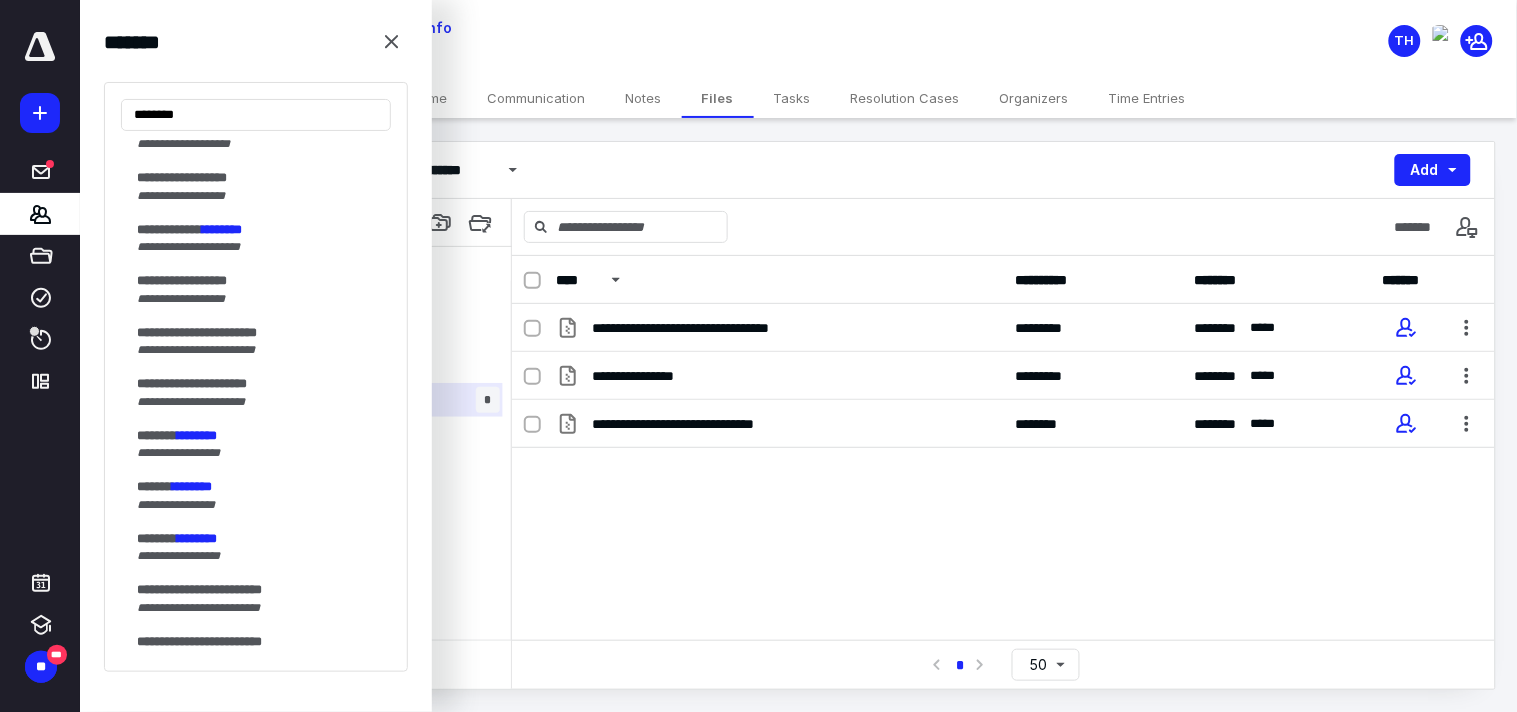 scroll, scrollTop: 222, scrollLeft: 0, axis: vertical 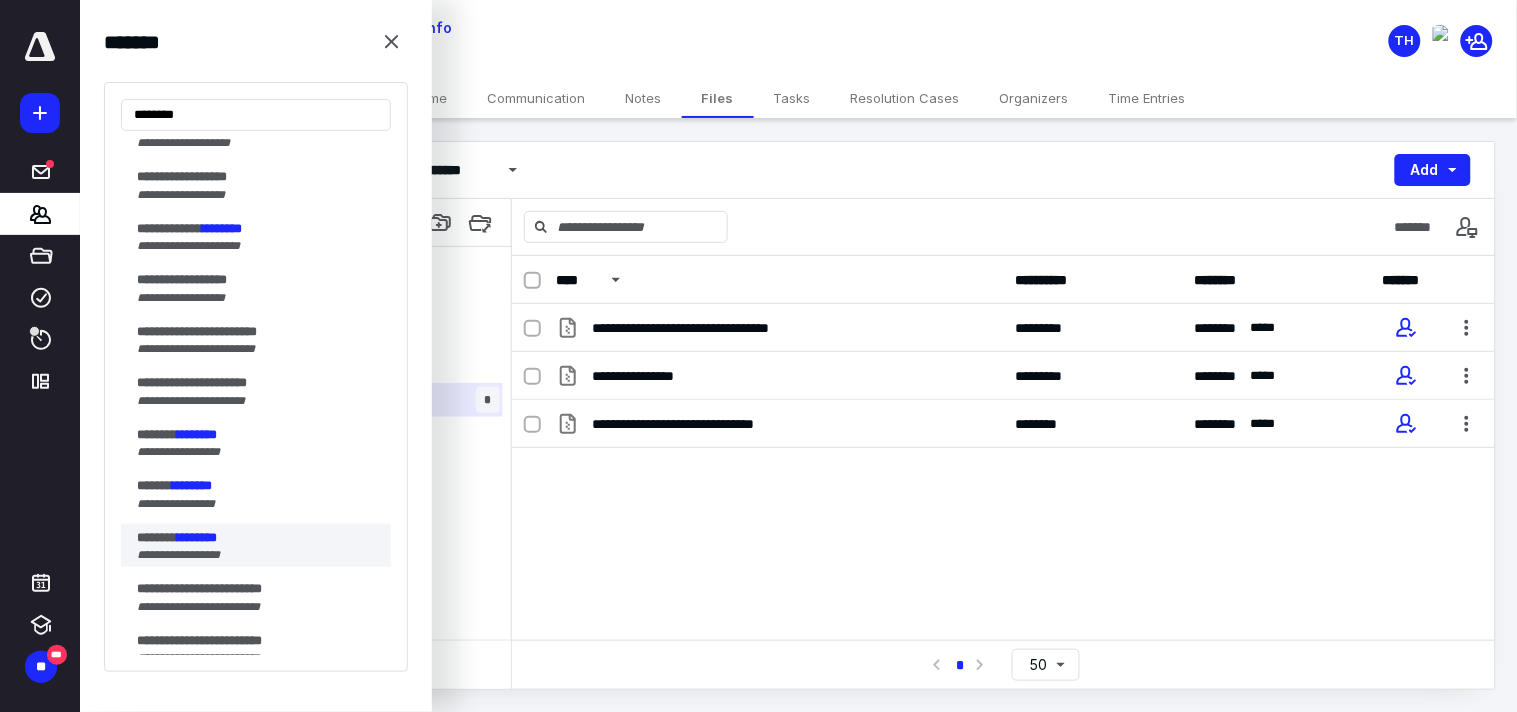 click on "******* ********" at bounding box center (258, 538) 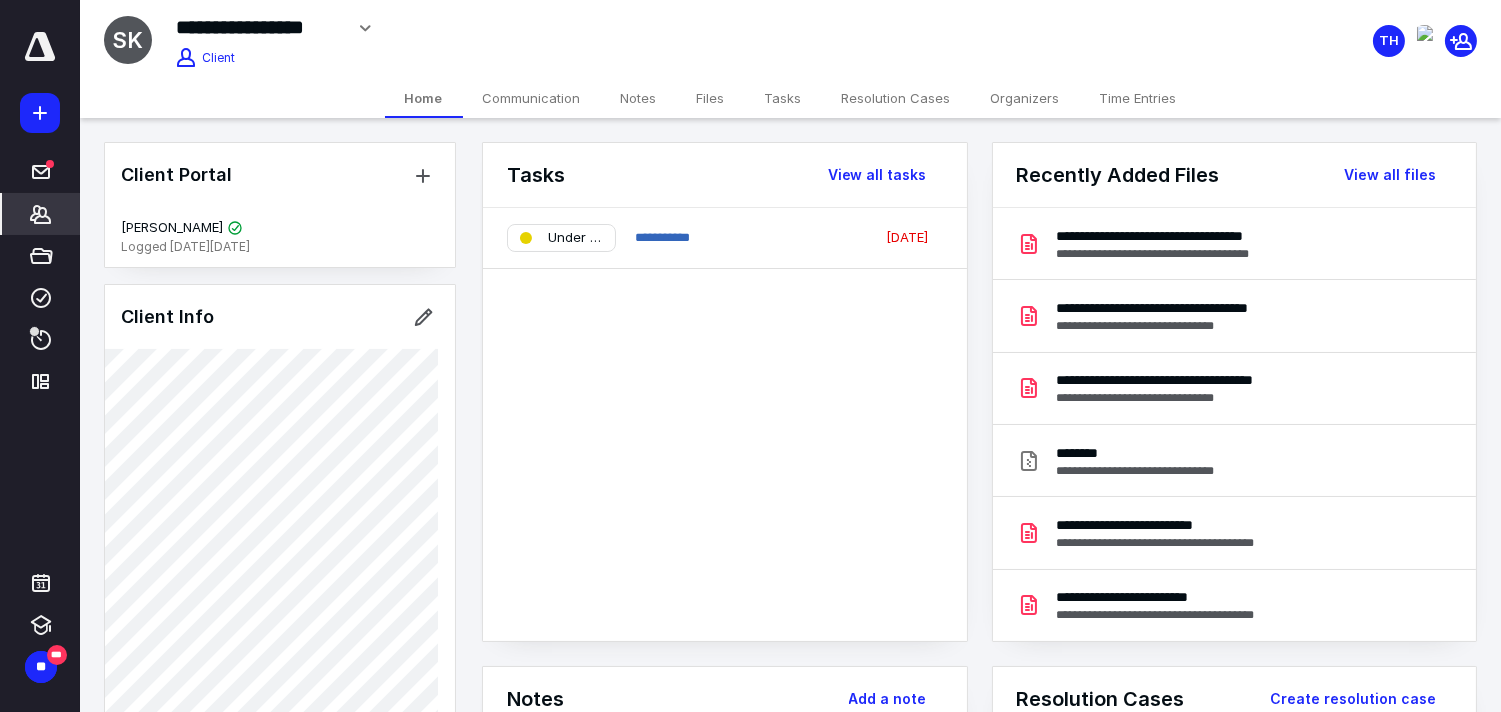 click on "Files" at bounding box center (711, 98) 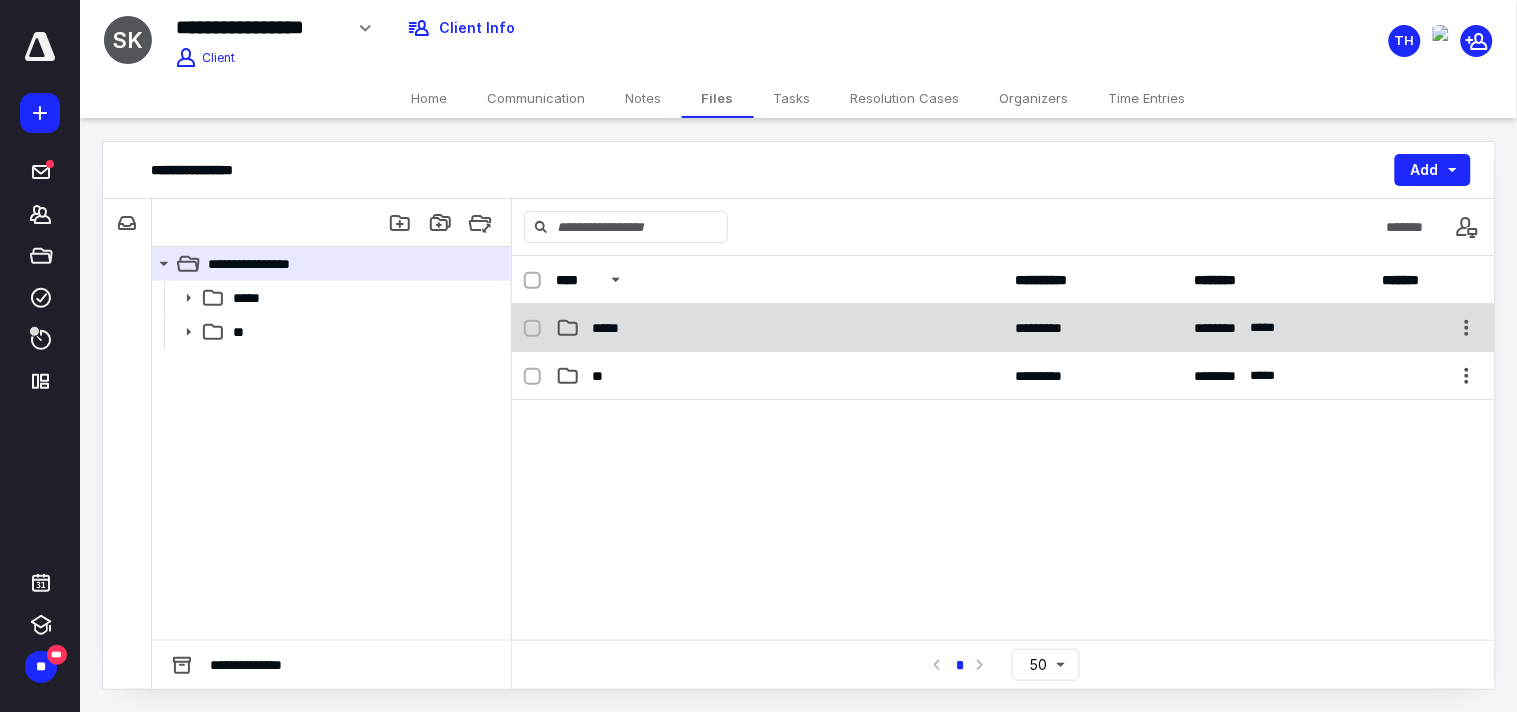 click on "*****" at bounding box center [779, 328] 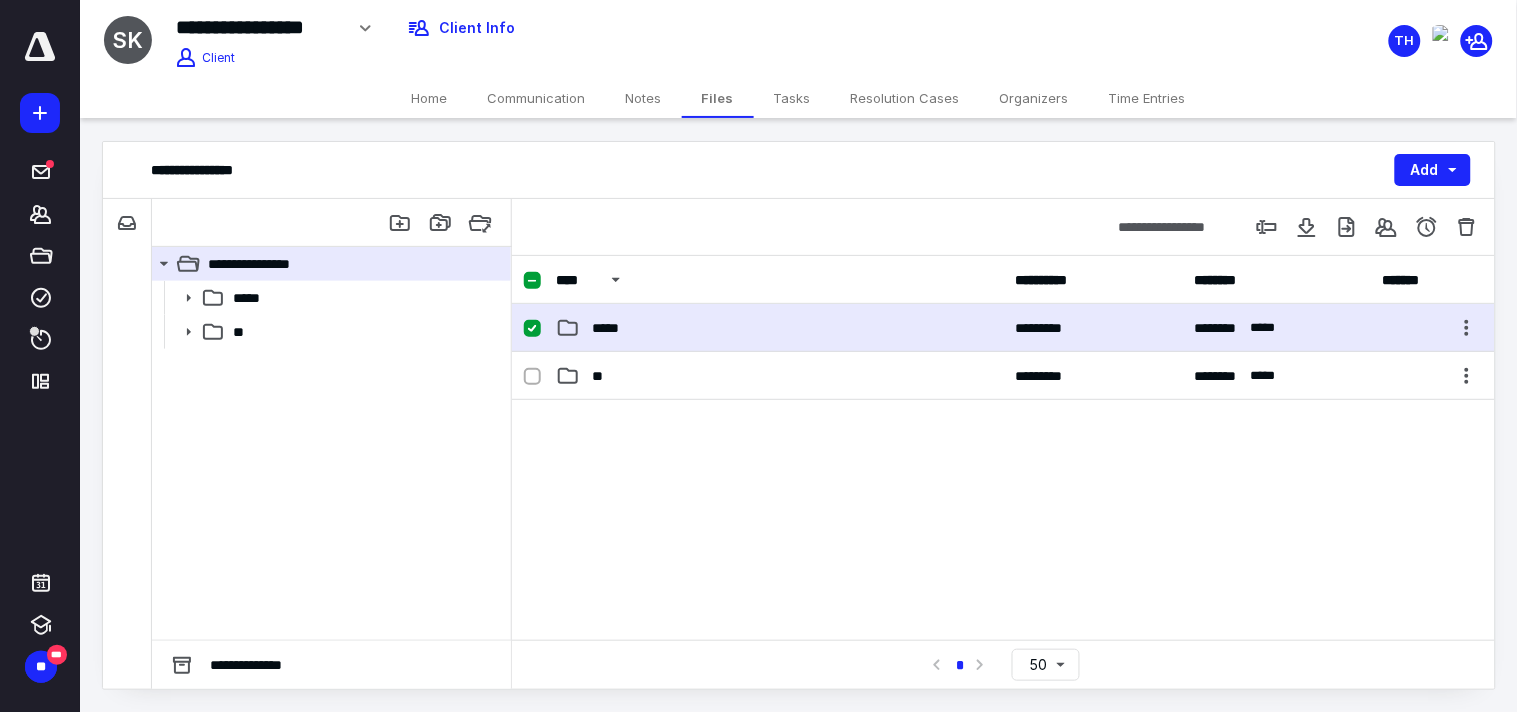 click on "*****" at bounding box center (779, 328) 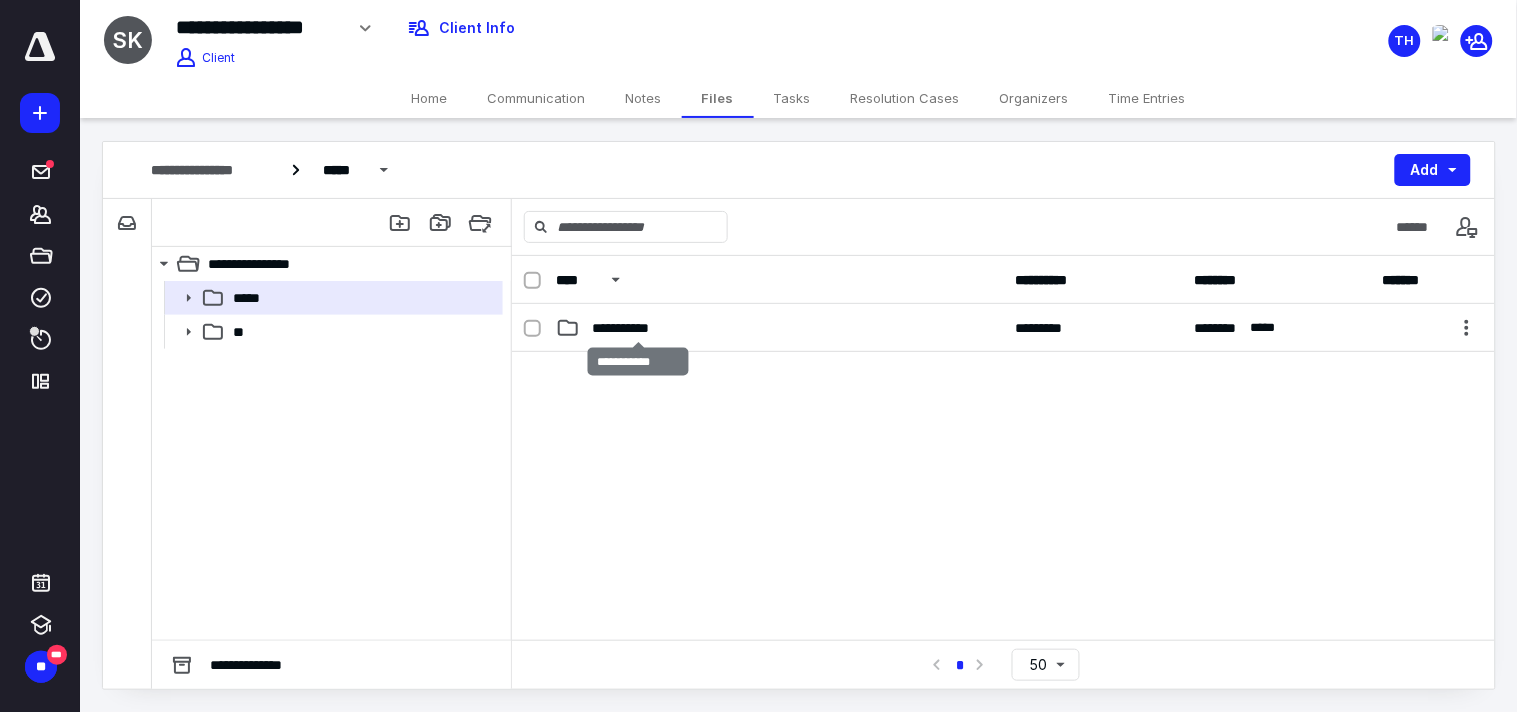 click on "**********" at bounding box center (638, 328) 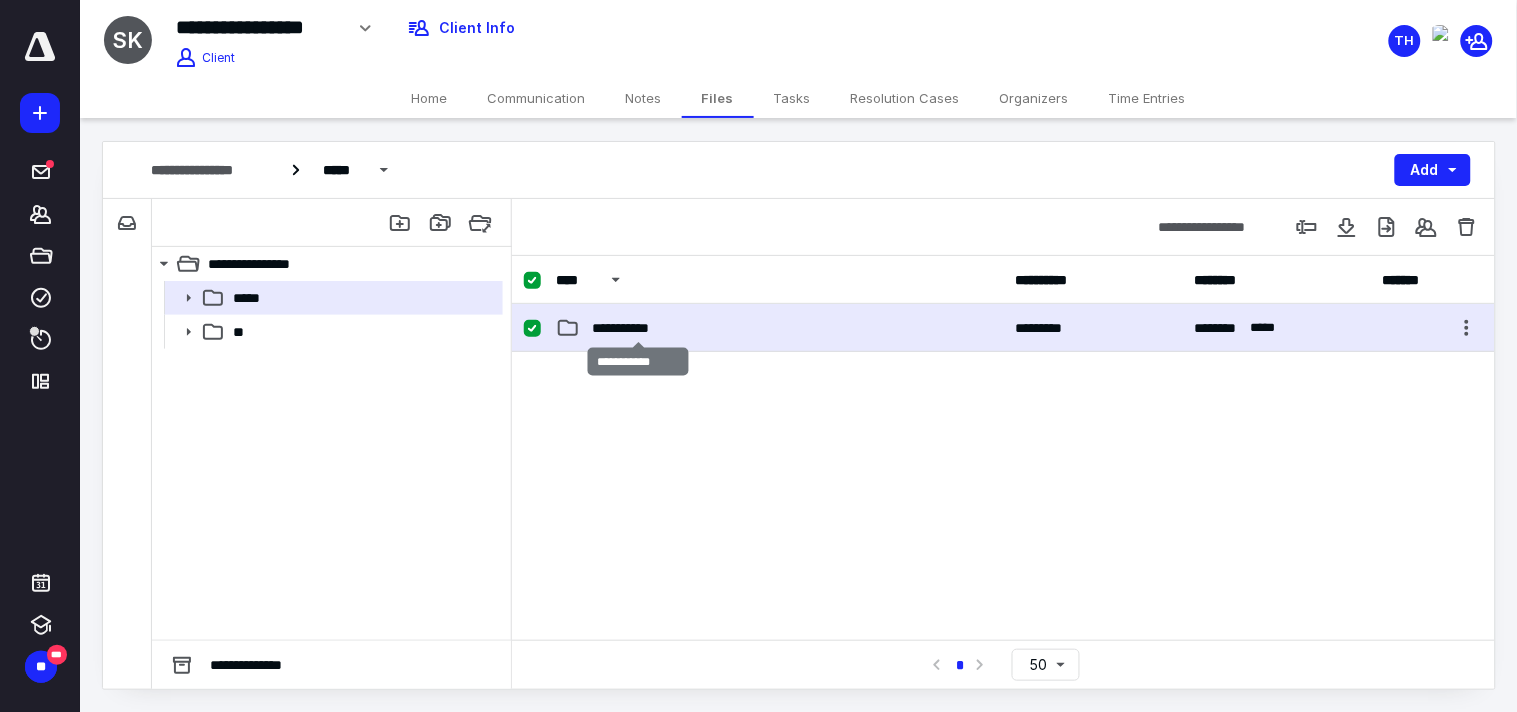 click on "**********" at bounding box center [638, 328] 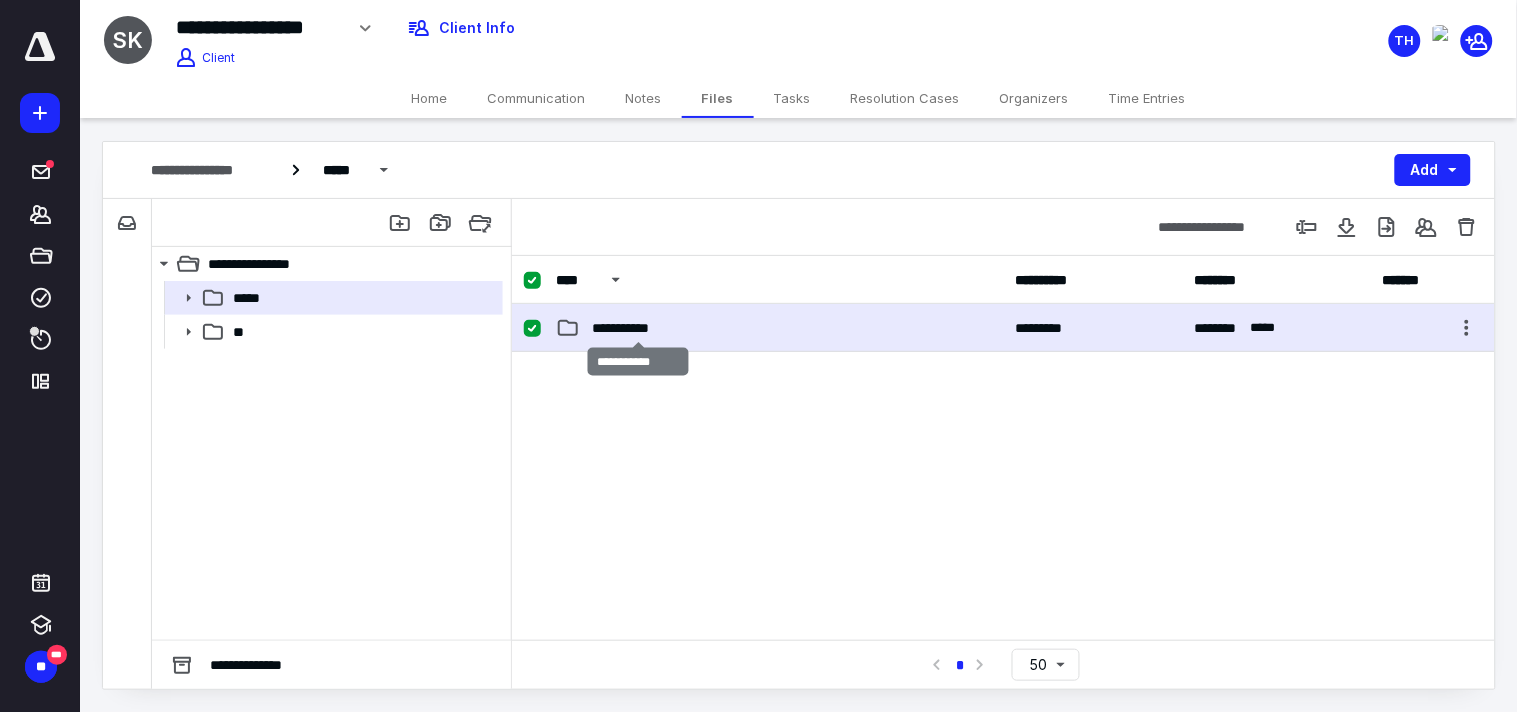 checkbox on "false" 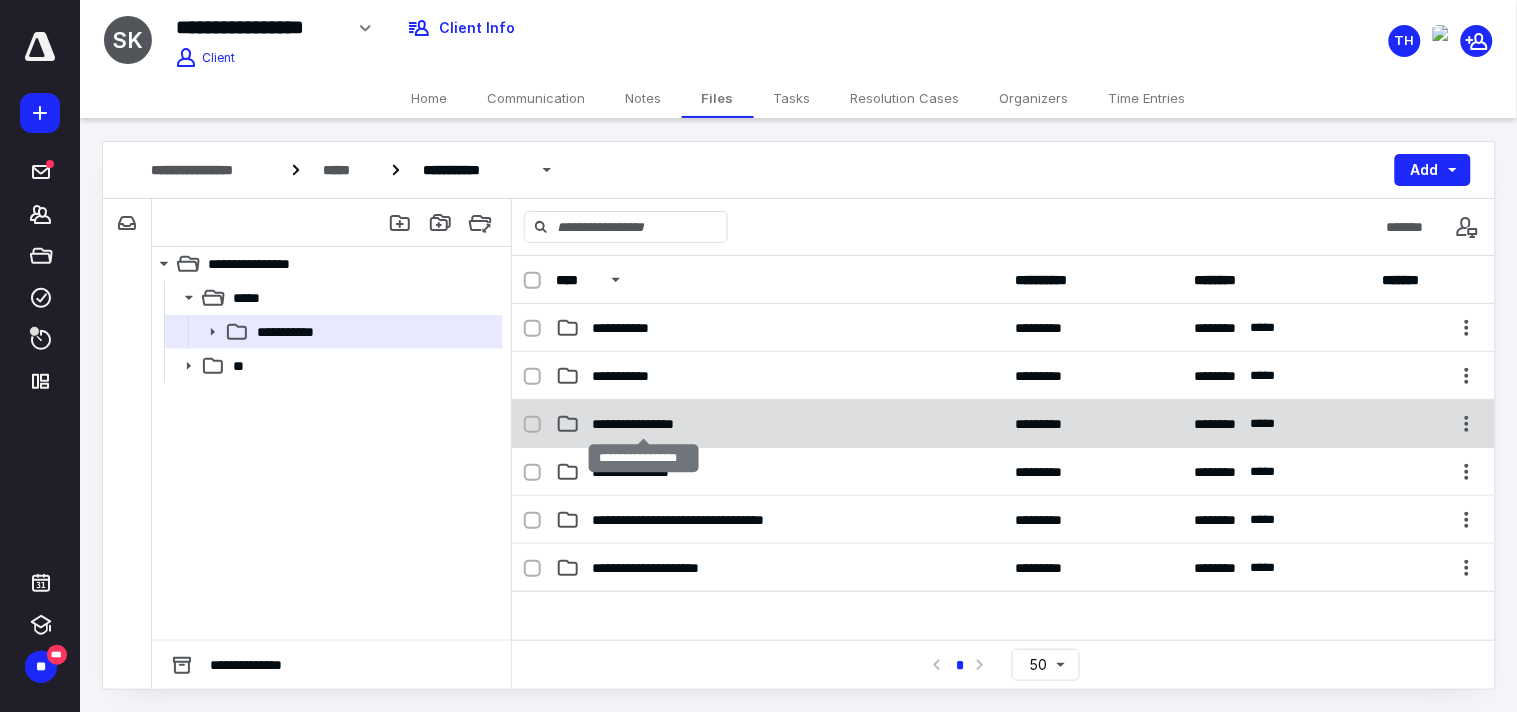 click on "**********" at bounding box center (644, 424) 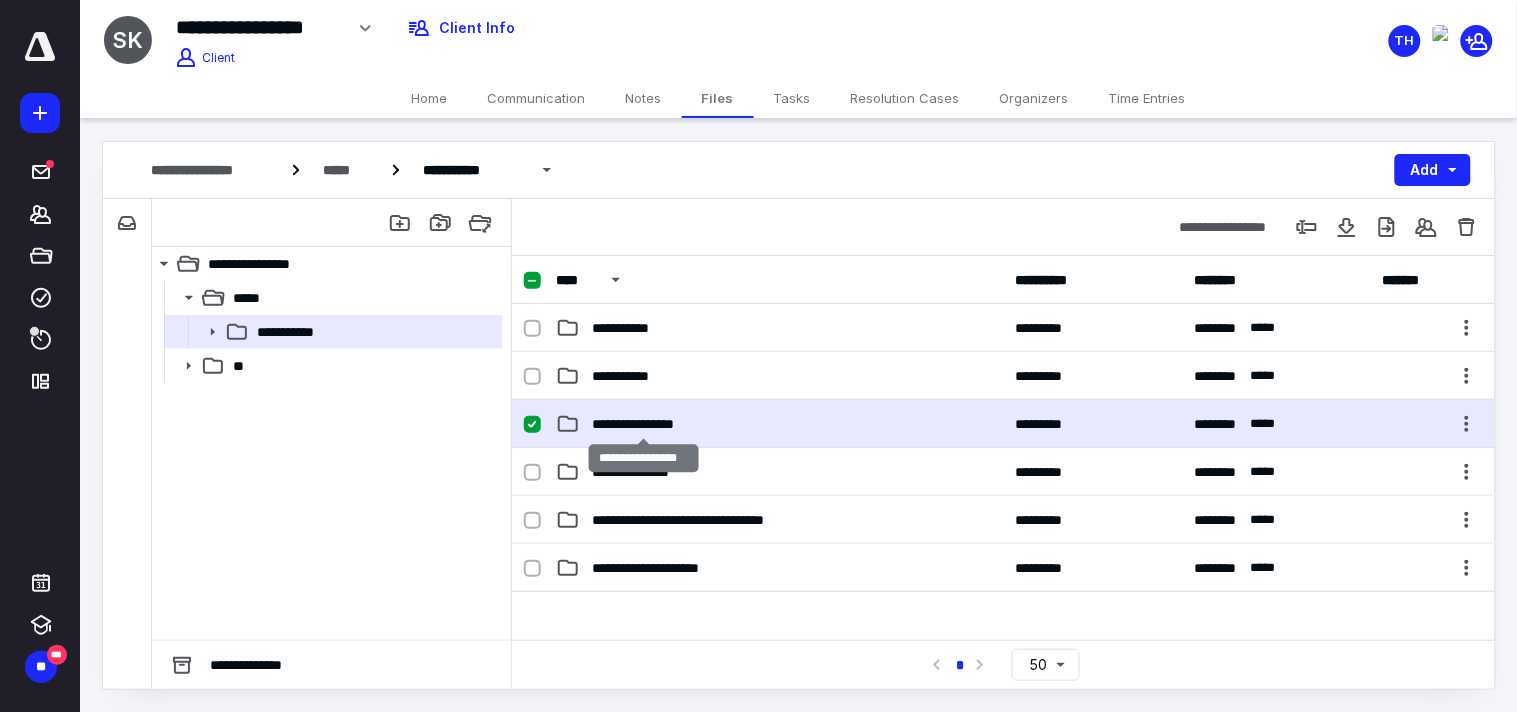 click on "**********" at bounding box center (644, 424) 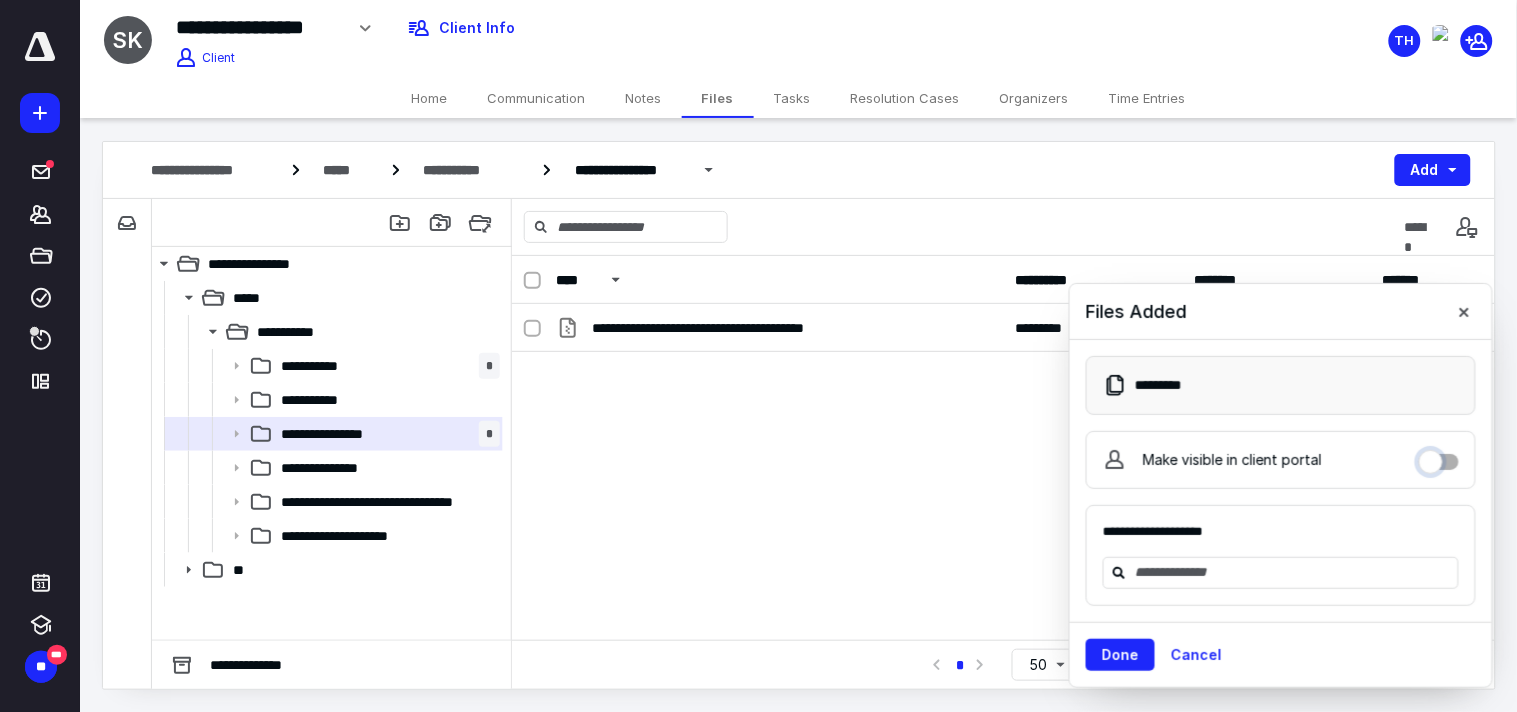 click on "Make visible in client portal" at bounding box center [1439, 457] 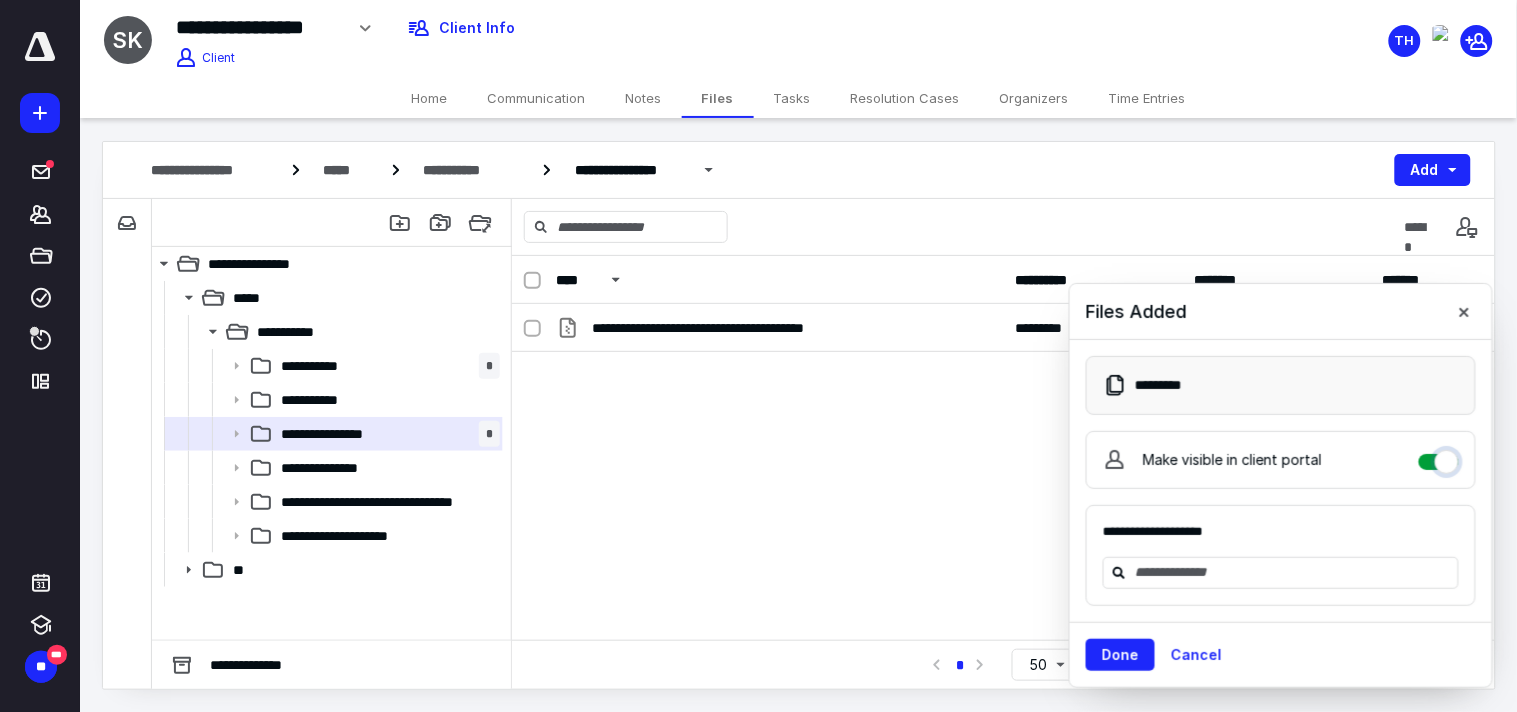 checkbox on "****" 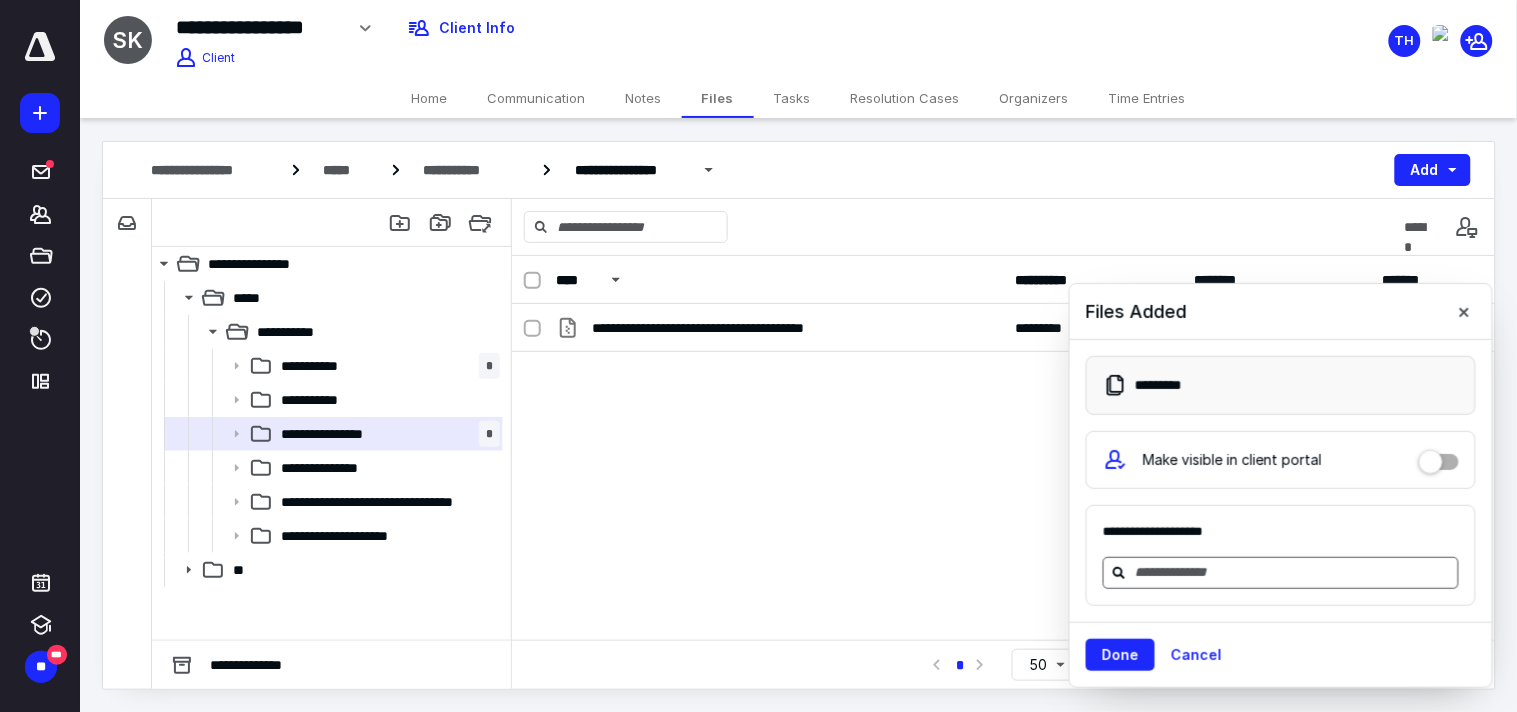 click at bounding box center (1293, 572) 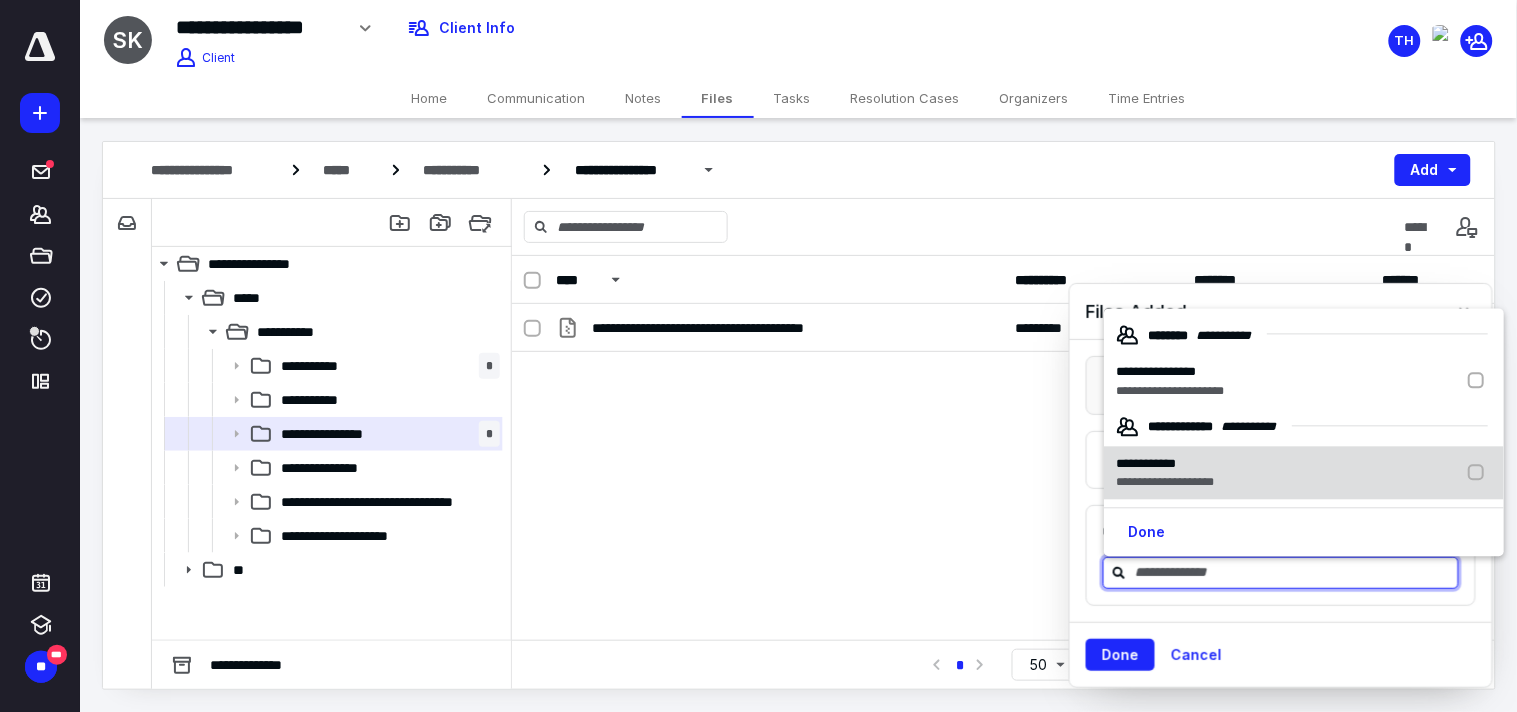click on "**********" at bounding box center [1165, 483] 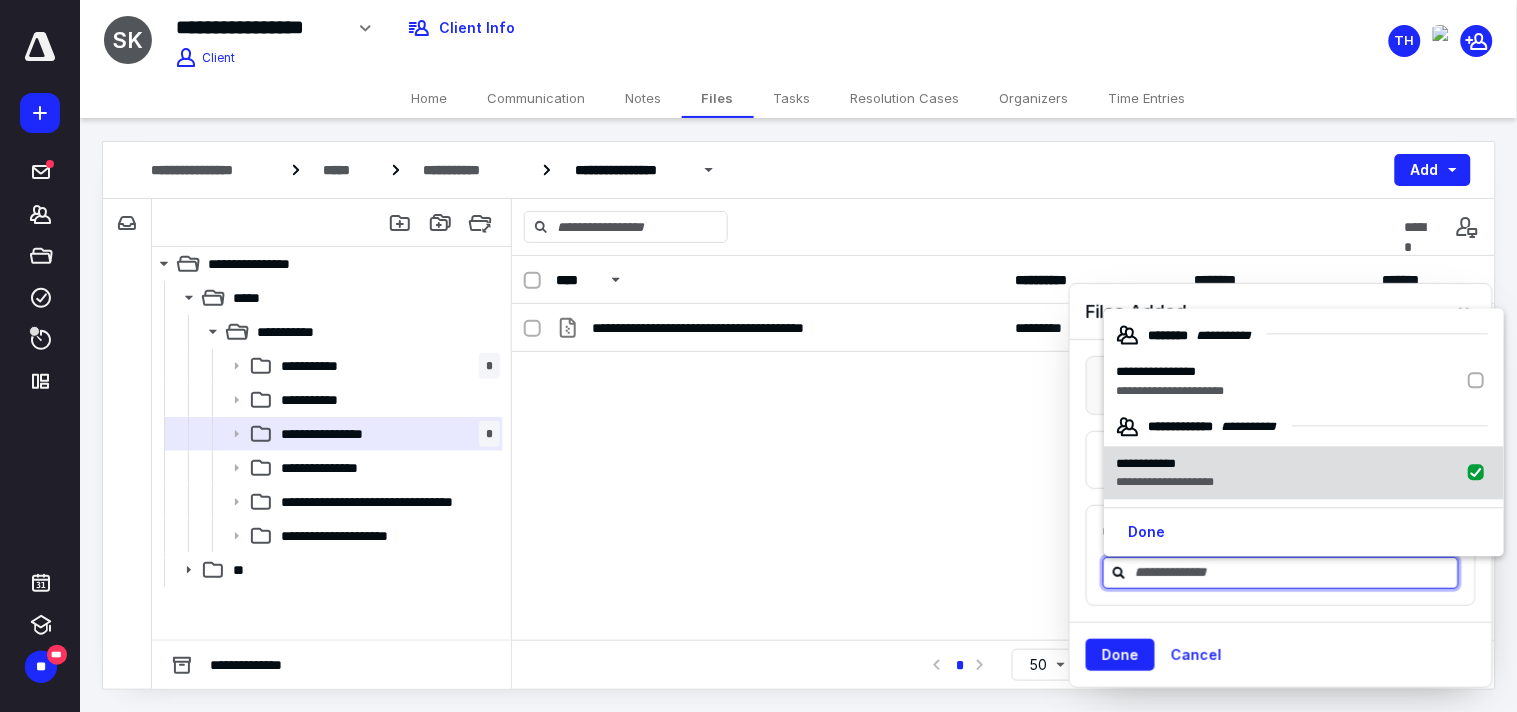 checkbox on "true" 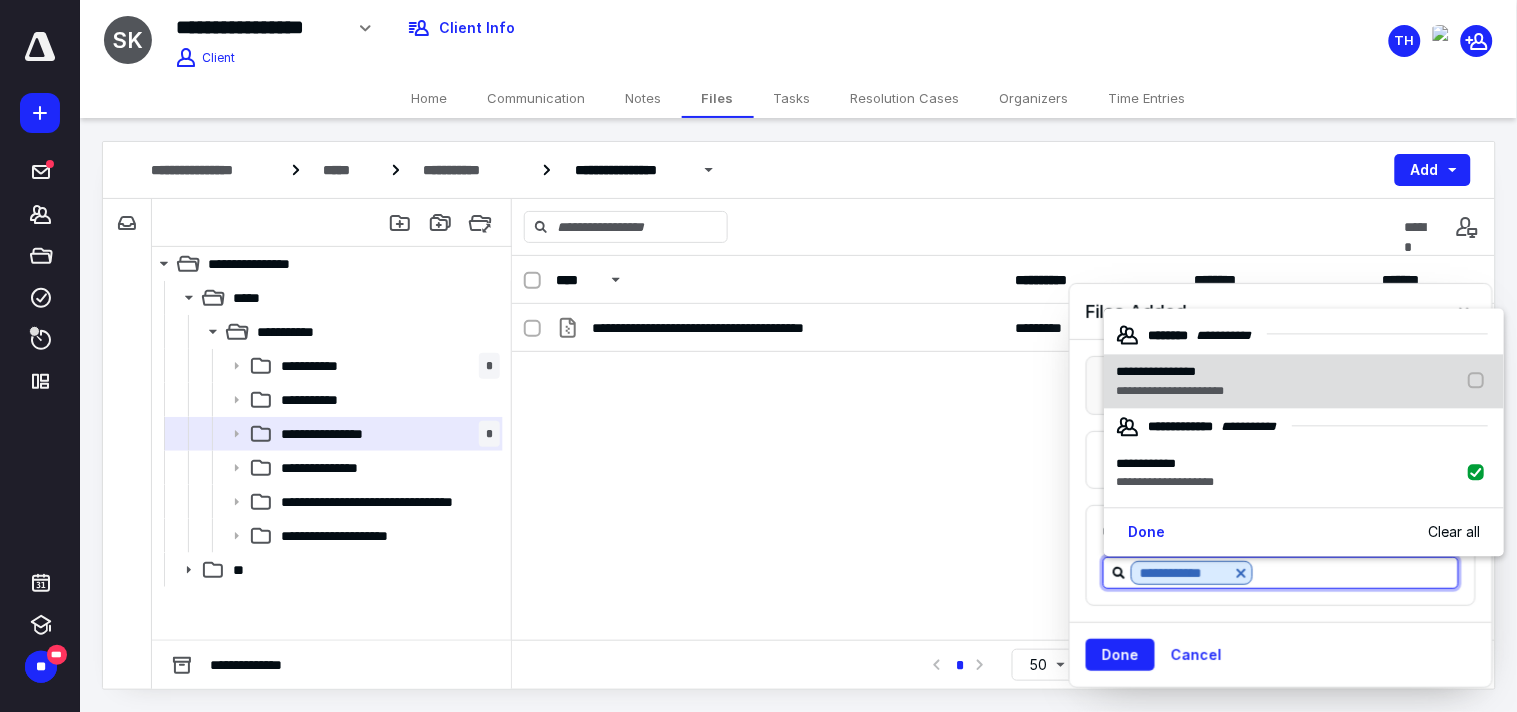 click on "**********" at bounding box center [1170, 391] 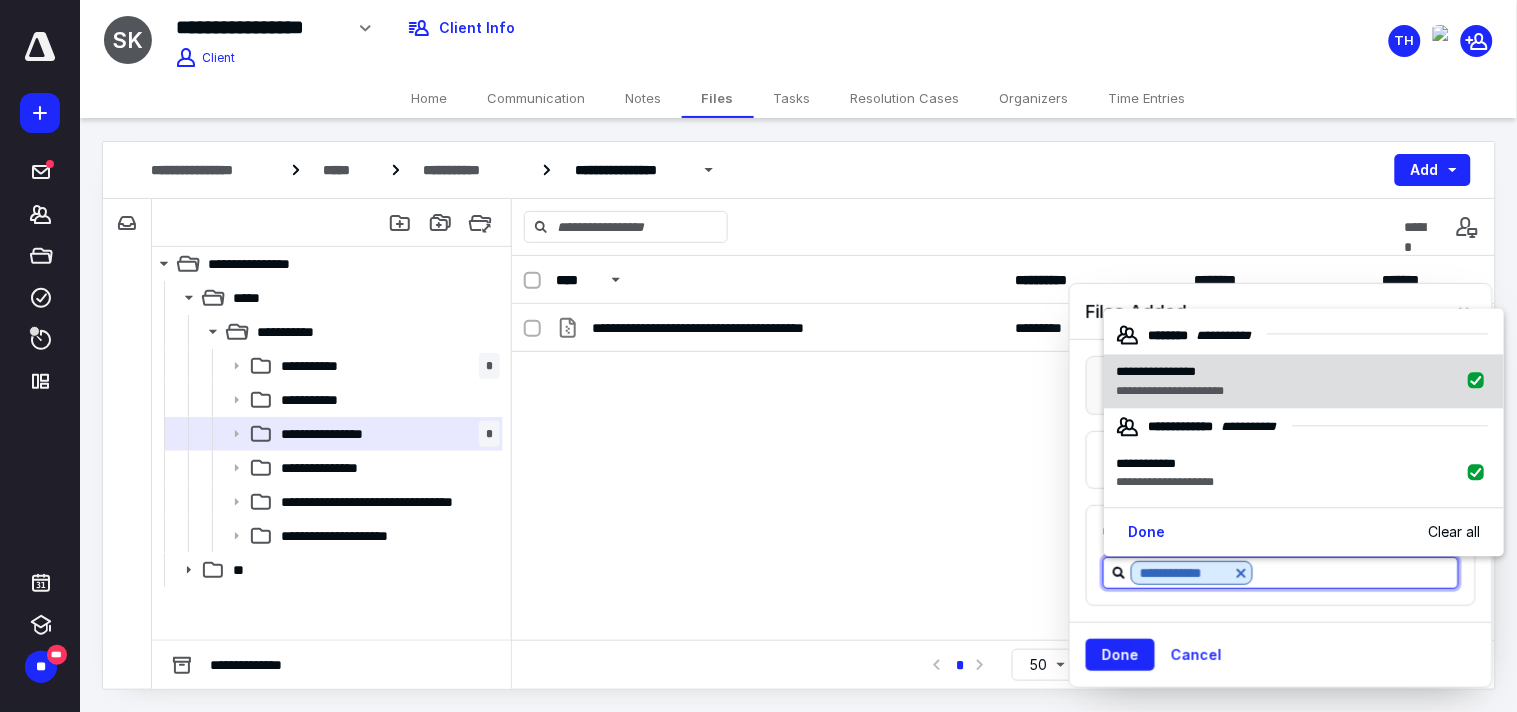 checkbox on "true" 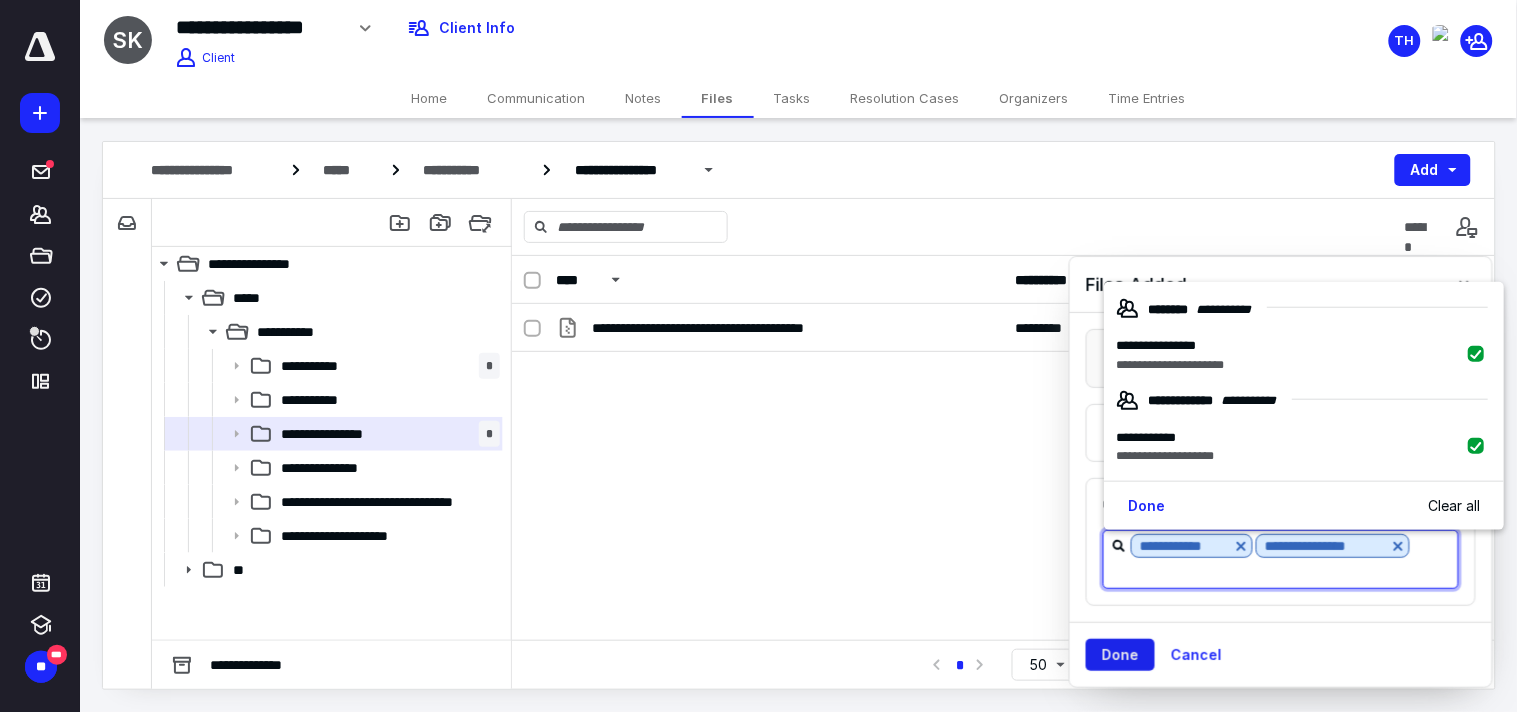 click on "Done" at bounding box center (1120, 655) 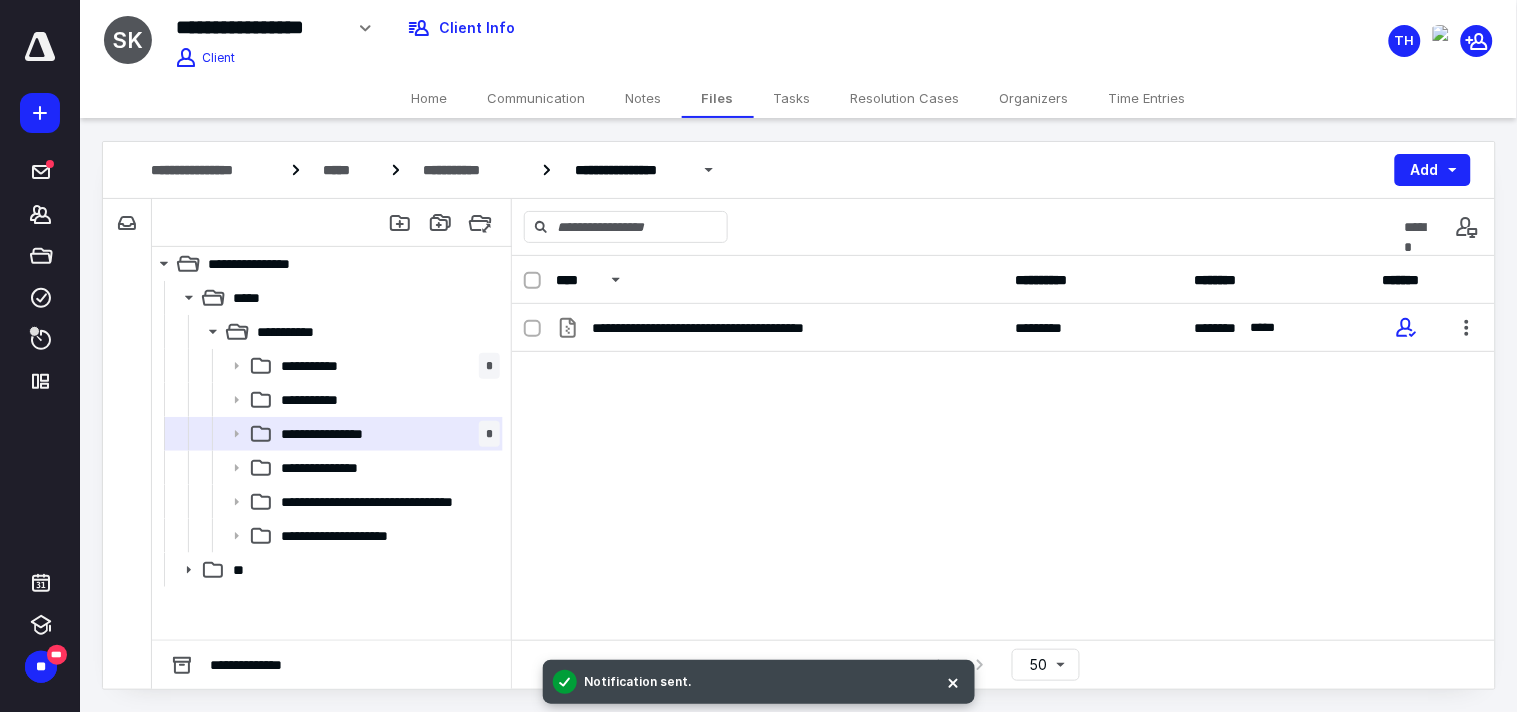 click on "**********" at bounding box center [1003, 454] 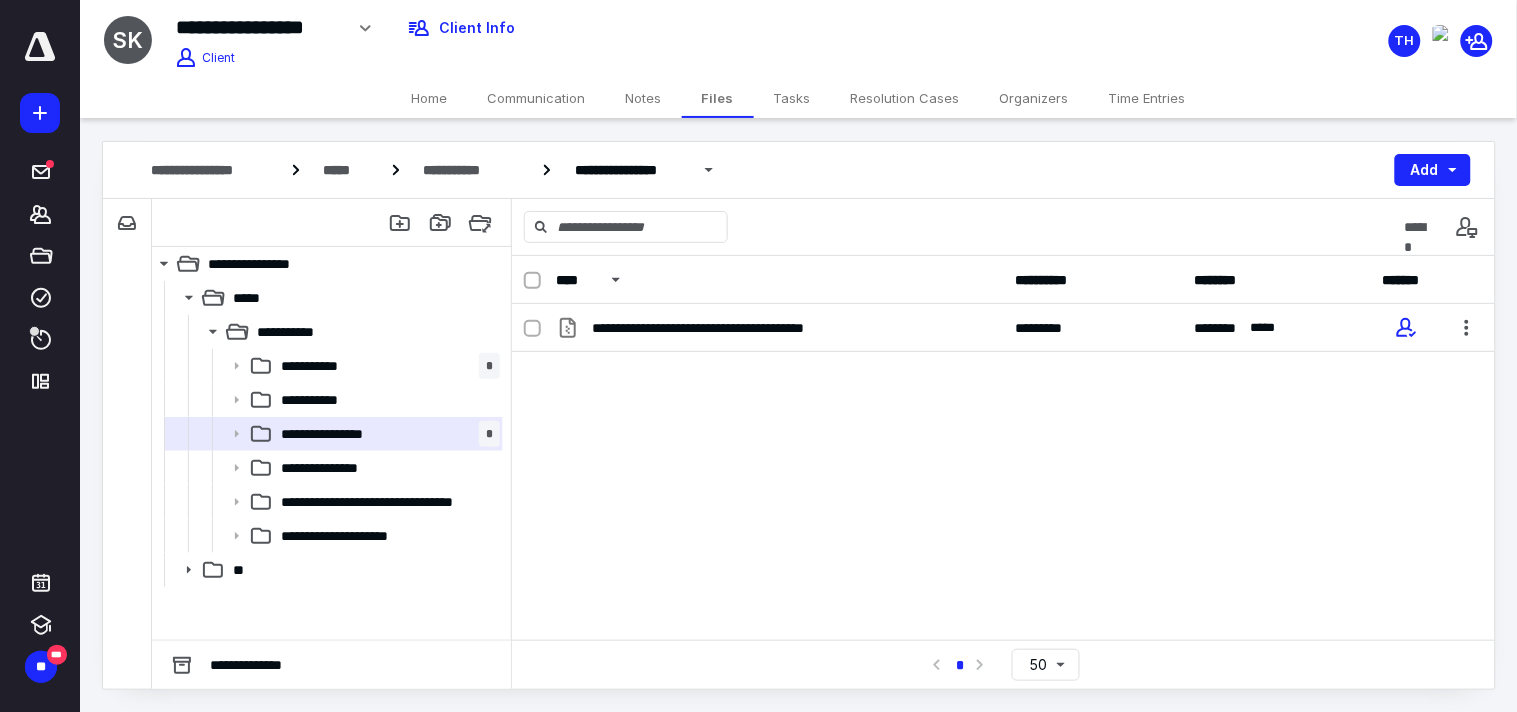 click on "**********" at bounding box center (1003, 454) 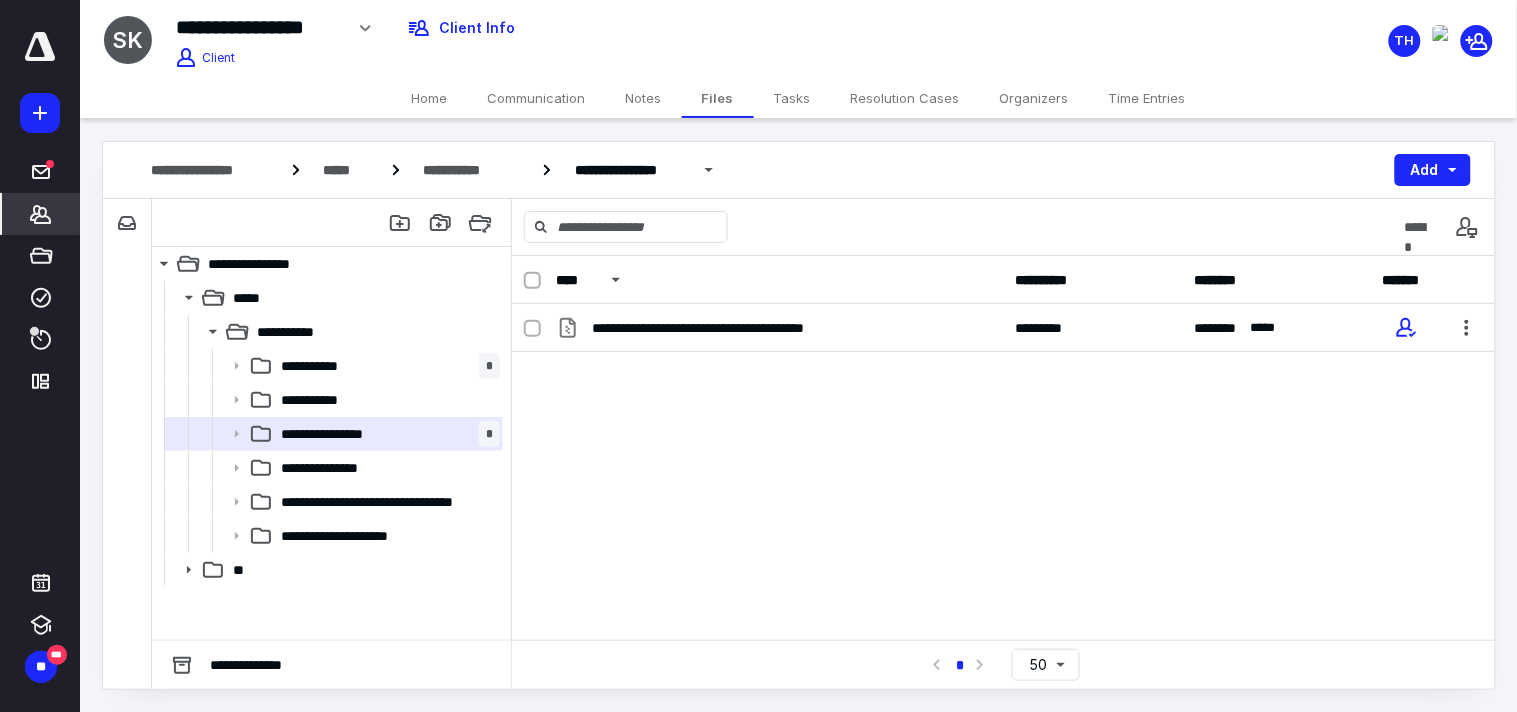 click on "*******" at bounding box center (41, 214) 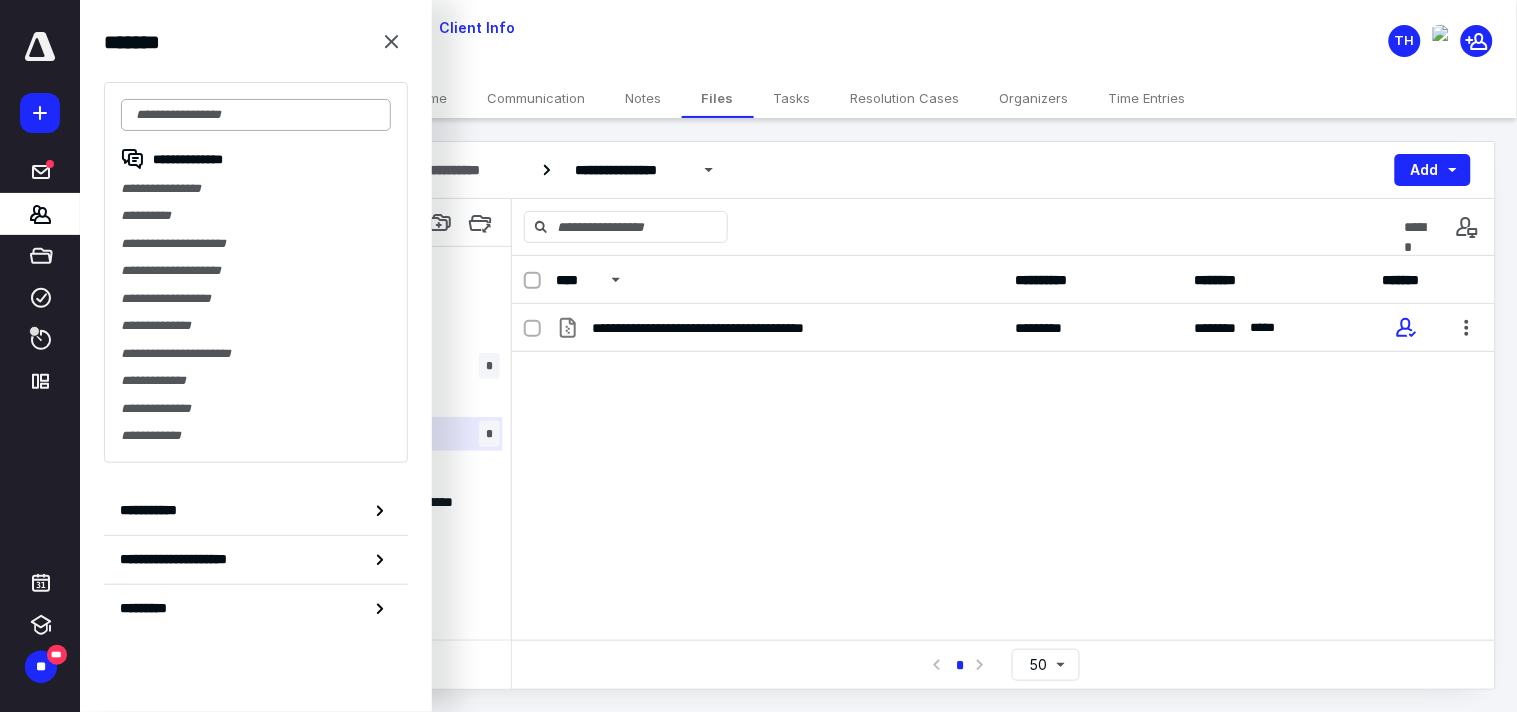 click at bounding box center (256, 115) 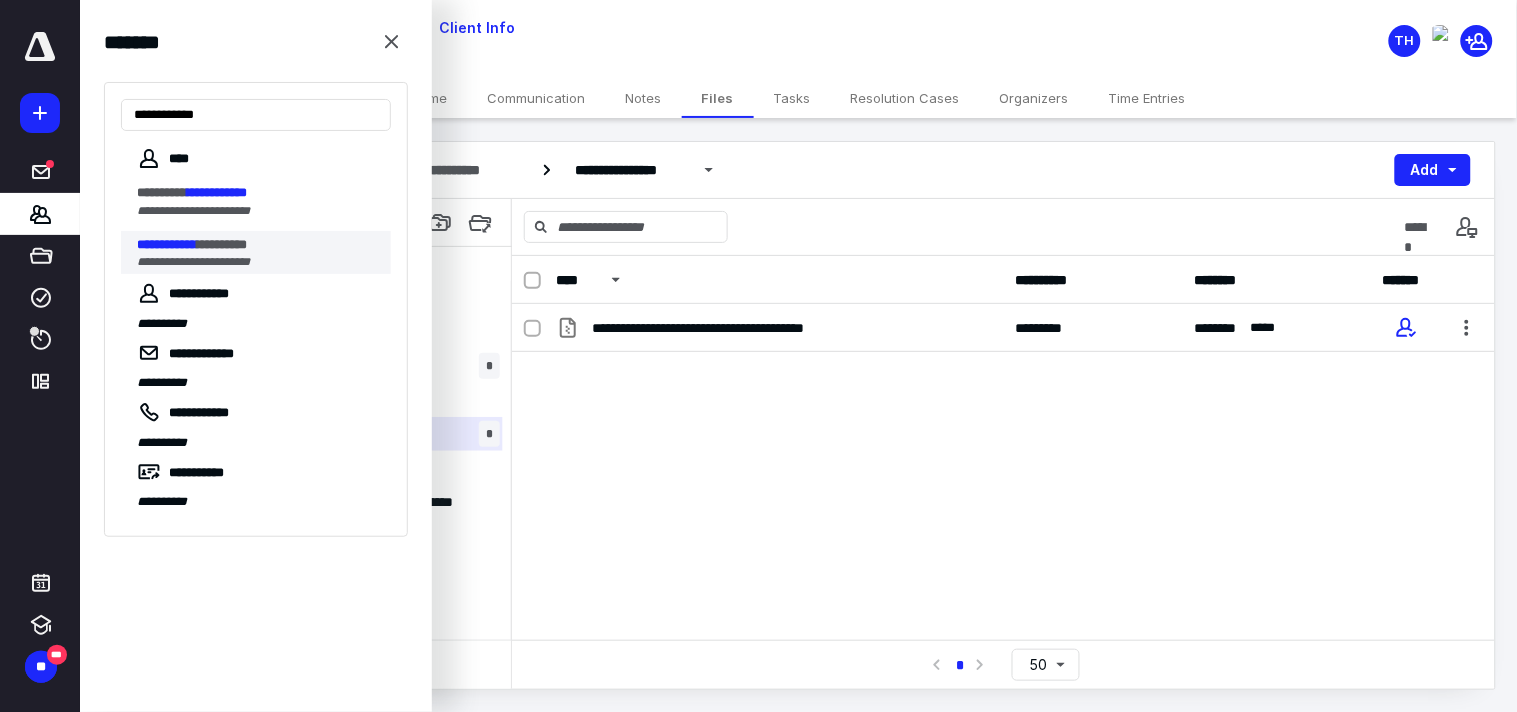 type on "**********" 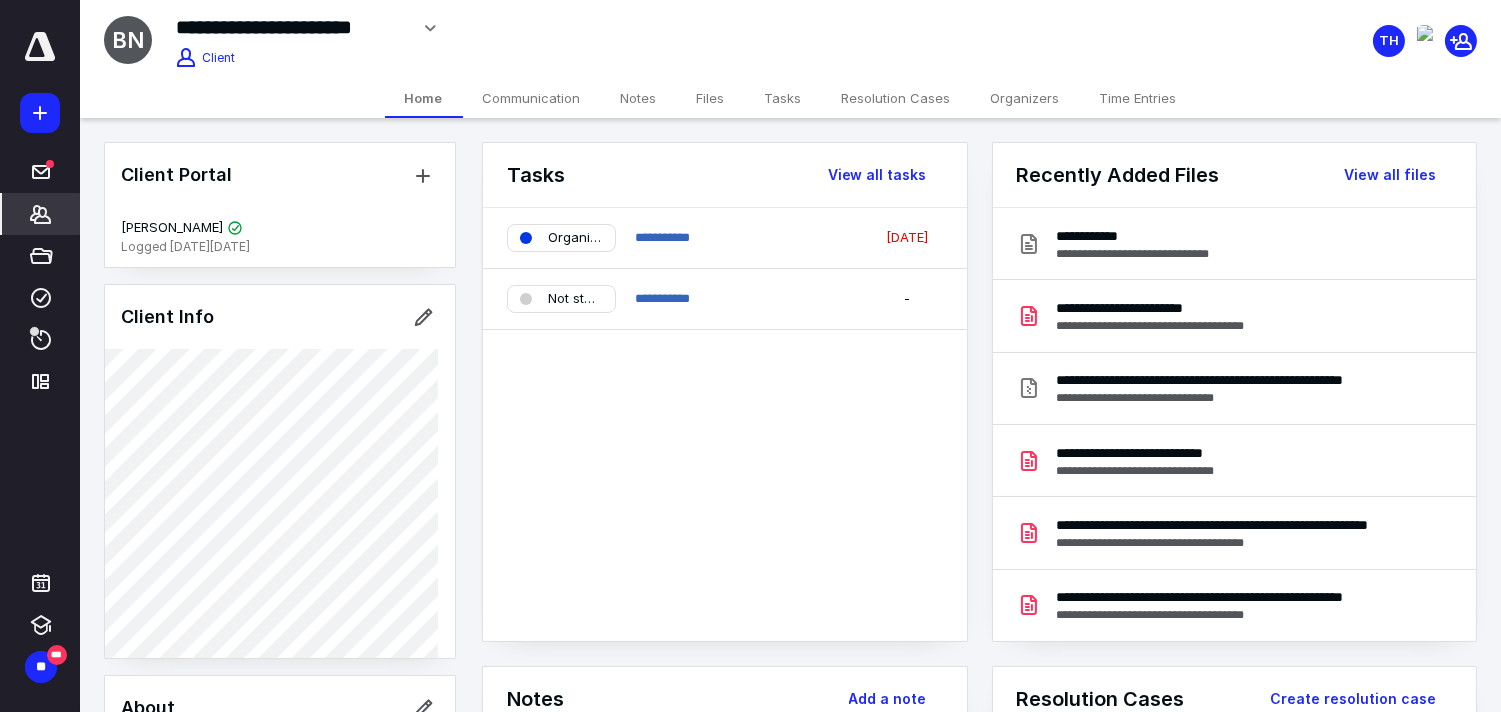 click on "Files" at bounding box center [711, 98] 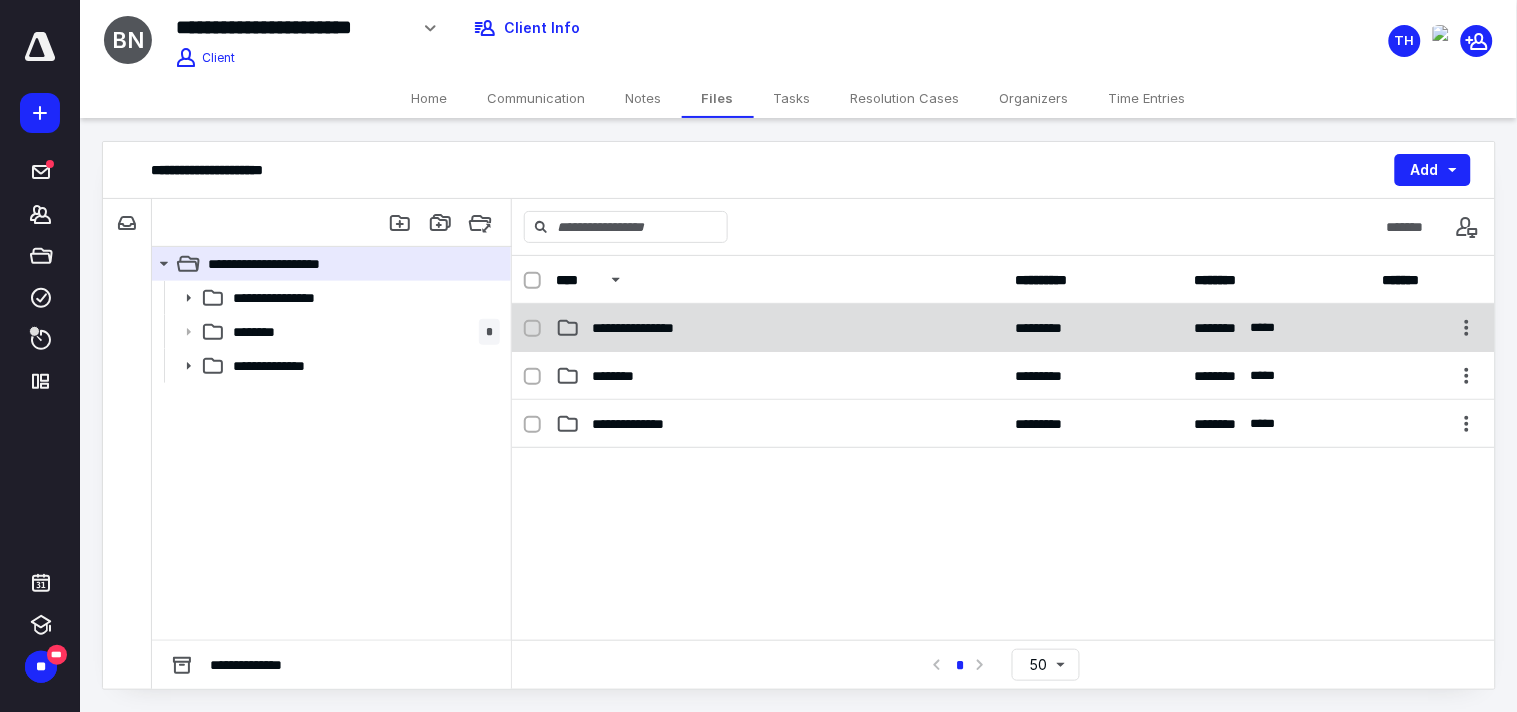 click on "**********" at bounding box center (645, 328) 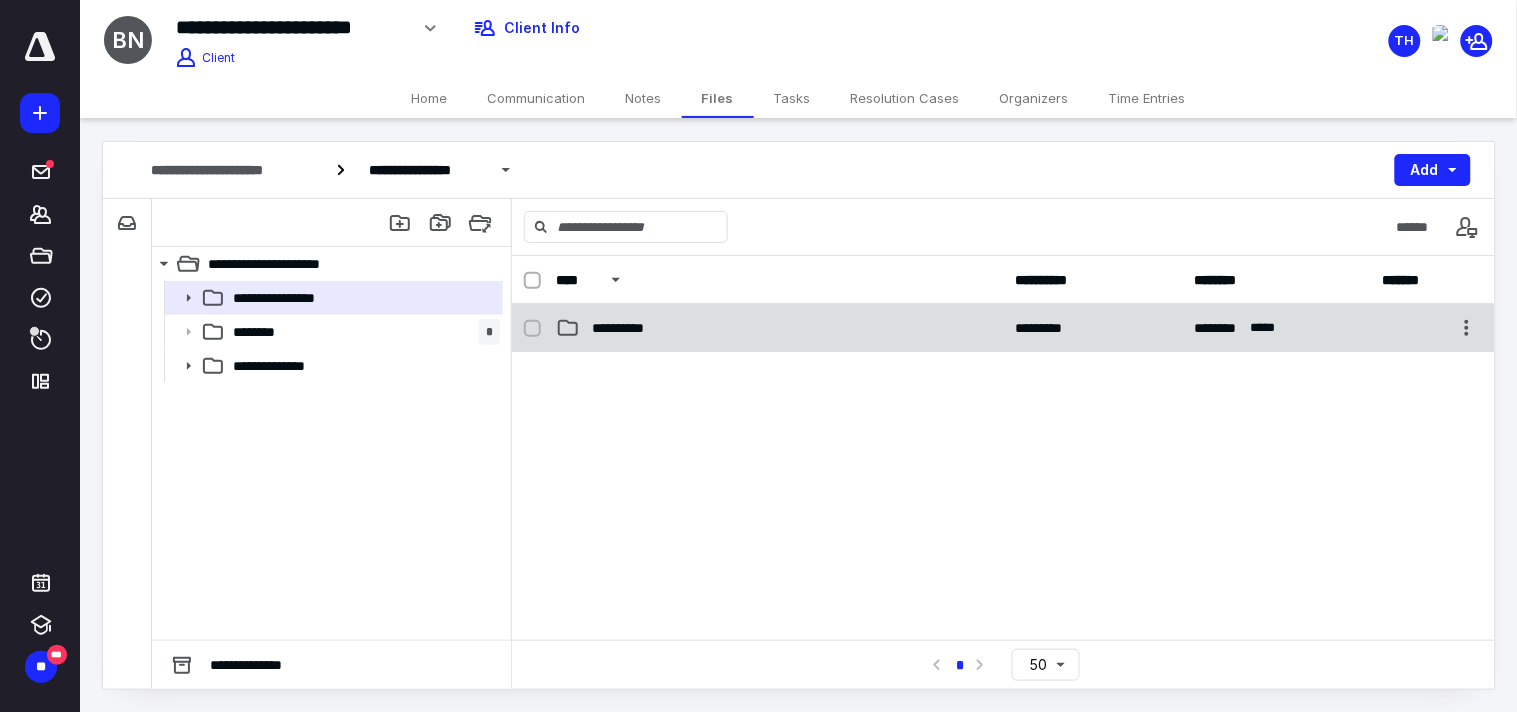 click on "**********" at bounding box center [631, 328] 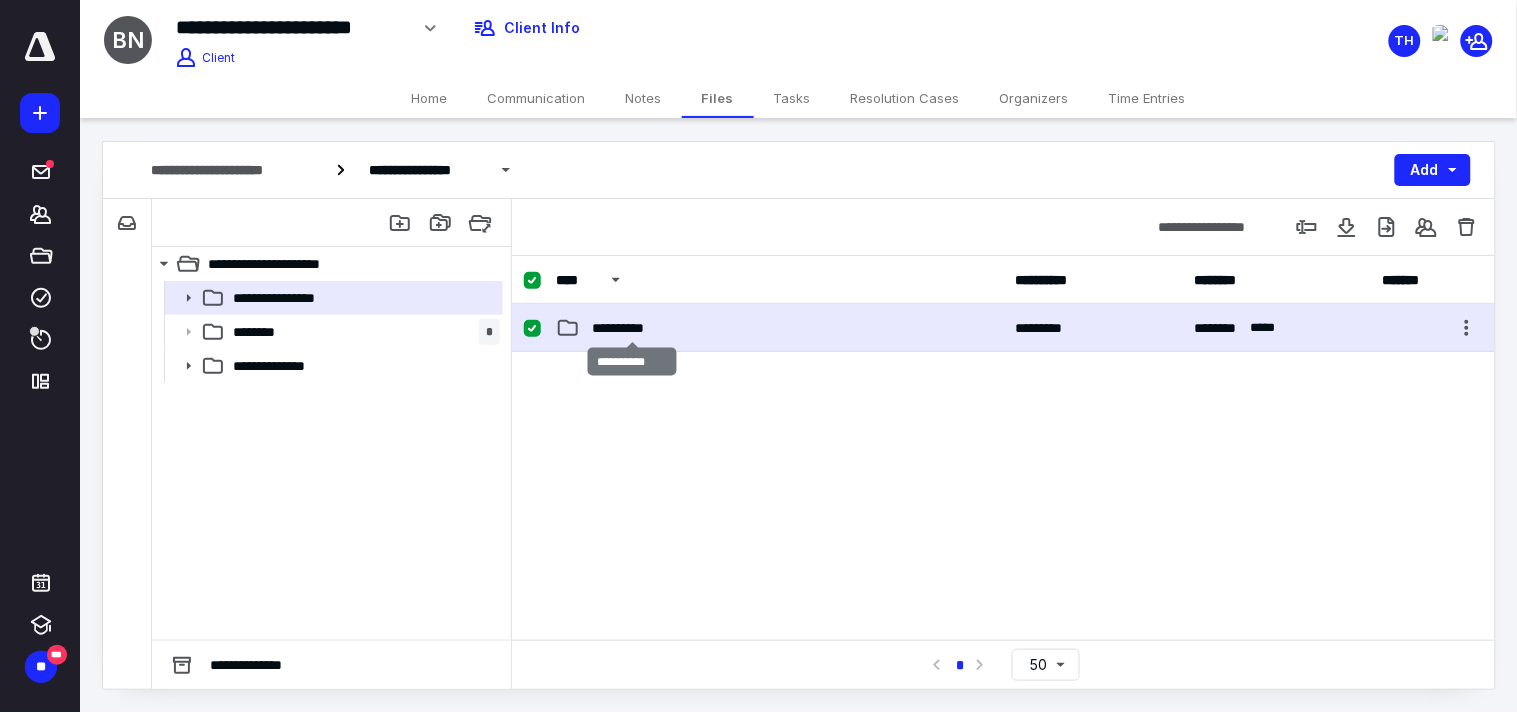 click on "**********" at bounding box center [631, 328] 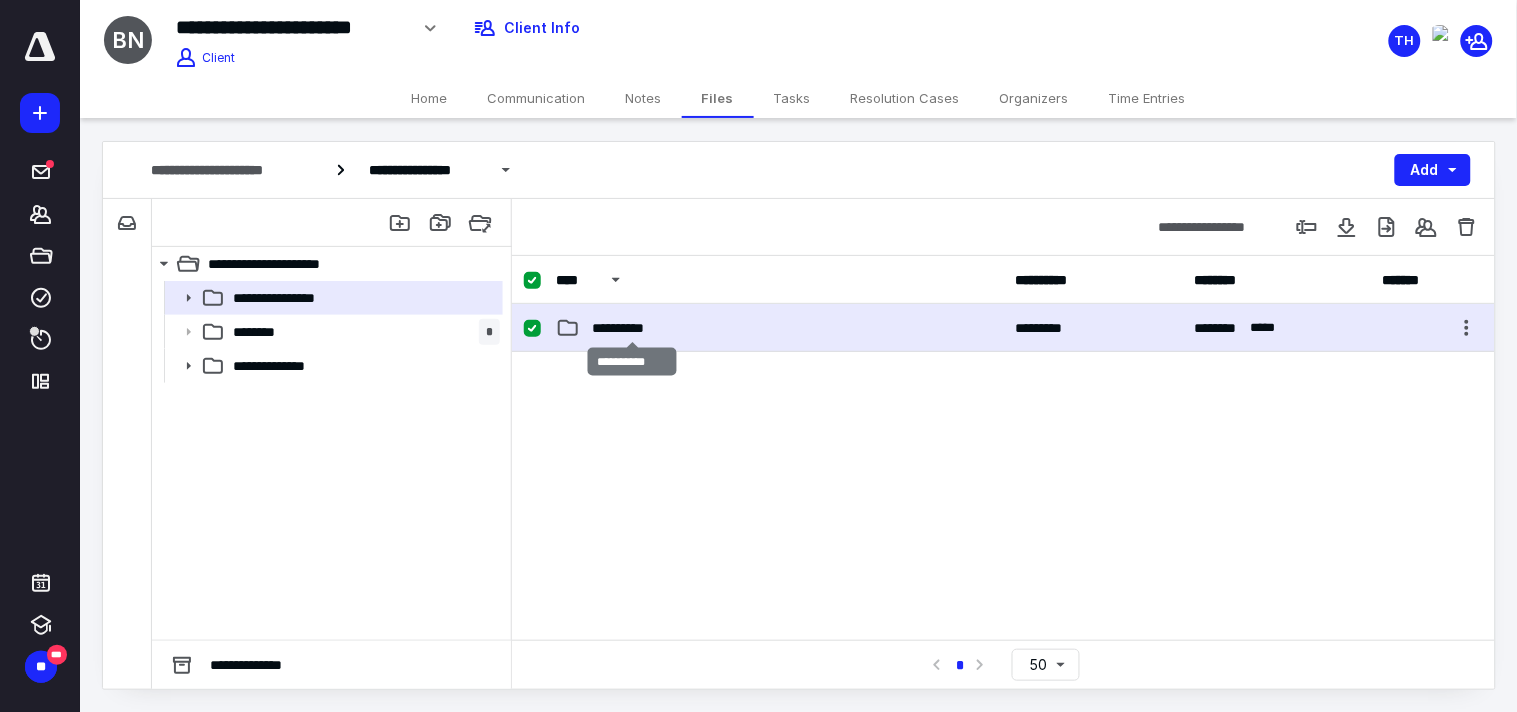checkbox on "false" 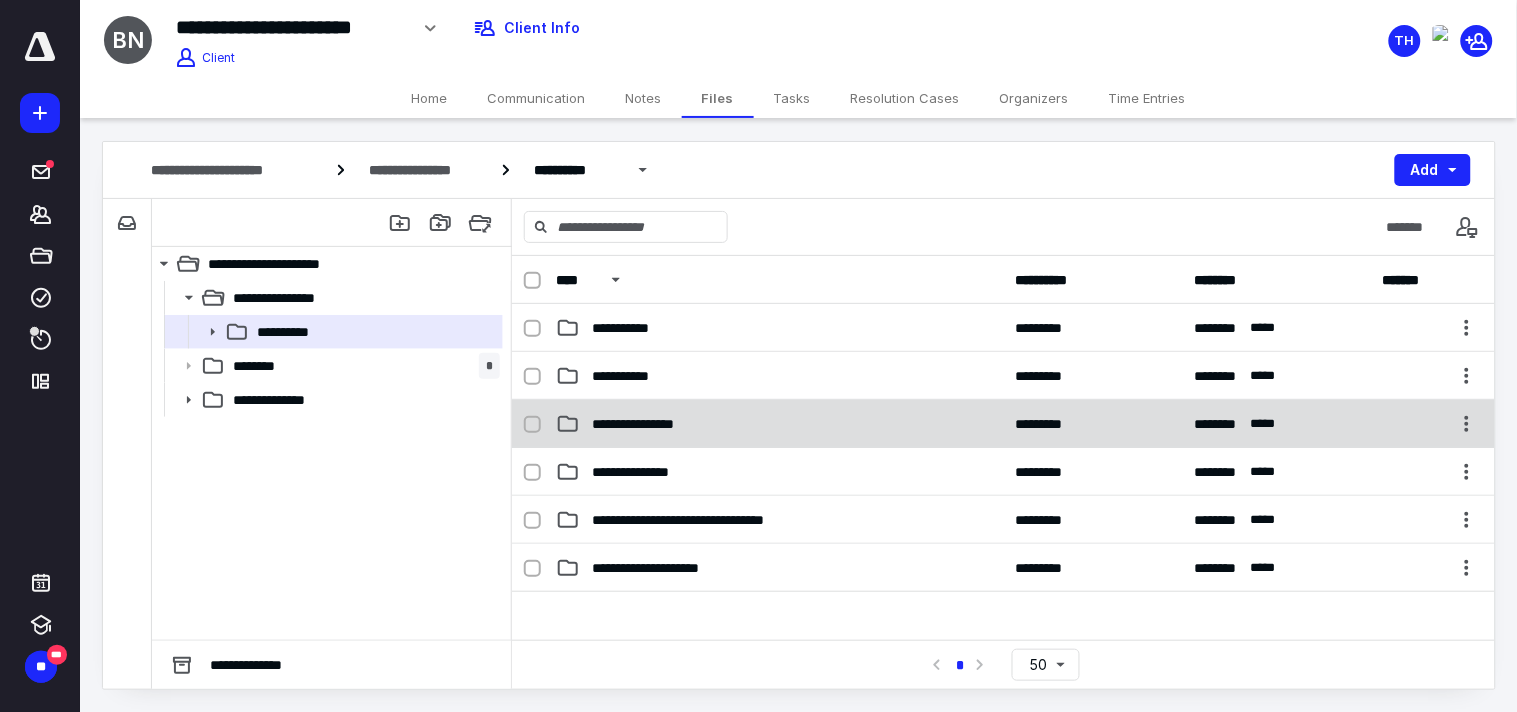 click on "**********" at bounding box center (644, 424) 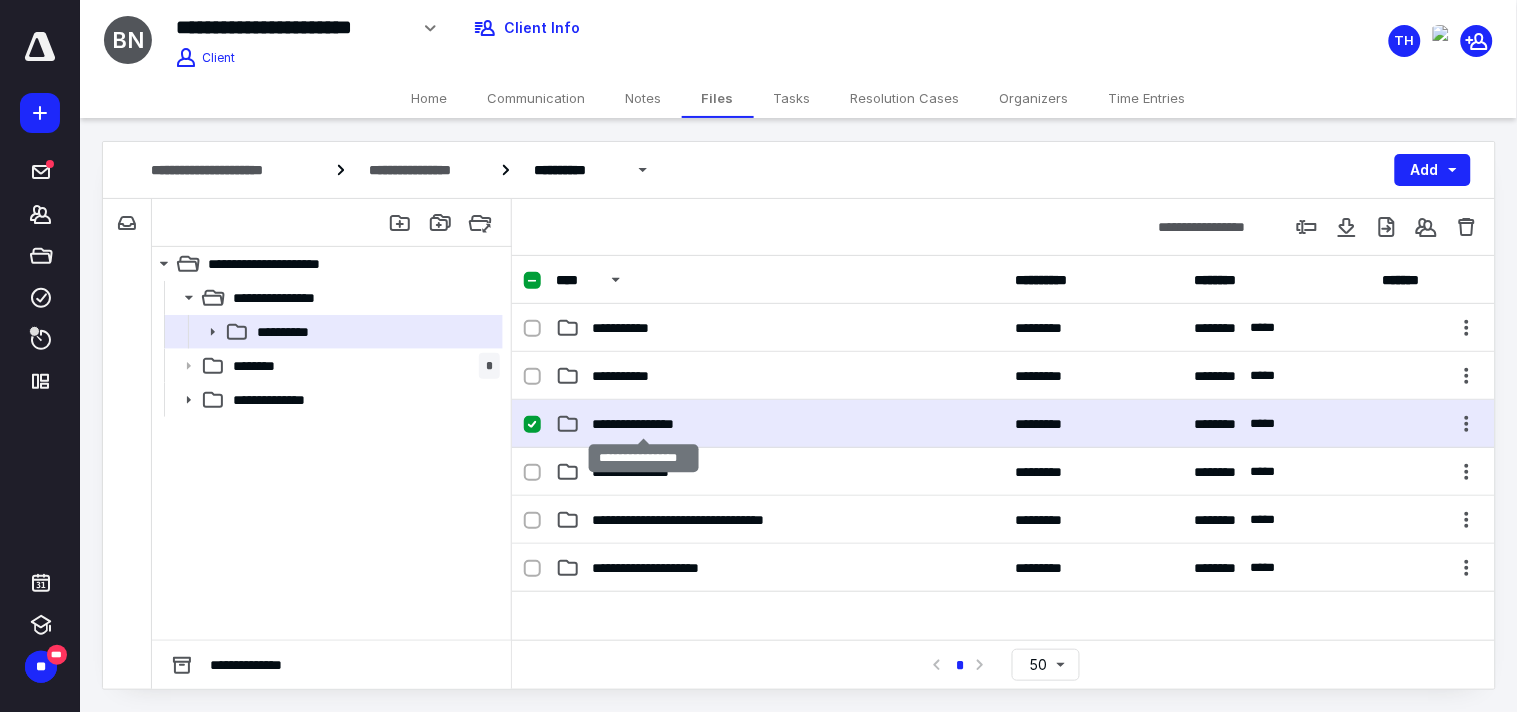 click on "**********" at bounding box center [644, 424] 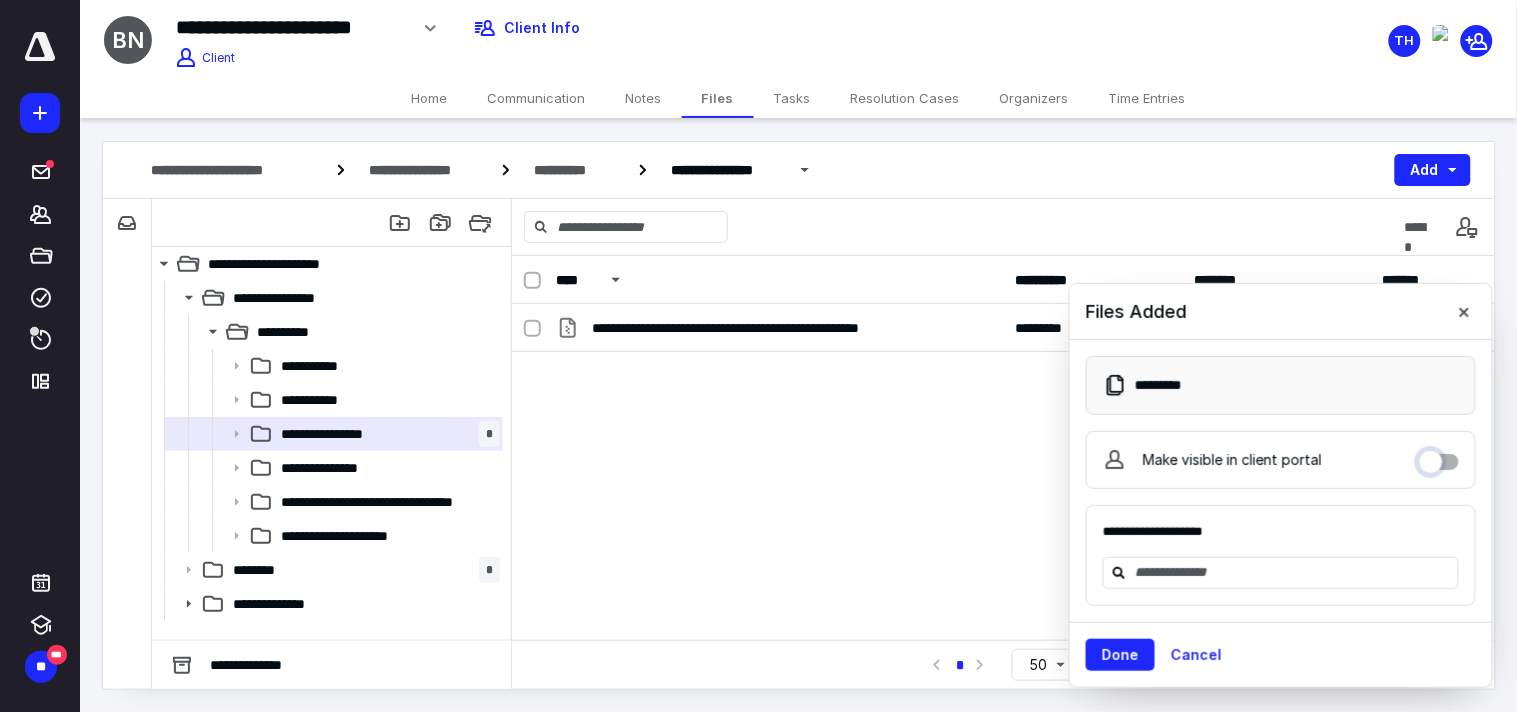 click on "Make visible in client portal" at bounding box center [1439, 457] 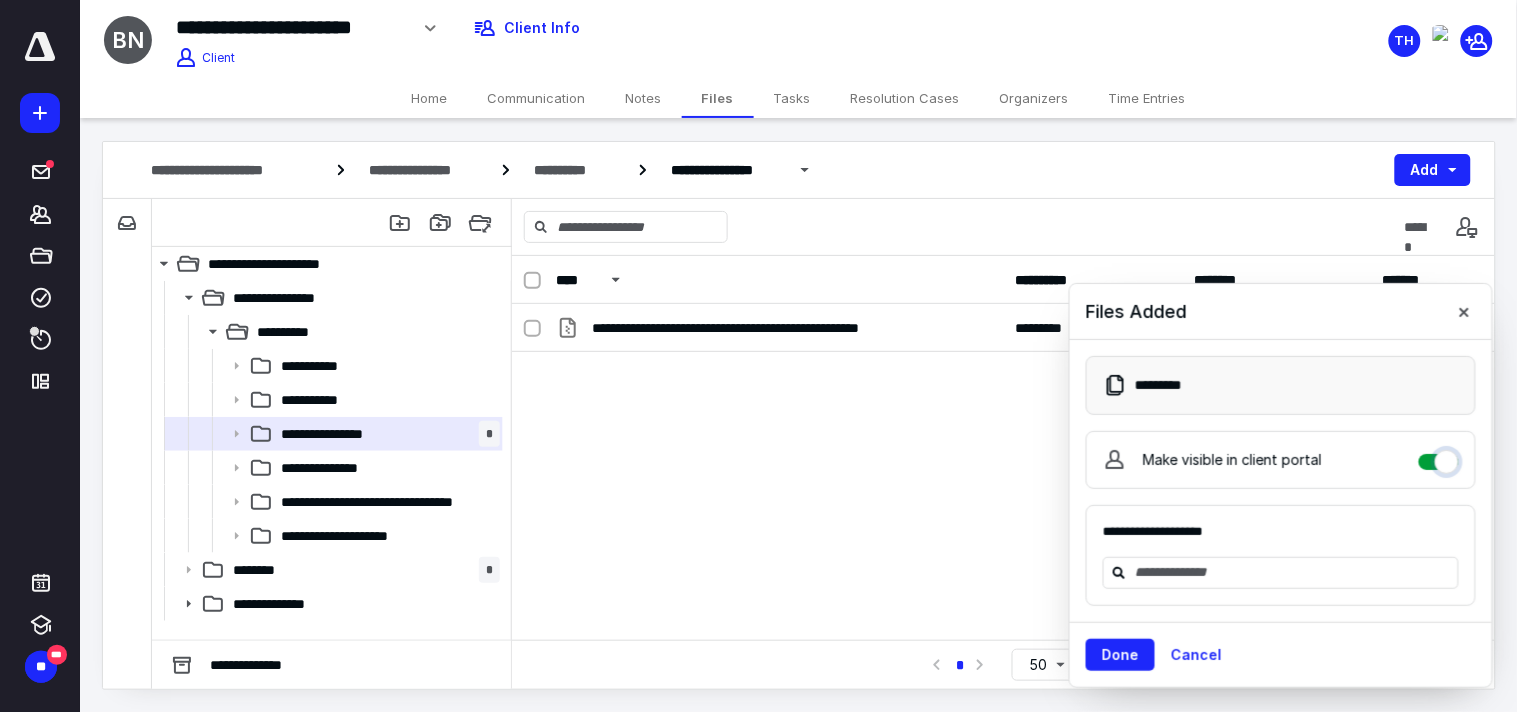 checkbox on "****" 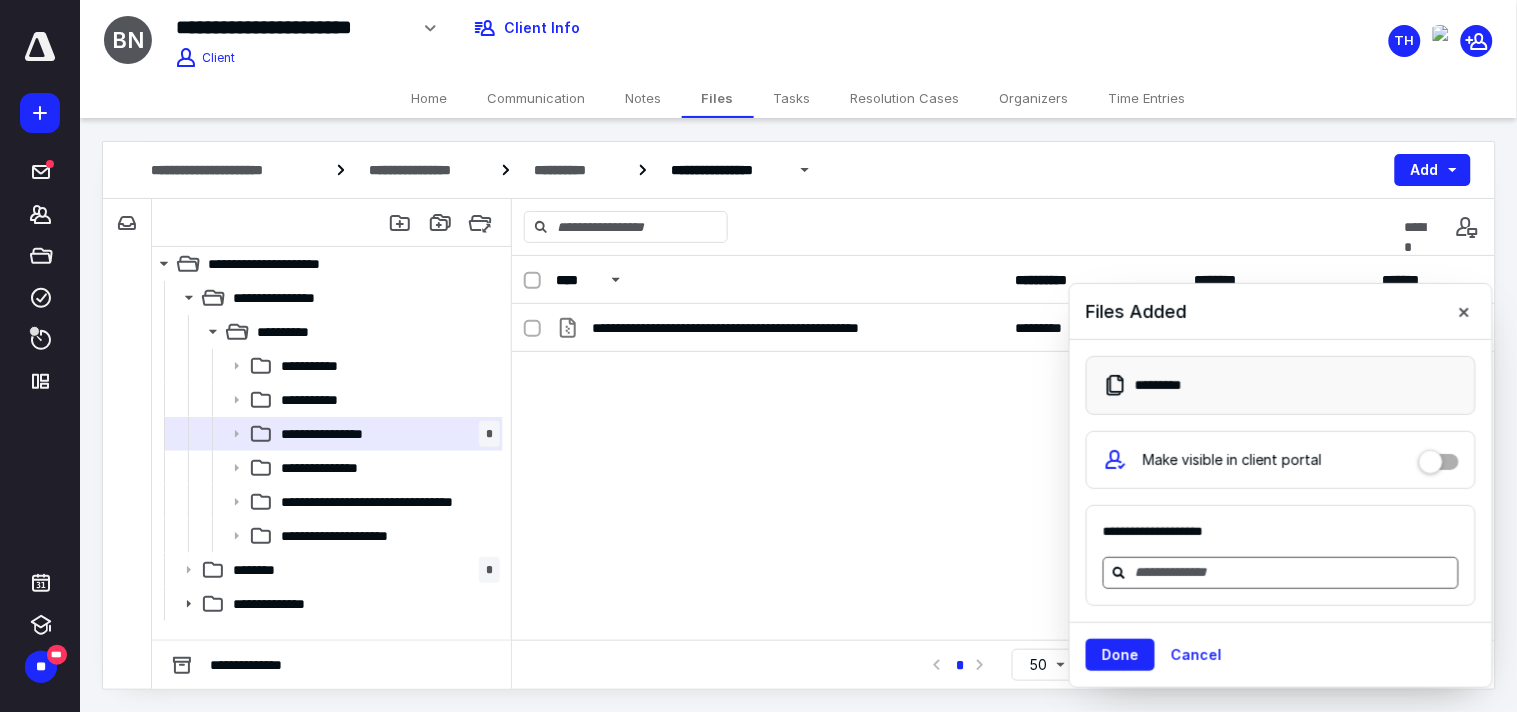 click at bounding box center (1293, 572) 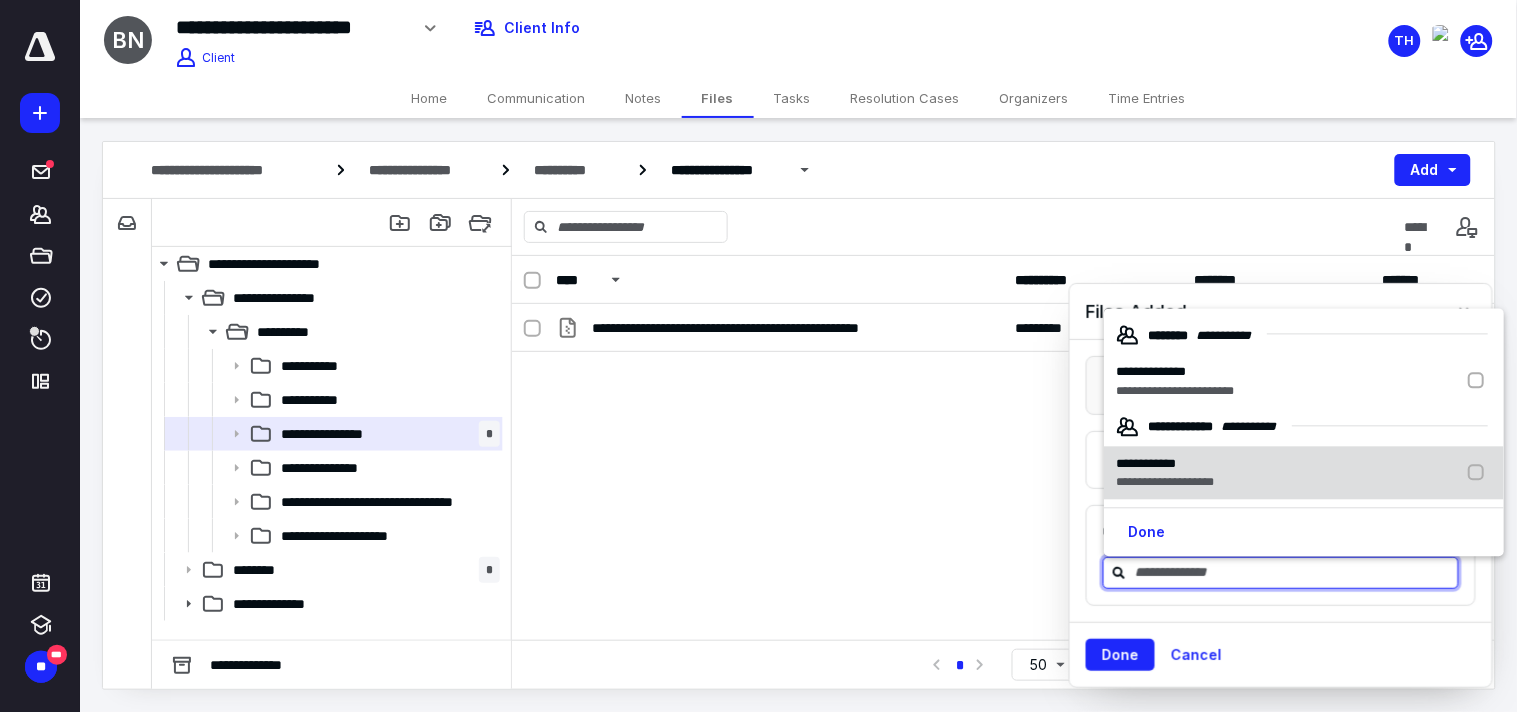 click on "**********" at bounding box center [1165, 483] 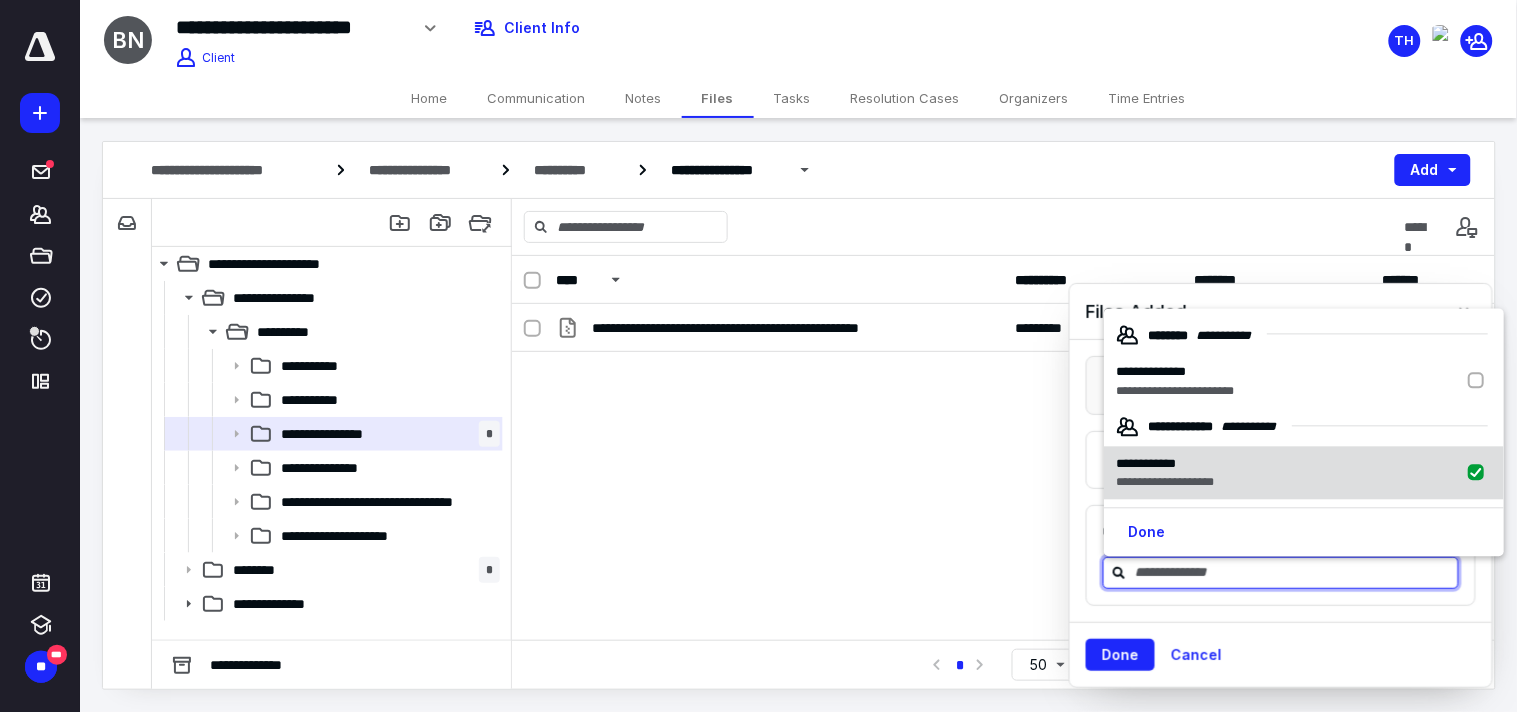 checkbox on "true" 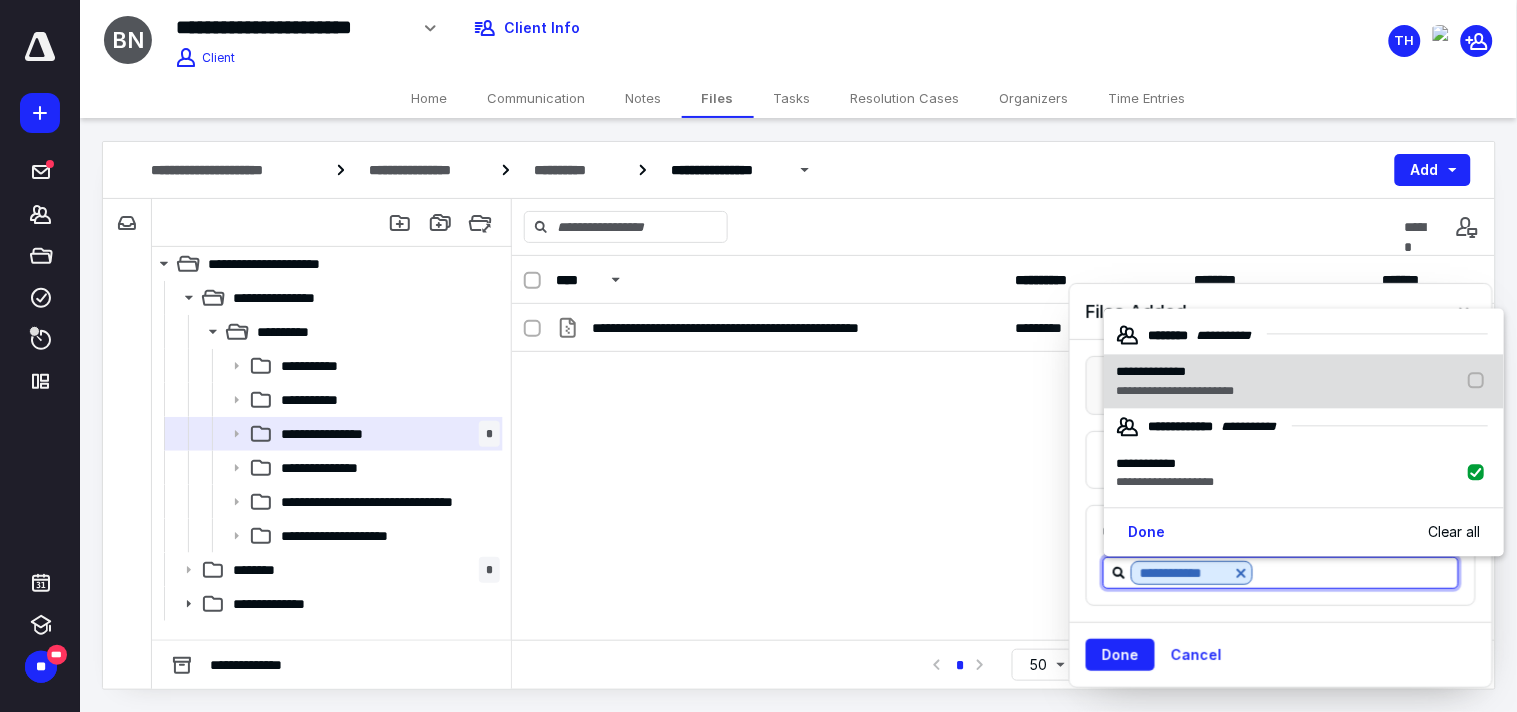 click on "**********" at bounding box center (1175, 391) 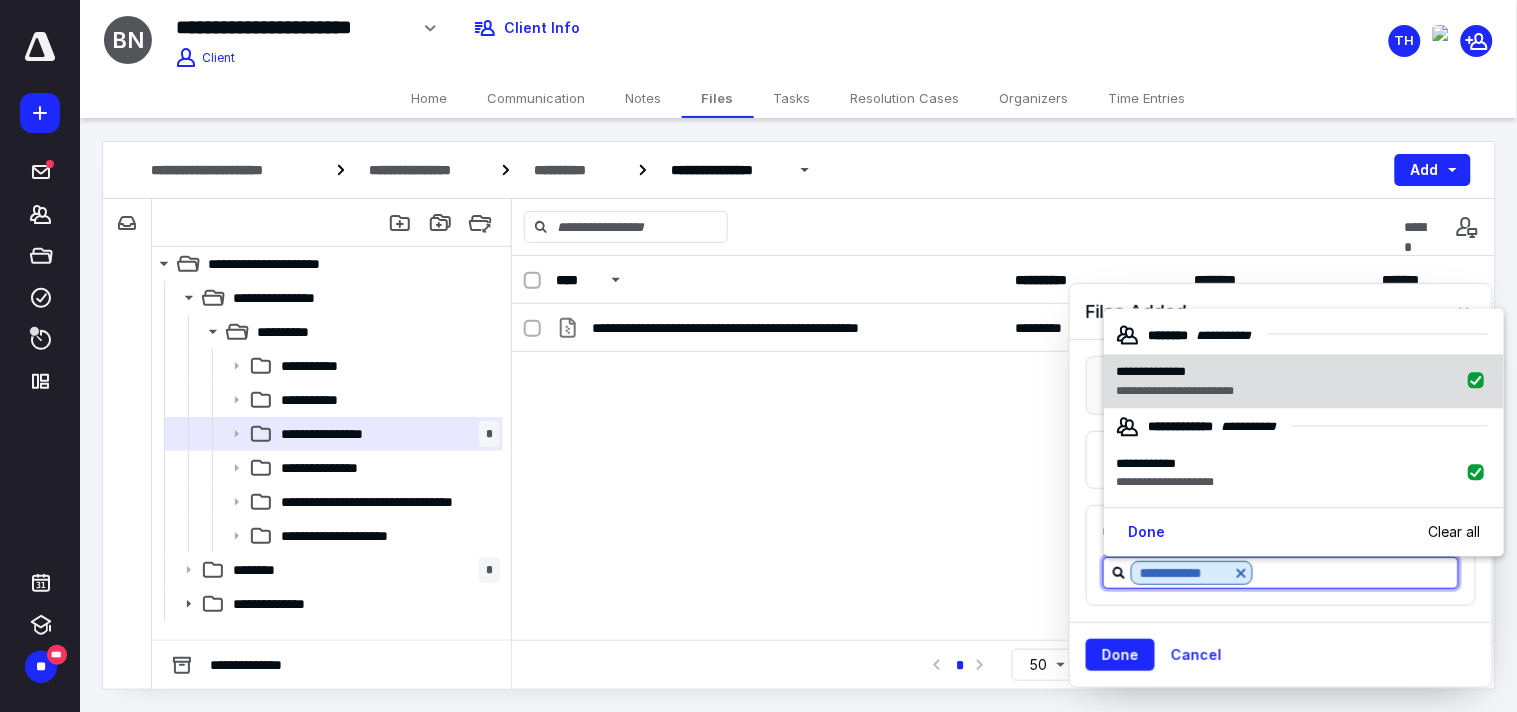 checkbox on "true" 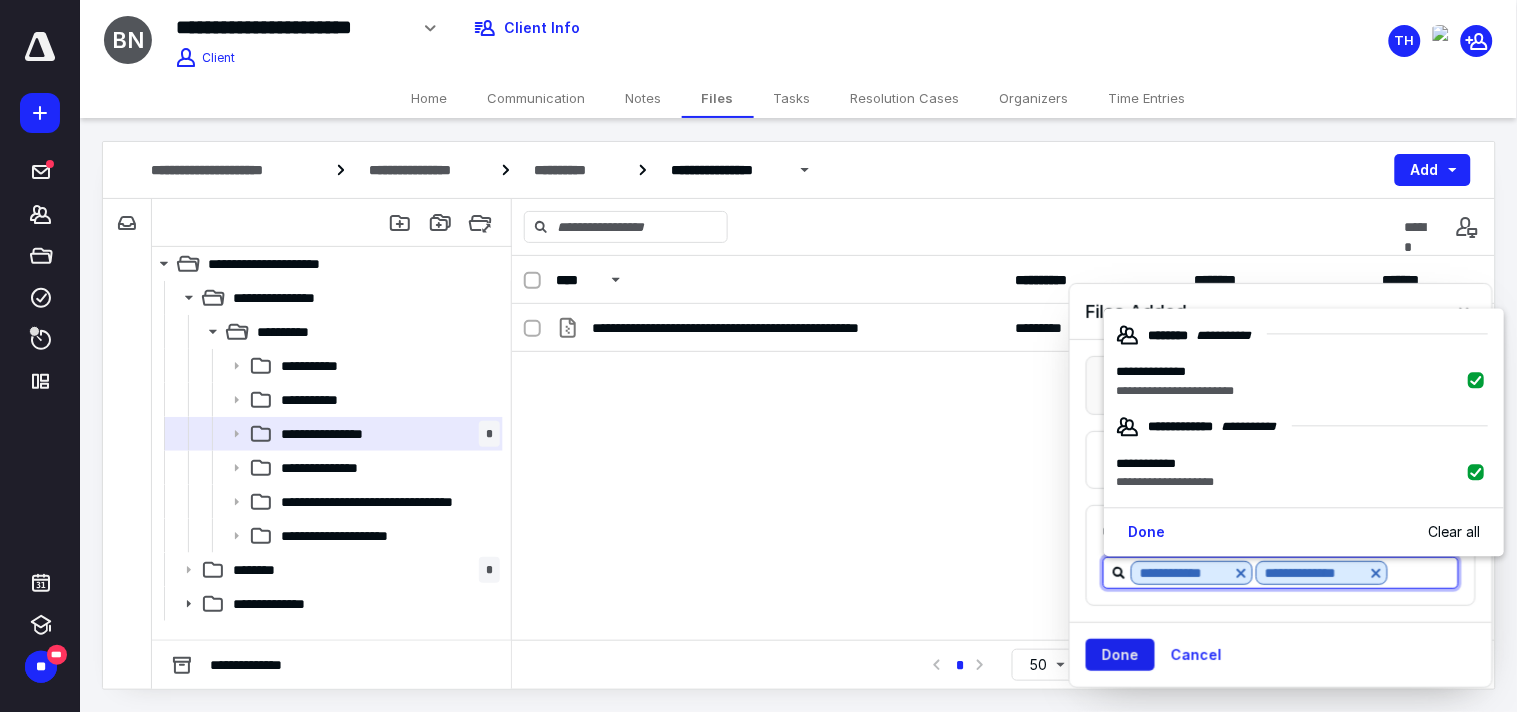 click on "Done" at bounding box center (1120, 655) 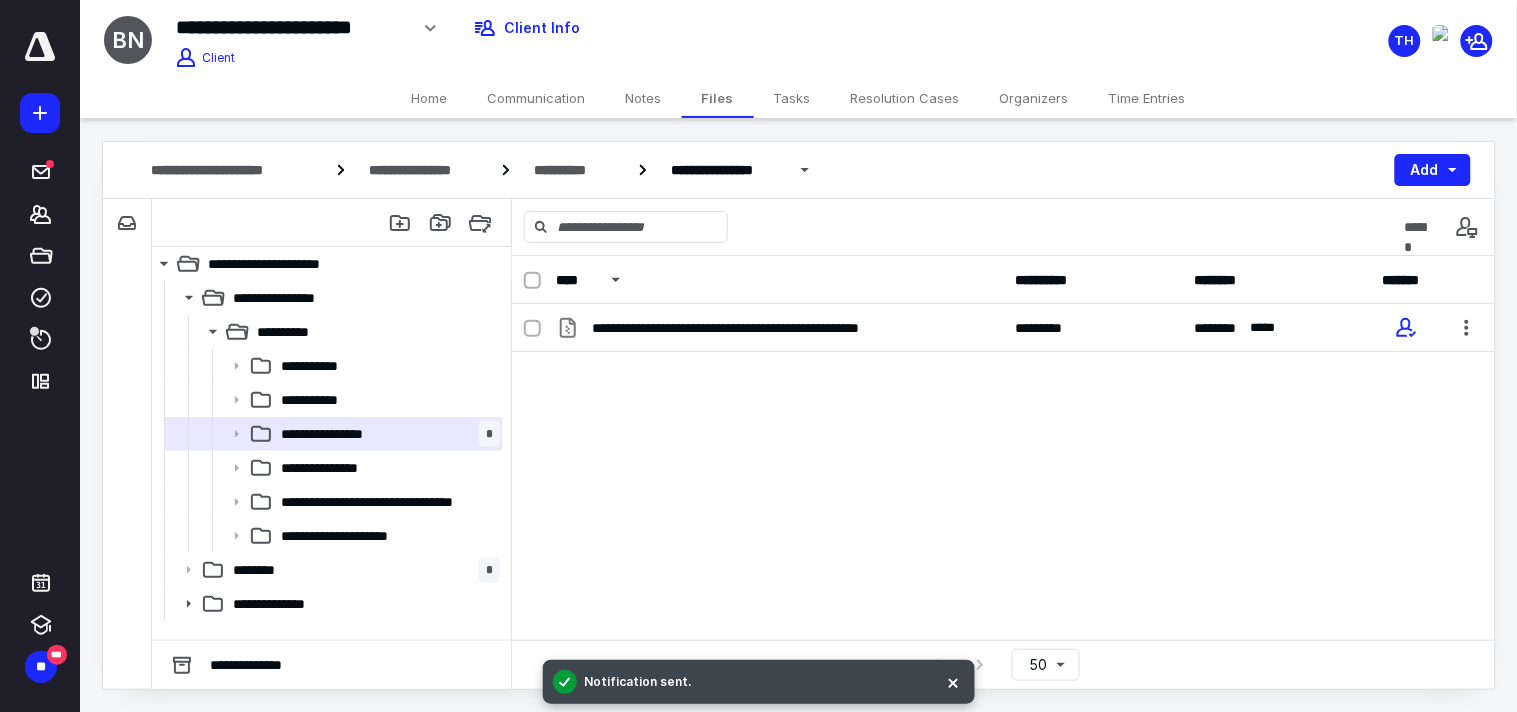click on "**********" at bounding box center [1003, 454] 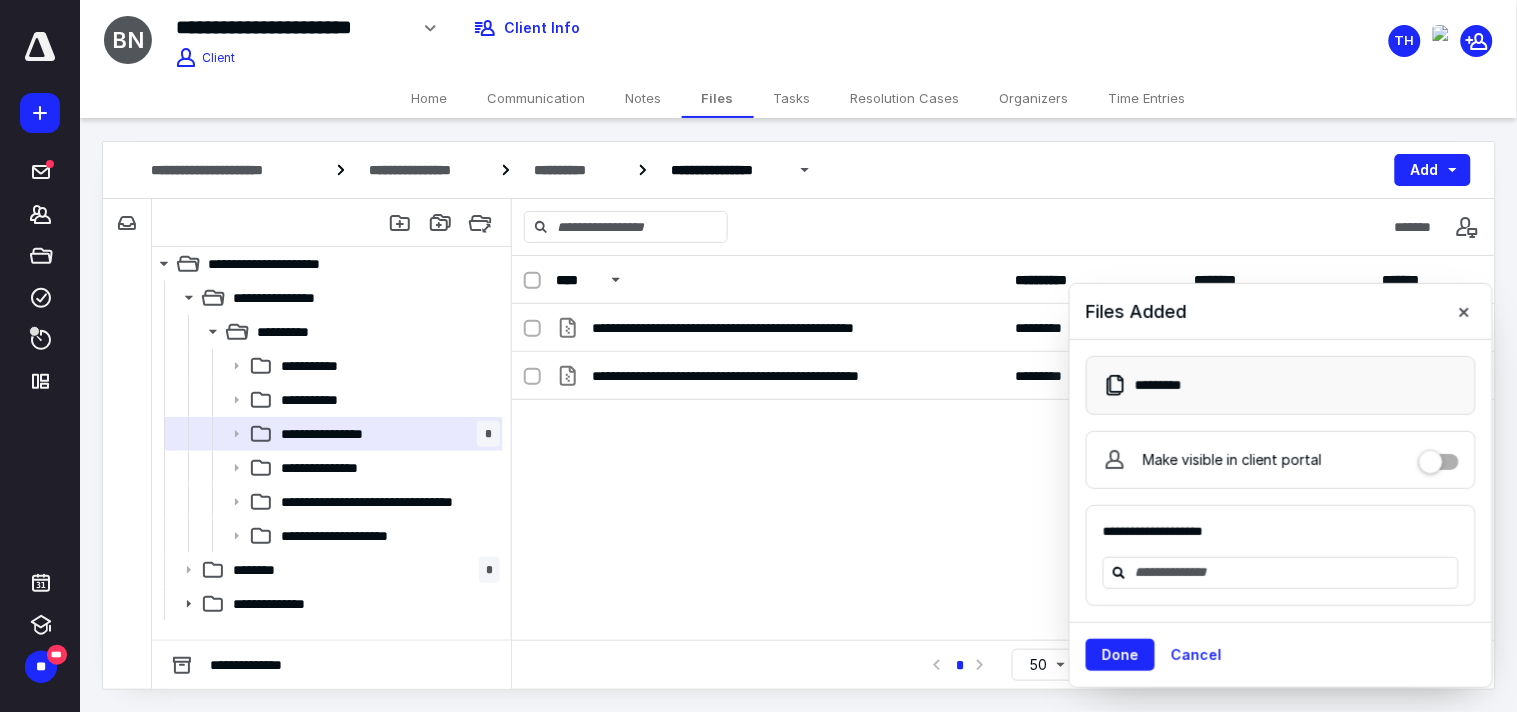 click at bounding box center (1439, 455) 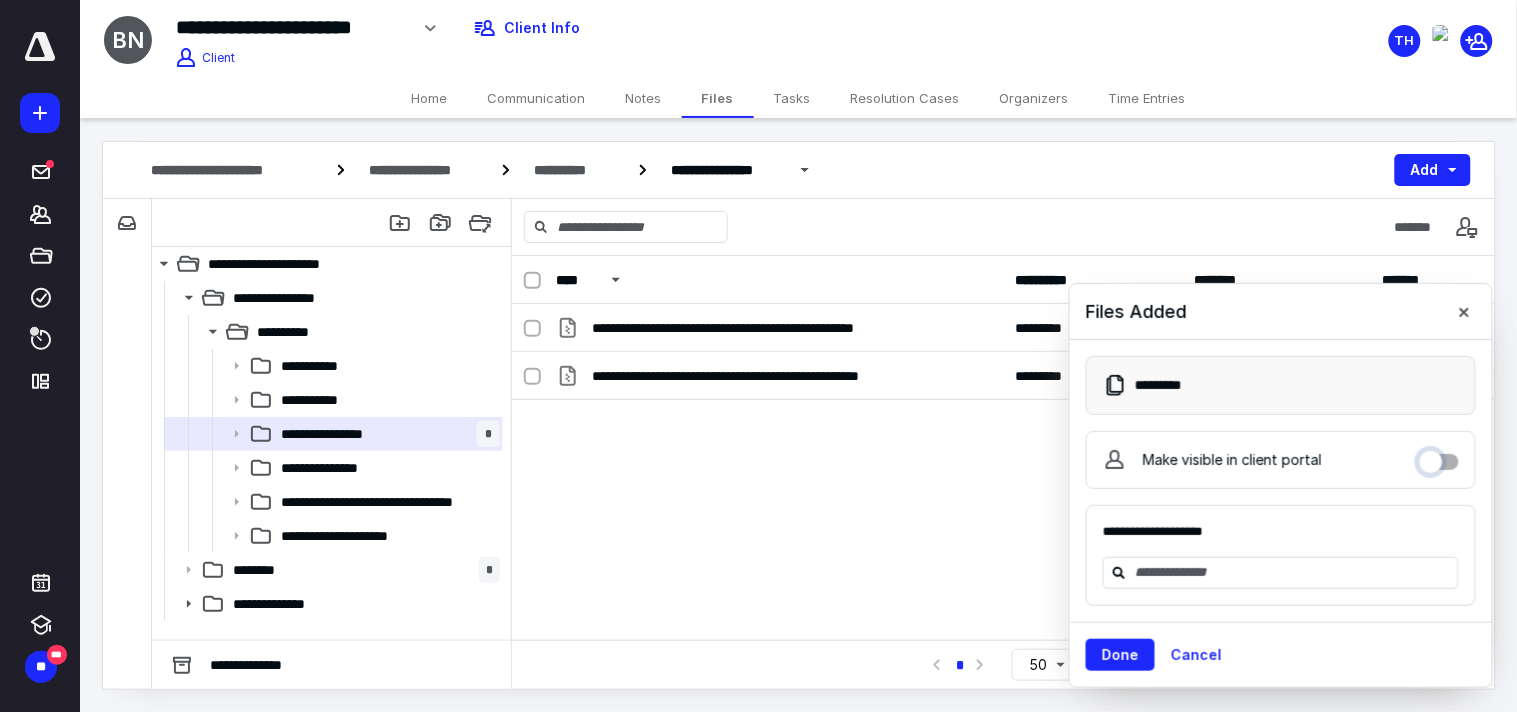 click on "Make visible in client portal" at bounding box center [1439, 457] 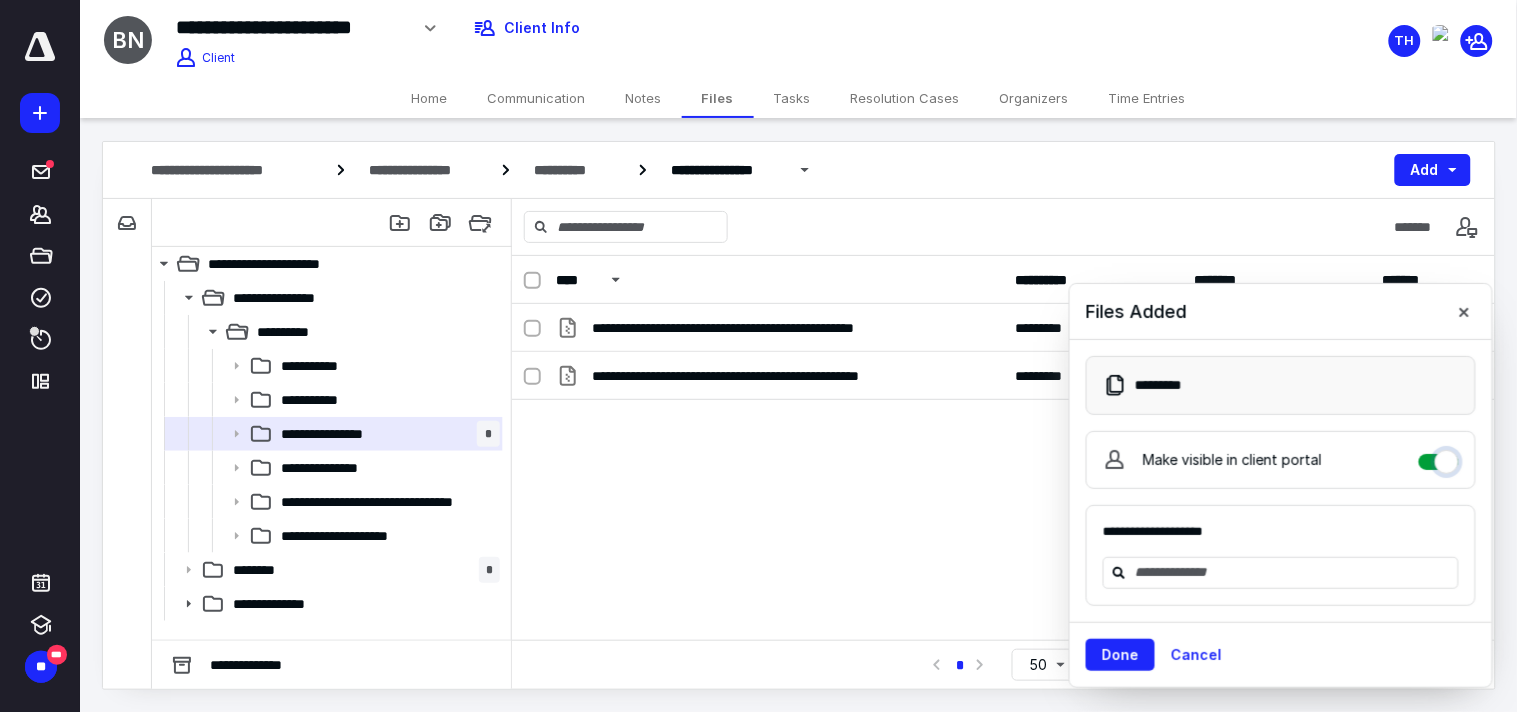 checkbox on "****" 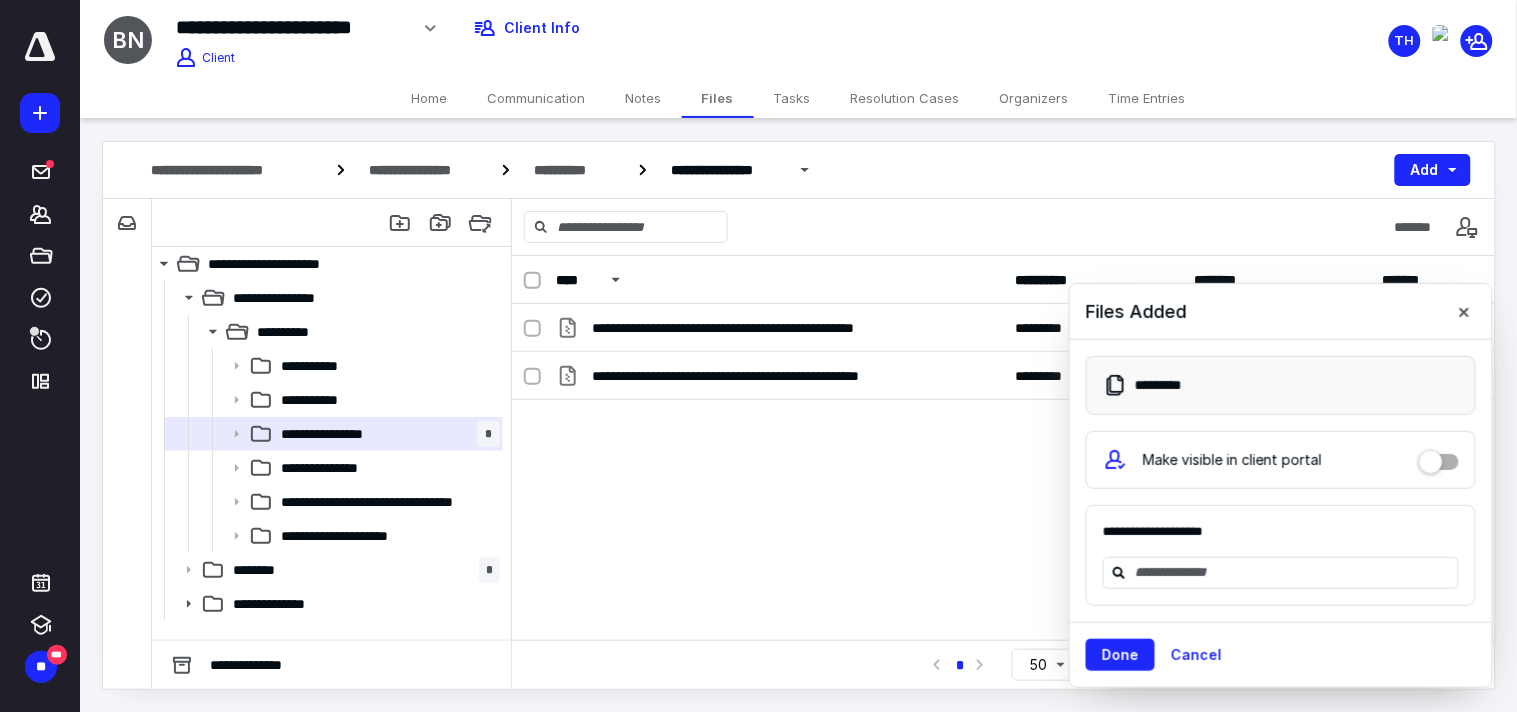 click on "**********" at bounding box center (1281, 539) 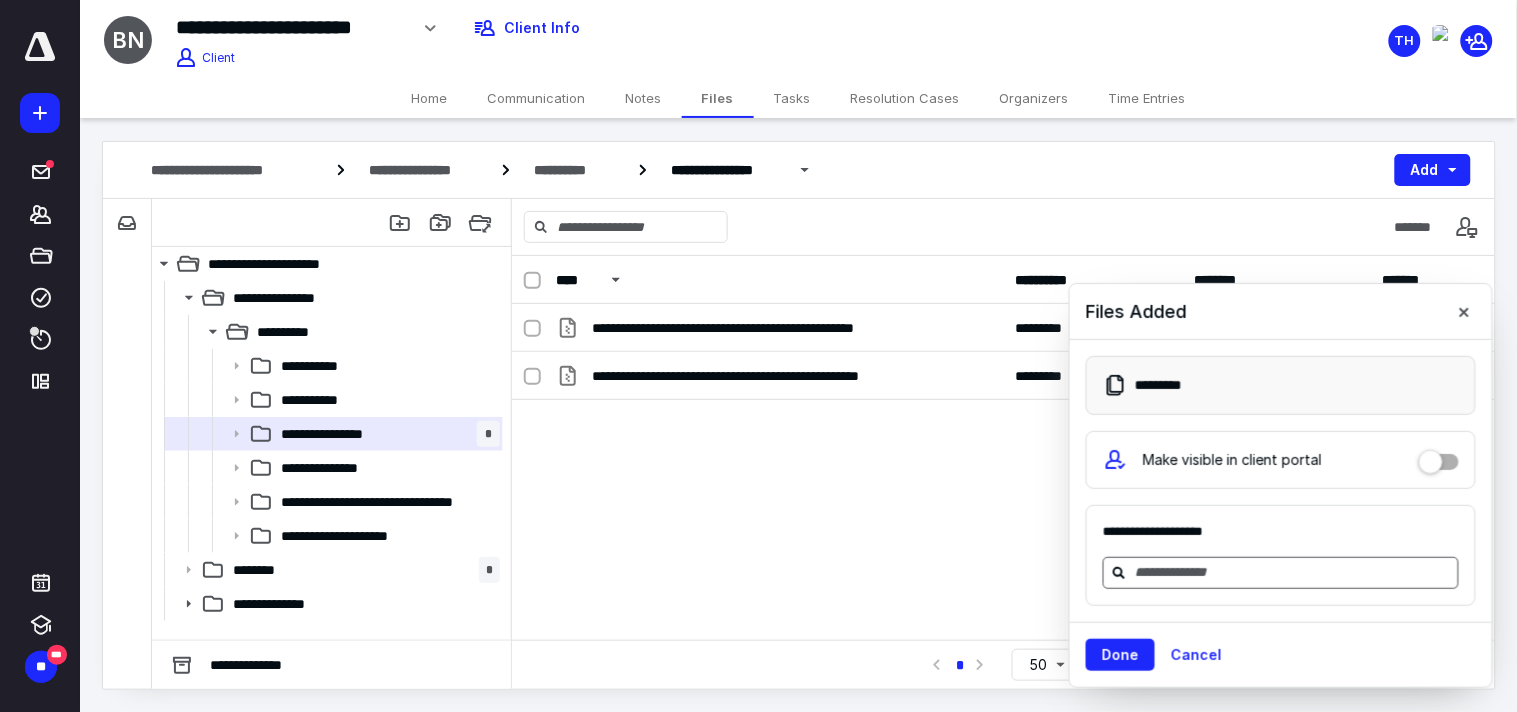 click at bounding box center (1293, 572) 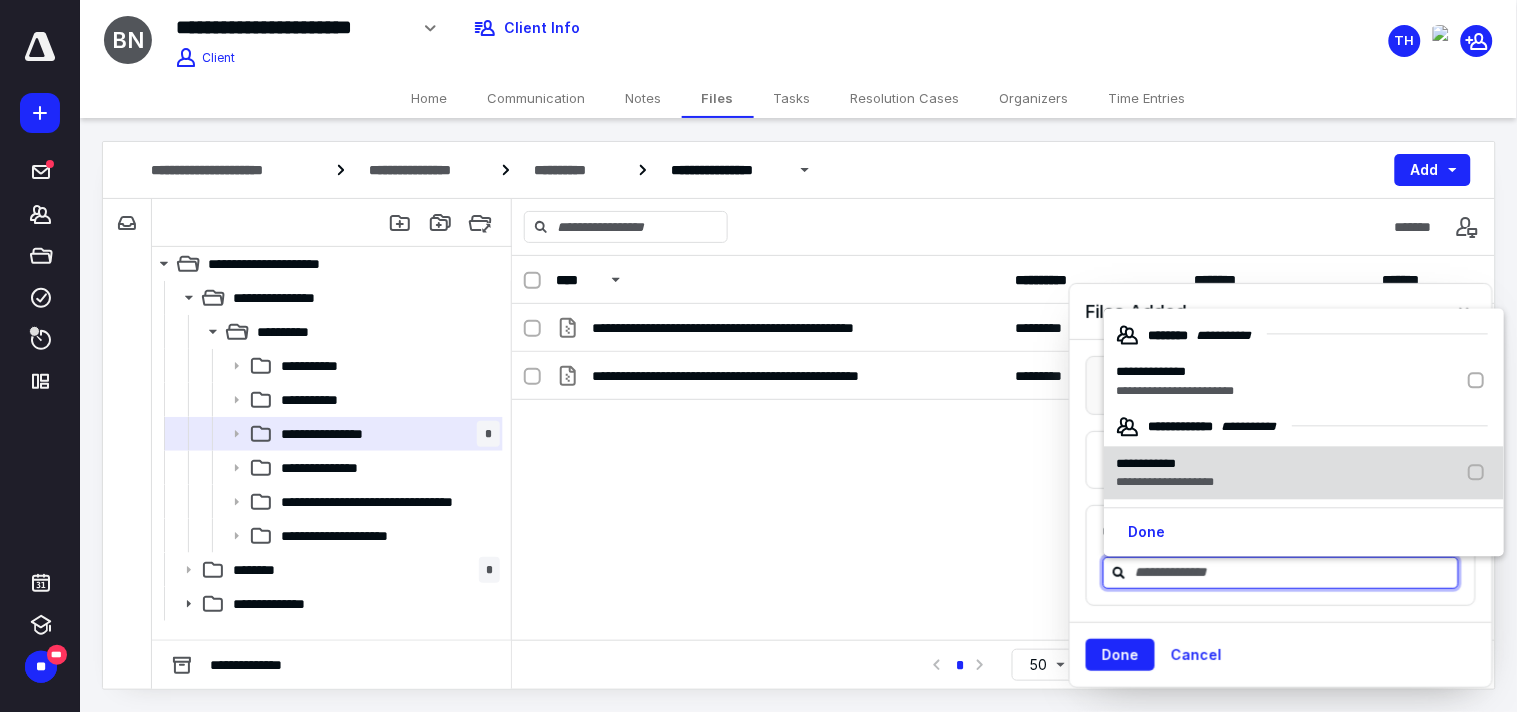 click on "**********" at bounding box center (1165, 483) 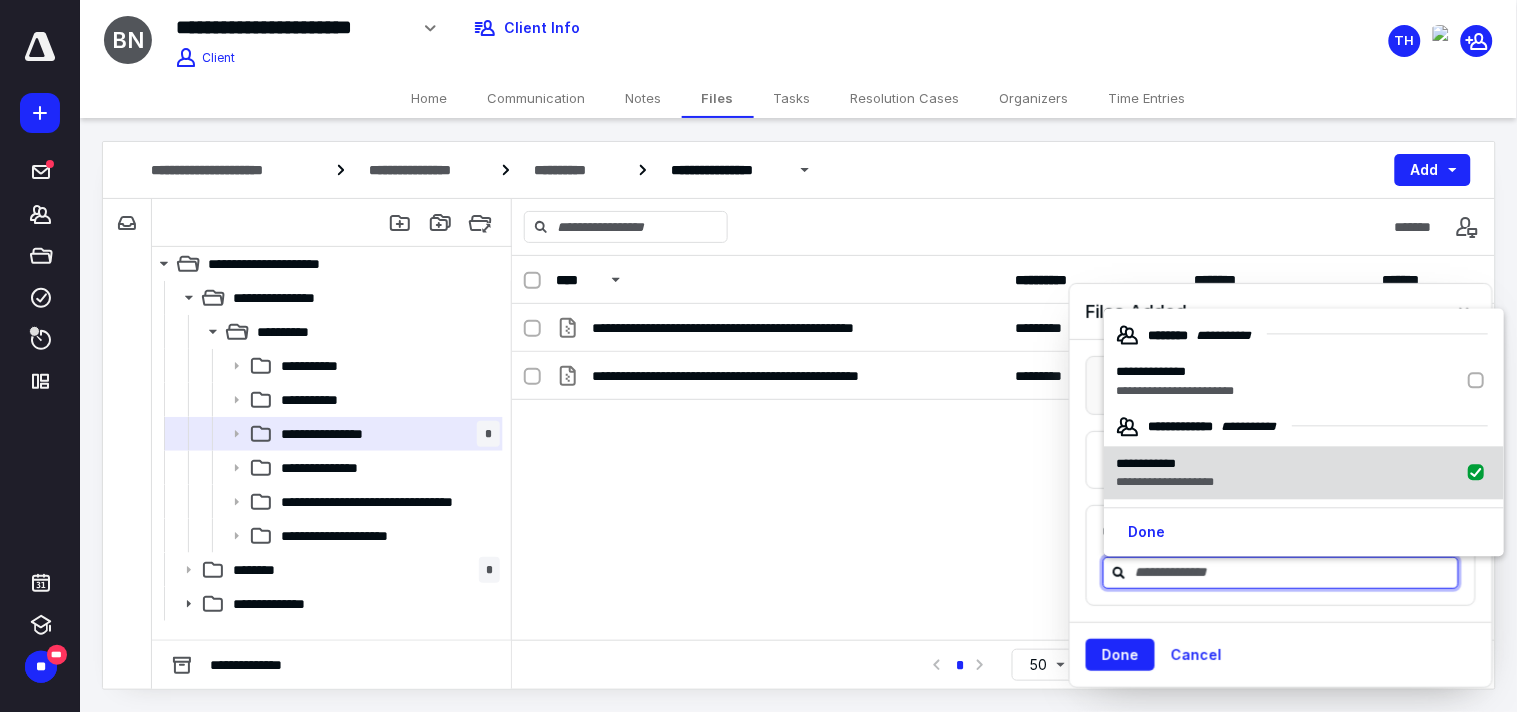 checkbox on "true" 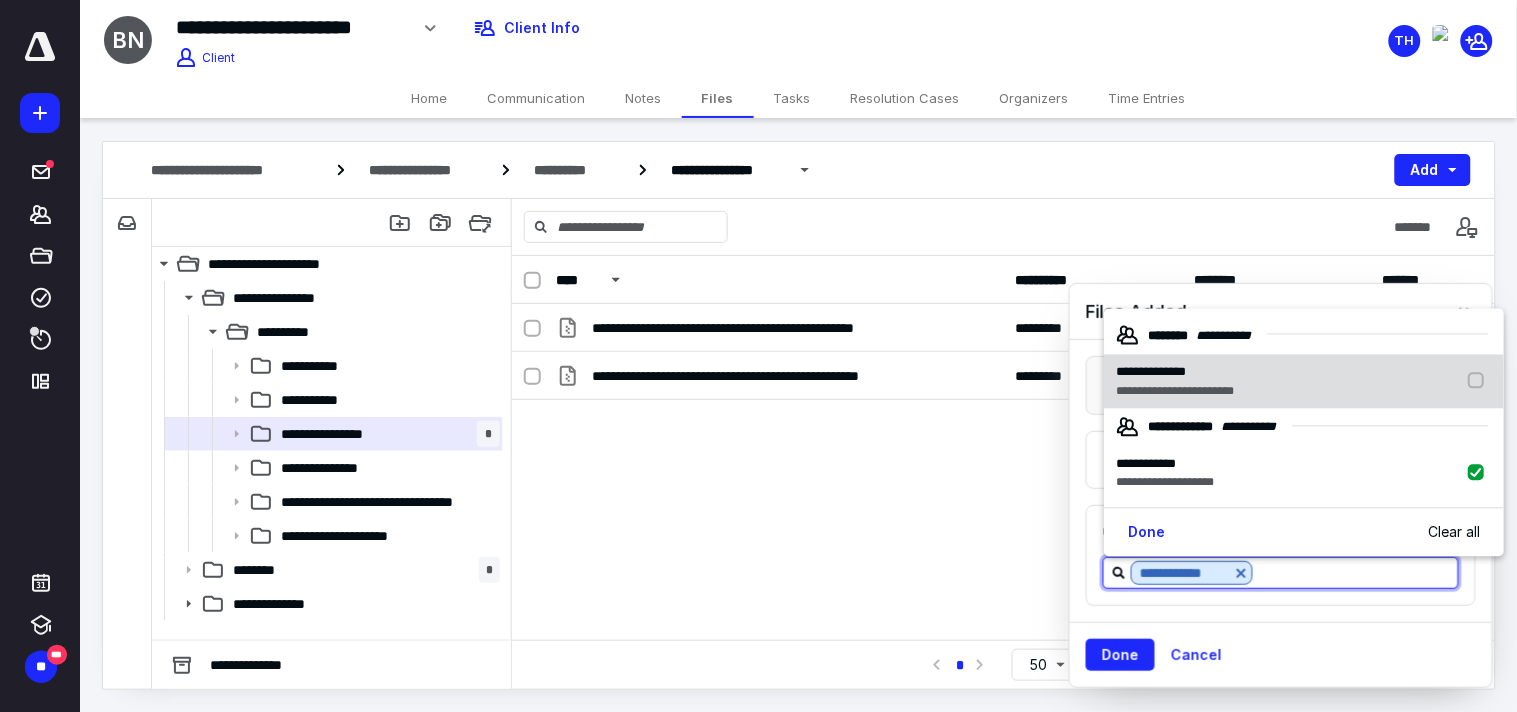 click on "**********" at bounding box center (1151, 372) 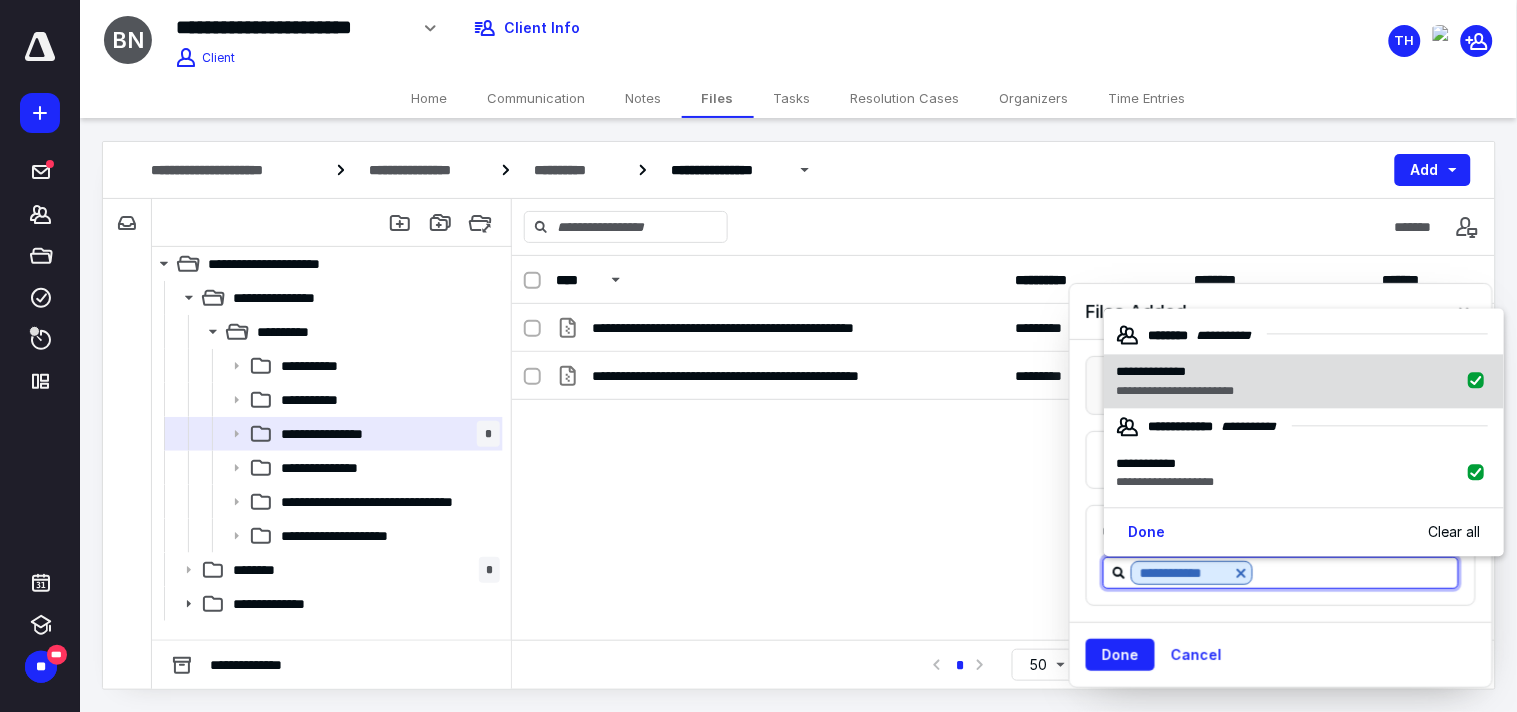 checkbox on "true" 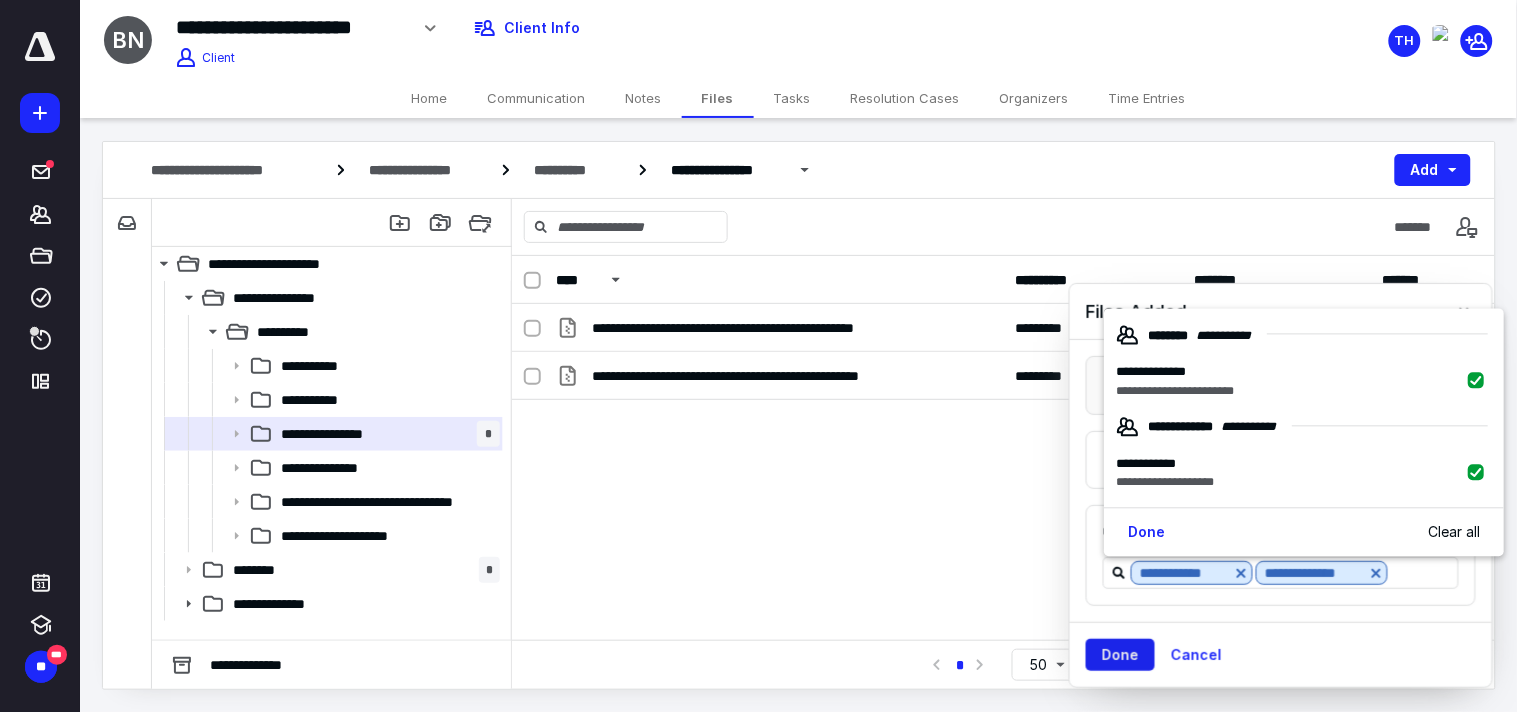 click on "Done" at bounding box center [1120, 655] 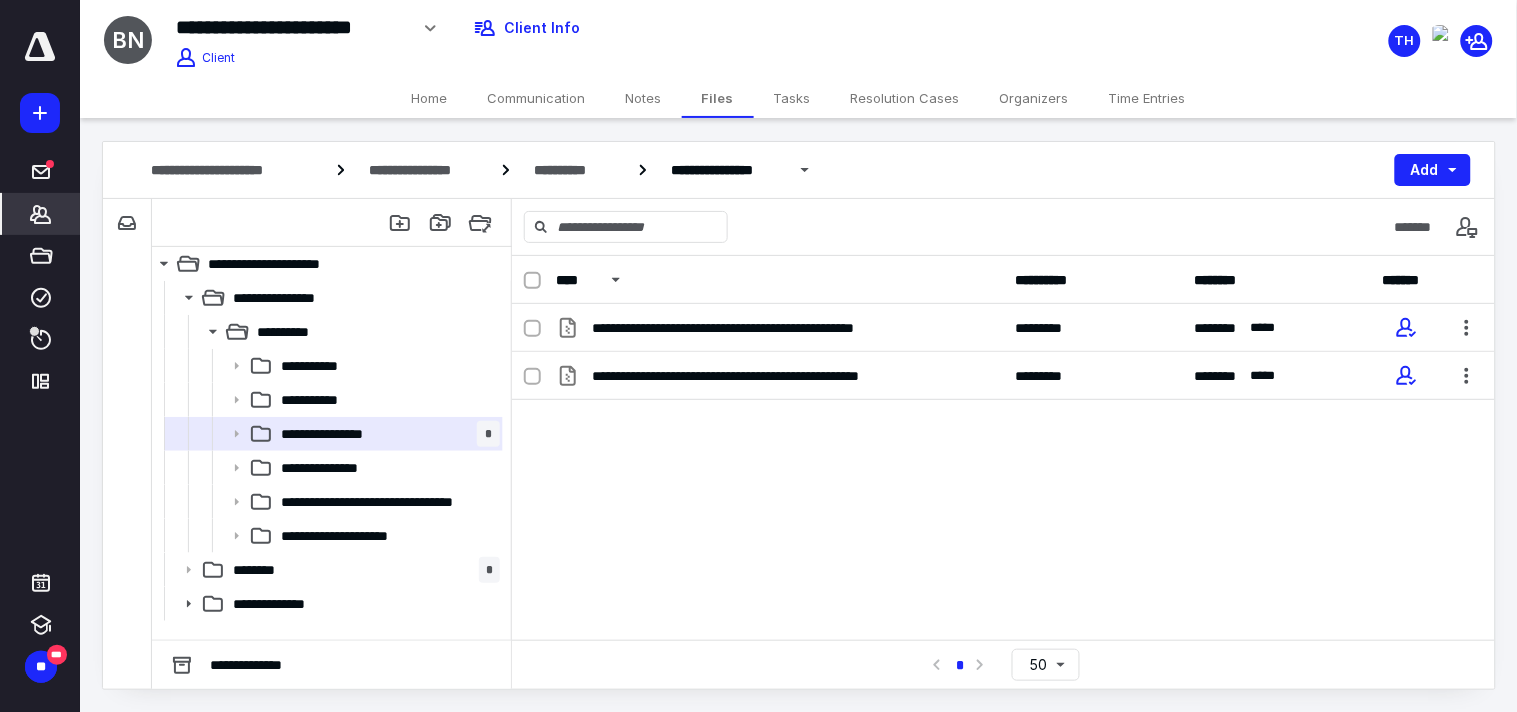 click 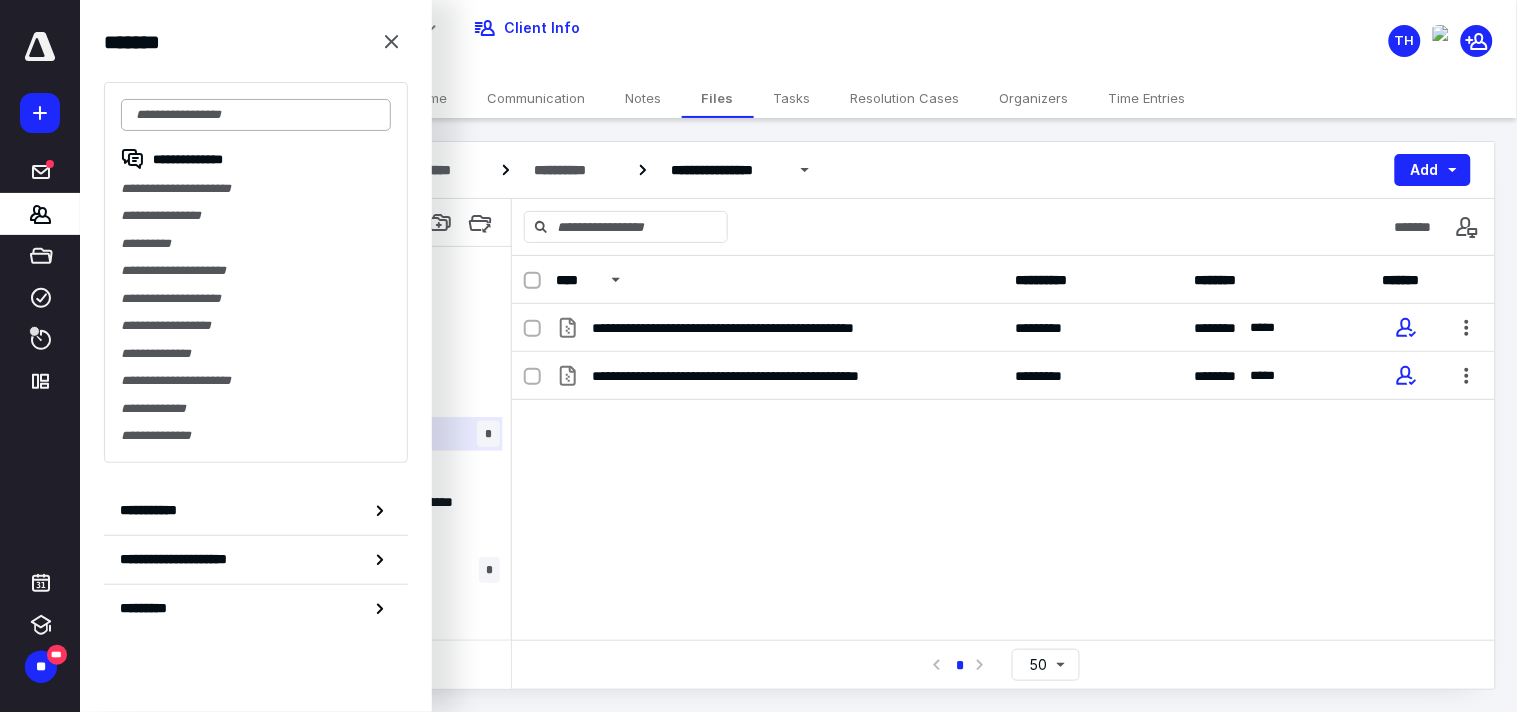 click at bounding box center [256, 115] 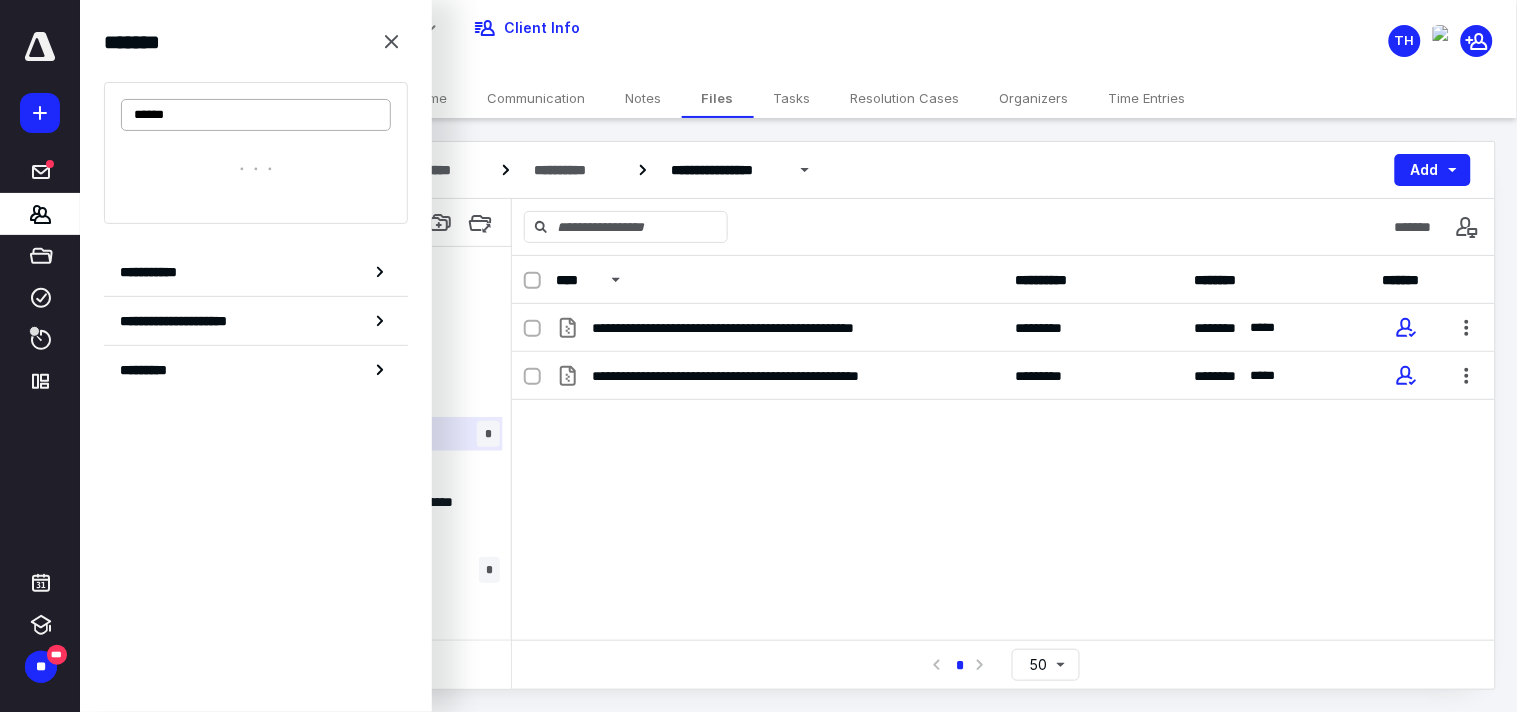 type on "******" 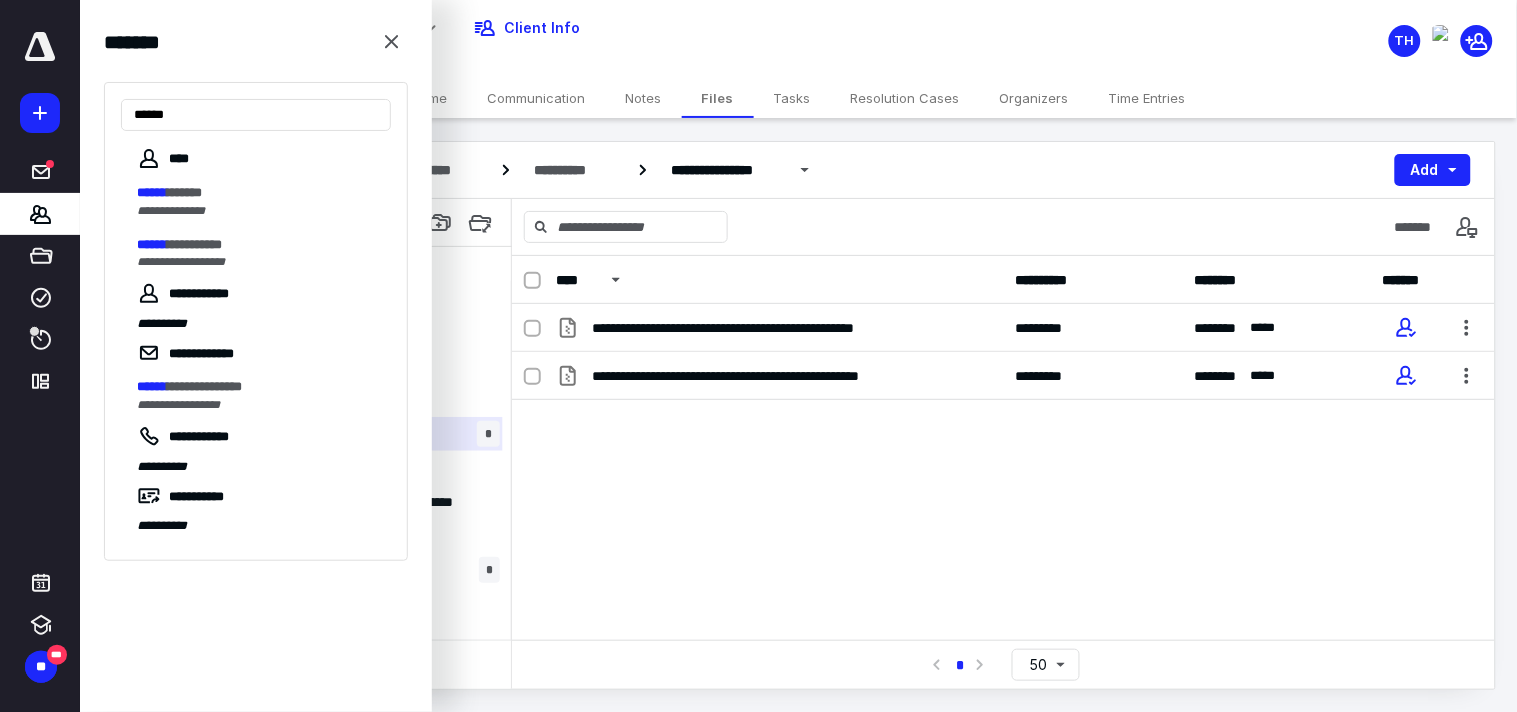 click on "**********" at bounding box center (171, 211) 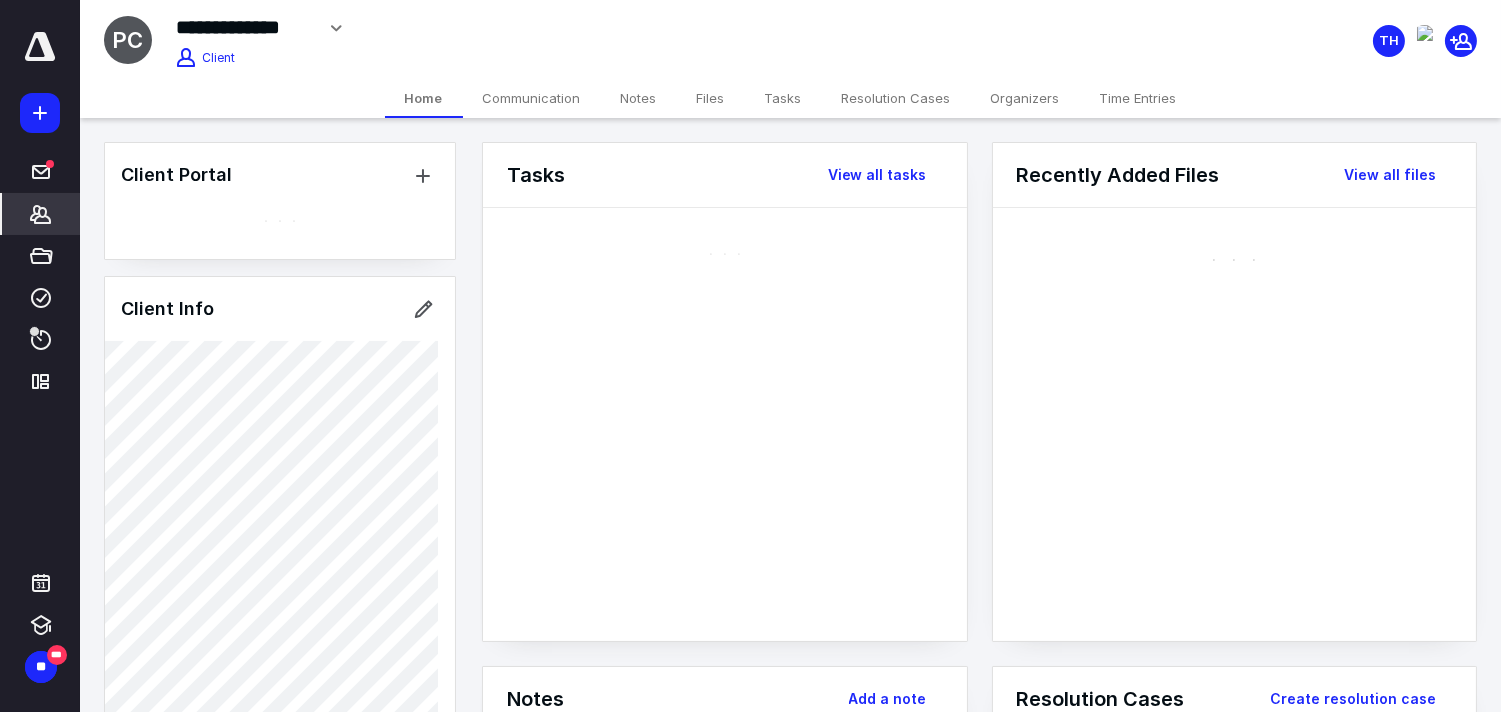 click on "Files" at bounding box center [711, 98] 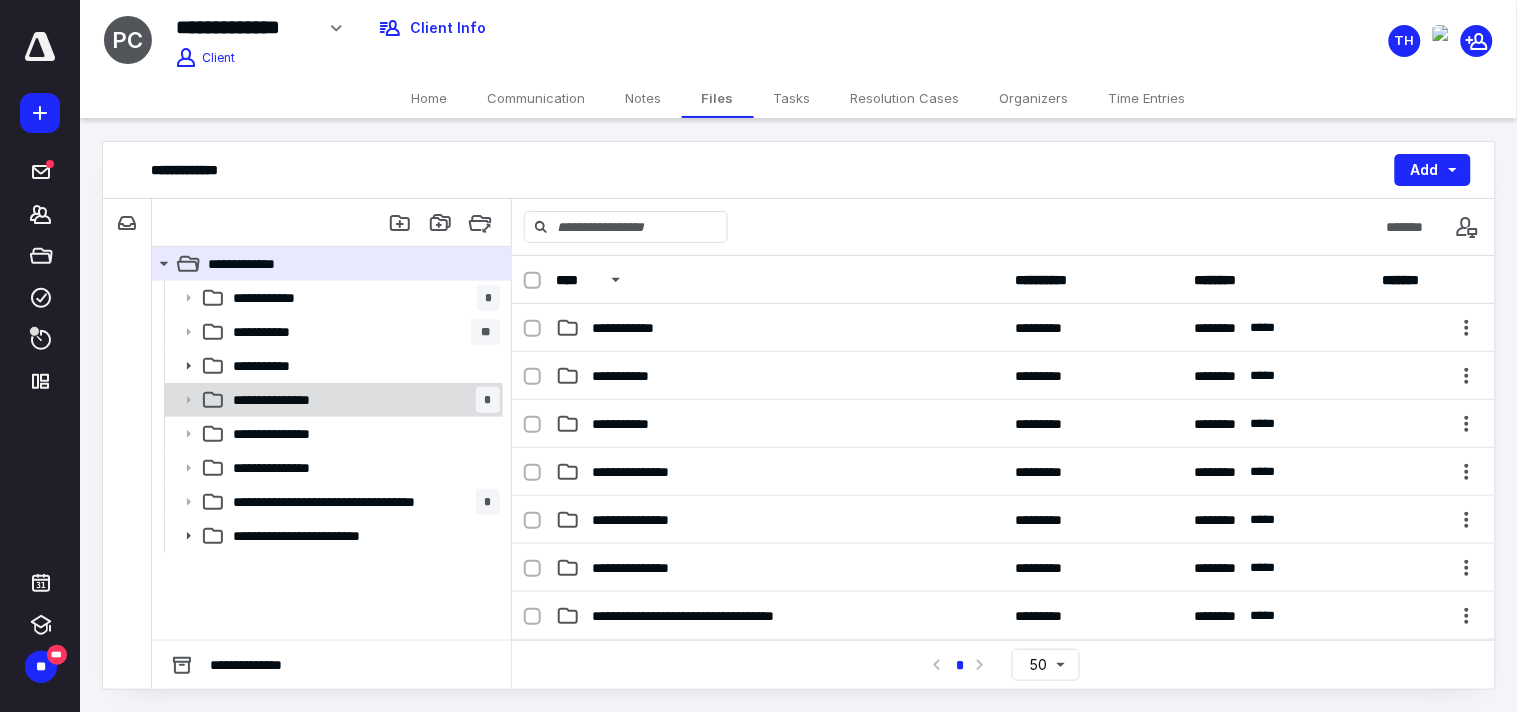 click on "**********" at bounding box center (362, 400) 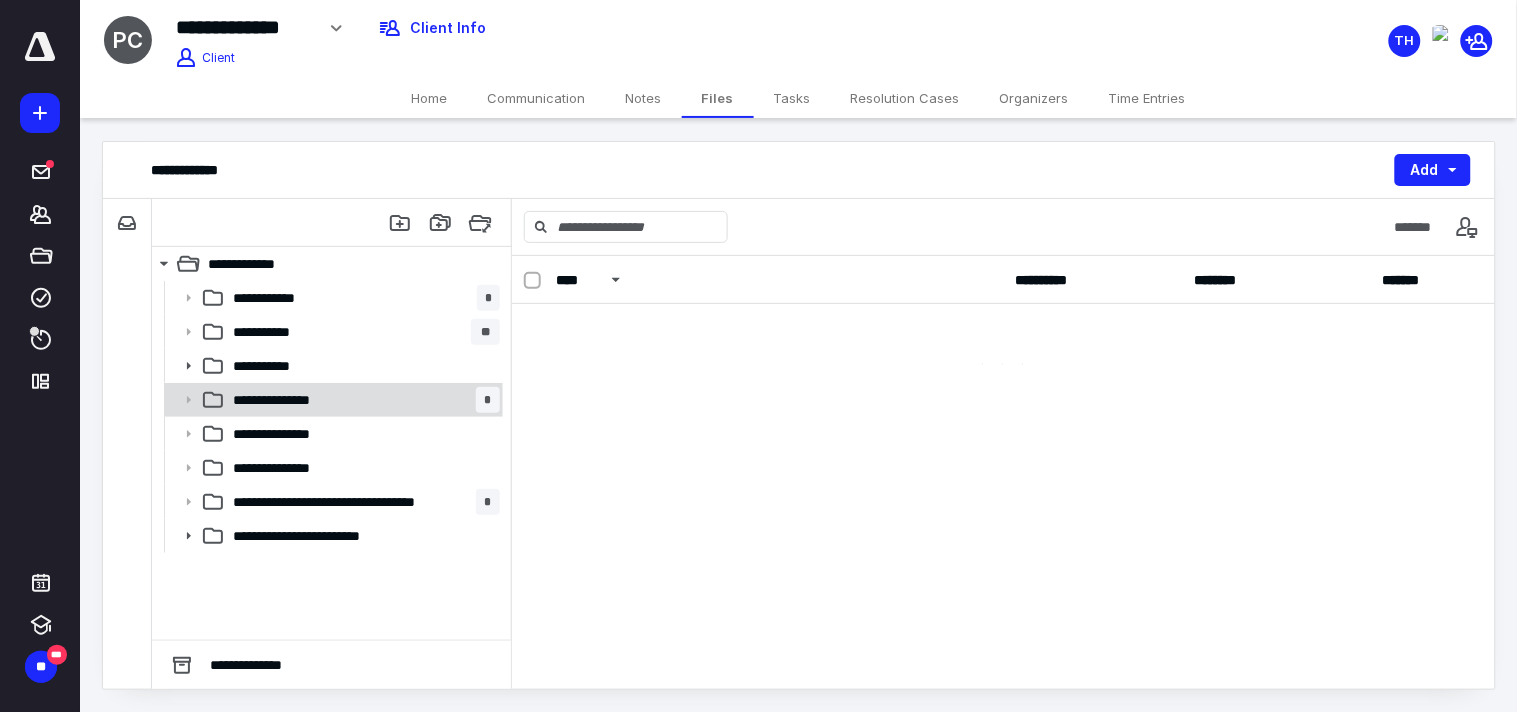 click on "**********" at bounding box center (362, 400) 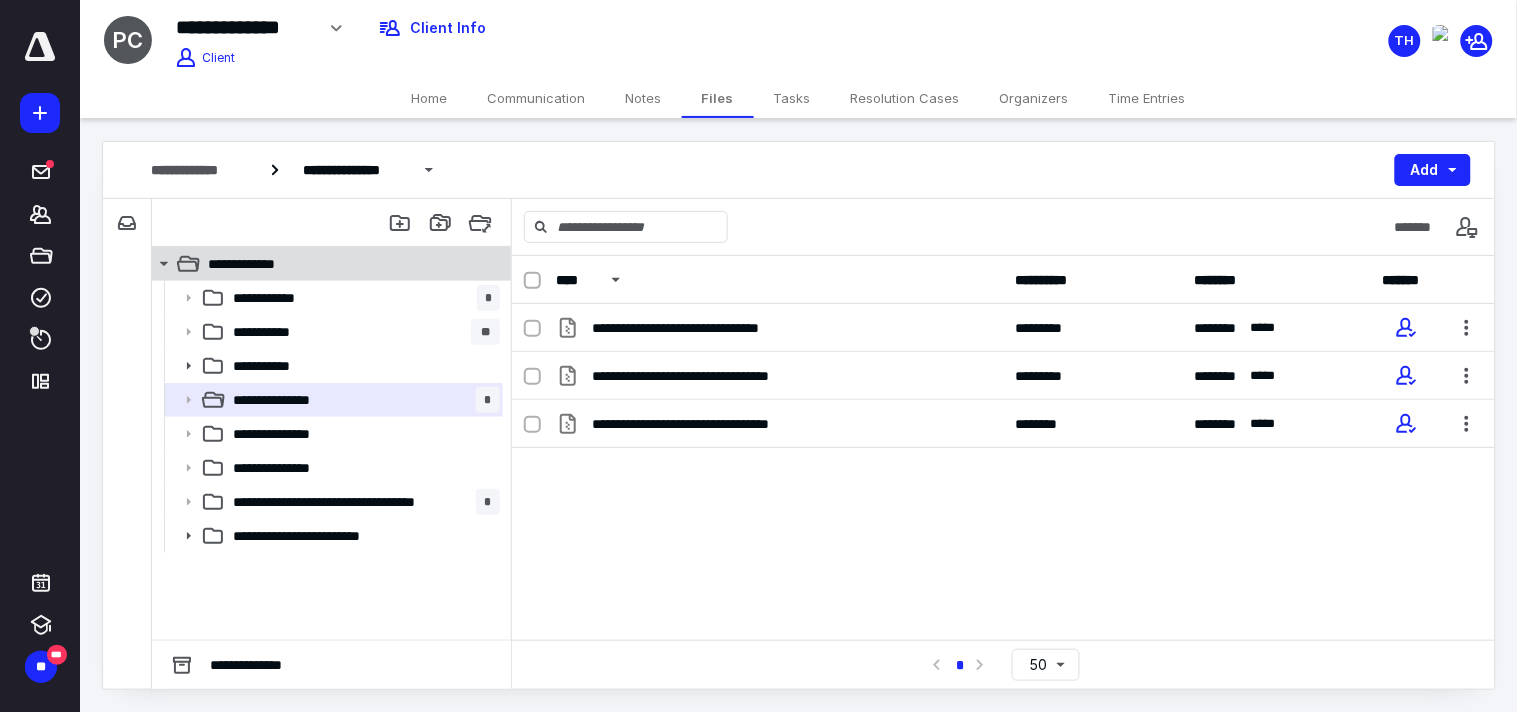 click 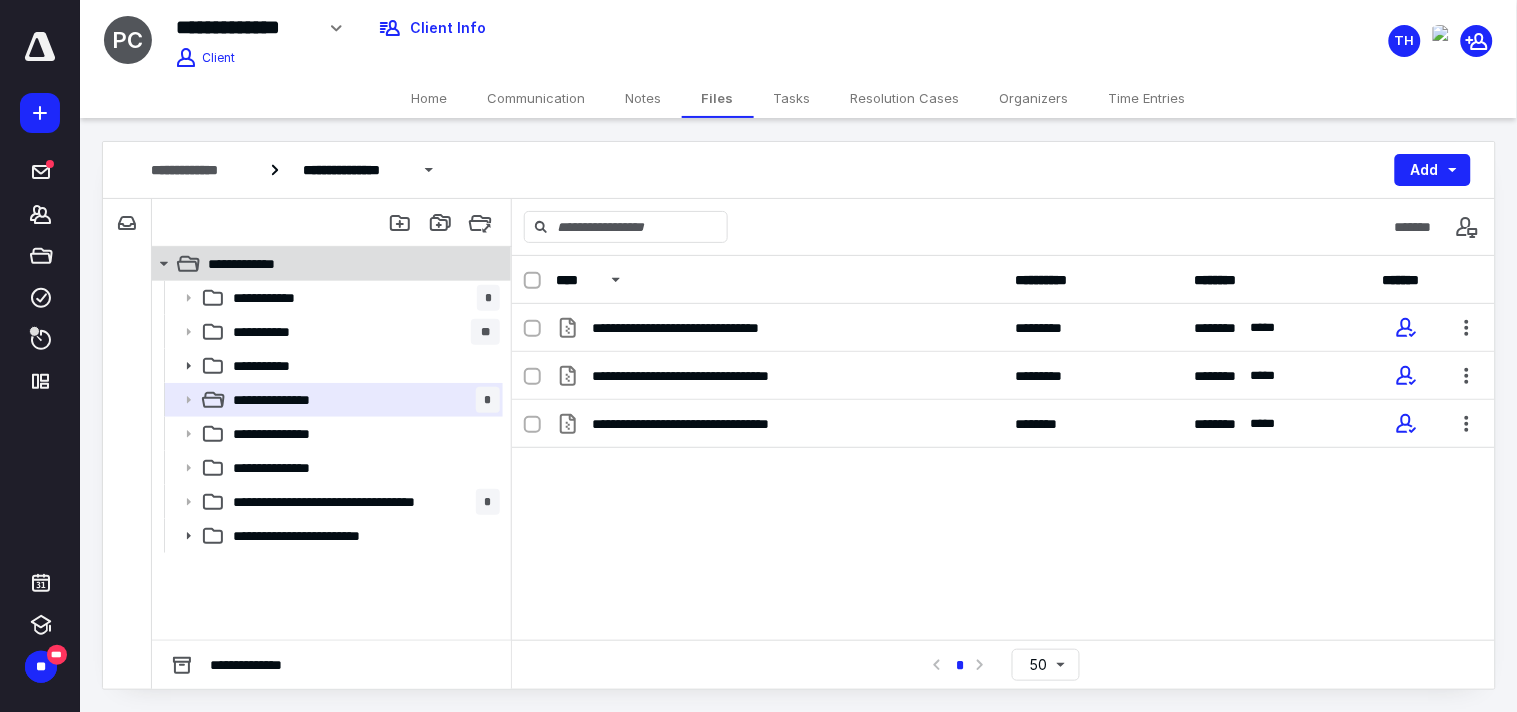 click 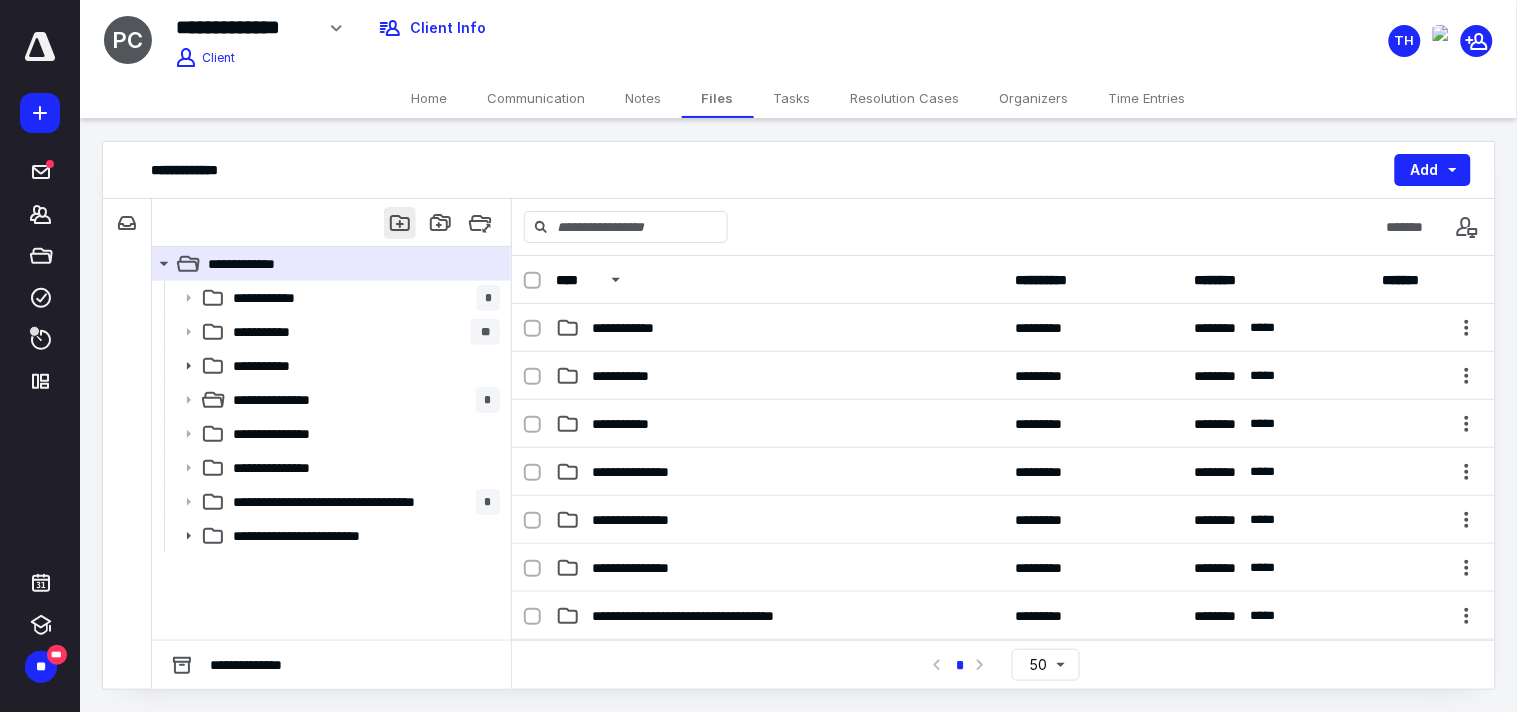 click at bounding box center (400, 223) 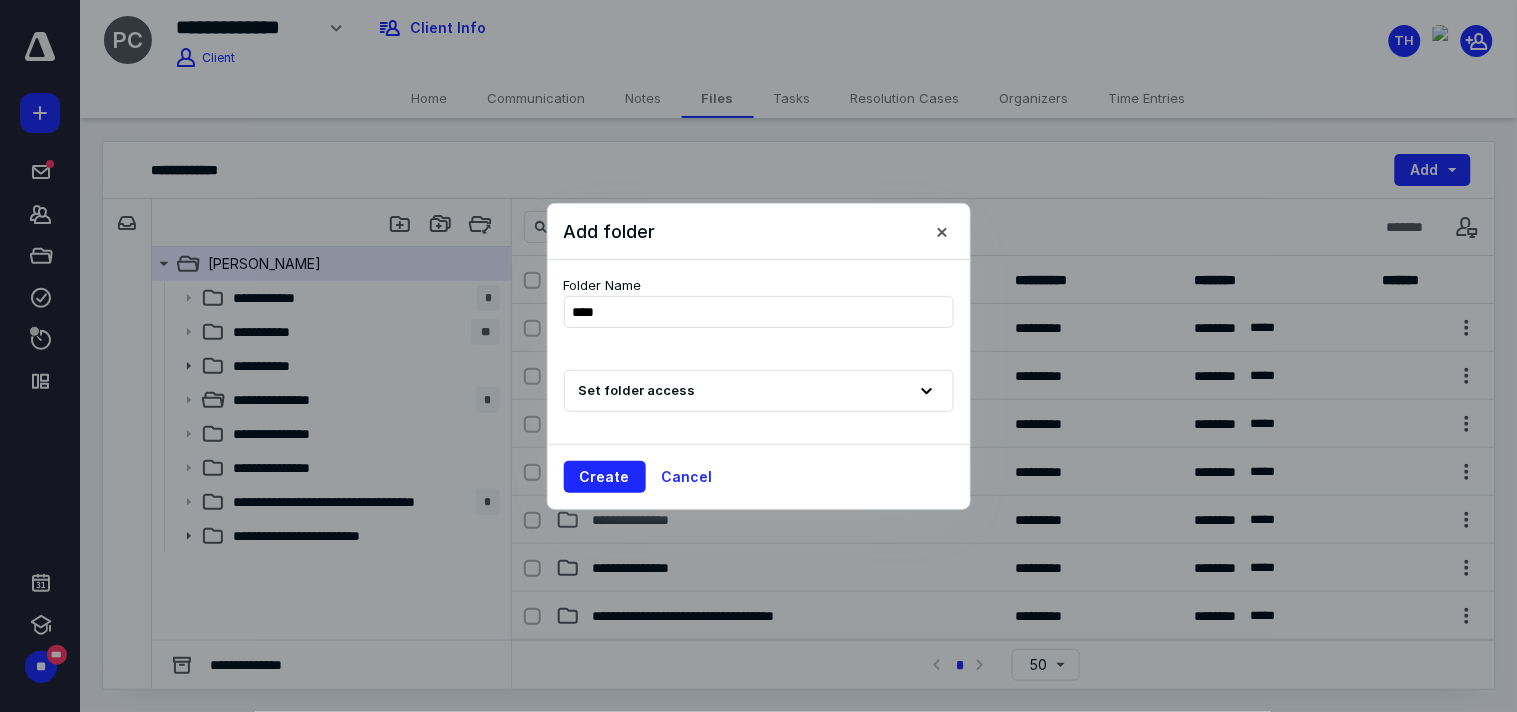 type on "*****" 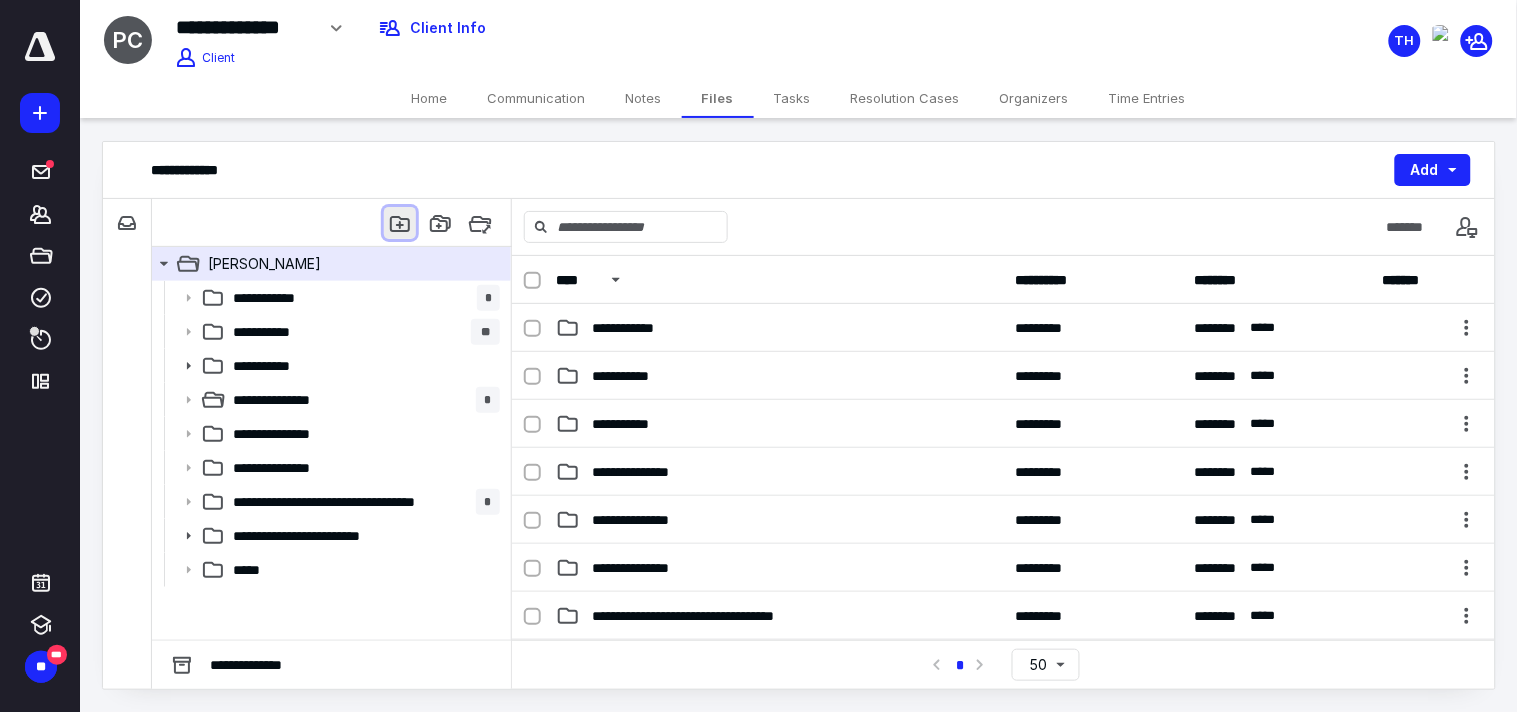 click at bounding box center (400, 223) 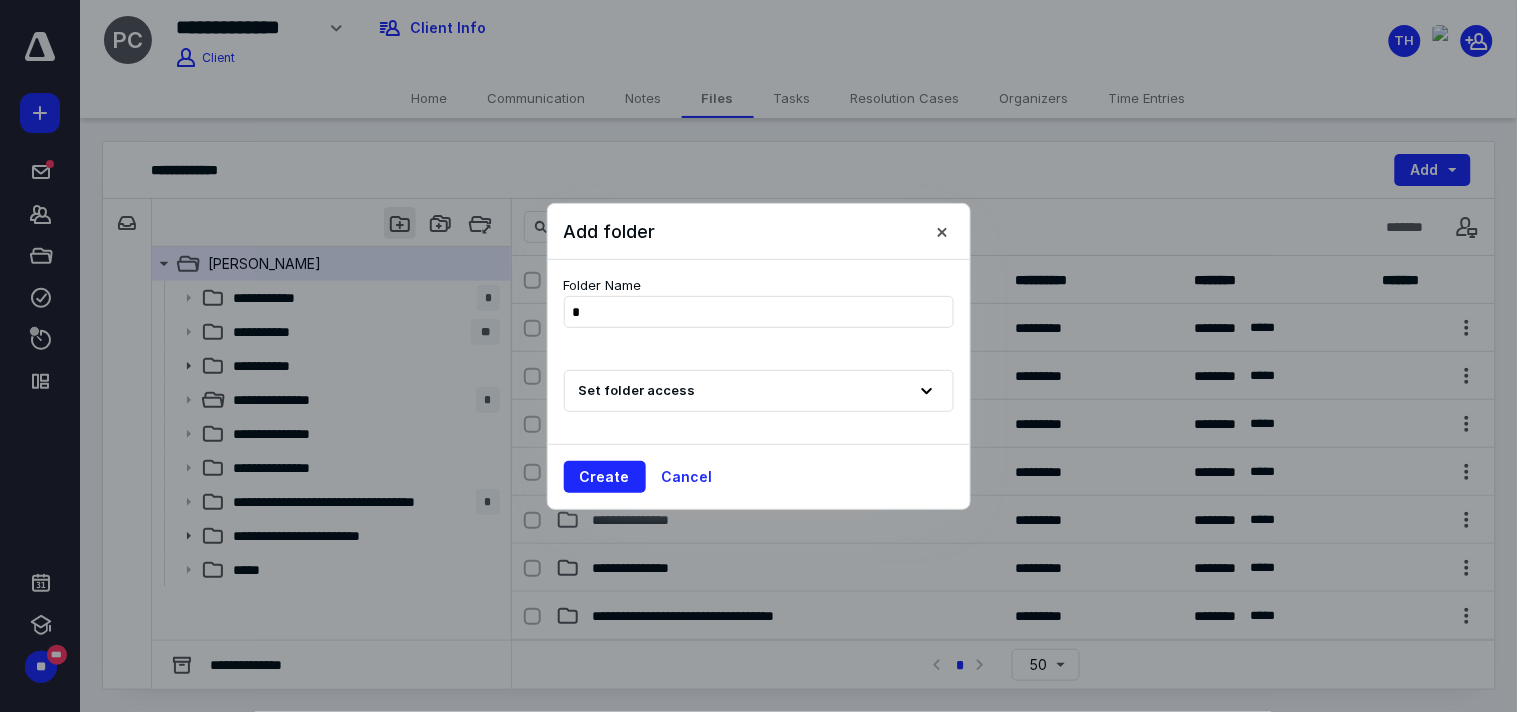 type on "**" 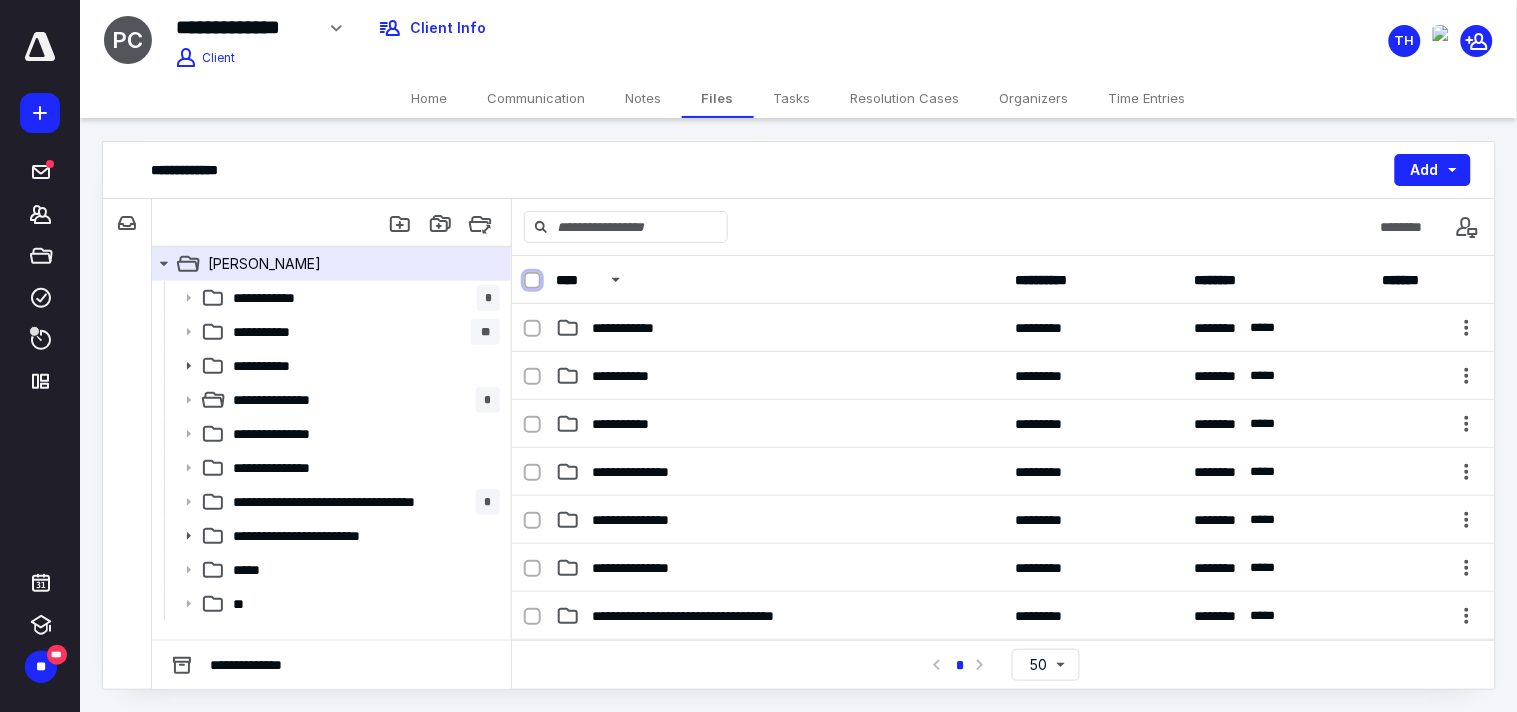 click at bounding box center [532, 281] 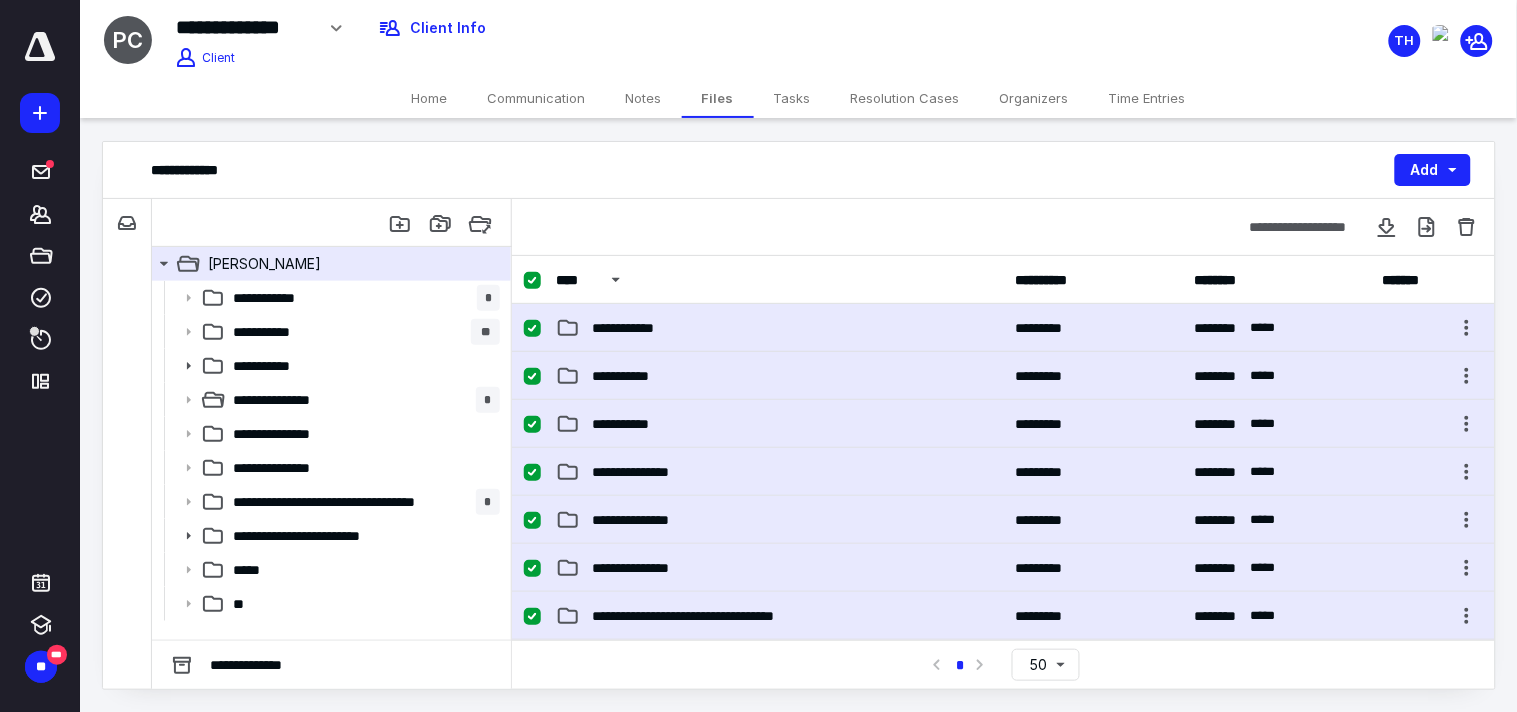 checkbox on "true" 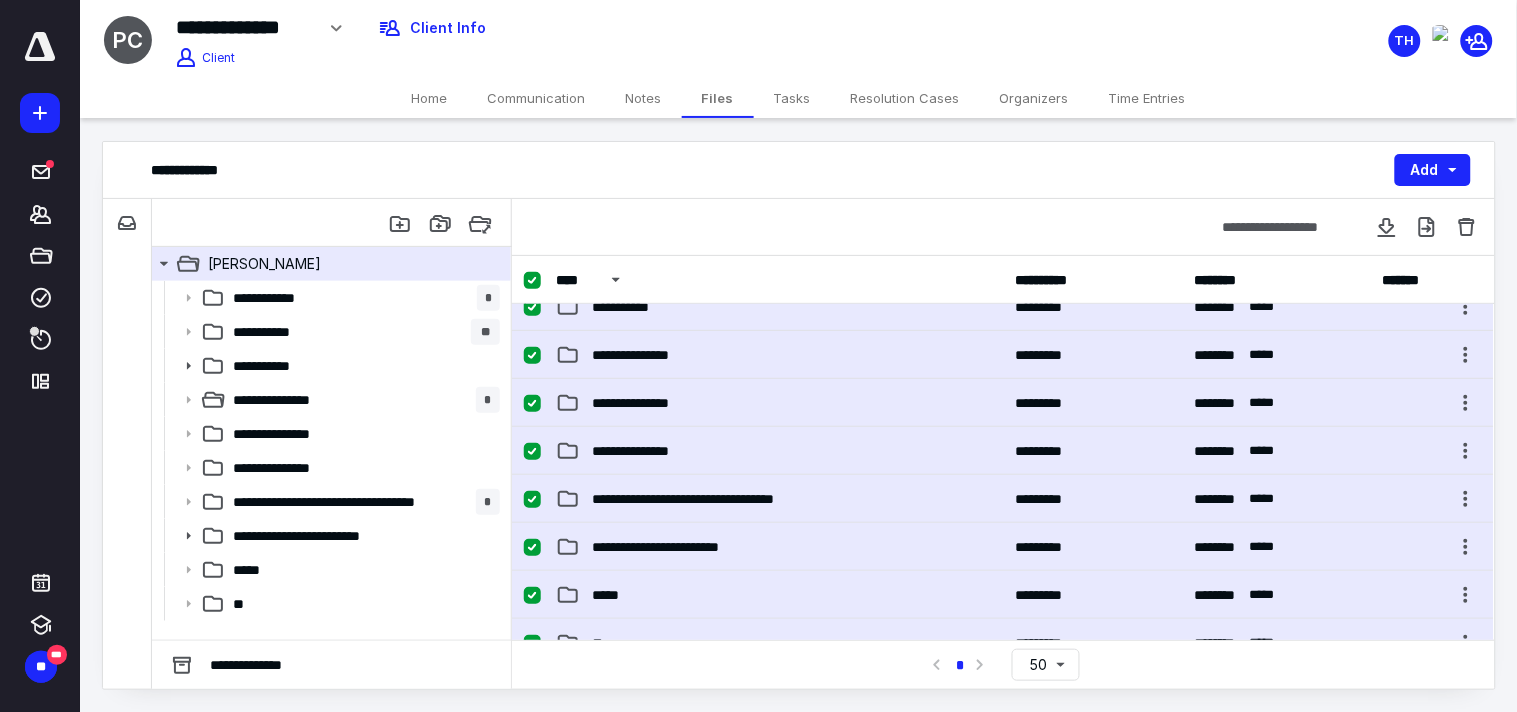scroll, scrollTop: 222, scrollLeft: 0, axis: vertical 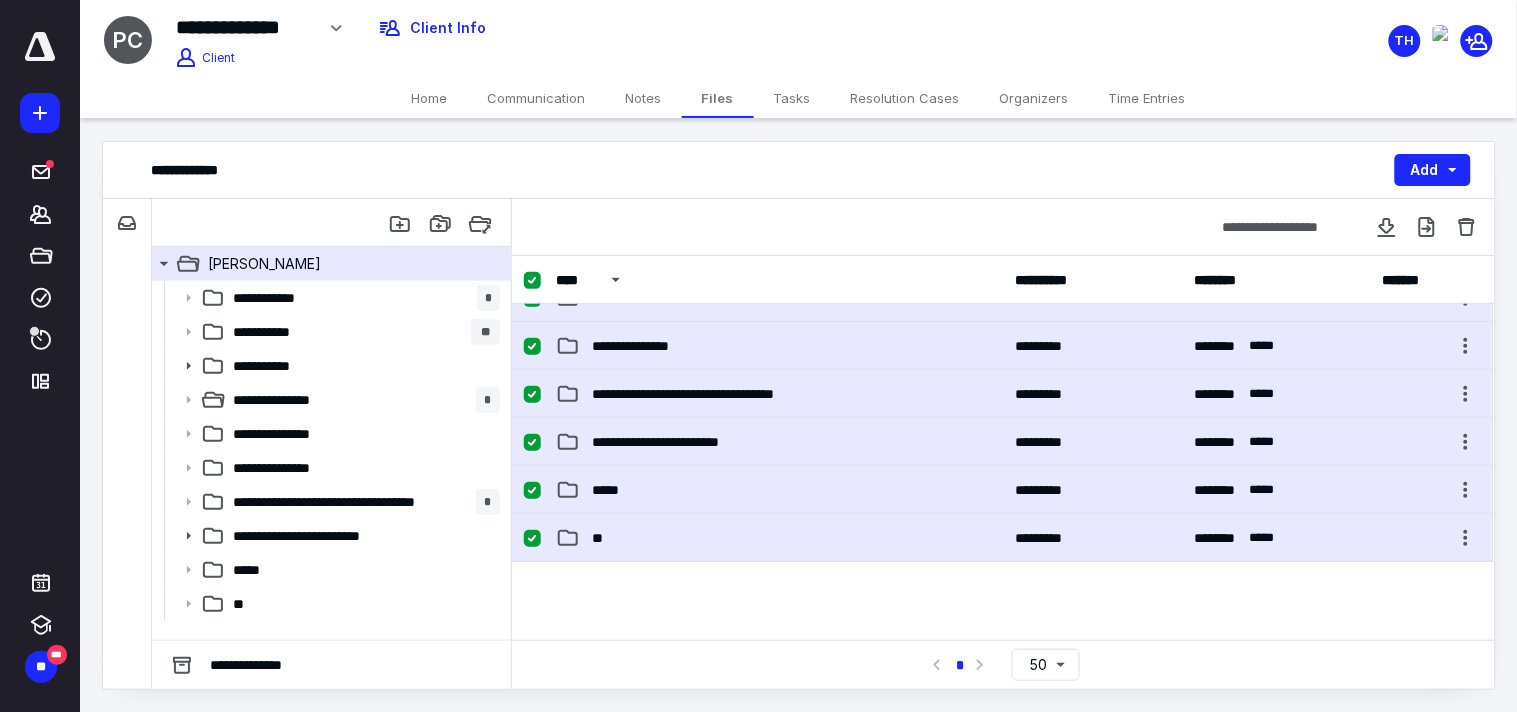 click at bounding box center [532, 491] 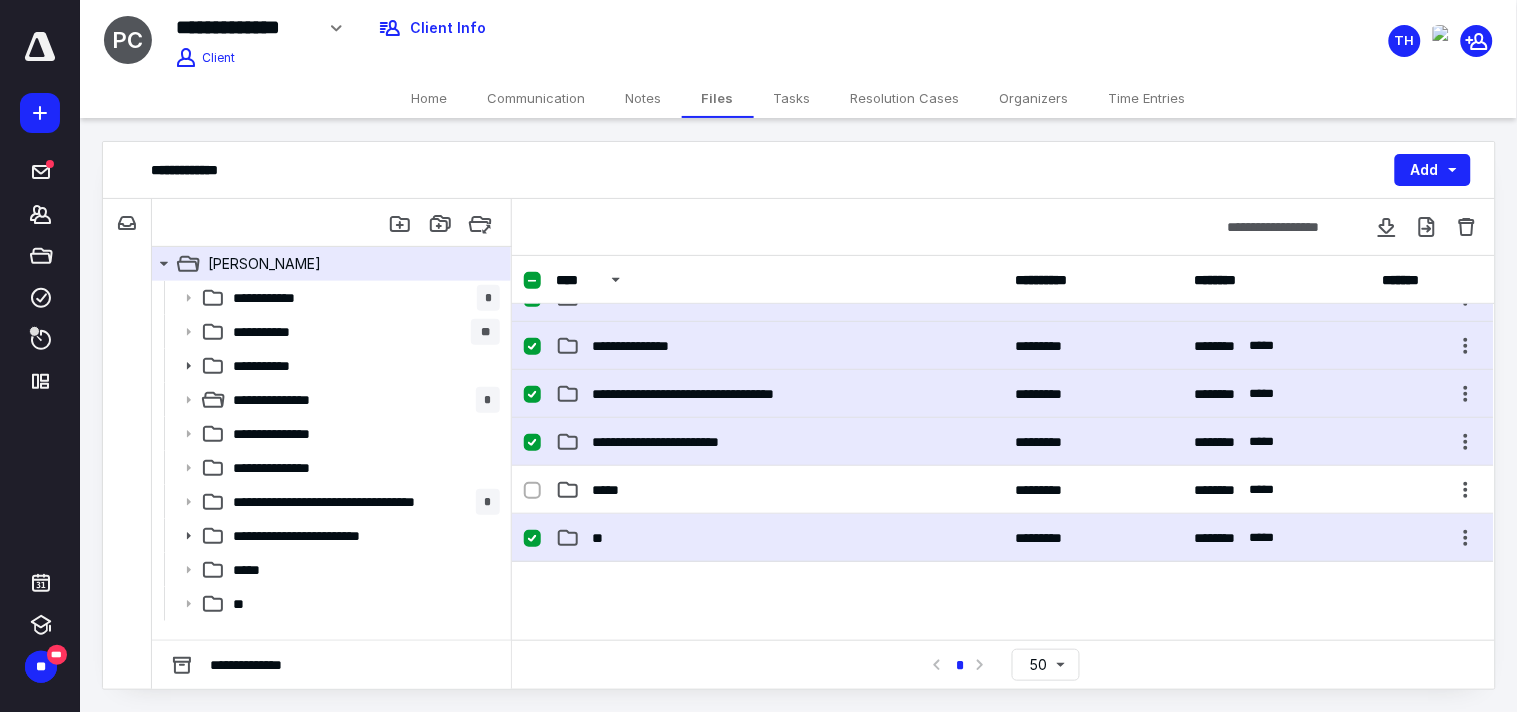 click at bounding box center (532, 539) 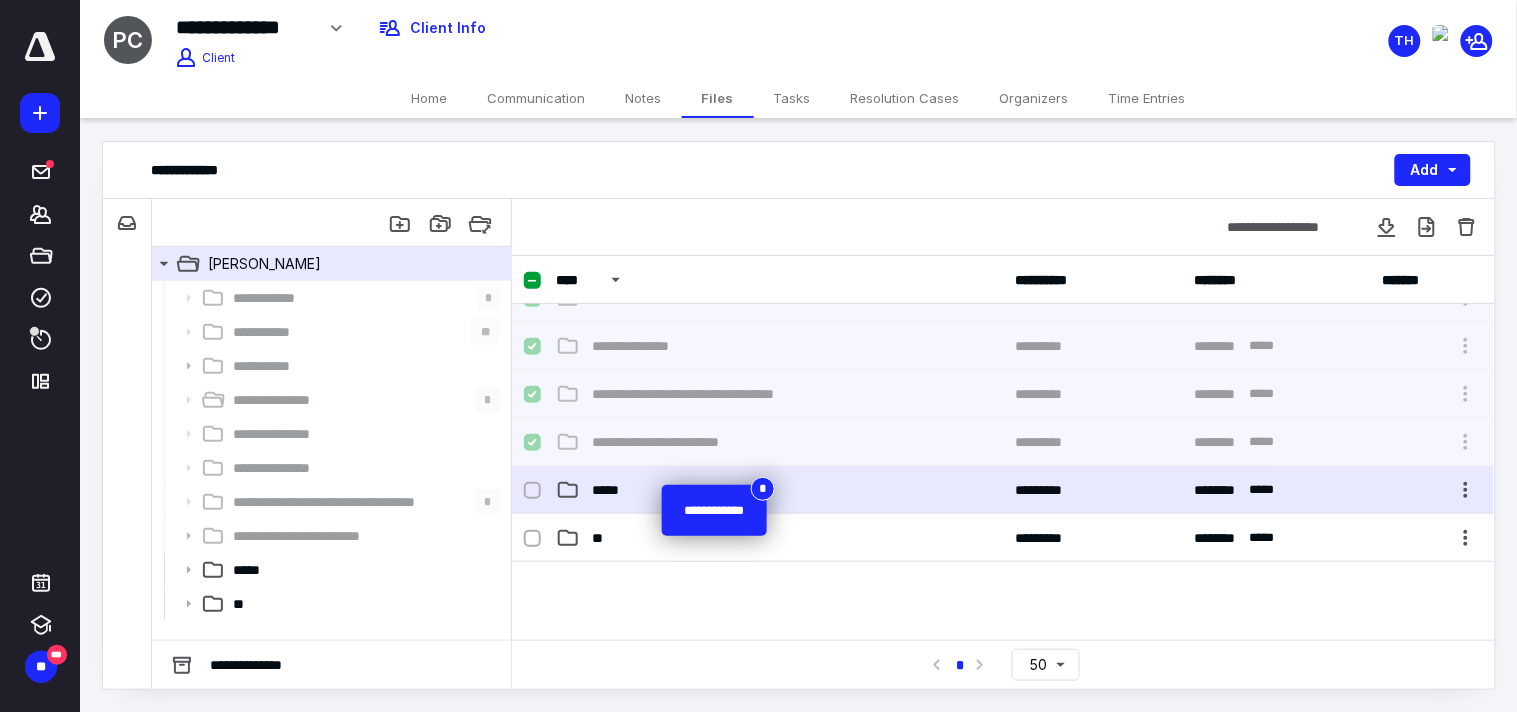checkbox on "false" 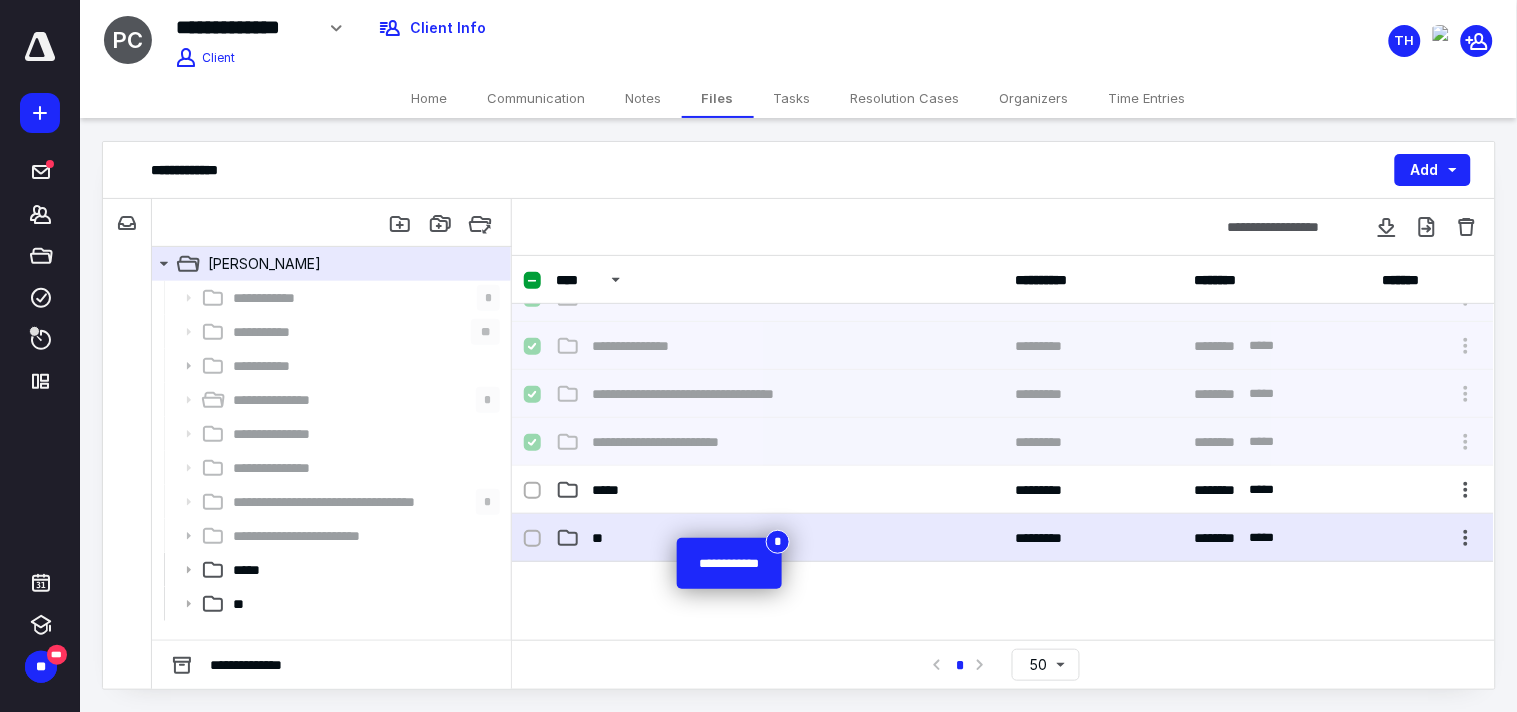 checkbox on "false" 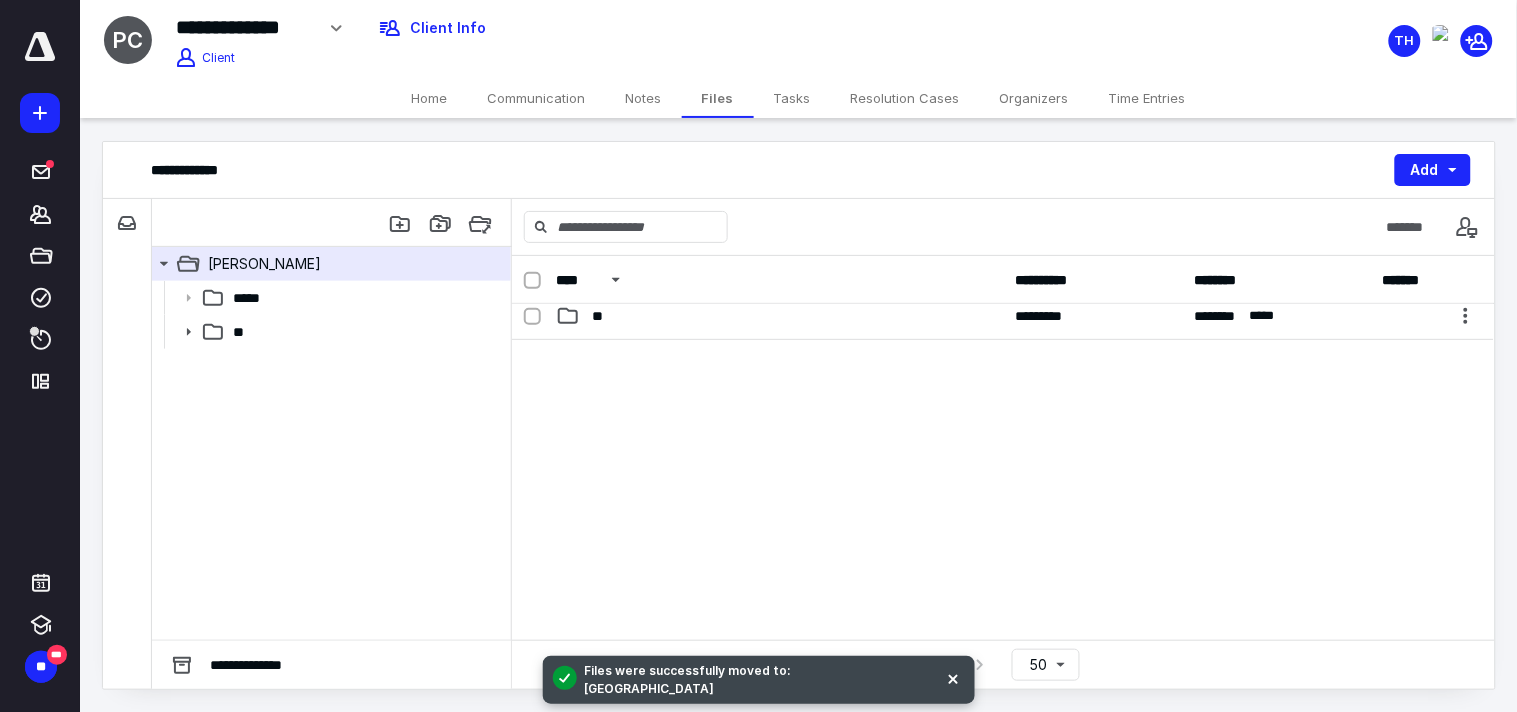 scroll, scrollTop: 0, scrollLeft: 0, axis: both 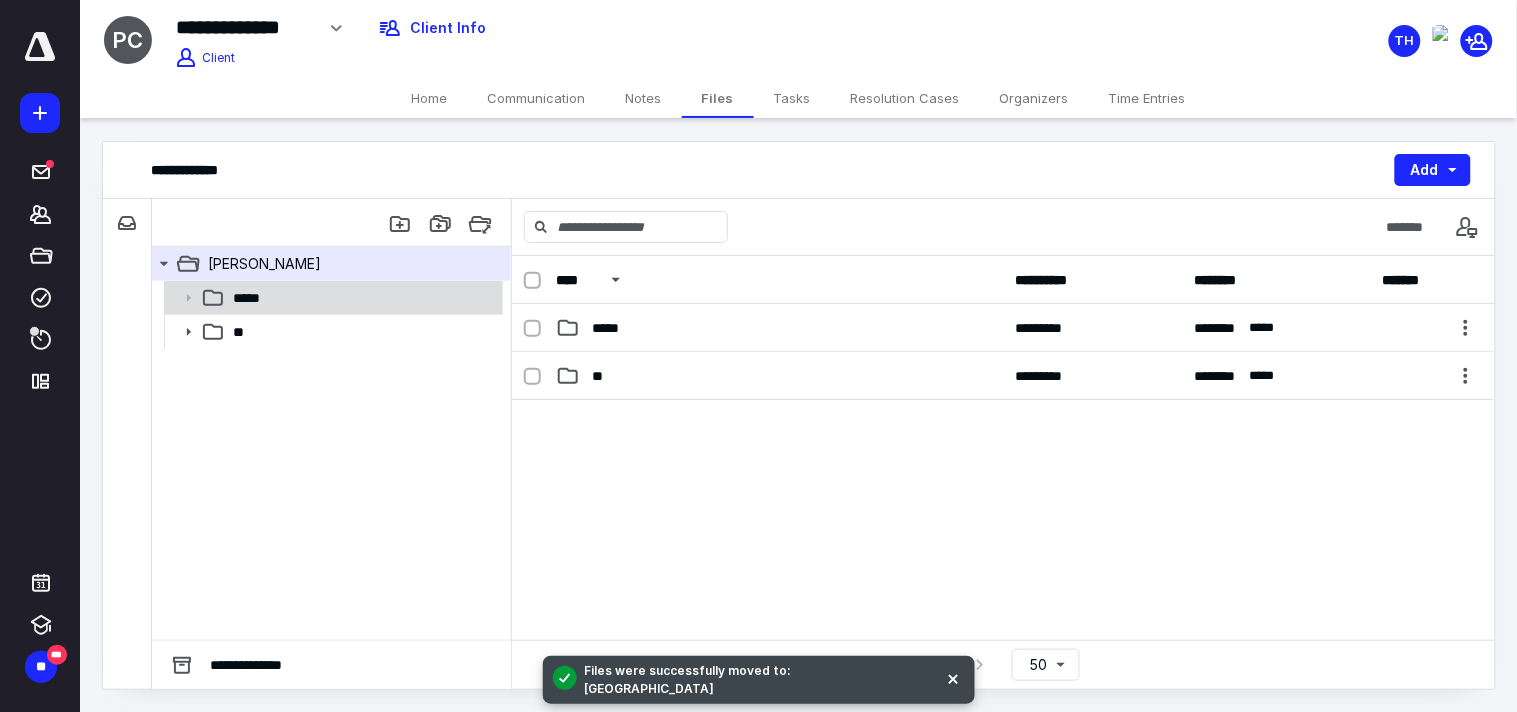 click on "*****" at bounding box center [362, 298] 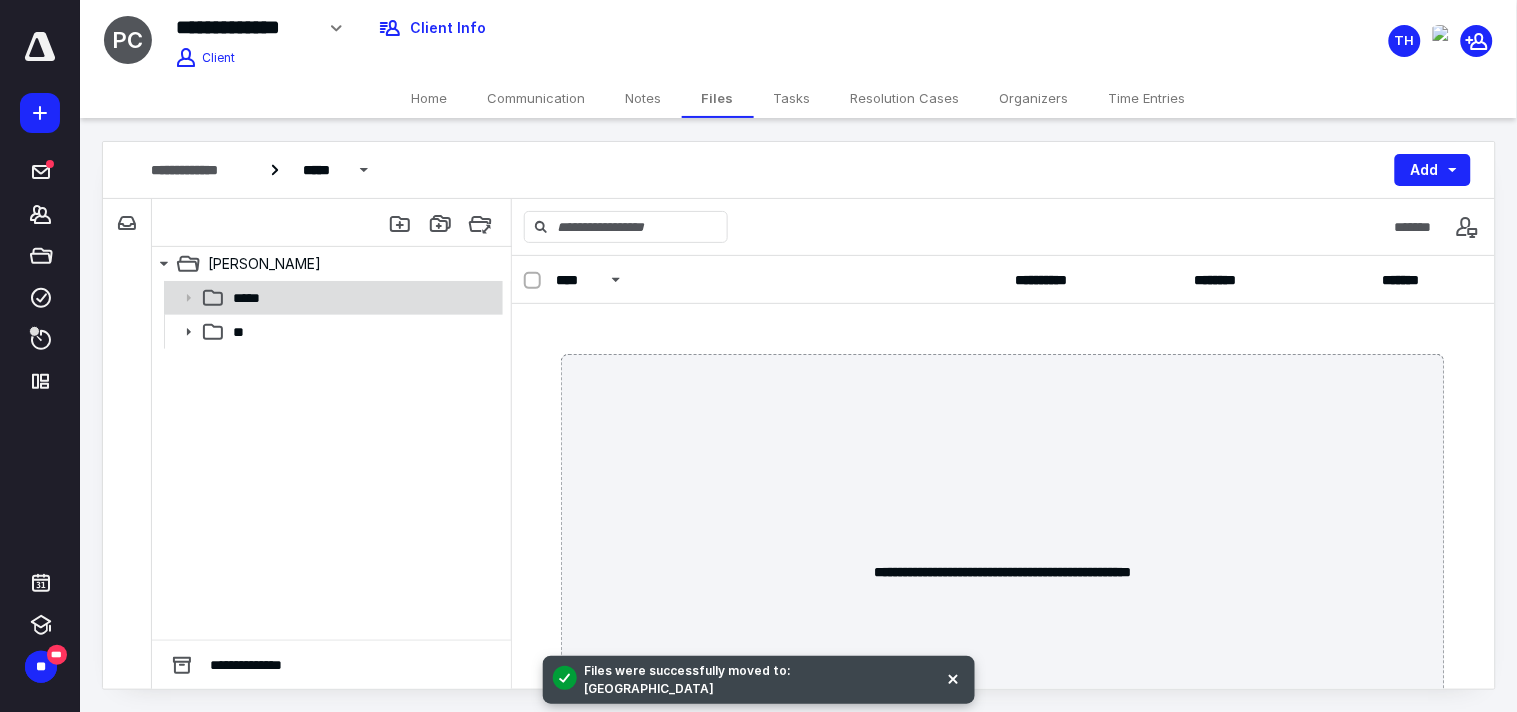 click on "*****" at bounding box center (362, 298) 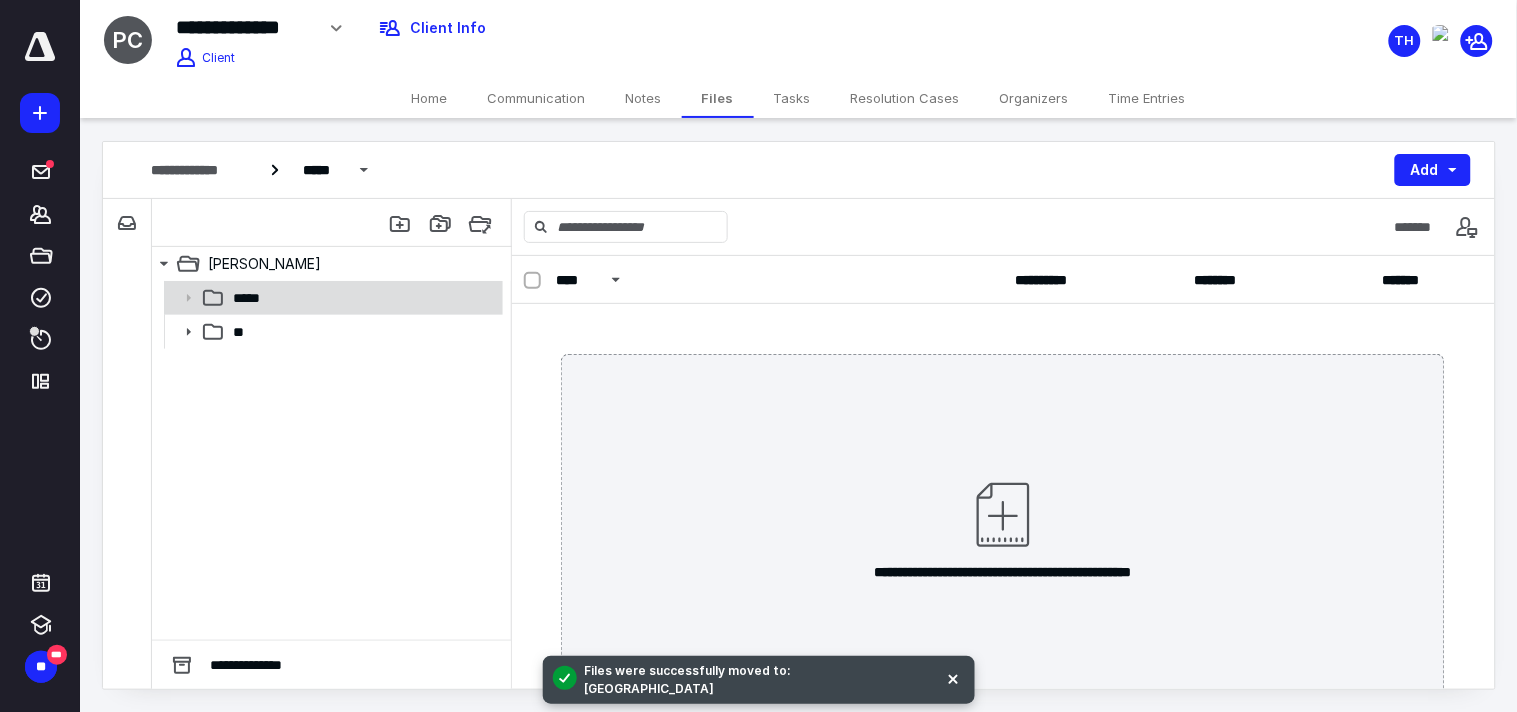 click on "*****" at bounding box center (362, 298) 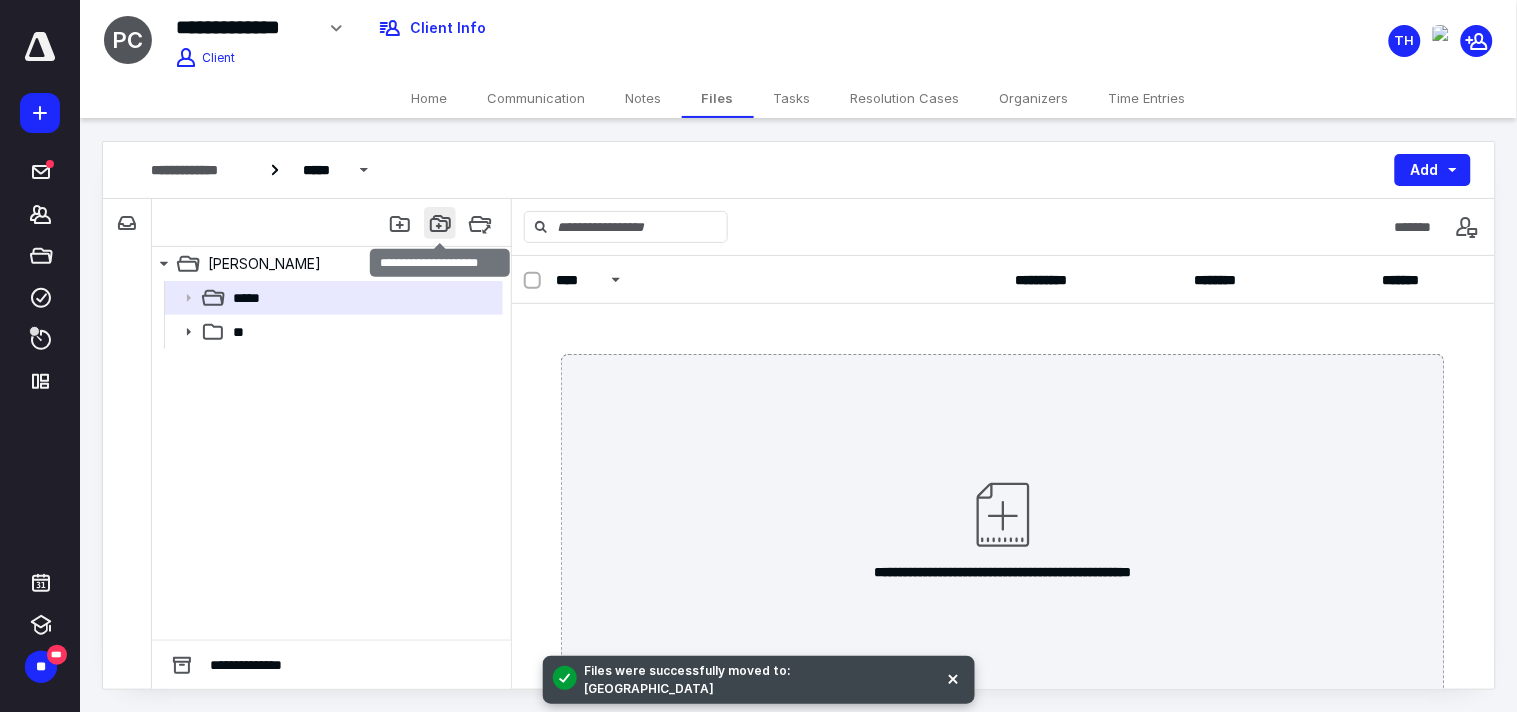 click at bounding box center (440, 223) 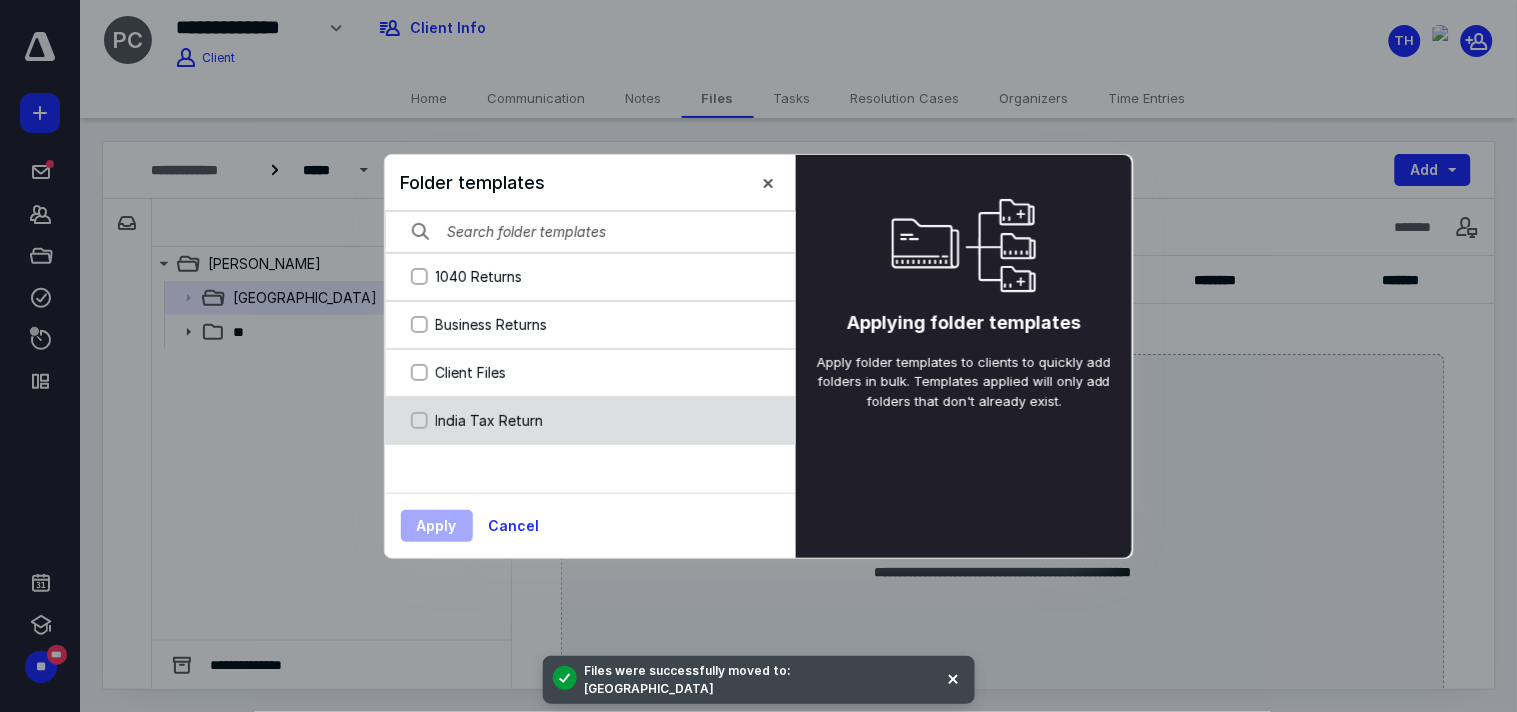 click on "India Tax Return" at bounding box center [601, 420] 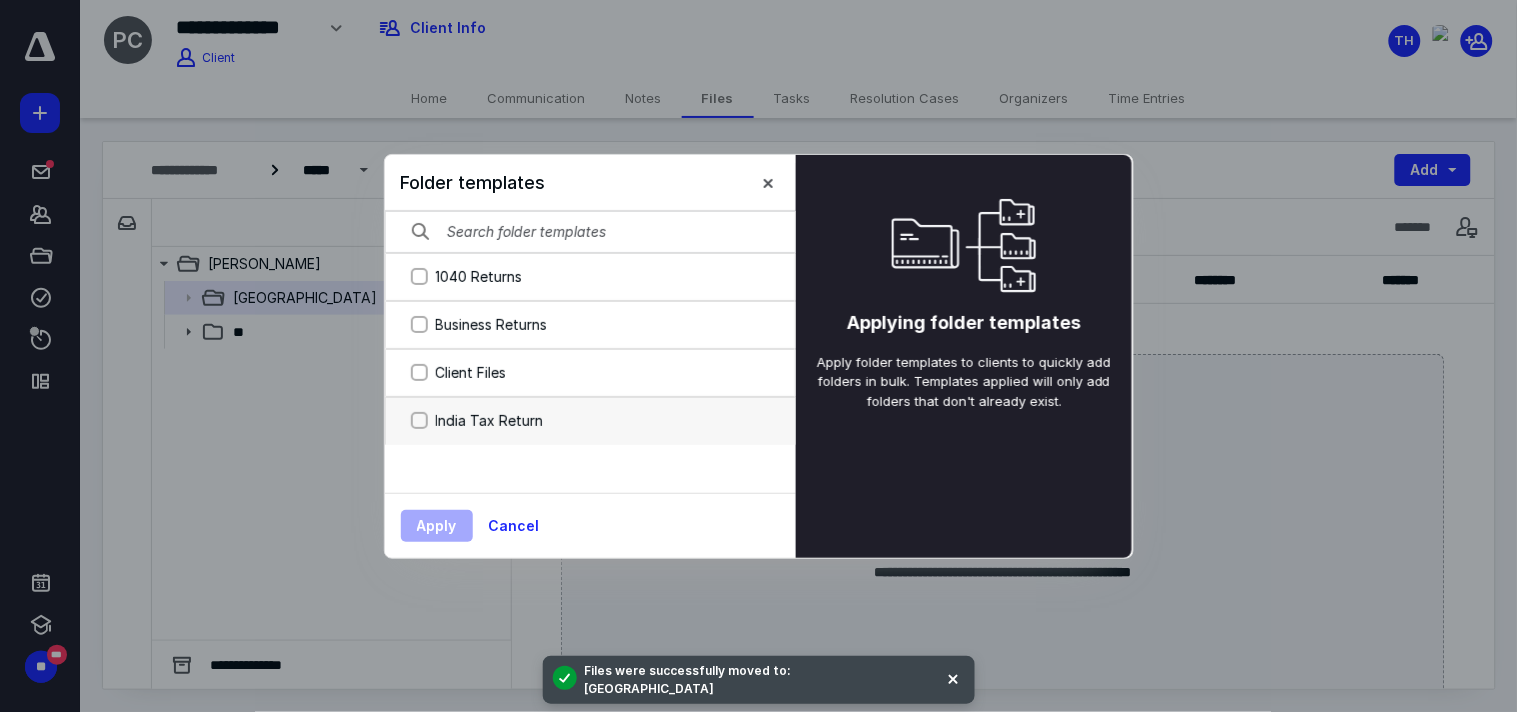 checkbox on "true" 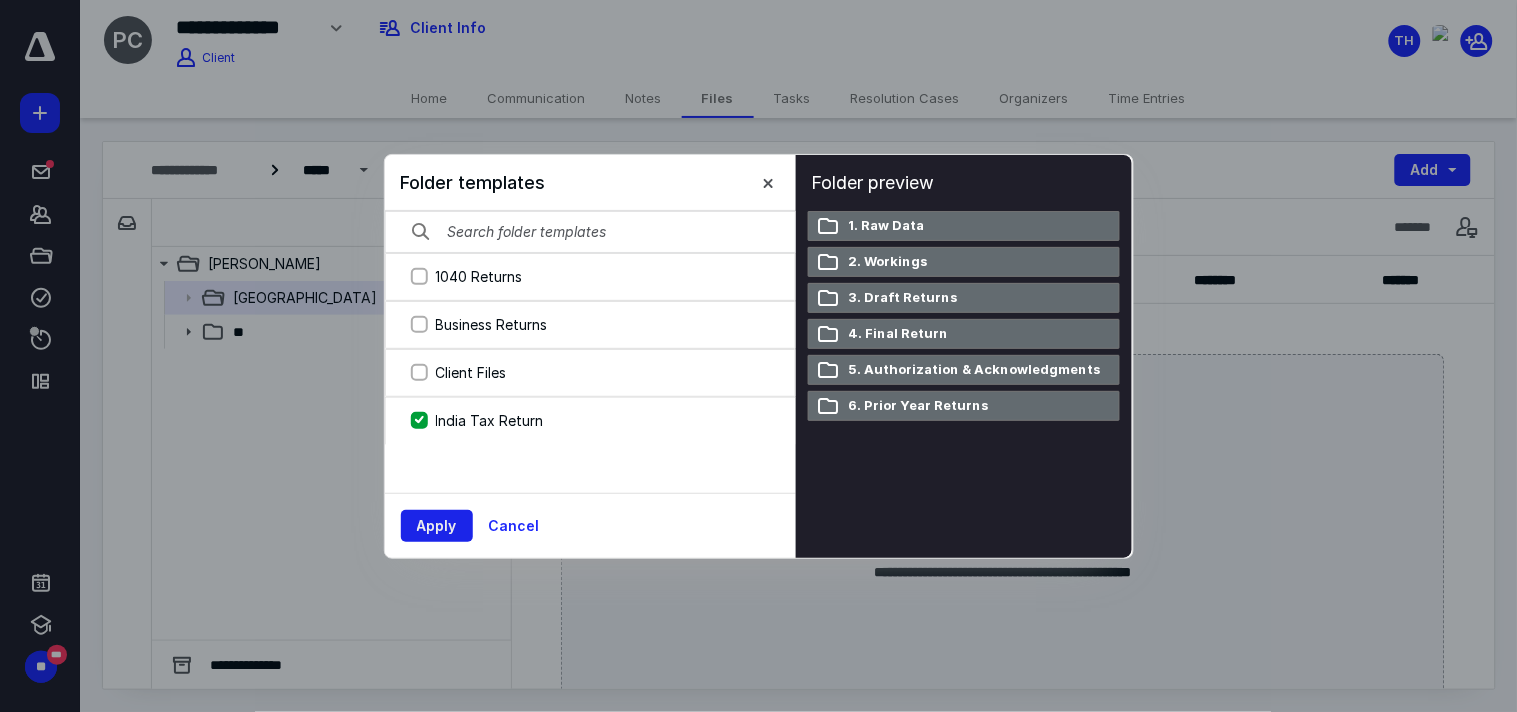 click on "Apply" at bounding box center [437, 526] 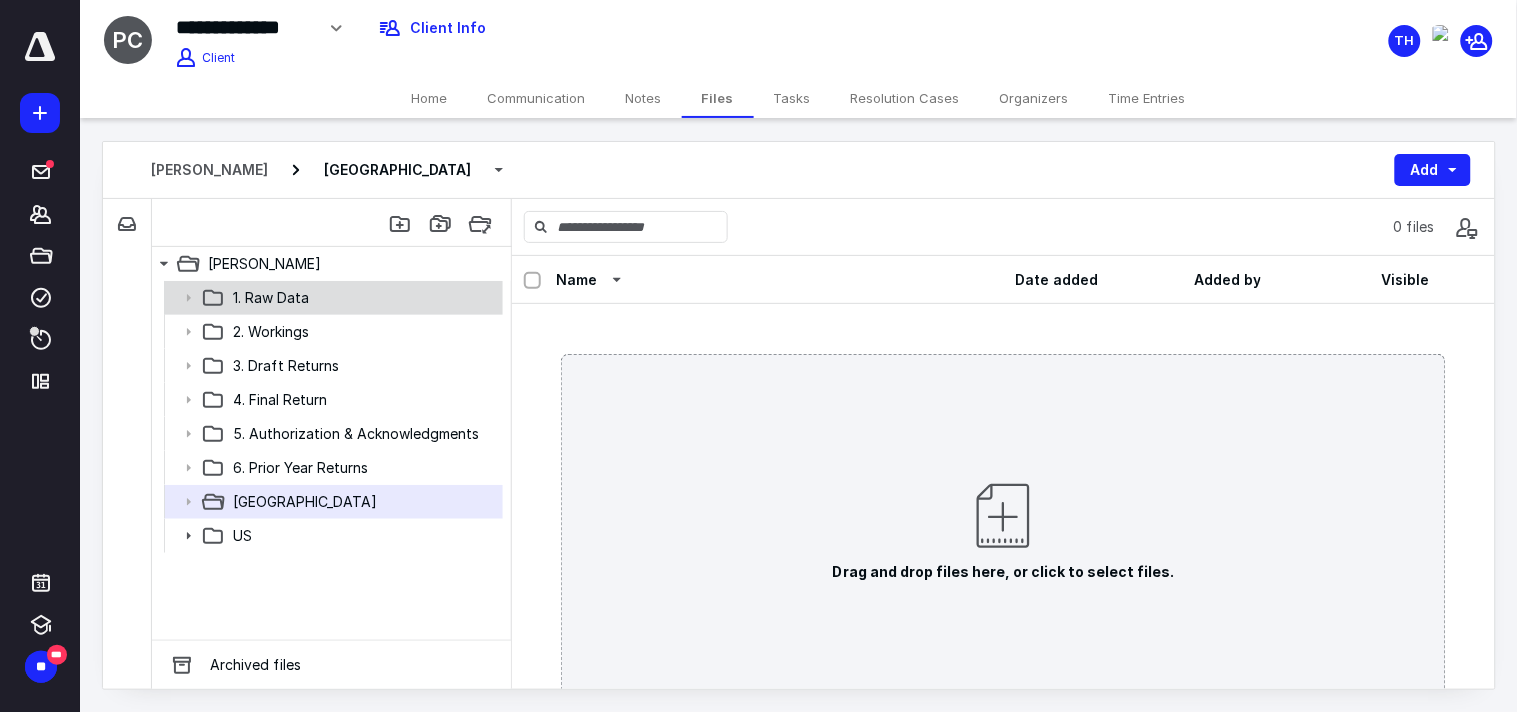 click on "1. Raw Data" at bounding box center (271, 298) 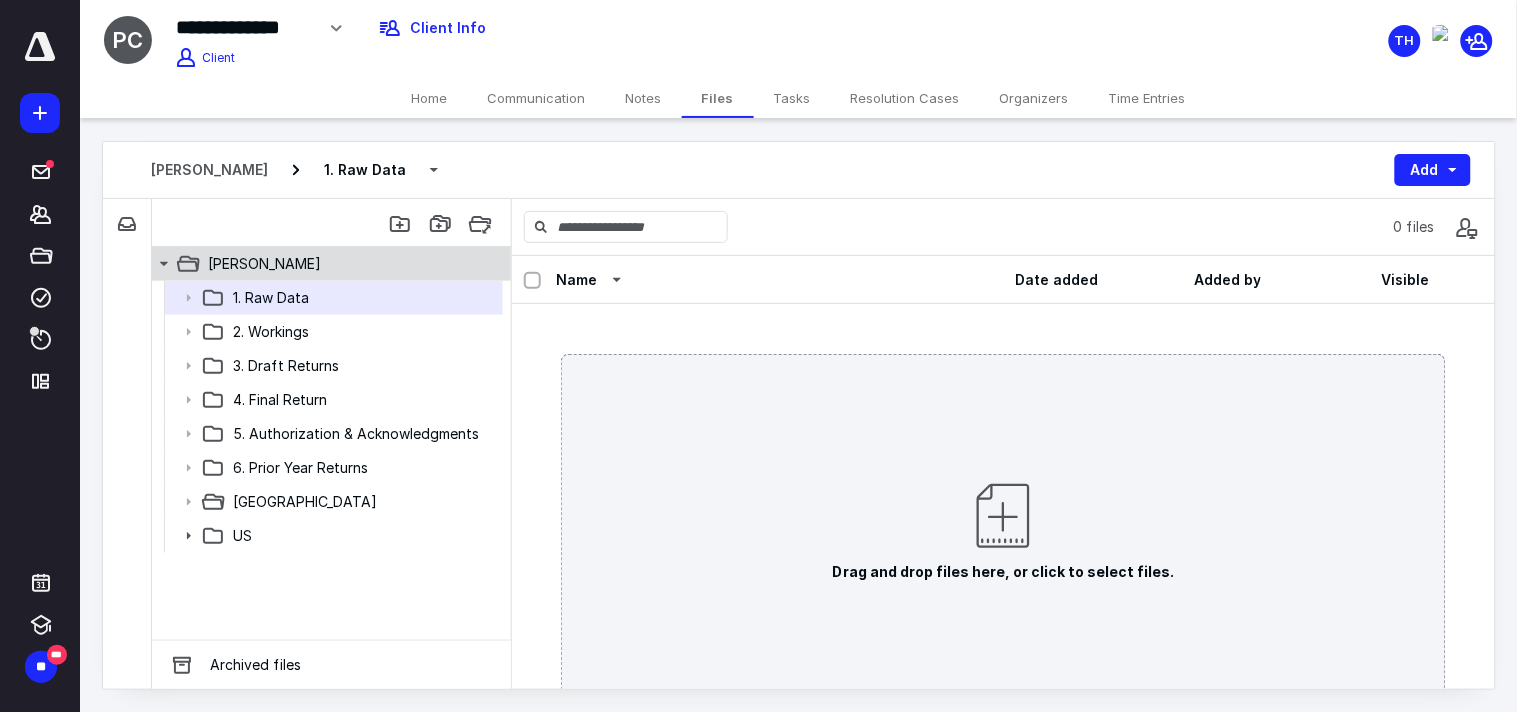 click on "[PERSON_NAME]" at bounding box center [264, 264] 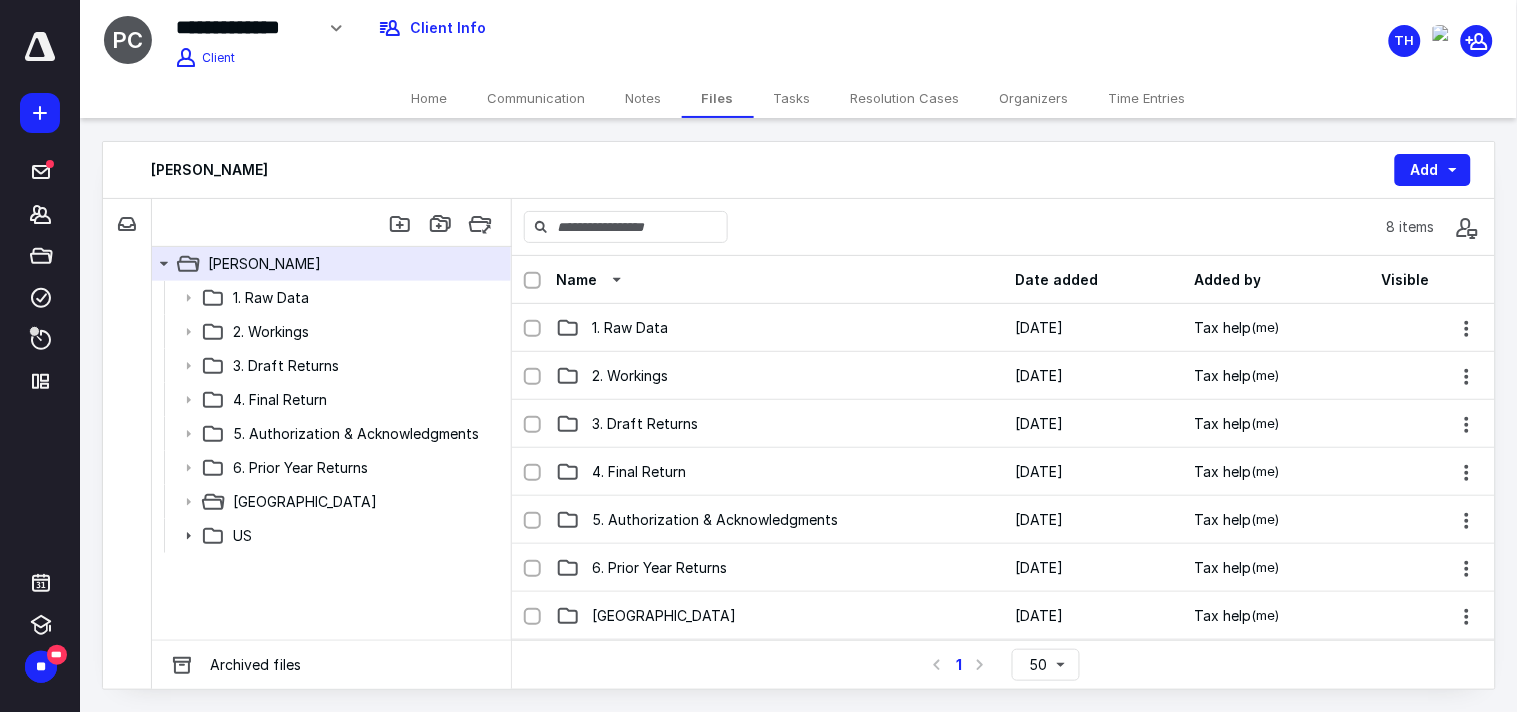 click on "Name" at bounding box center (576, 280) 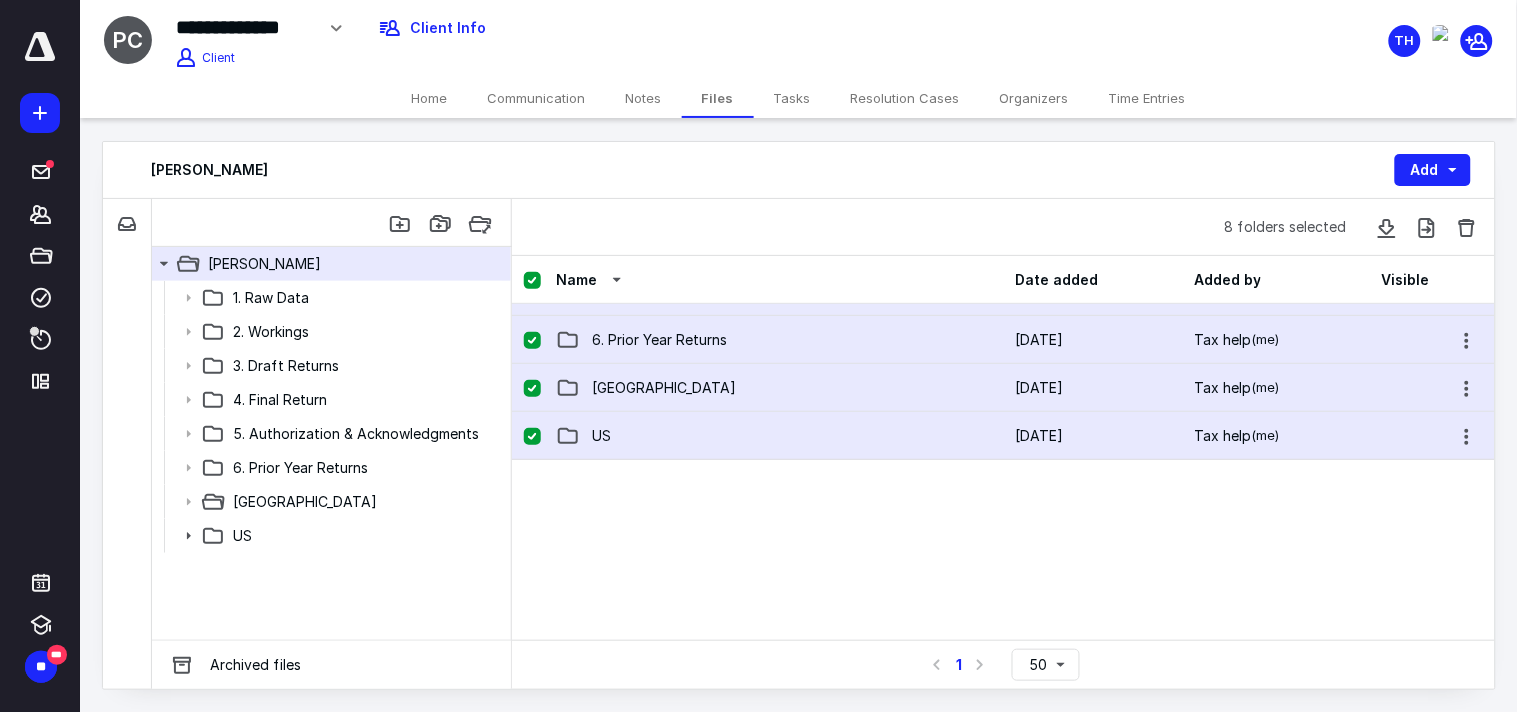 scroll, scrollTop: 126, scrollLeft: 0, axis: vertical 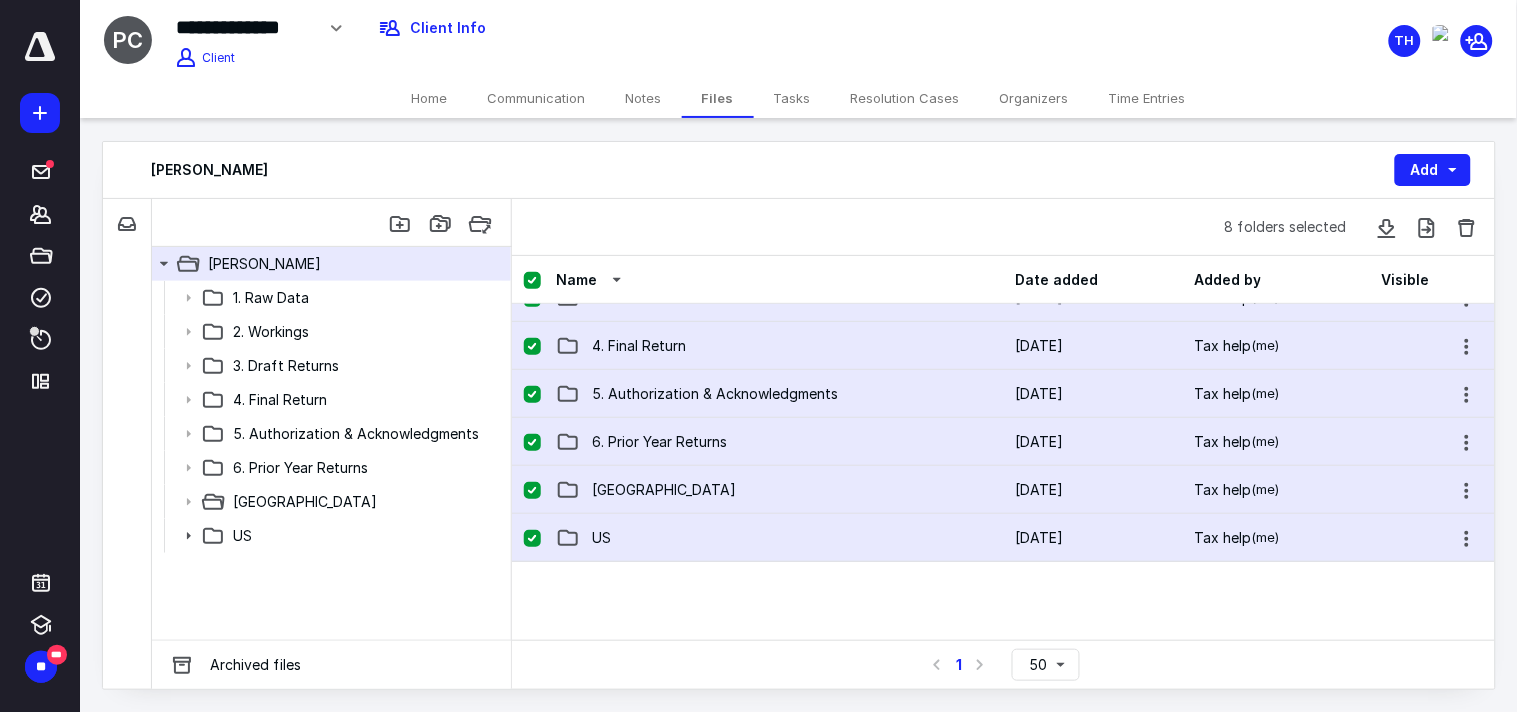 click 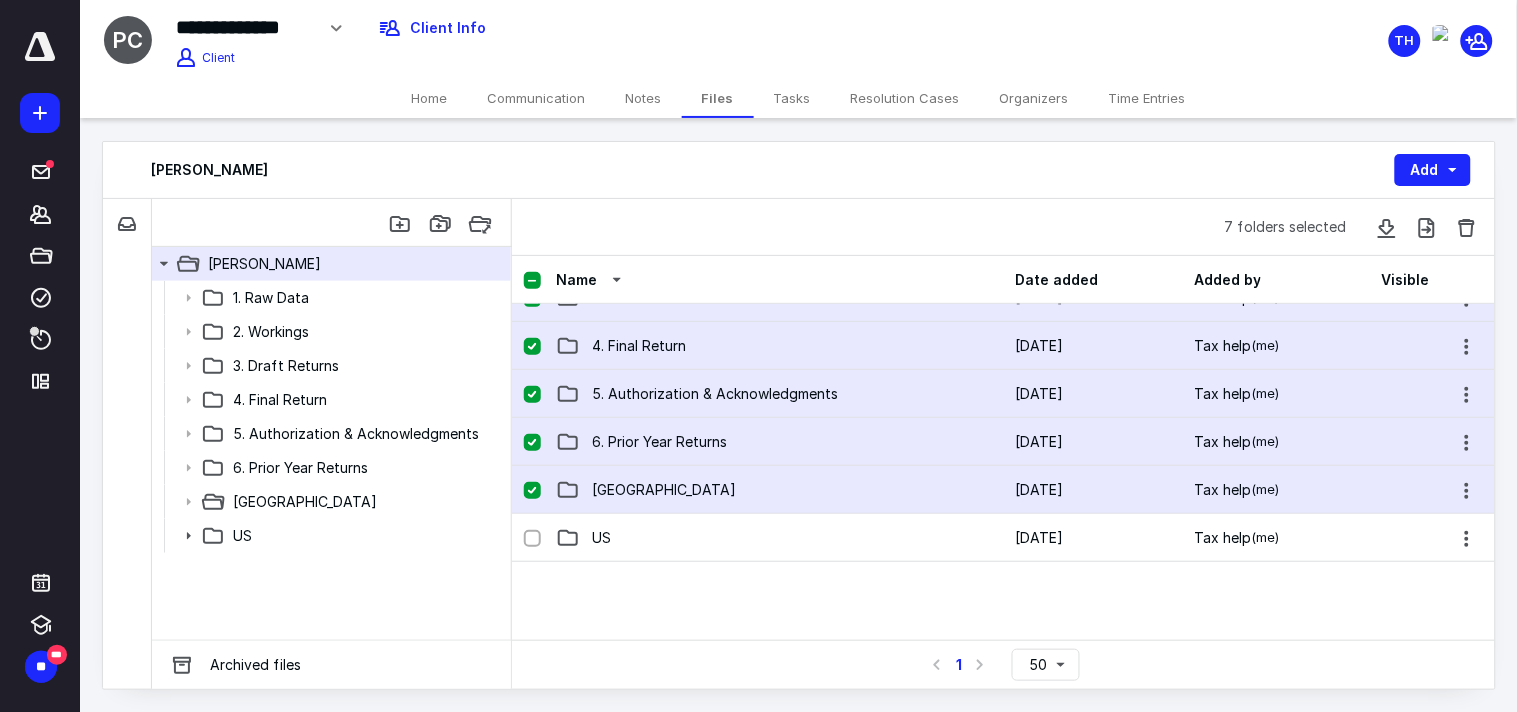 click at bounding box center [532, 491] 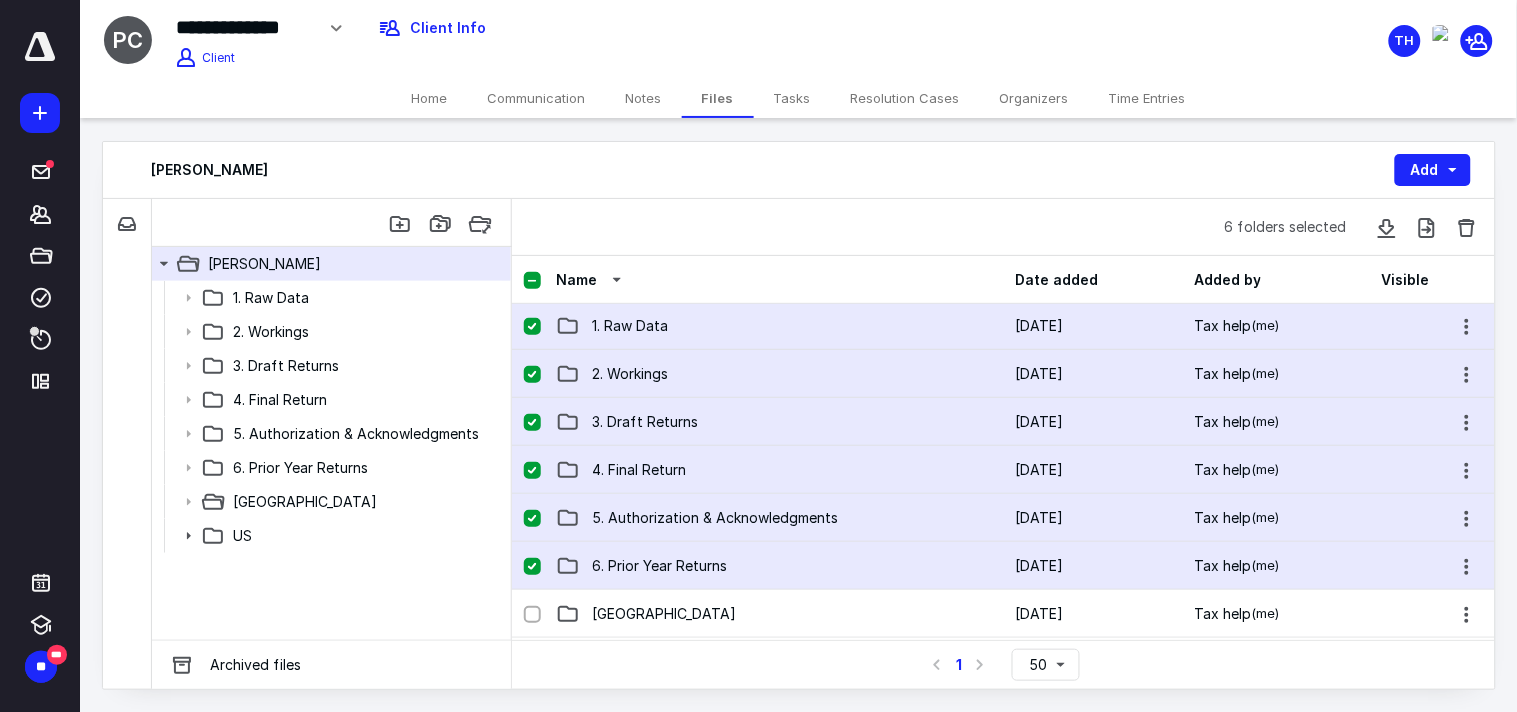 scroll, scrollTop: 0, scrollLeft: 0, axis: both 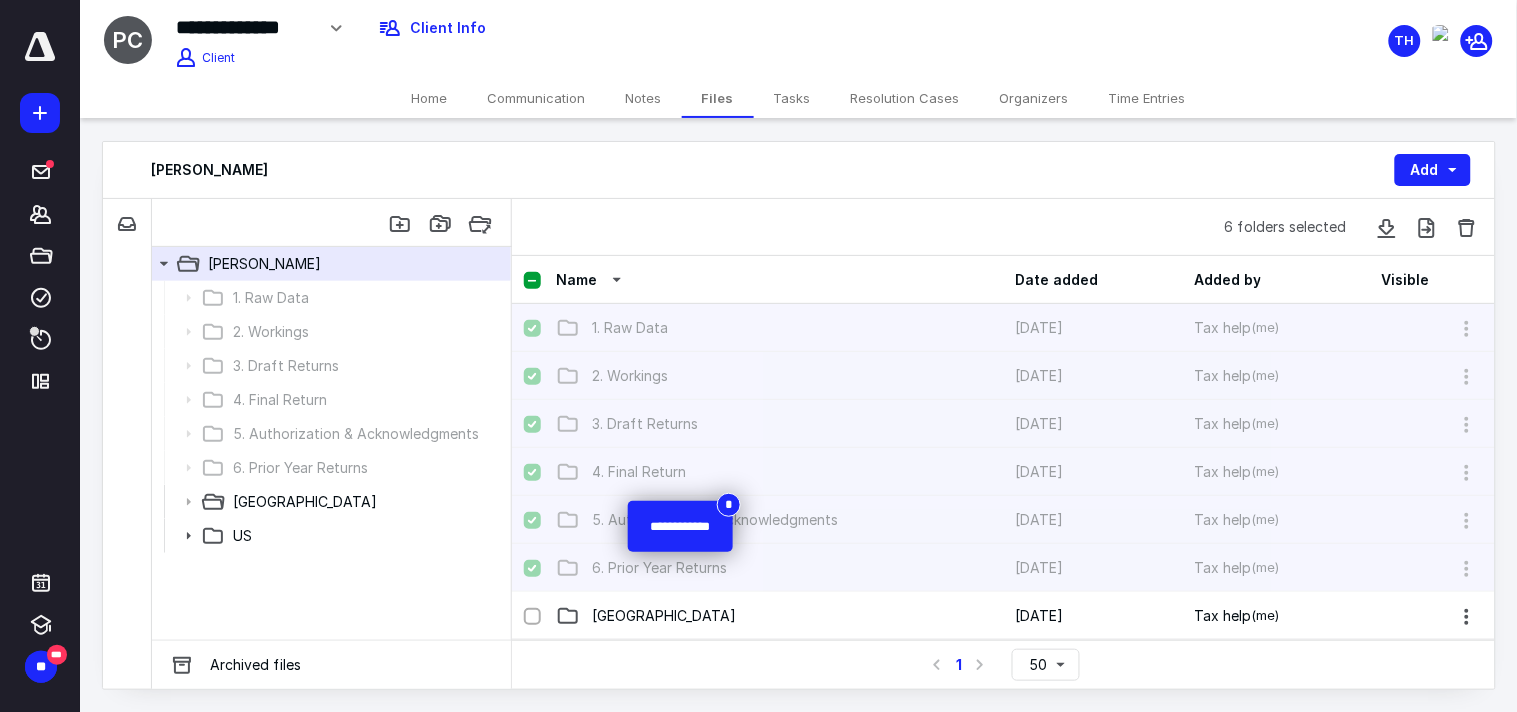 checkbox on "false" 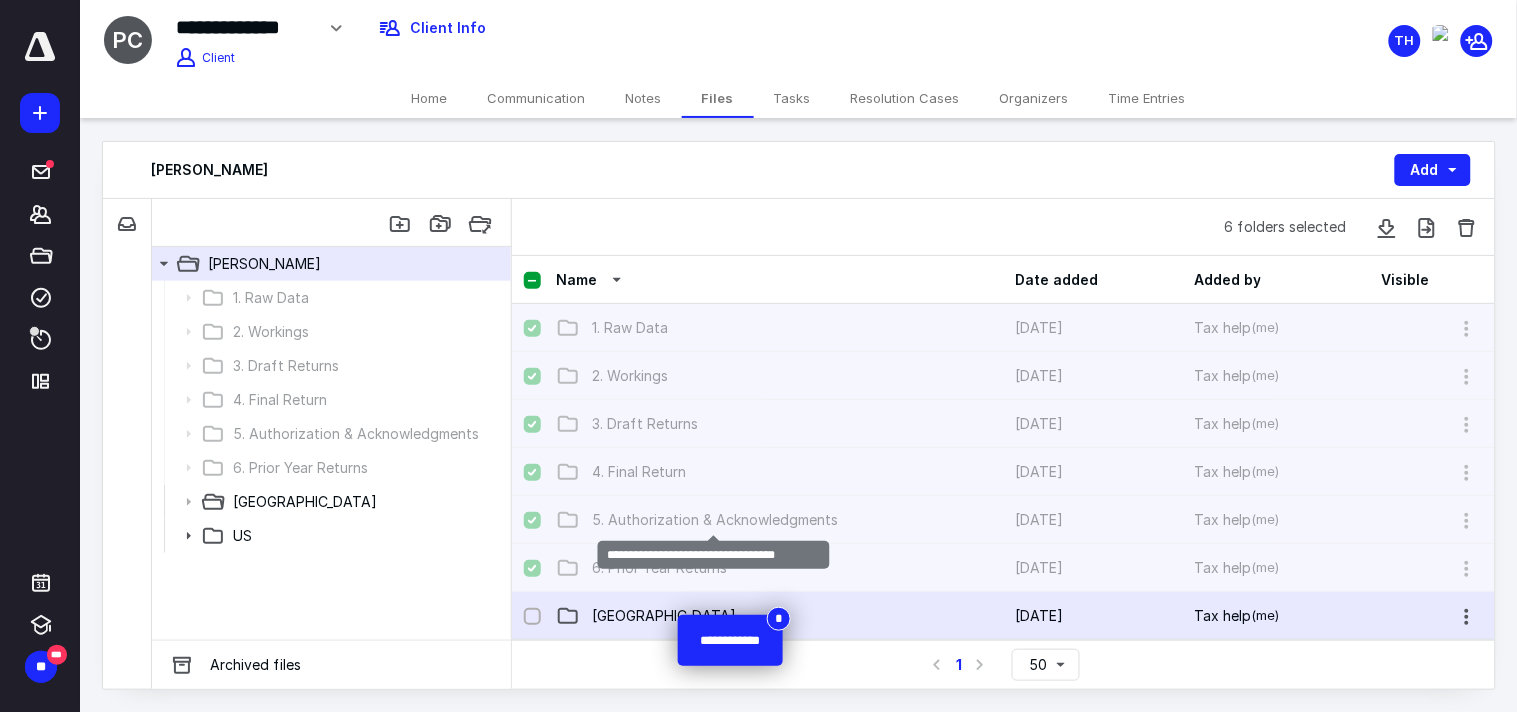 checkbox on "false" 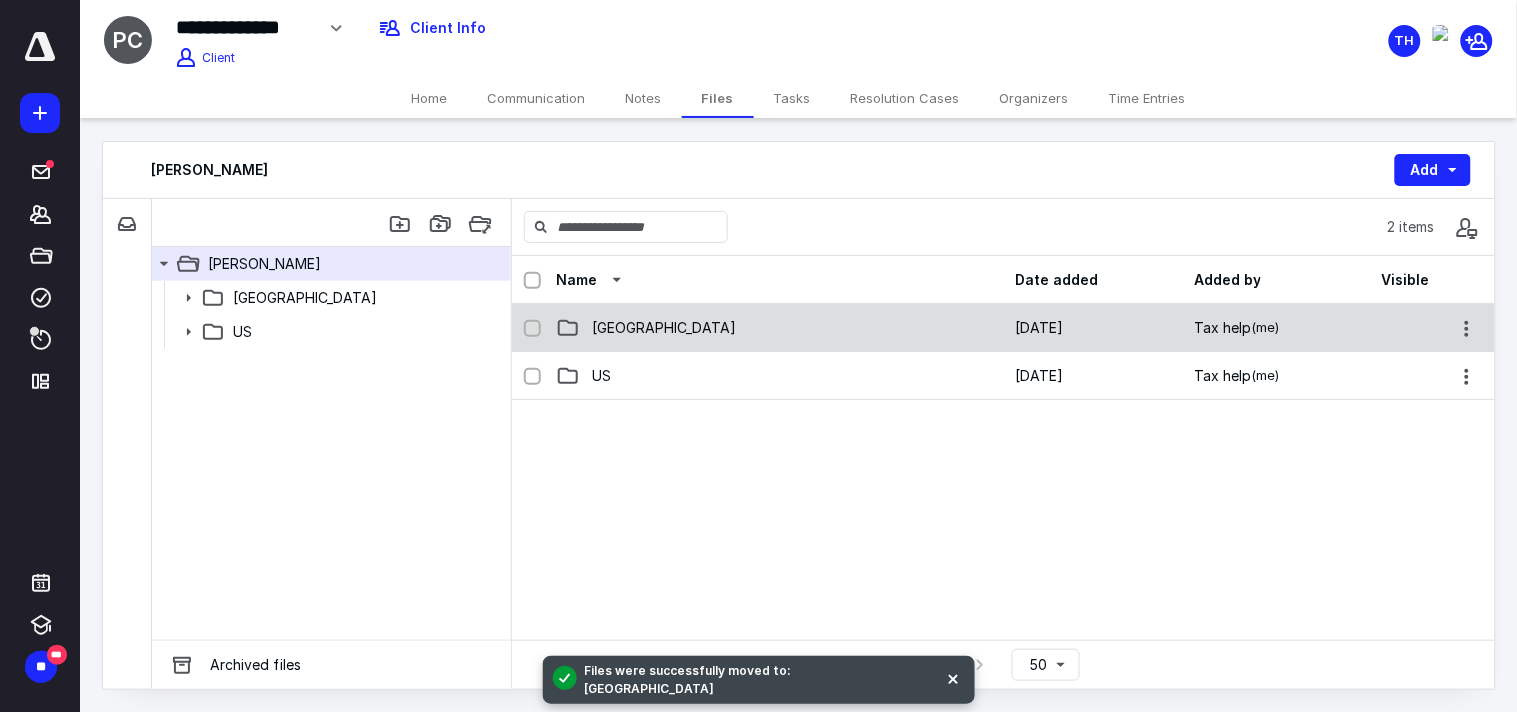 click on "[GEOGRAPHIC_DATA]" at bounding box center [779, 328] 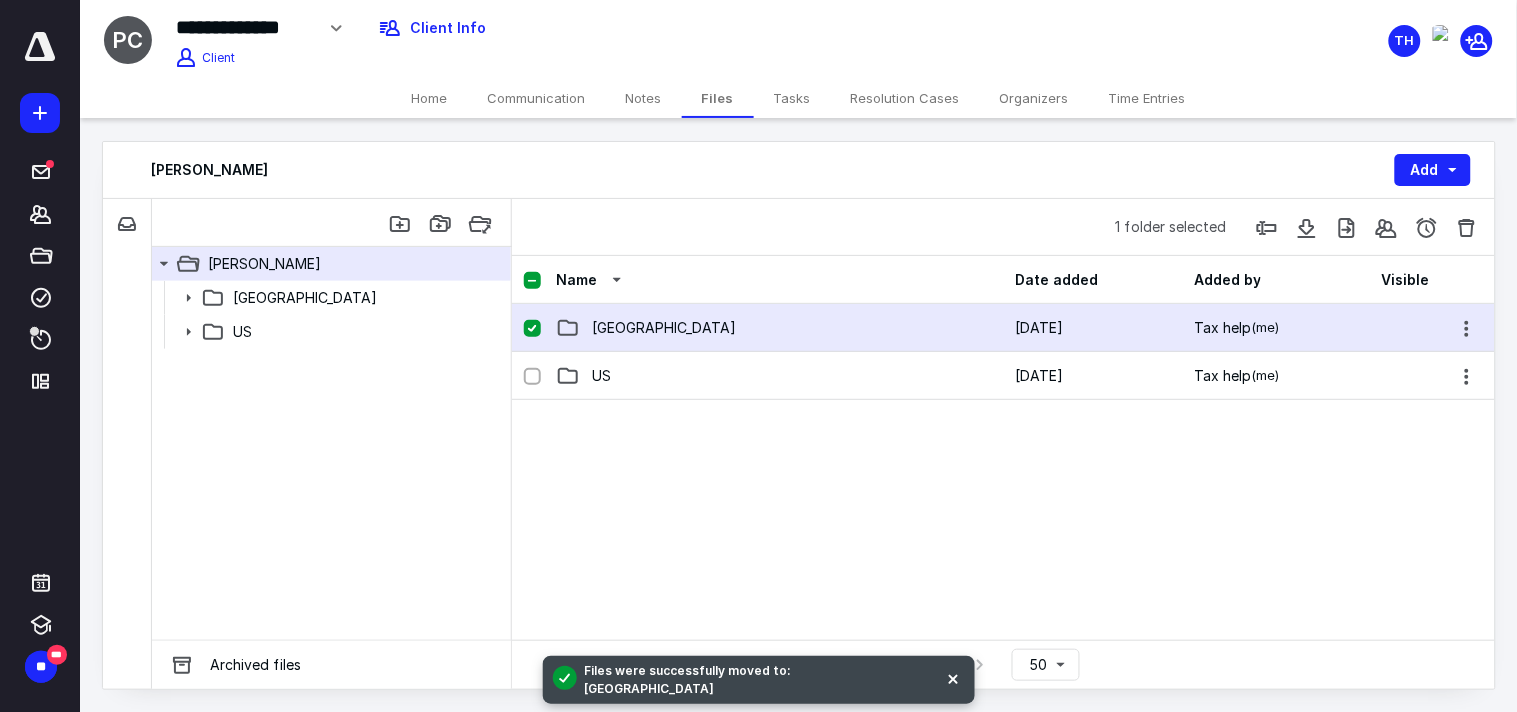 click on "[GEOGRAPHIC_DATA]" at bounding box center [779, 328] 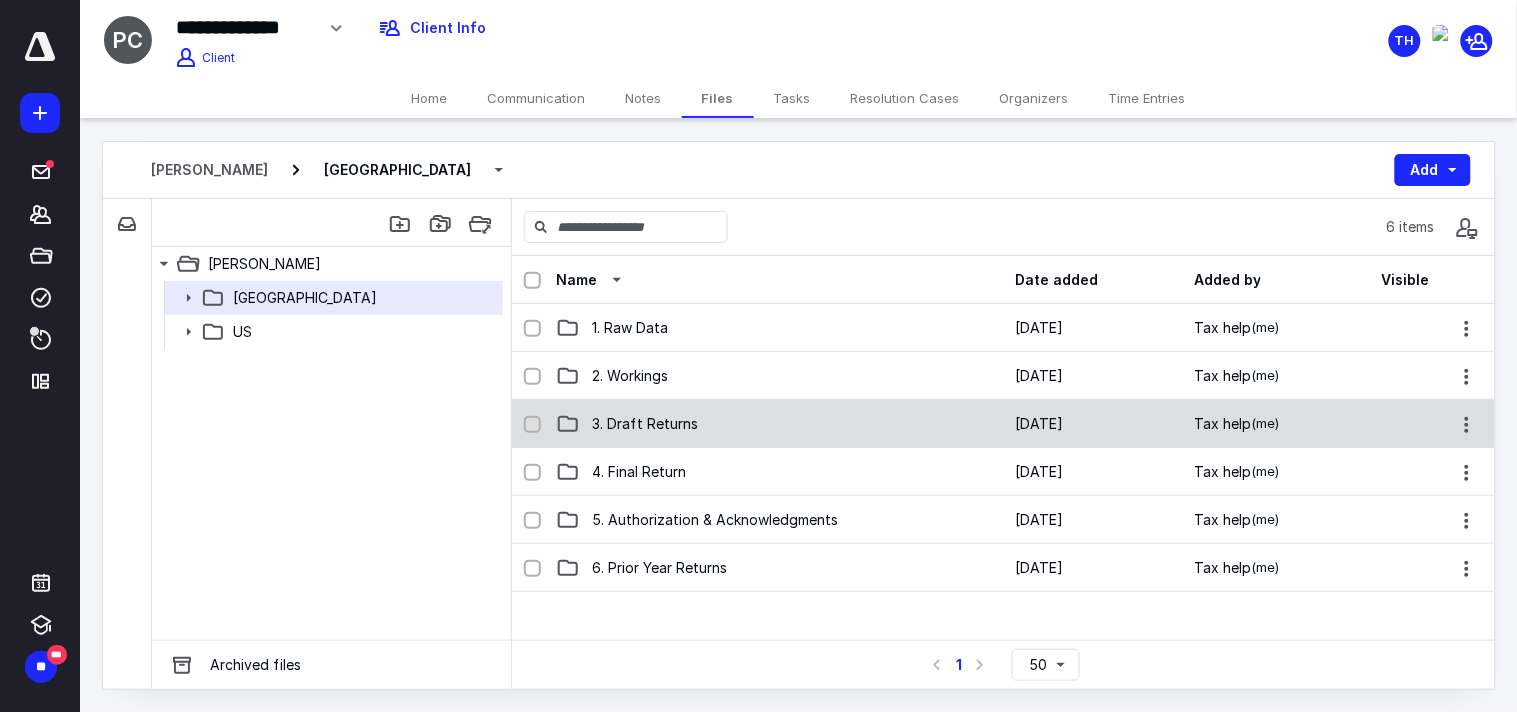 click on "3. Draft Returns [DATE] Tax help  (me)" at bounding box center [1003, 424] 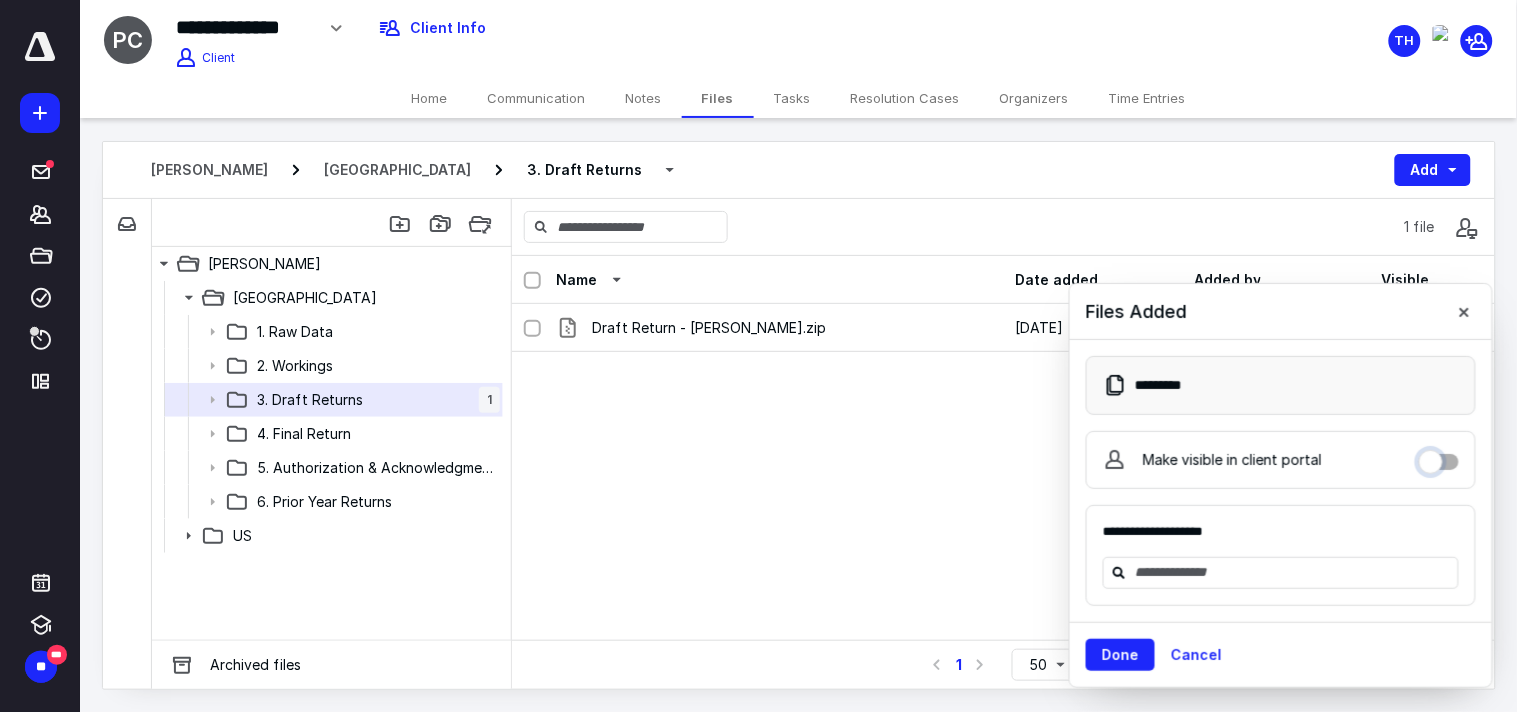 click on "Make visible in client portal" at bounding box center (1439, 457) 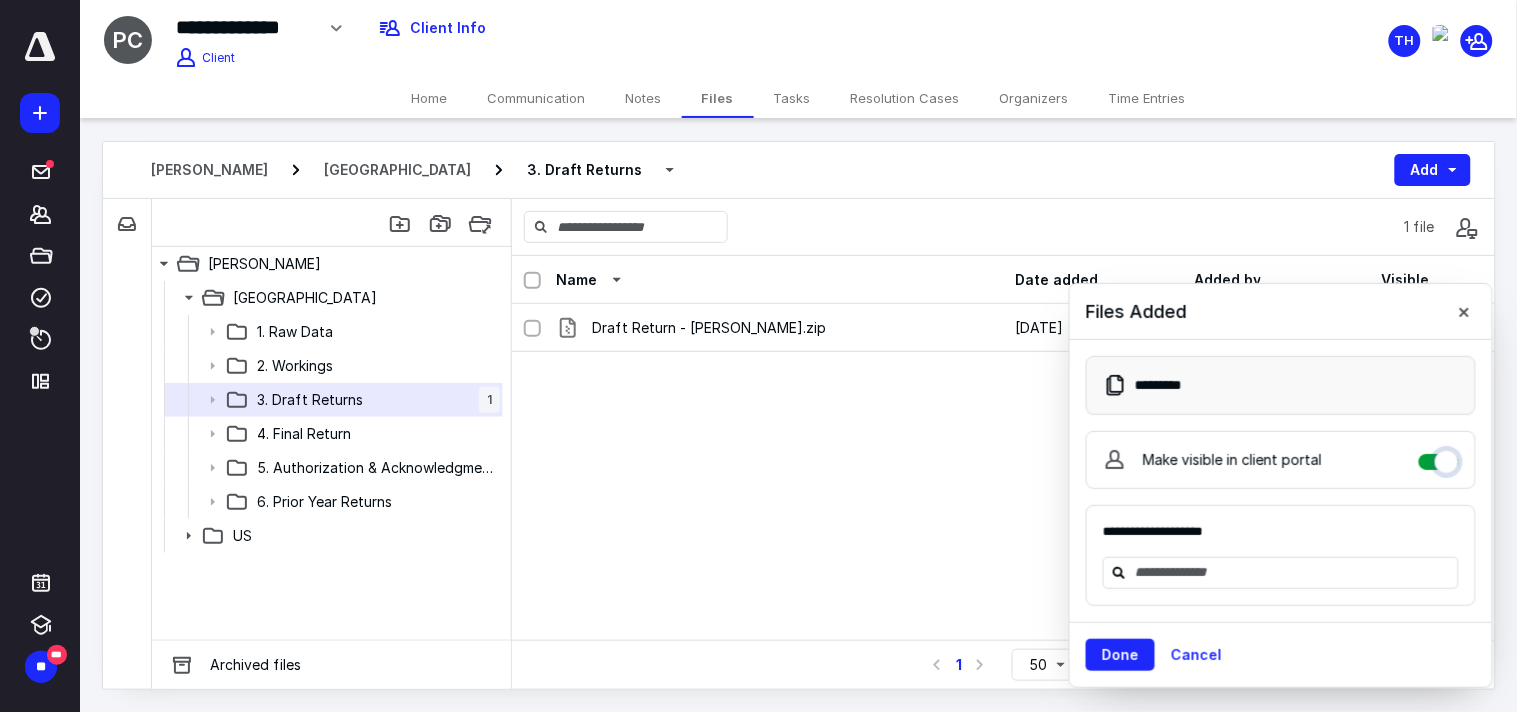 checkbox on "****" 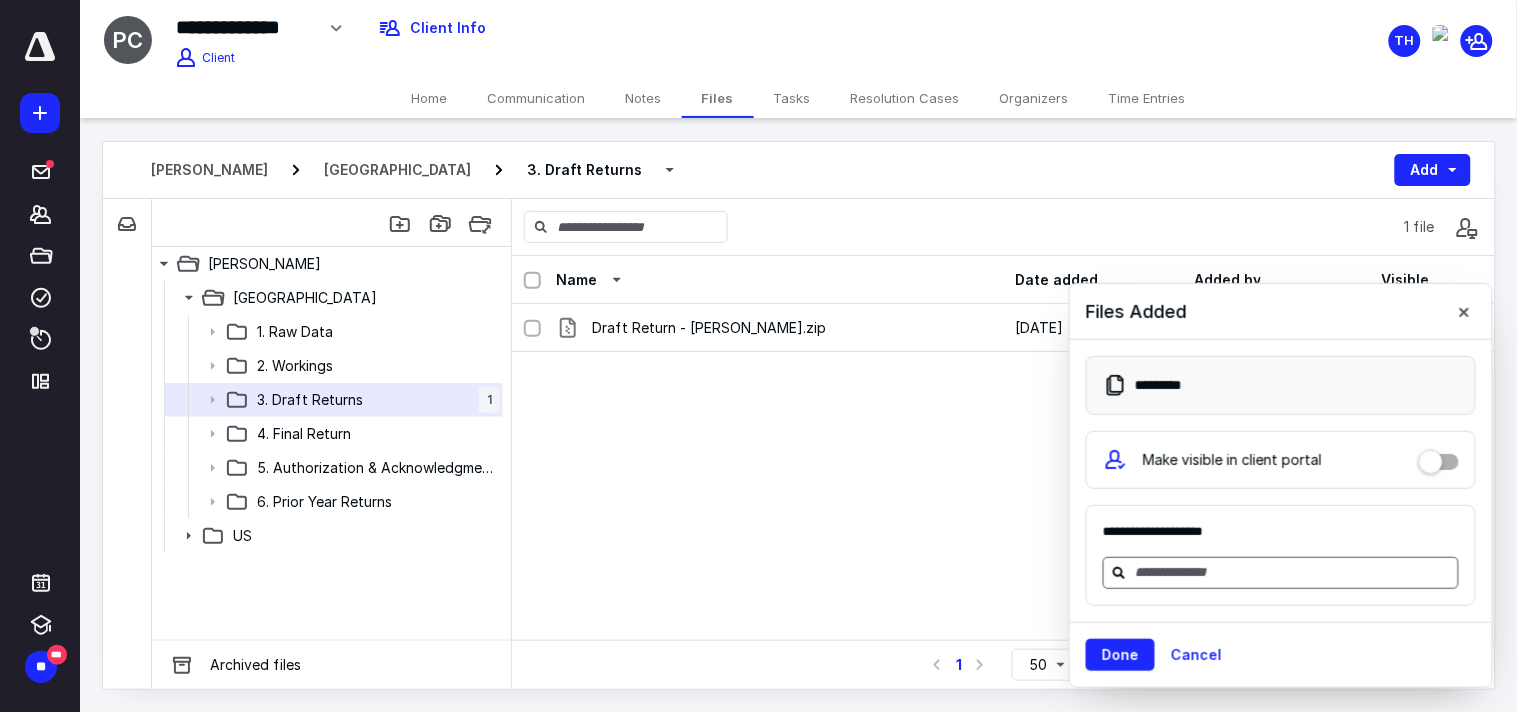 click at bounding box center (1293, 572) 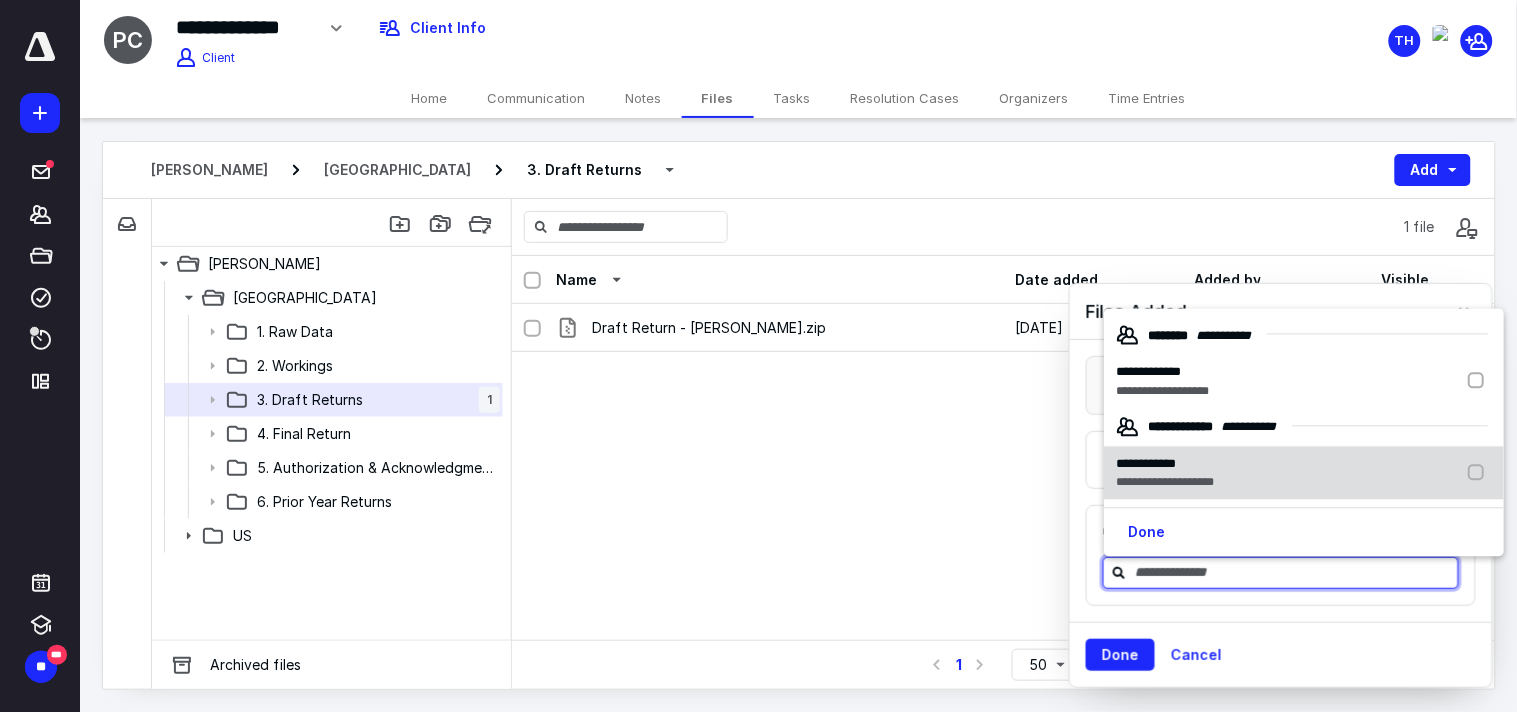 click on "**********" at bounding box center [1165, 483] 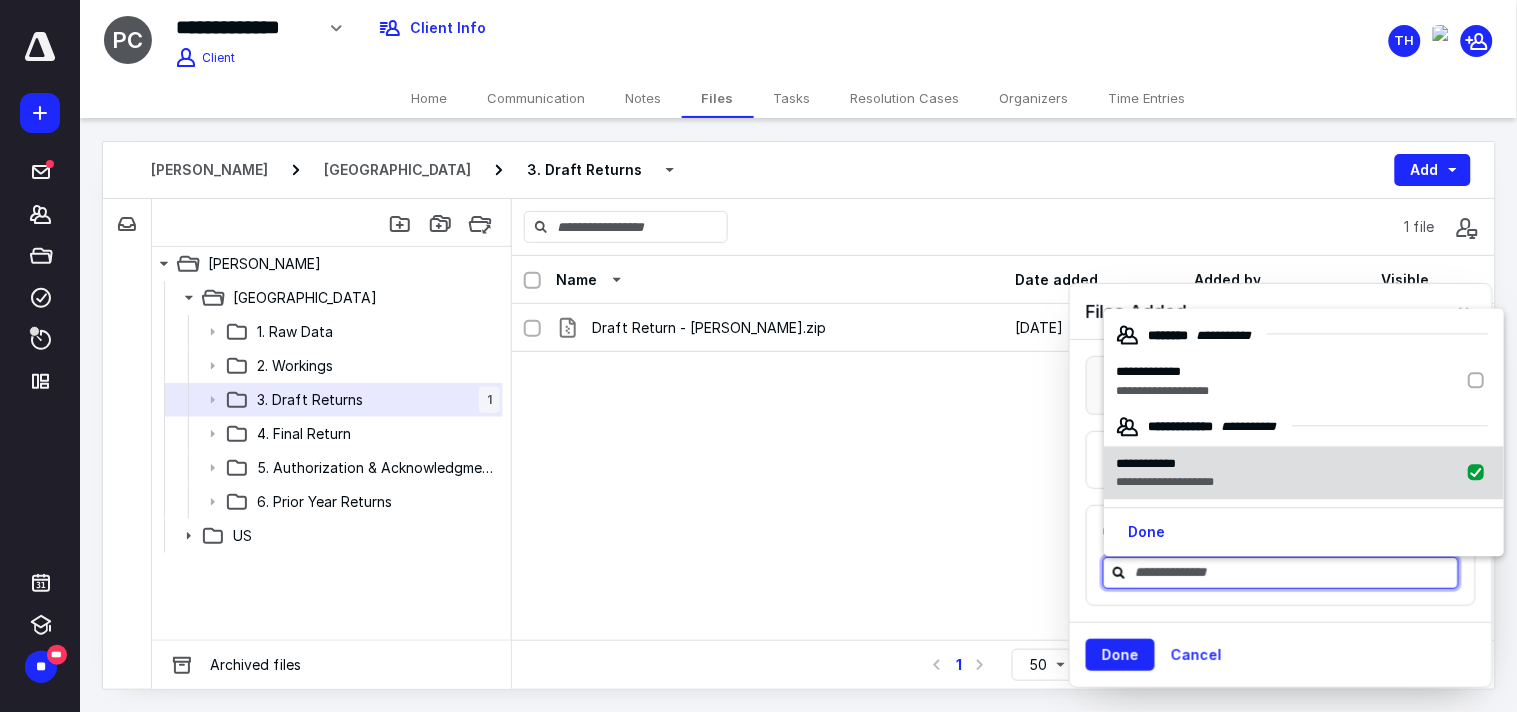 checkbox on "true" 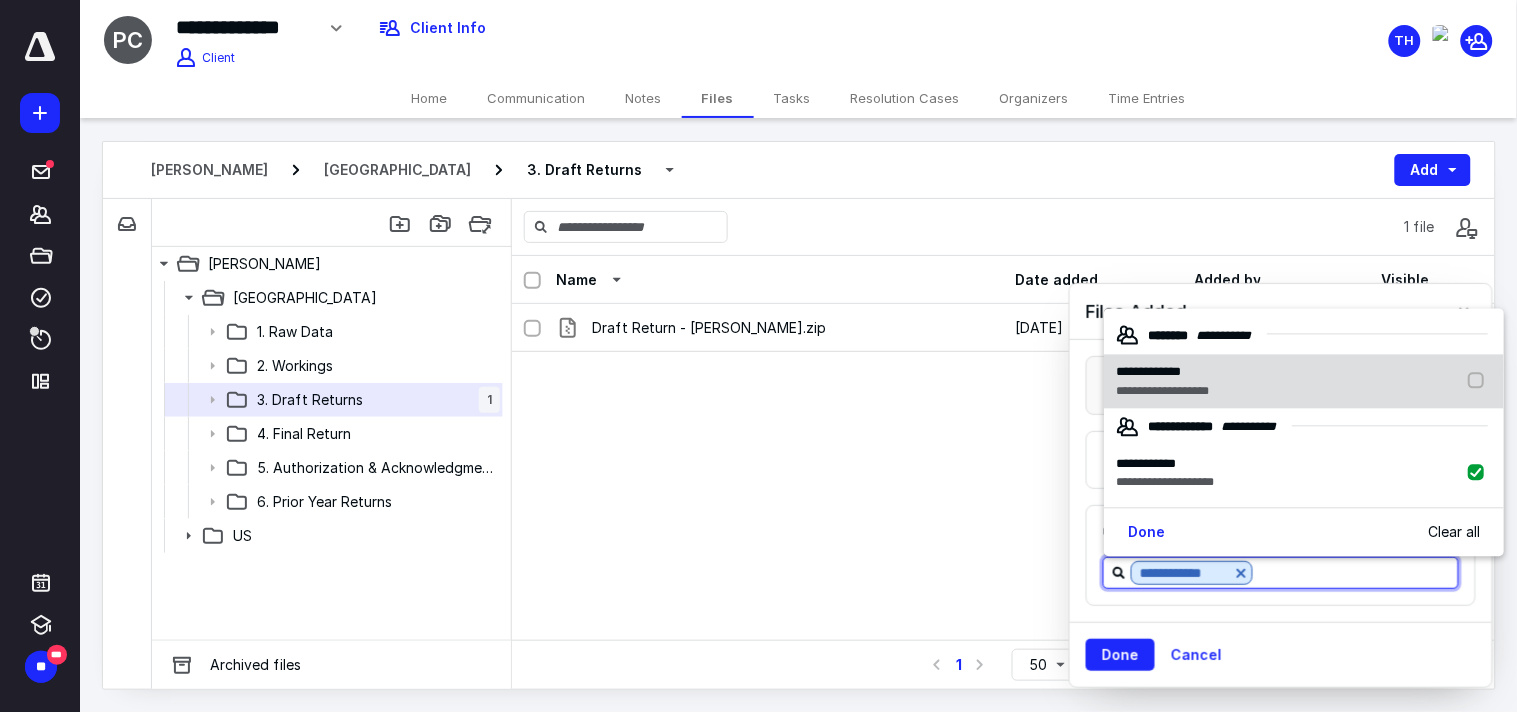 click on "**********" at bounding box center [1162, 391] 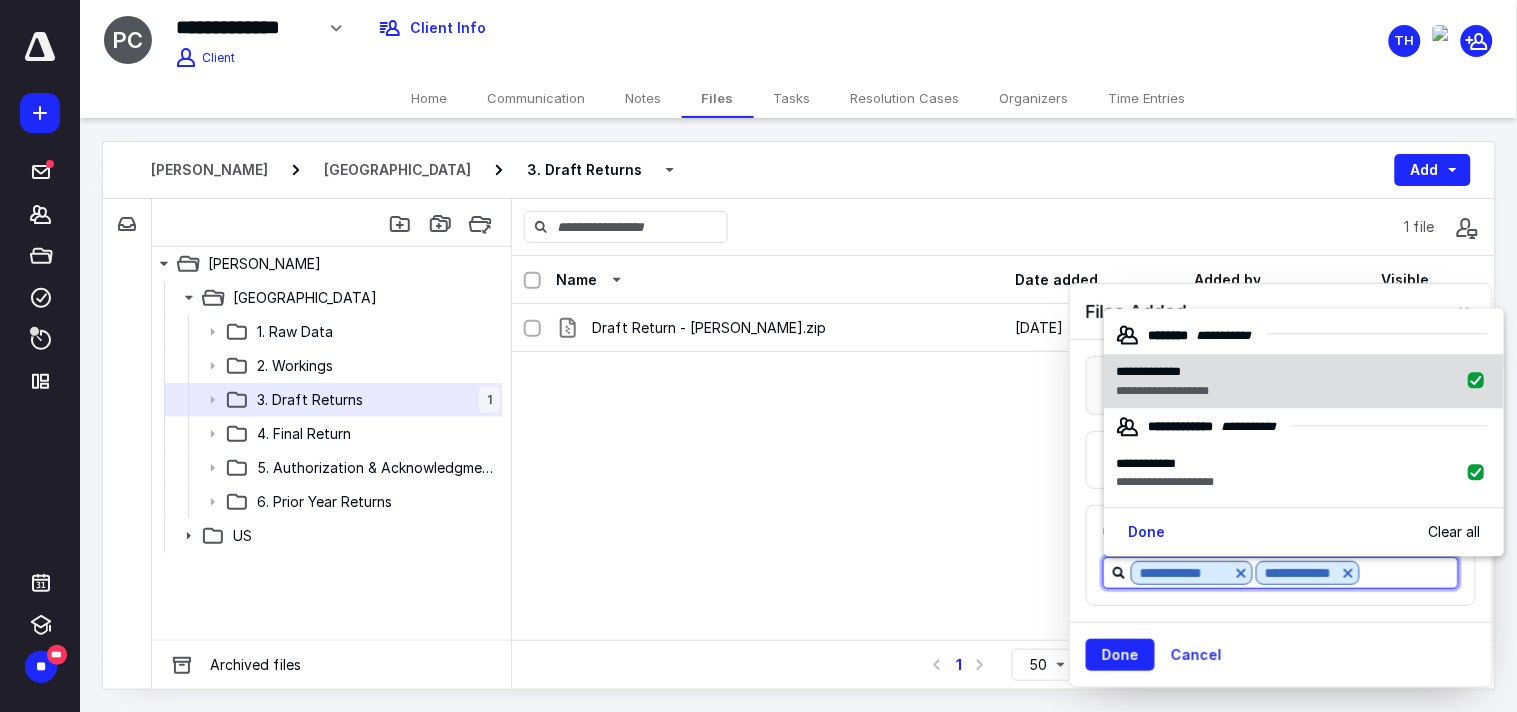 checkbox on "true" 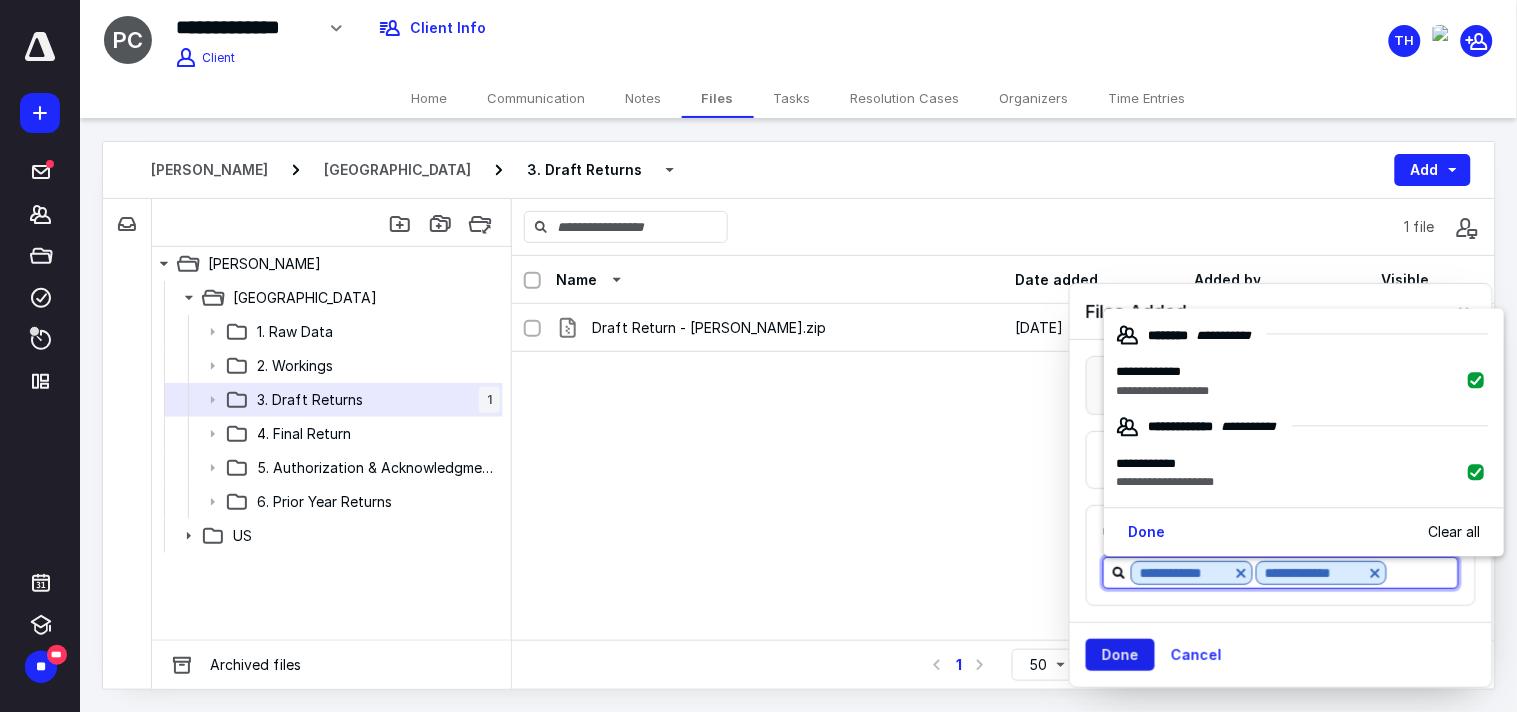 click on "Done" at bounding box center [1120, 655] 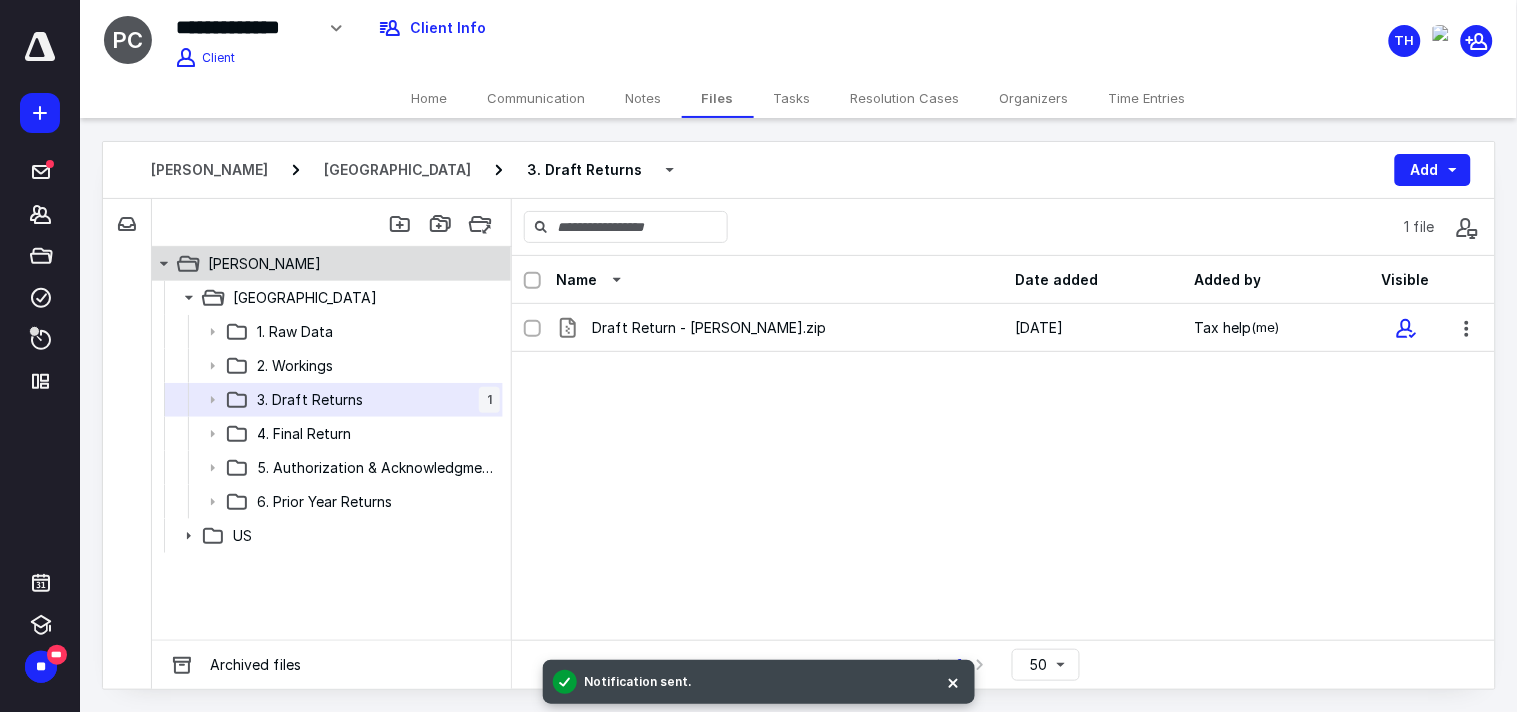 click 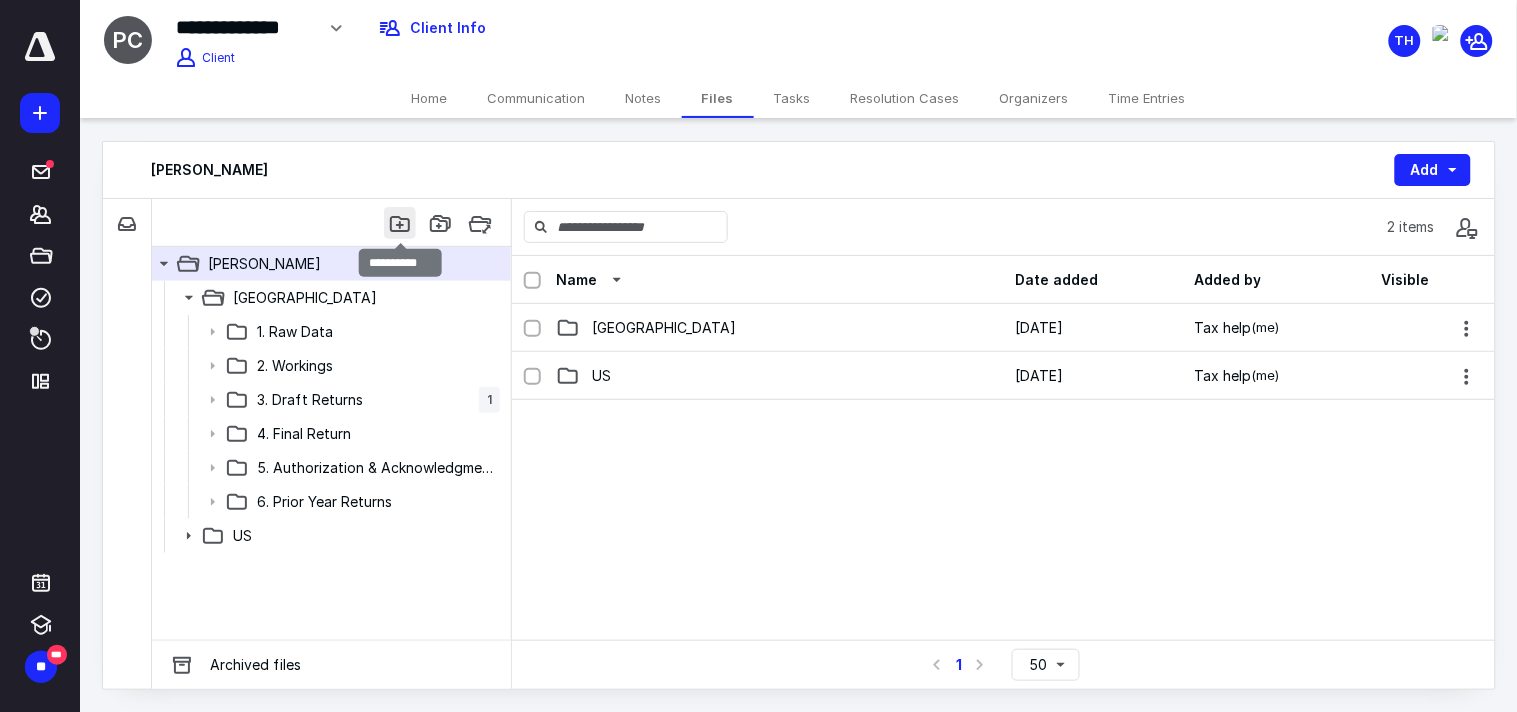 click at bounding box center (400, 223) 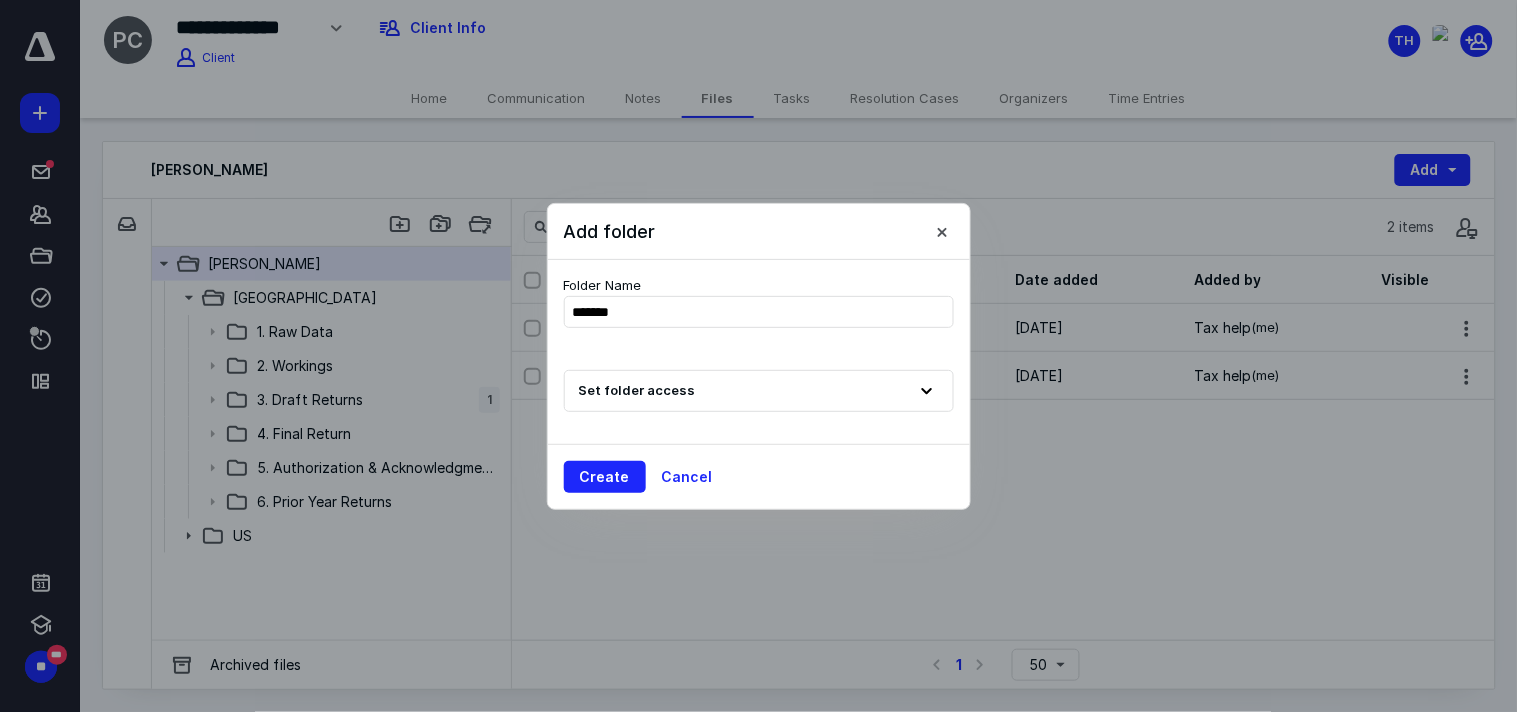type on "********" 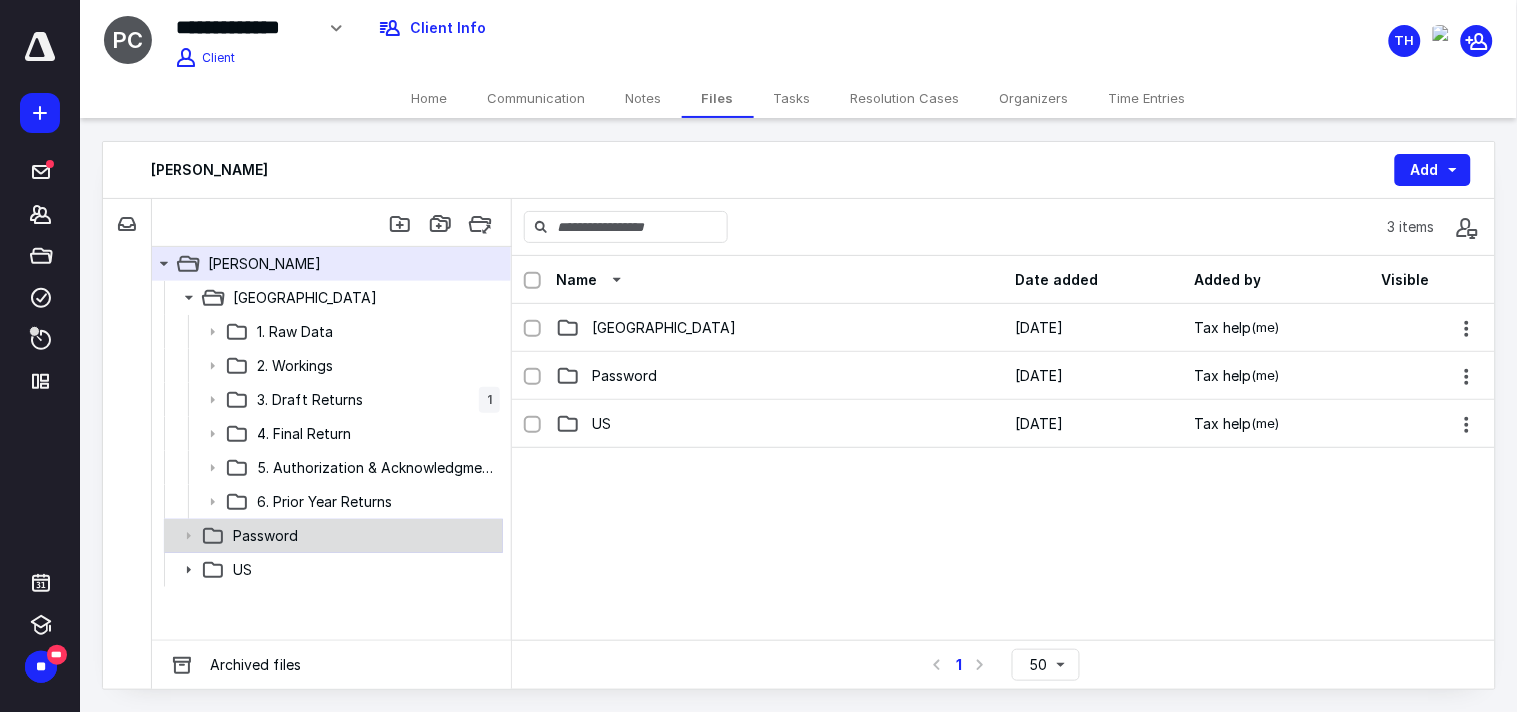 click on "Password" at bounding box center (362, 536) 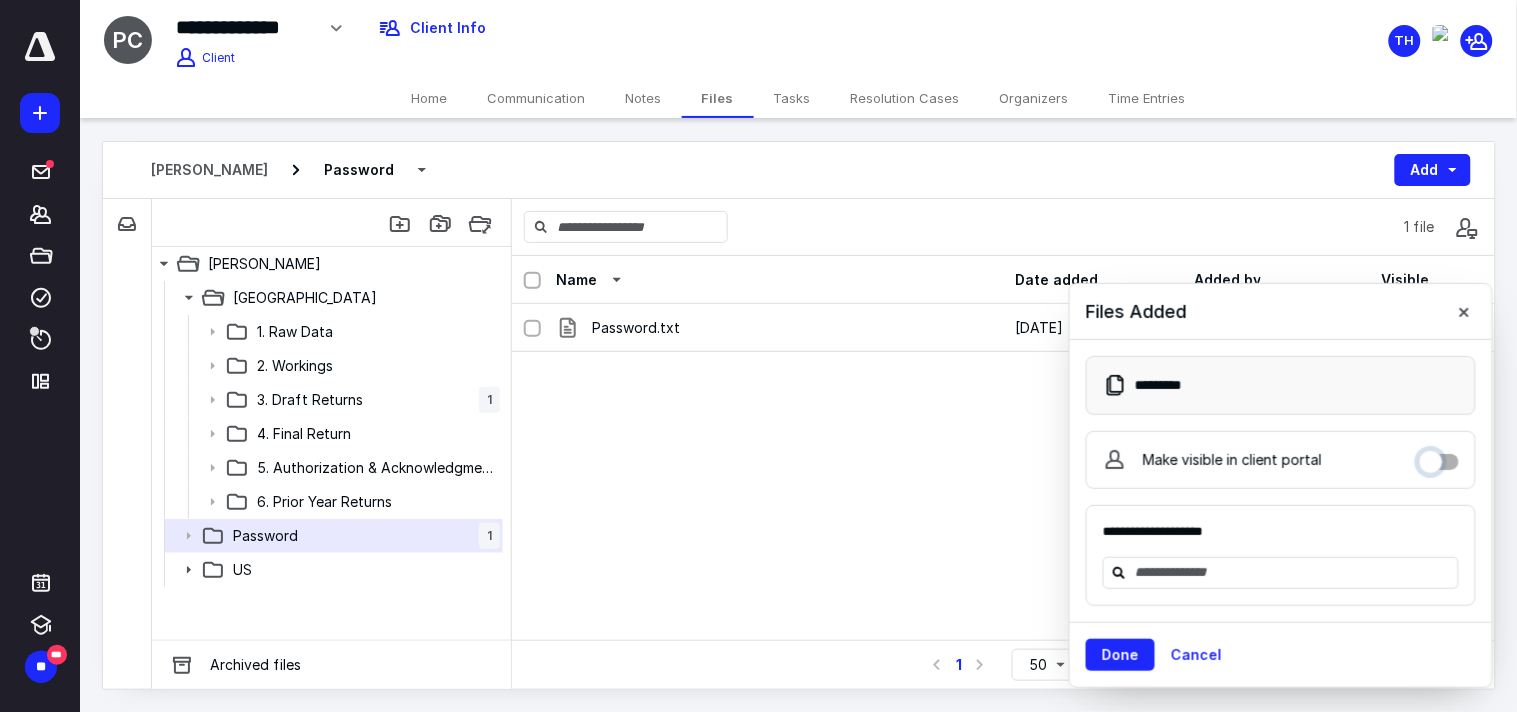click on "Make visible in client portal" at bounding box center [1439, 457] 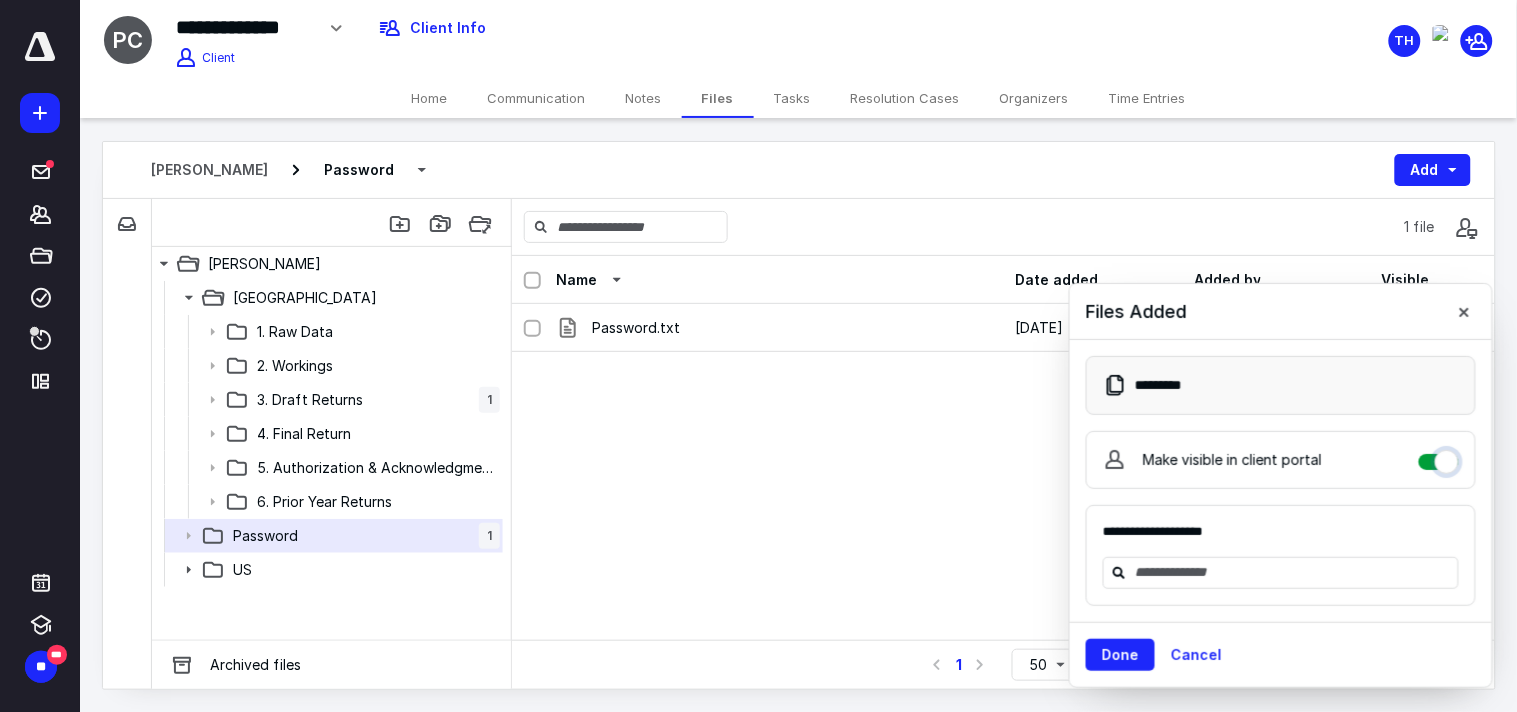 checkbox on "****" 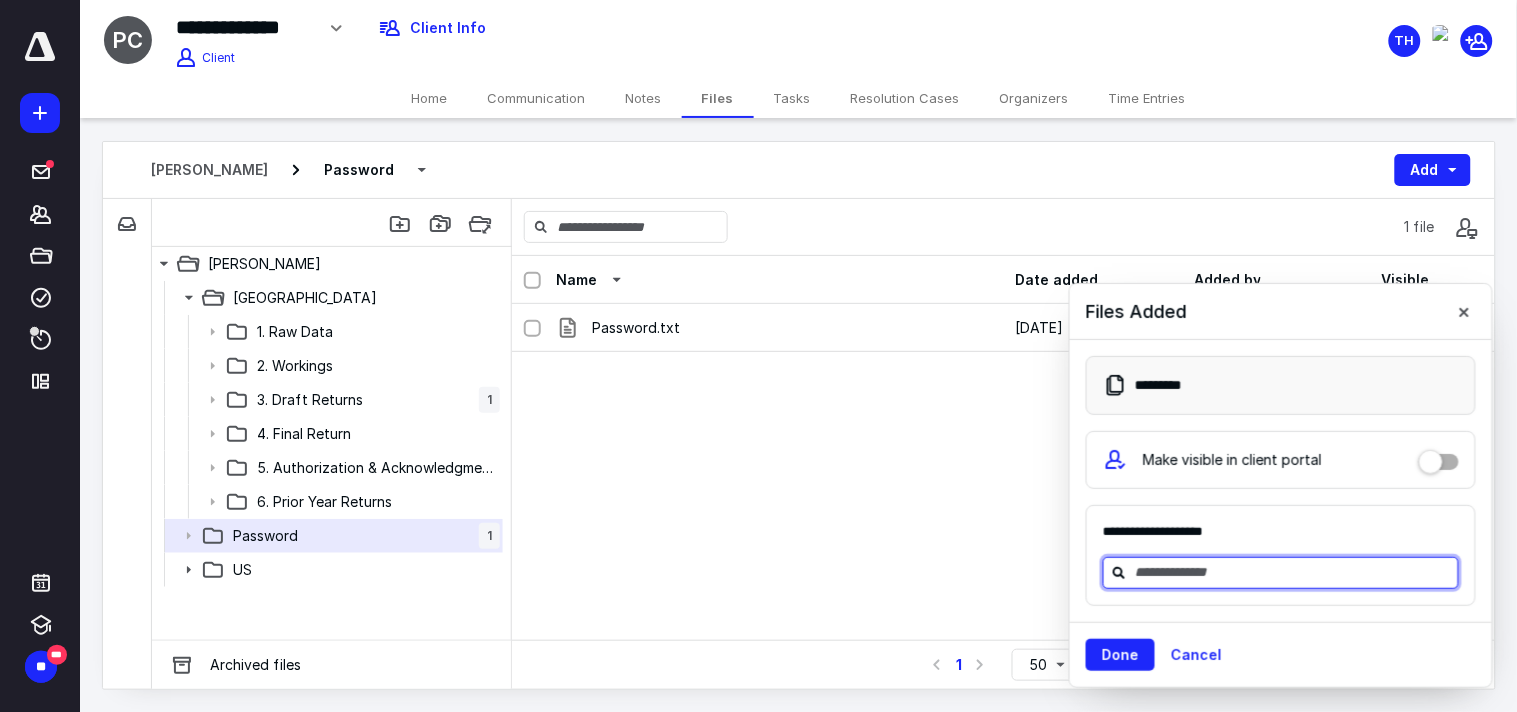 drag, startPoint x: 1228, startPoint y: 564, endPoint x: 1218, endPoint y: 562, distance: 10.198039 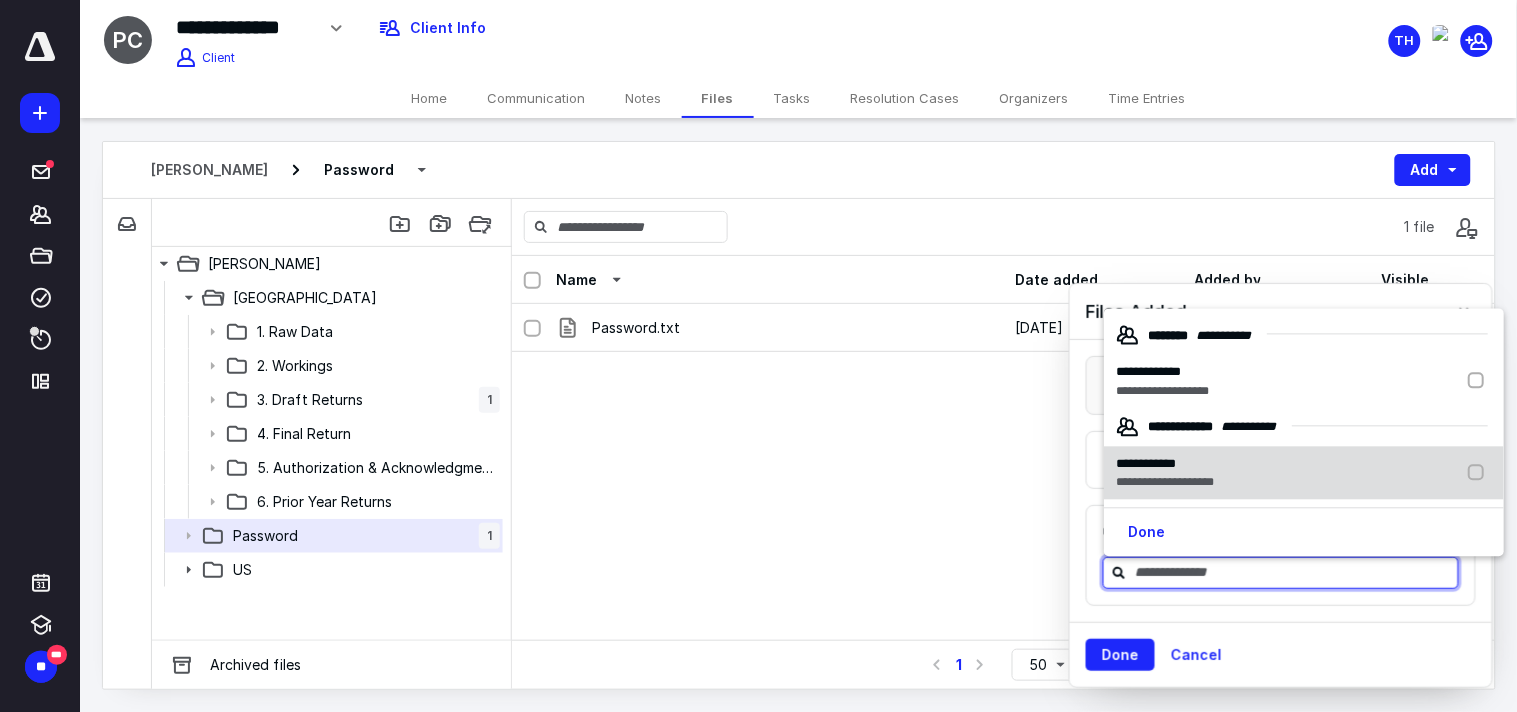 click on "**********" at bounding box center (1304, 473) 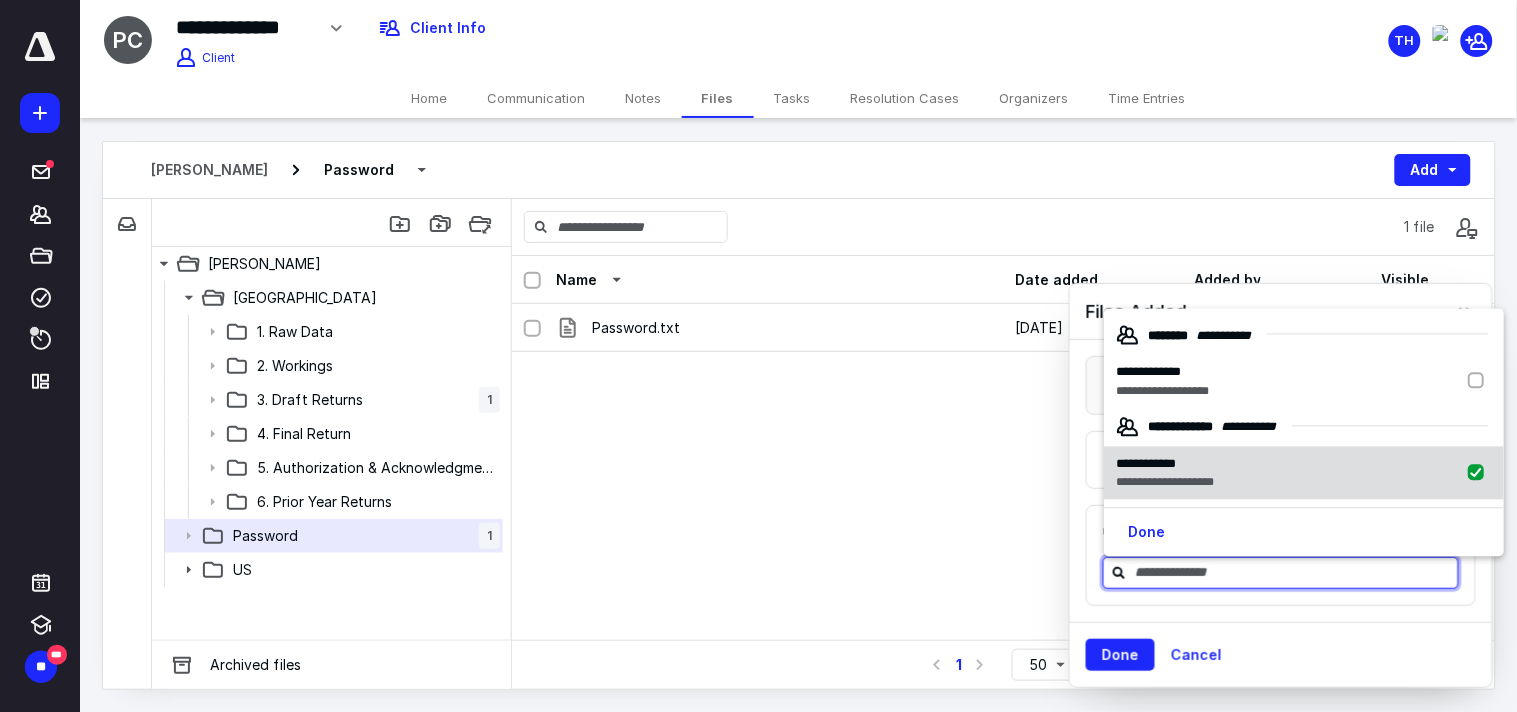 checkbox on "true" 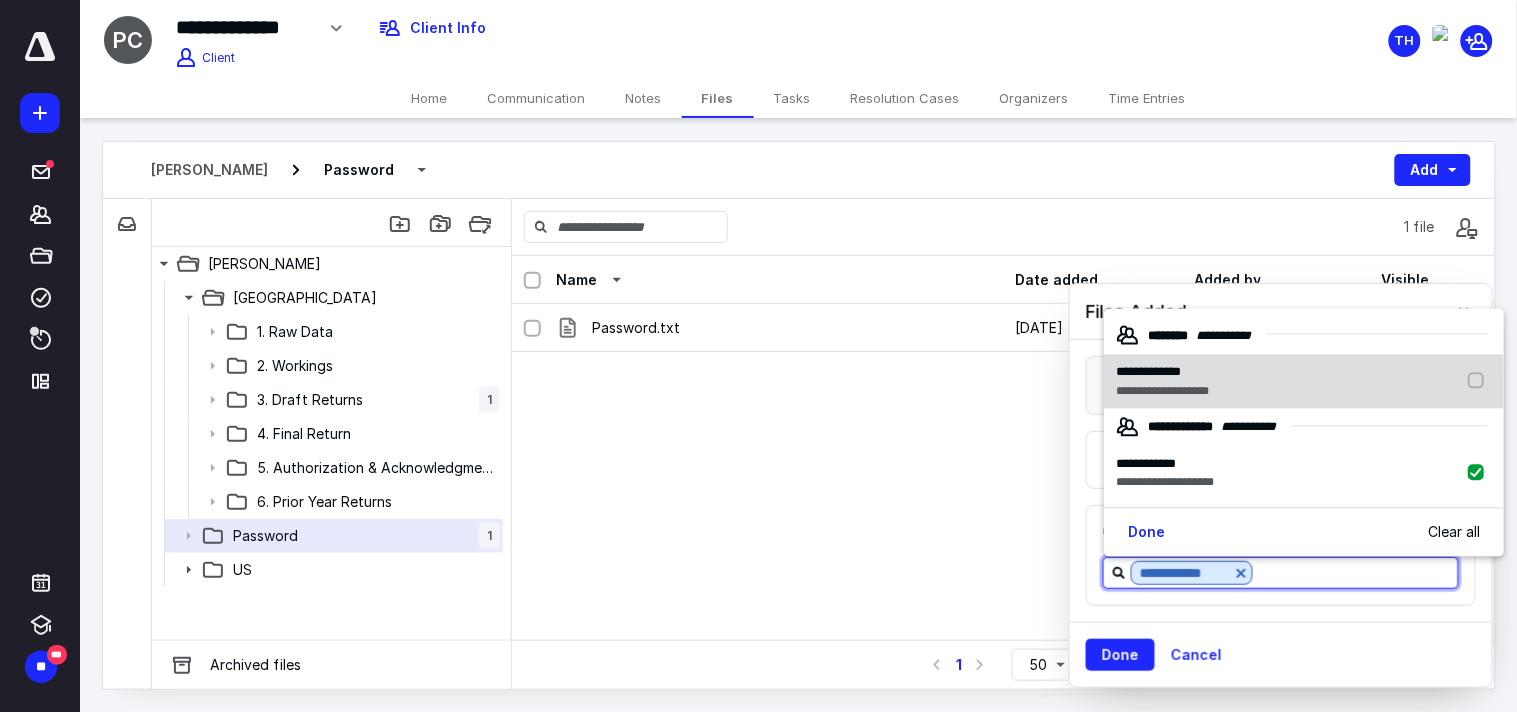 click on "**********" at bounding box center (1162, 391) 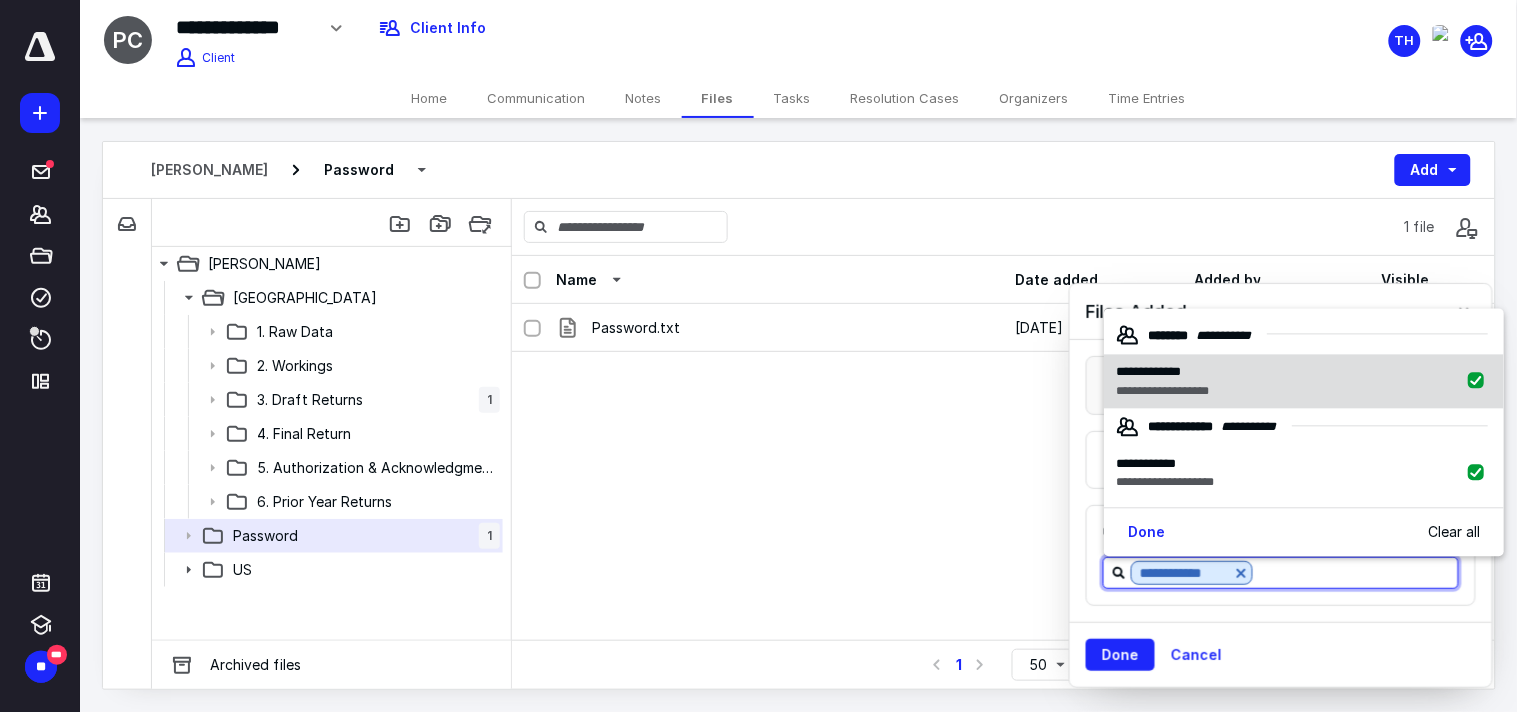 checkbox on "true" 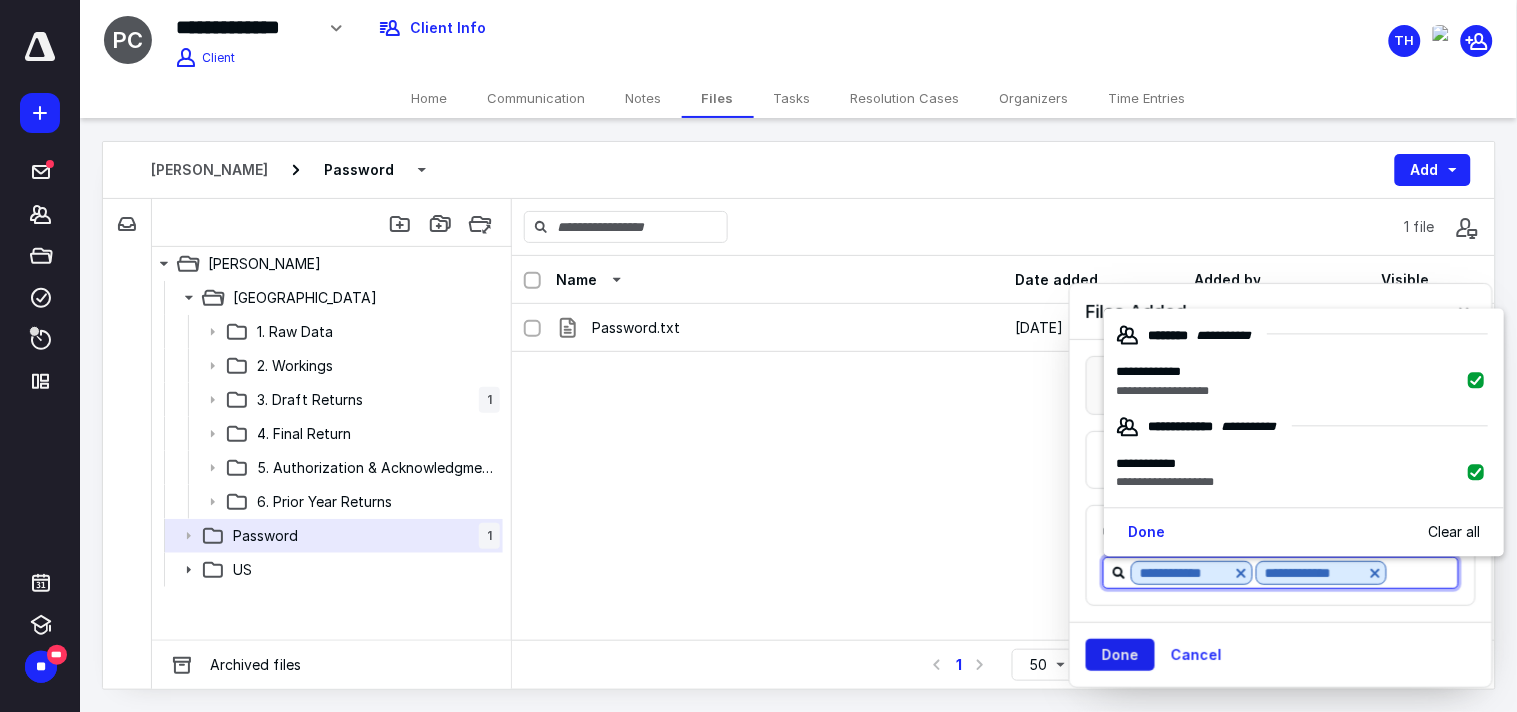 click on "Done" at bounding box center [1120, 655] 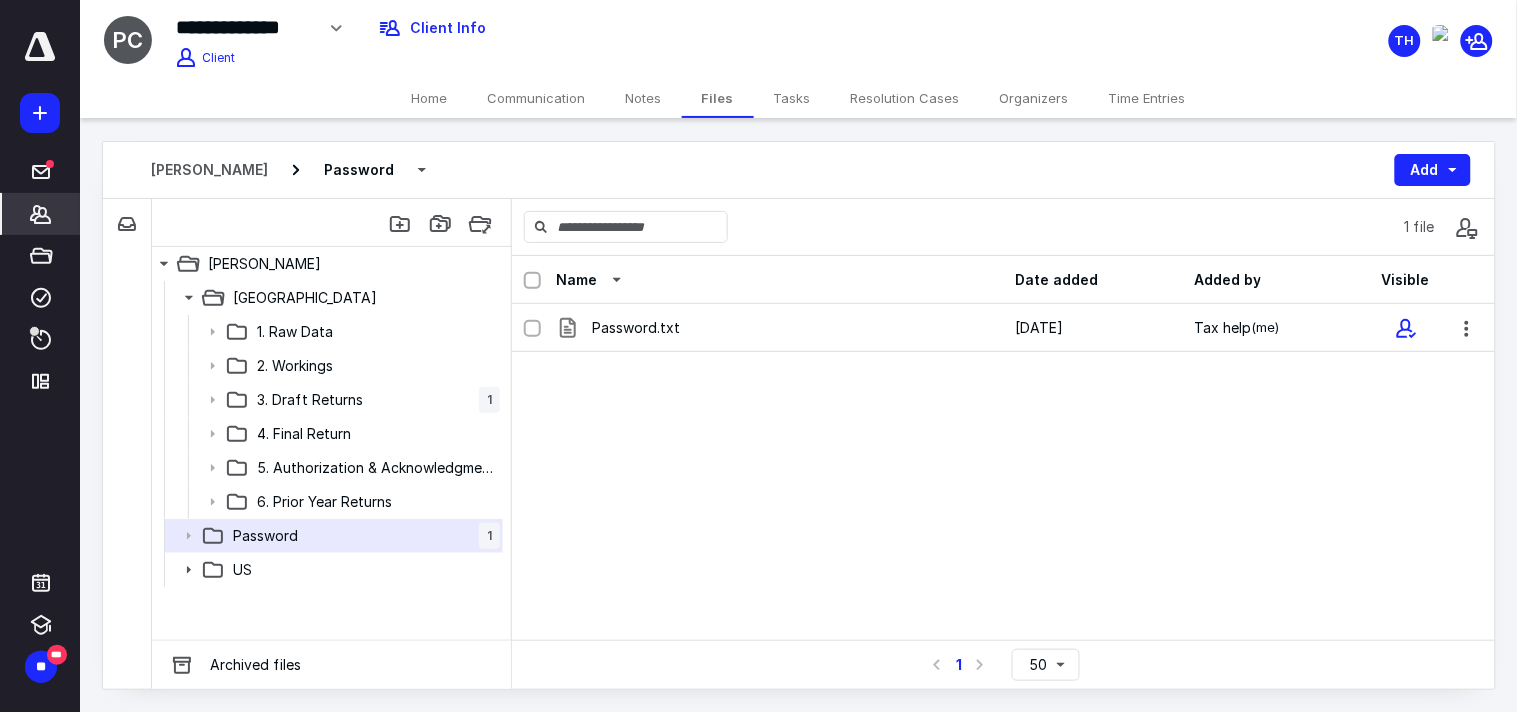 click 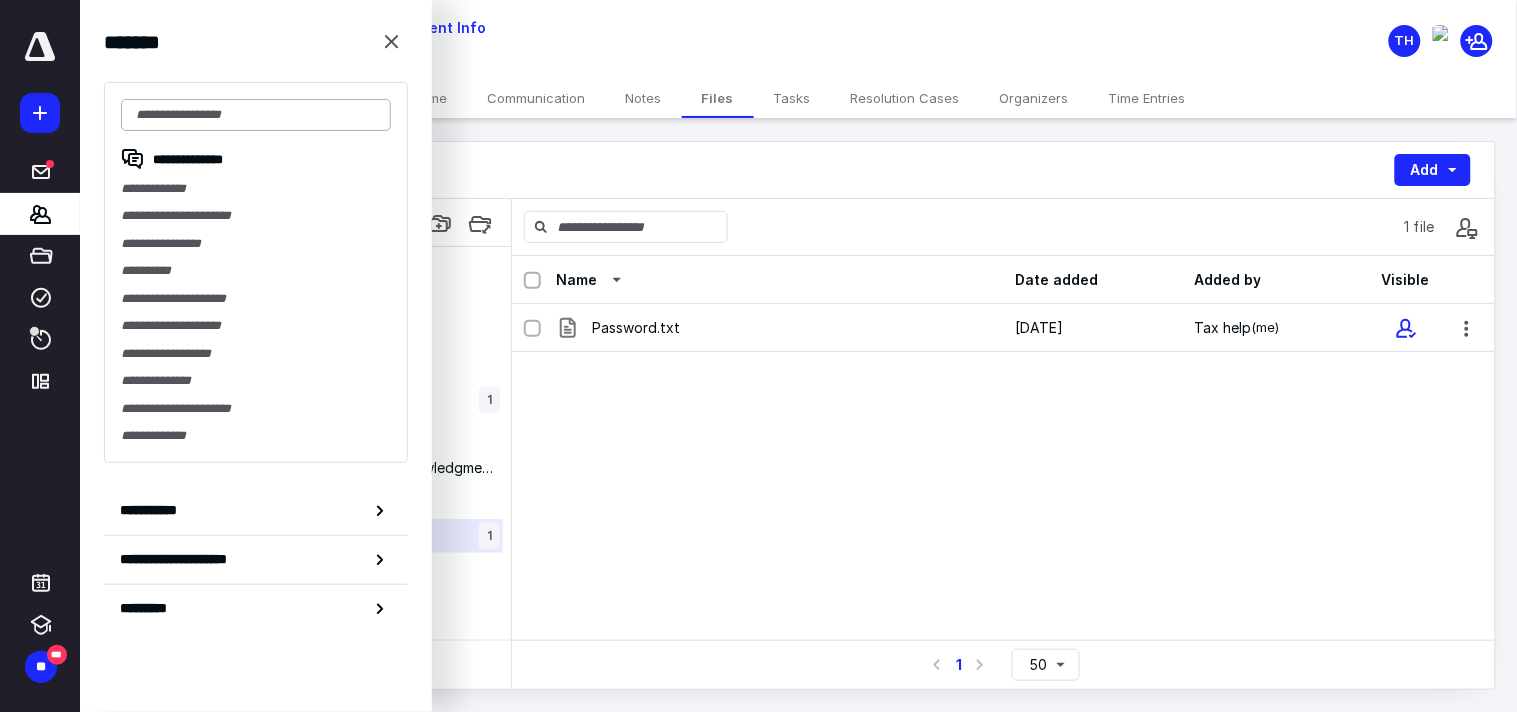 click at bounding box center (256, 115) 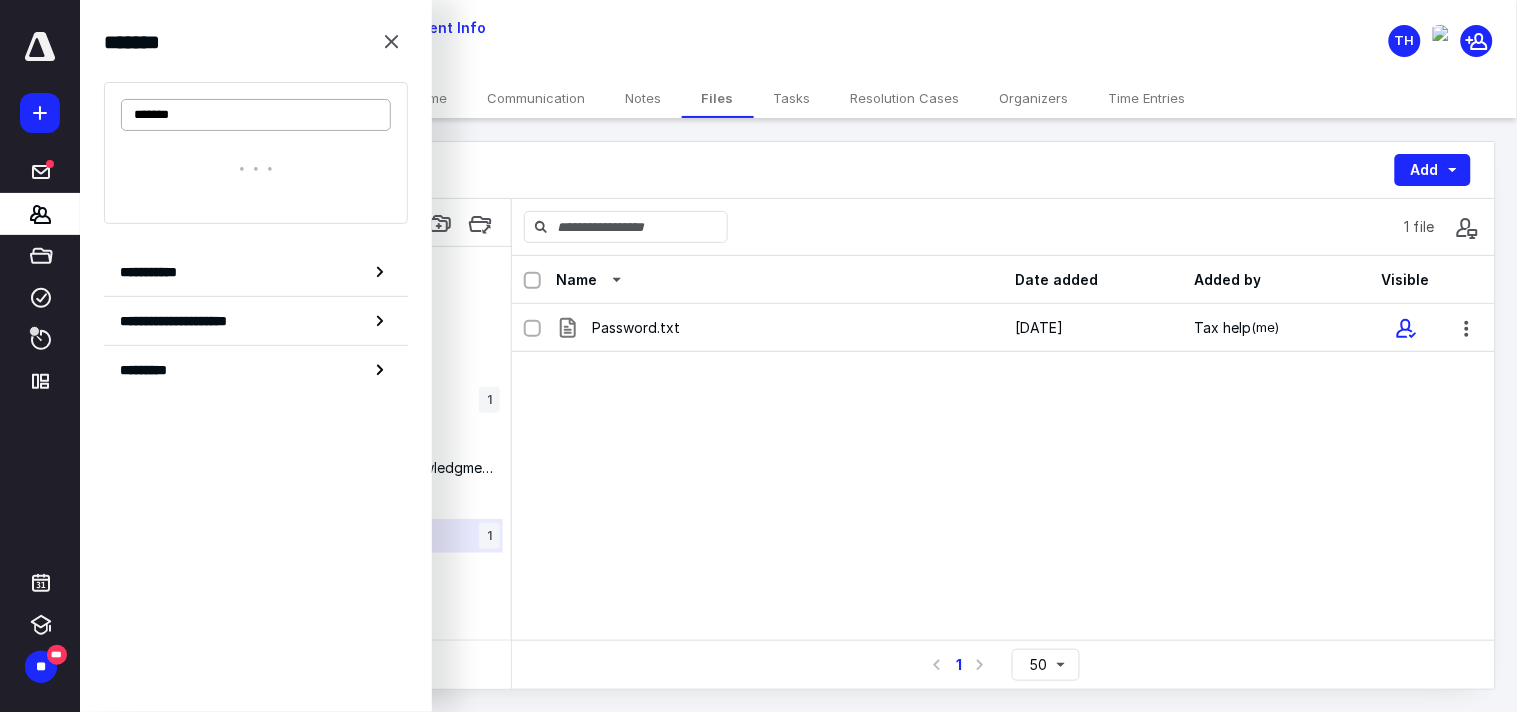 type on "*******" 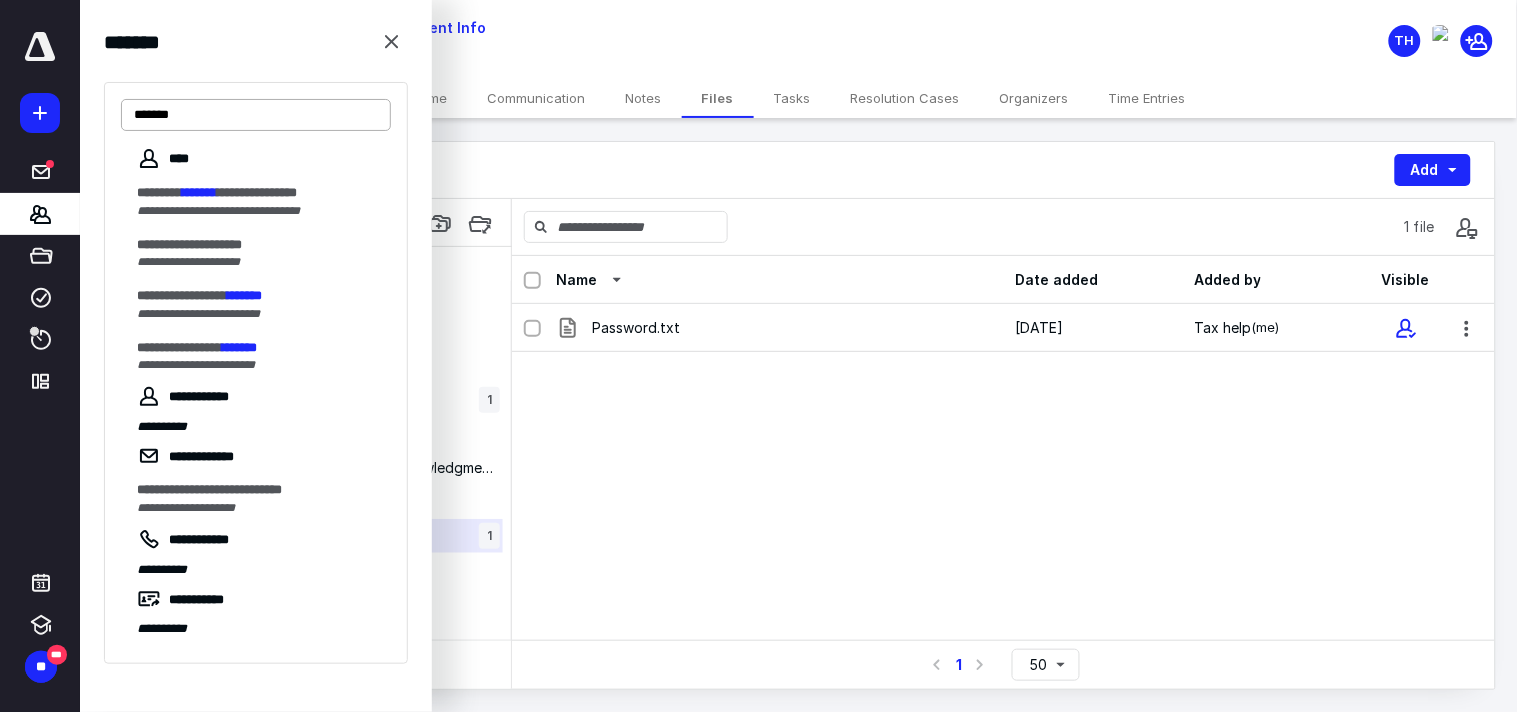 drag, startPoint x: 201, startPoint y: 117, endPoint x: 123, endPoint y: 108, distance: 78.51752 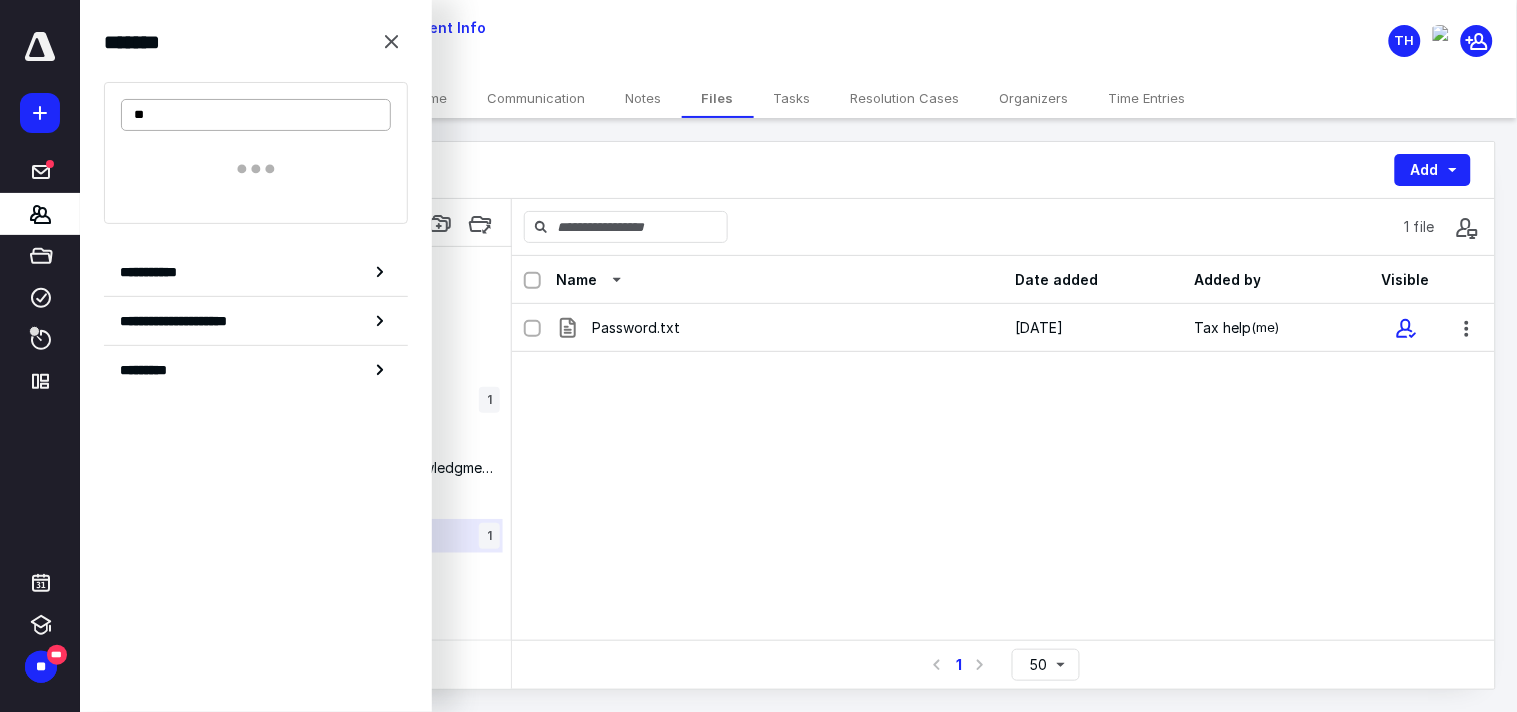 type on "*" 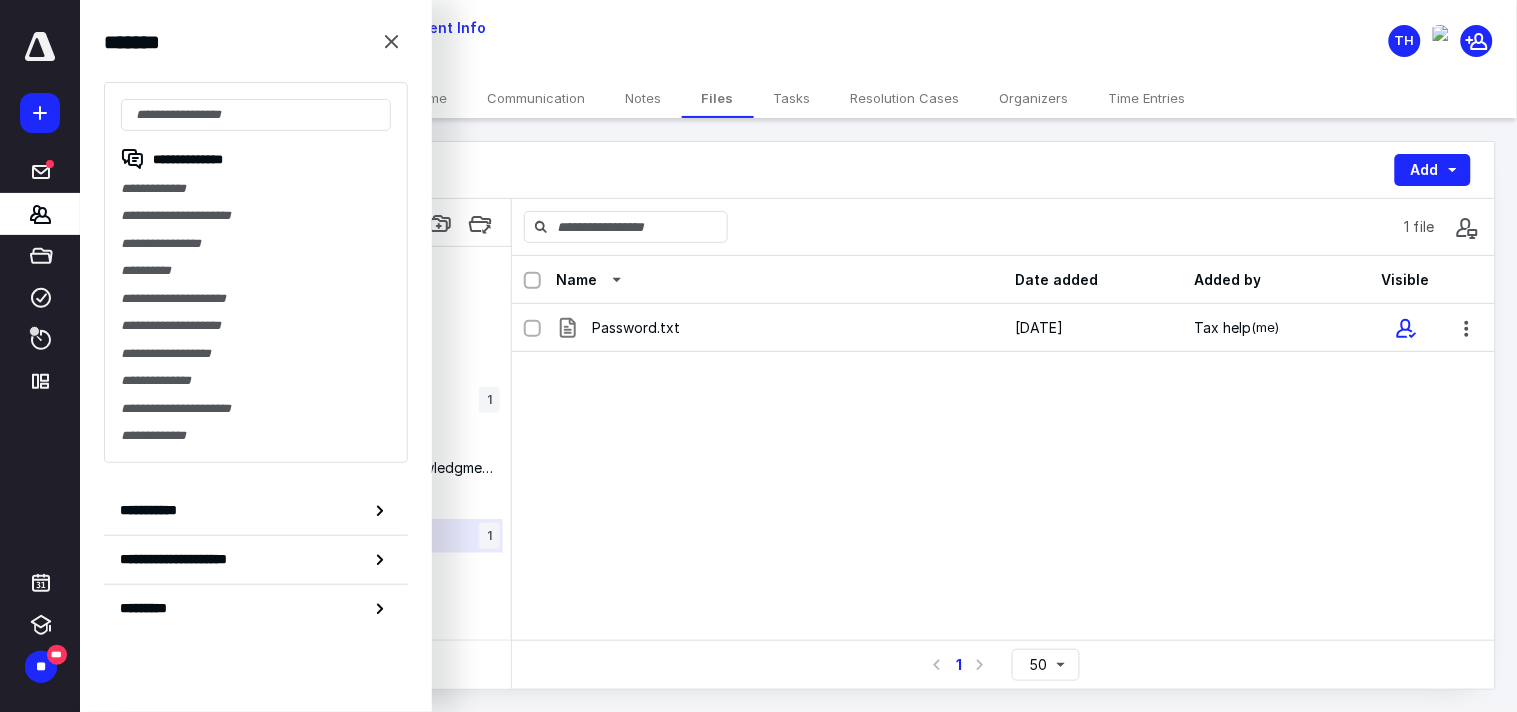 type 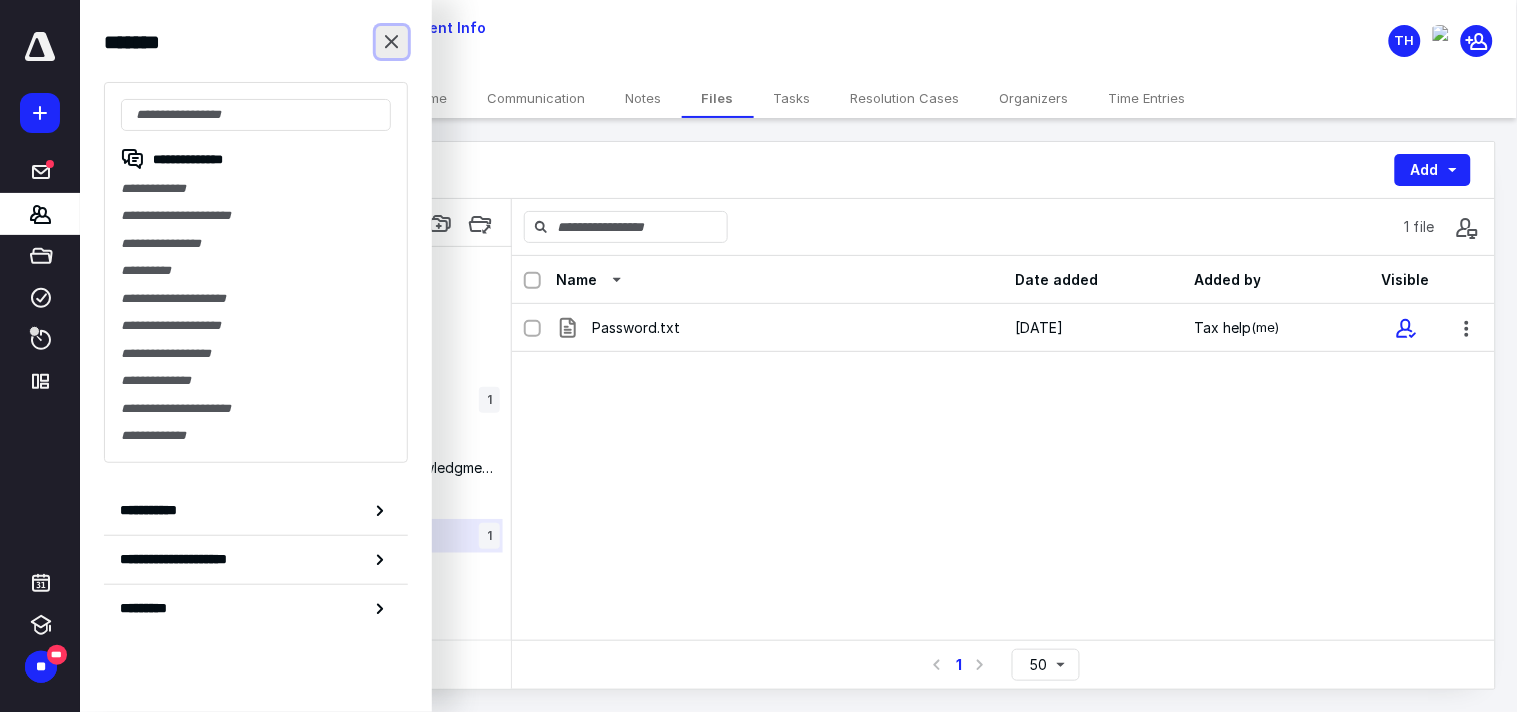 click at bounding box center (392, 42) 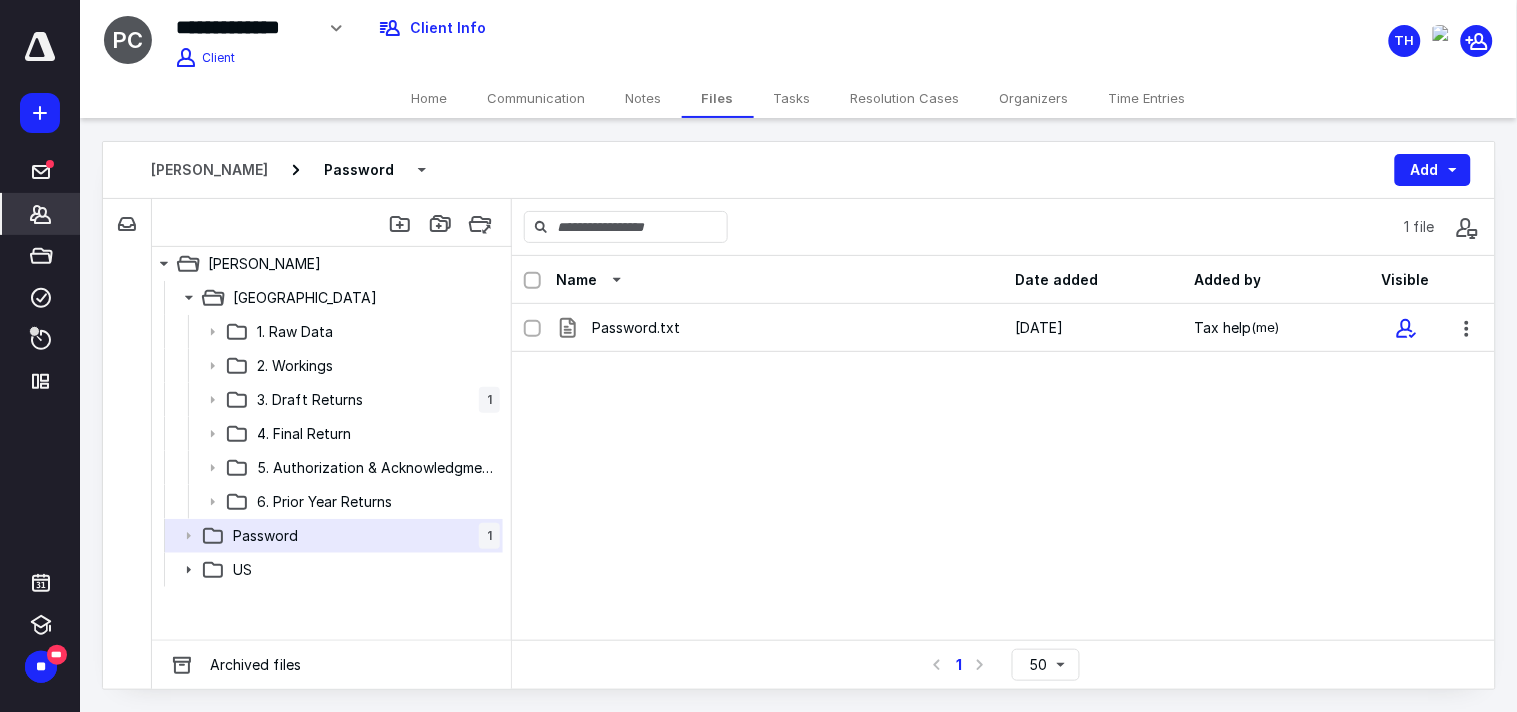 click 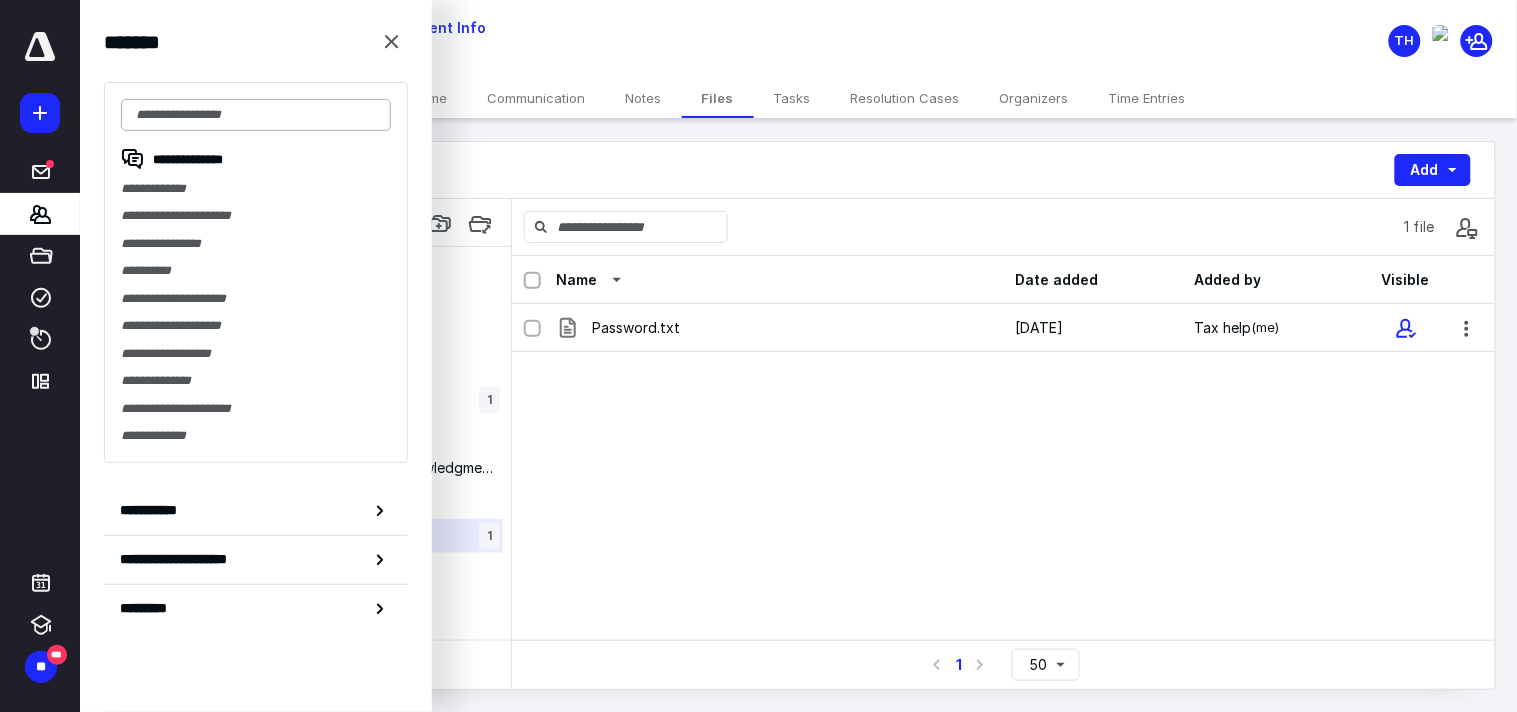 click at bounding box center (256, 115) 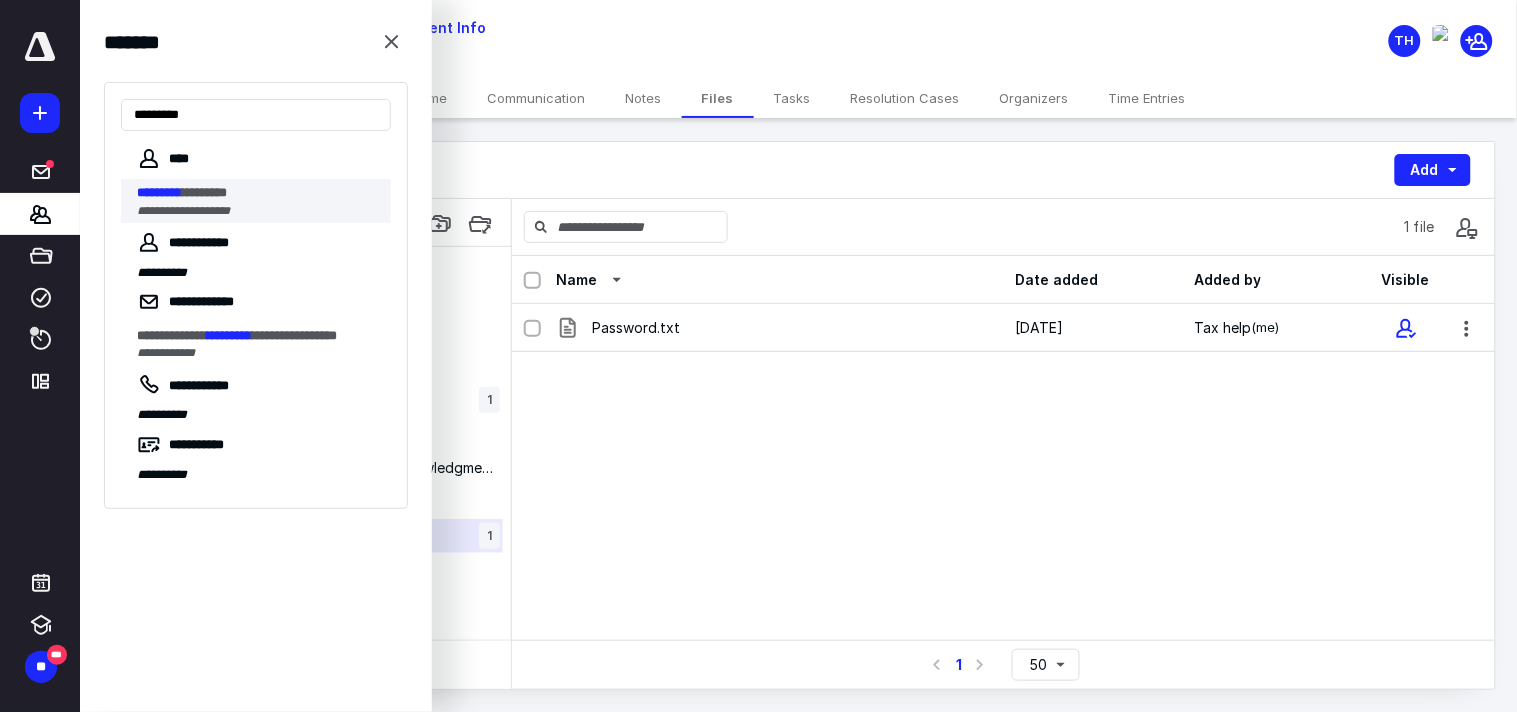 type on "*********" 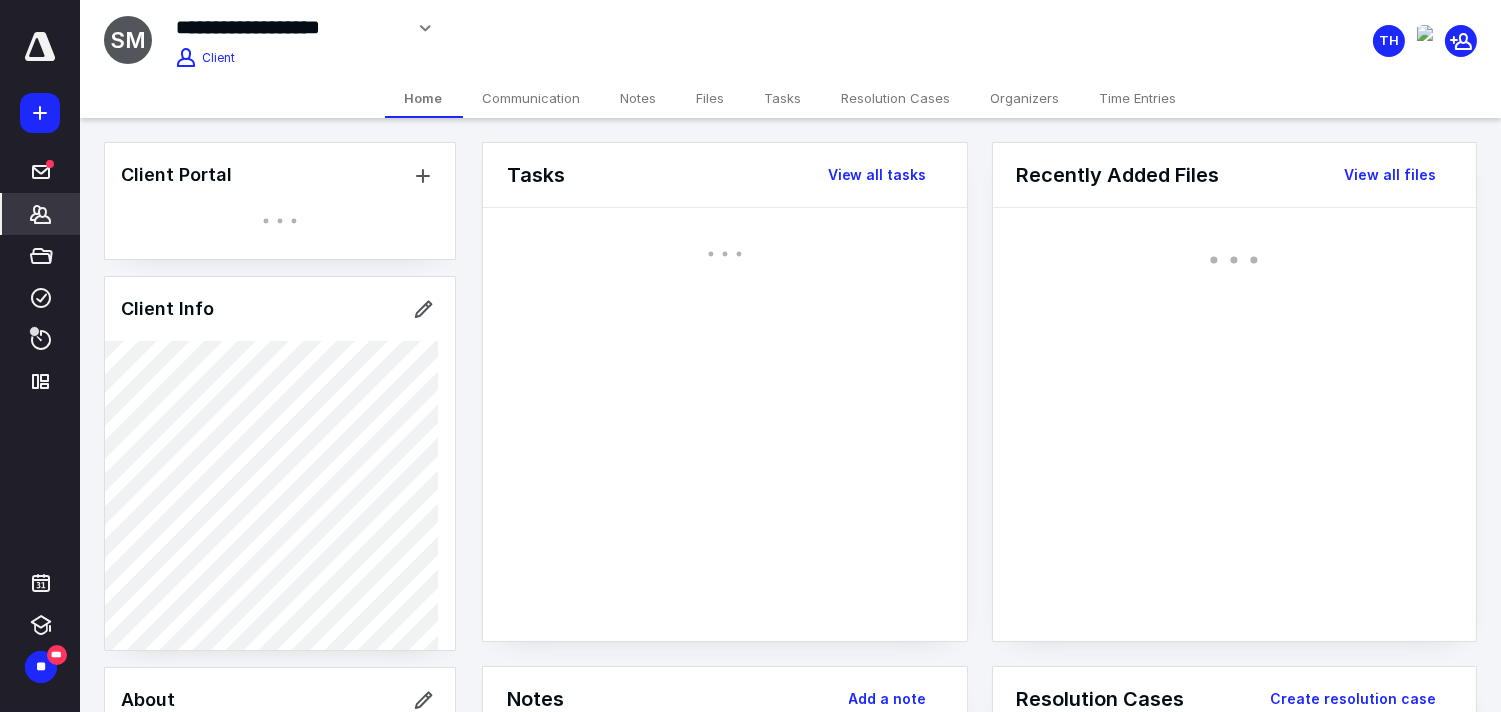 click on "Files" at bounding box center [711, 98] 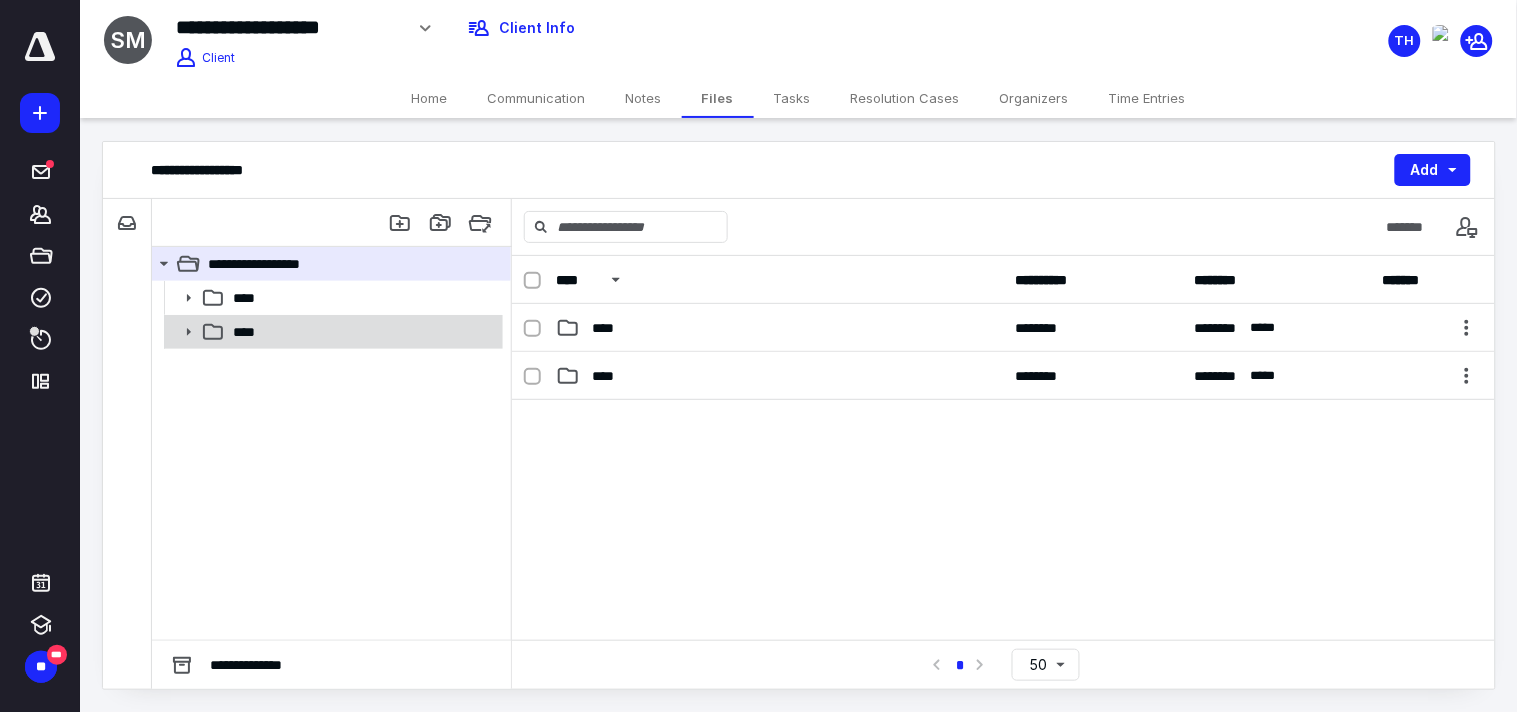 click on "****" at bounding box center [362, 332] 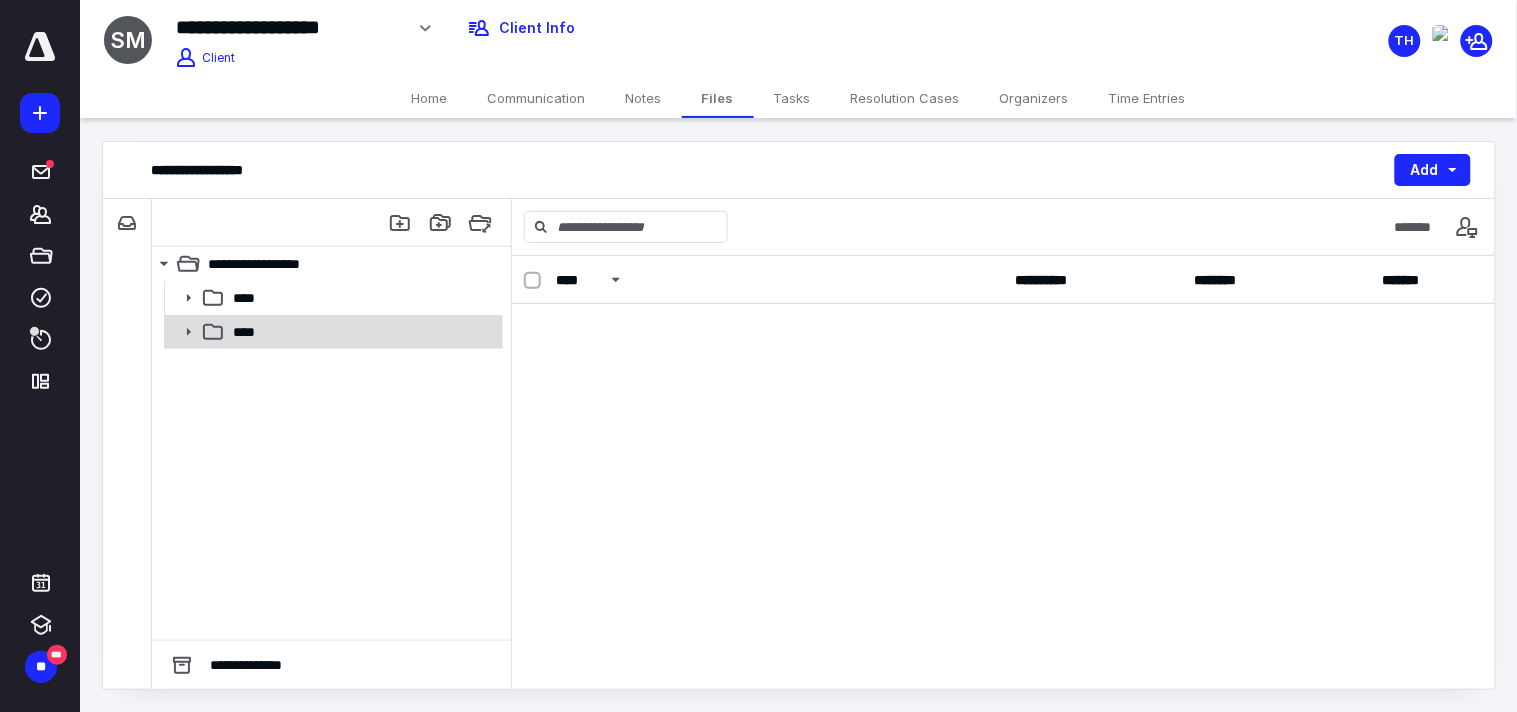 click on "****" at bounding box center (362, 332) 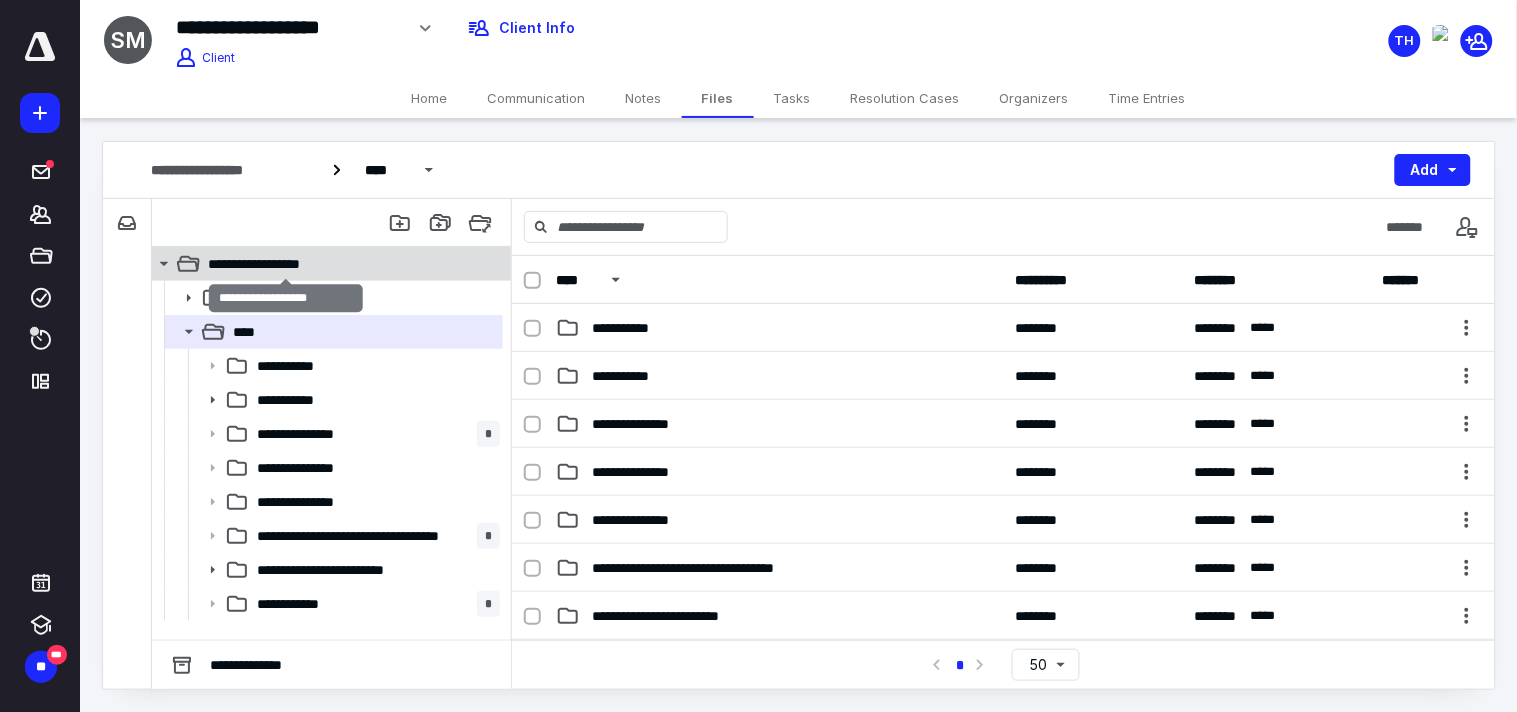 click on "**********" at bounding box center (285, 264) 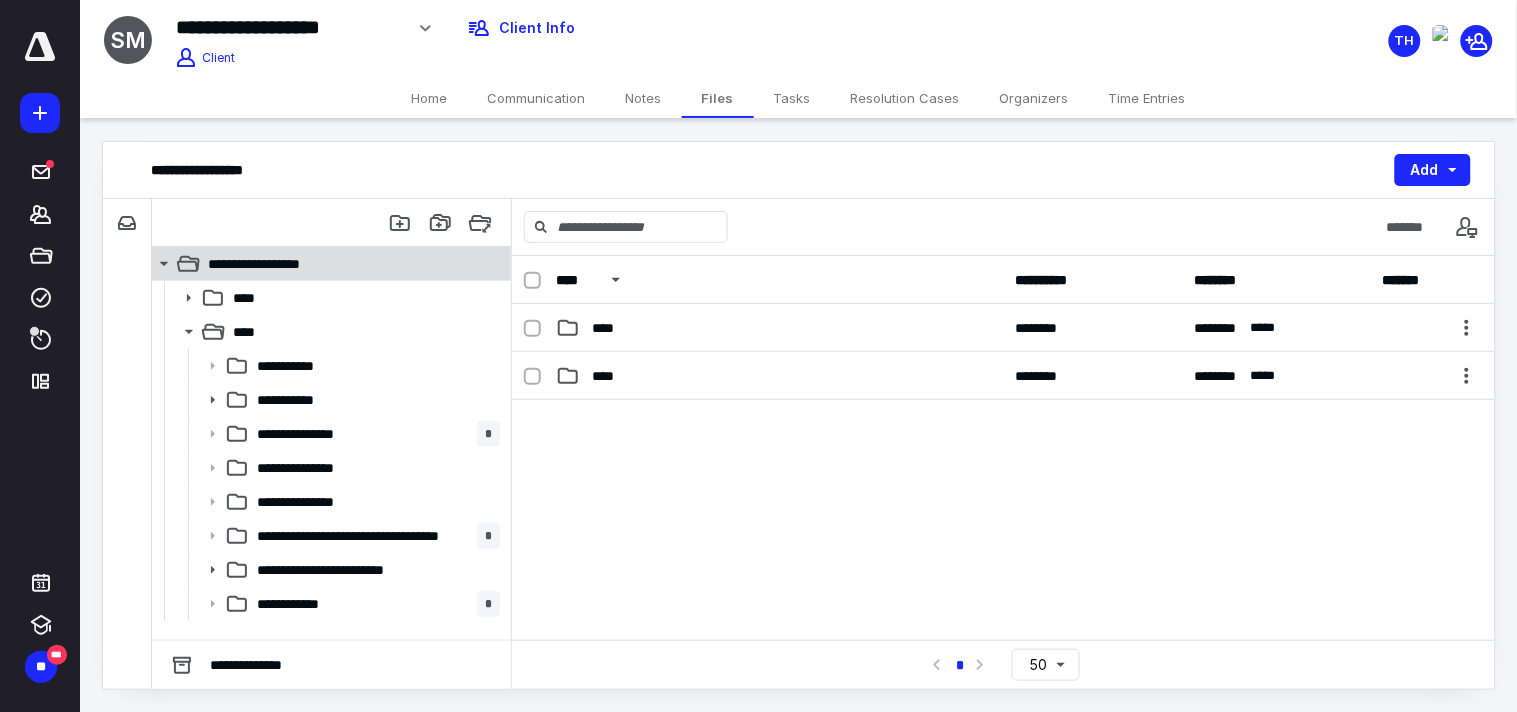 click 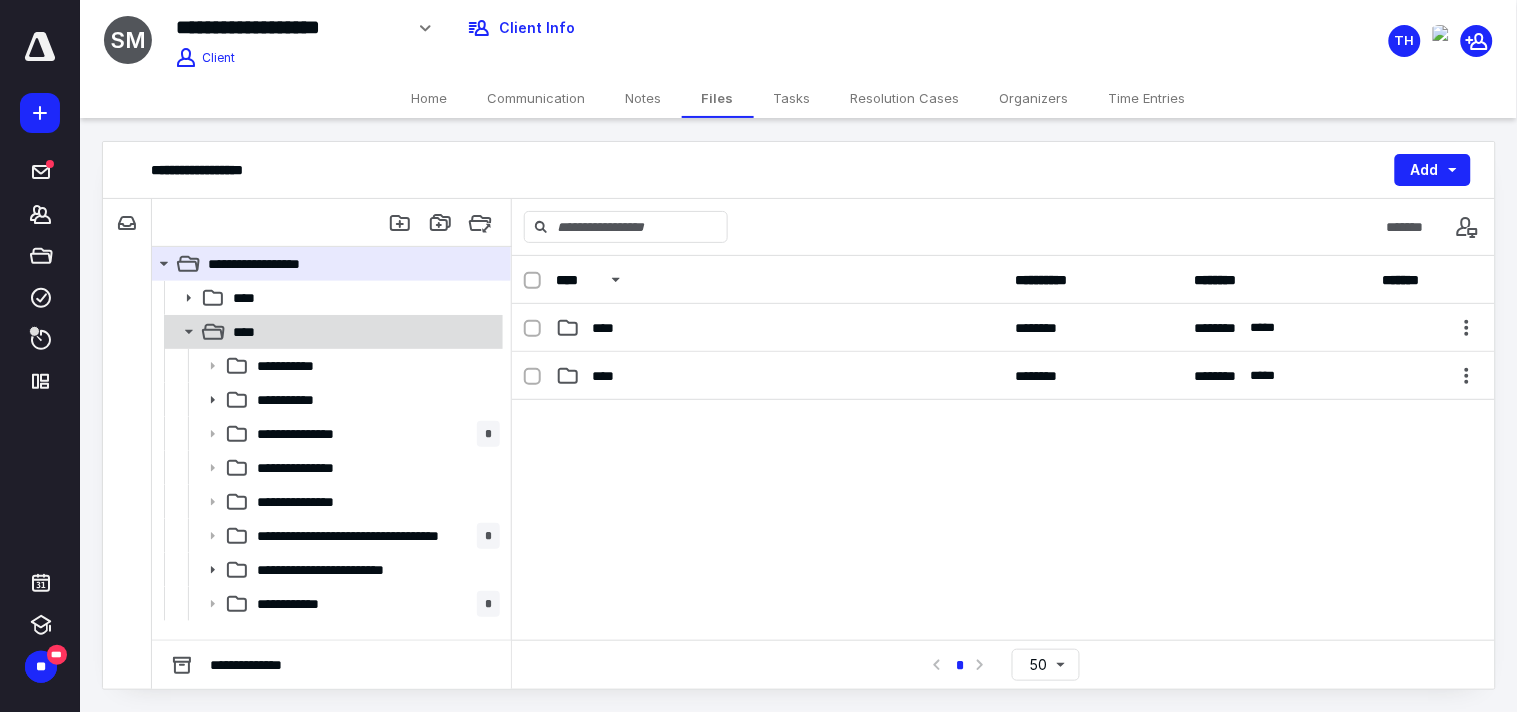 click 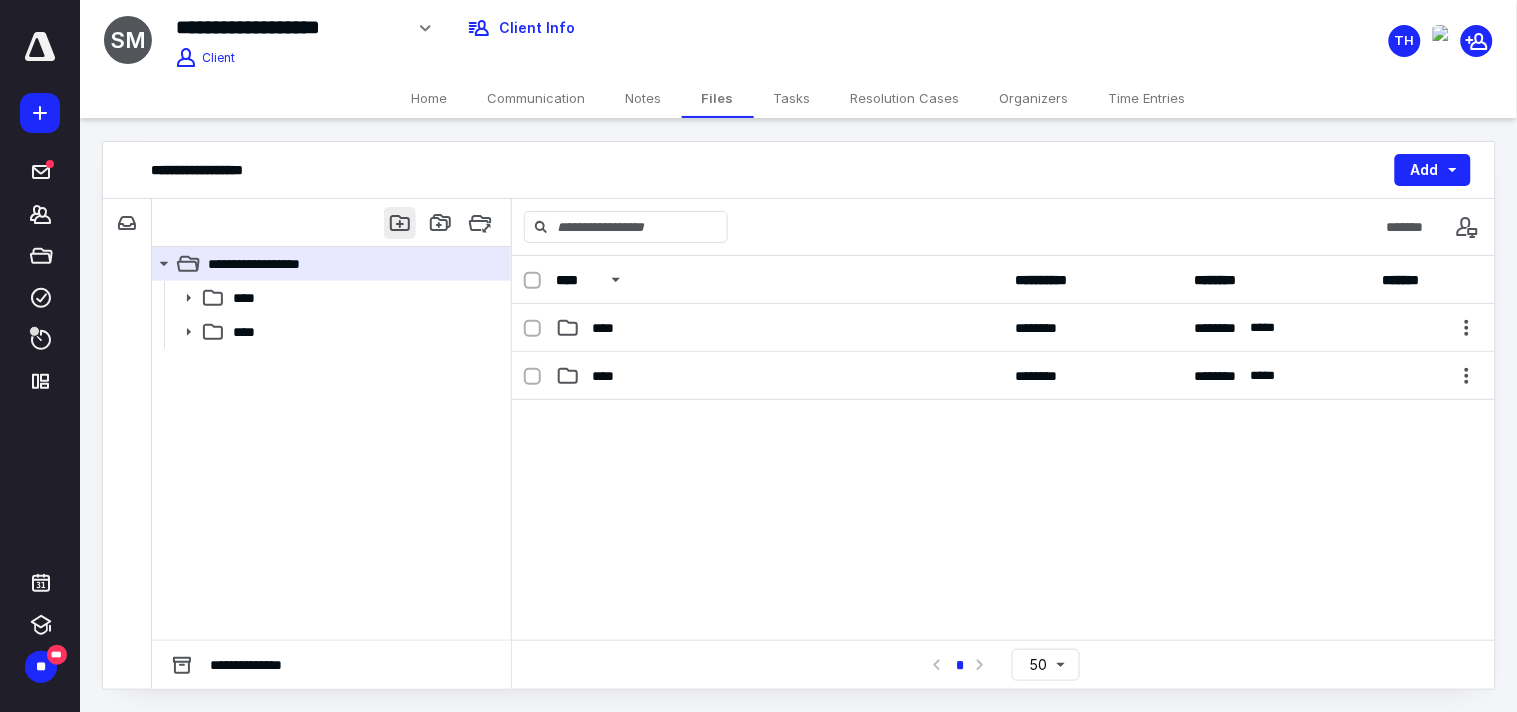 click at bounding box center (400, 223) 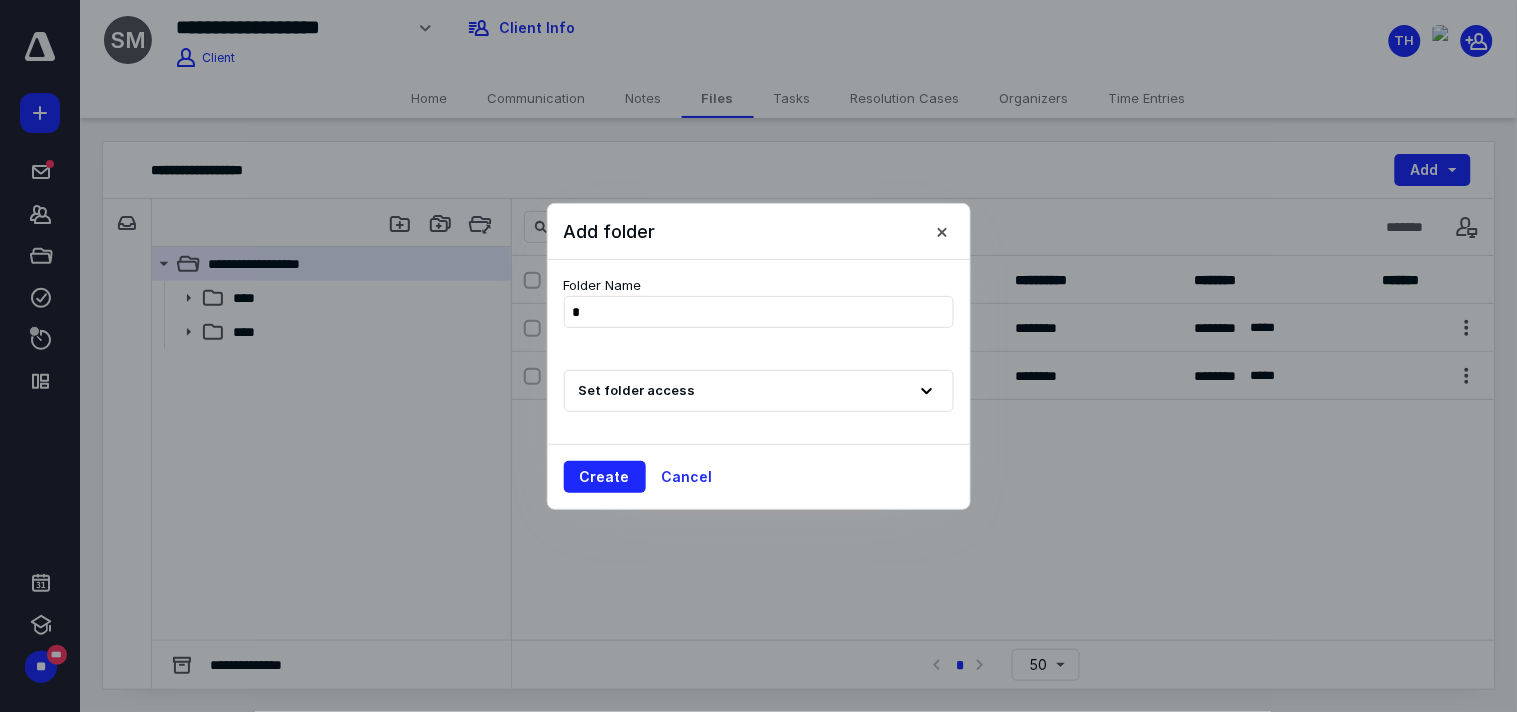 type on "**" 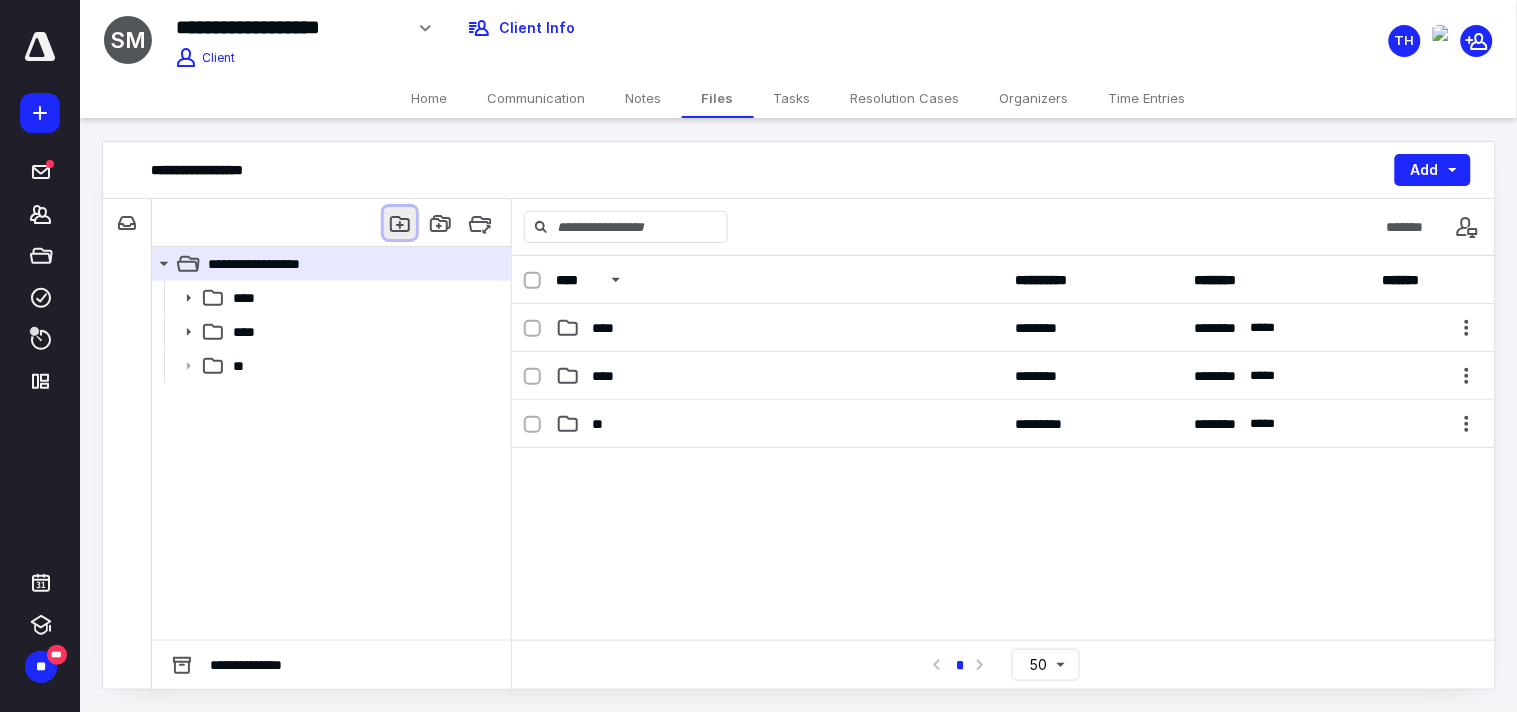 click at bounding box center (400, 223) 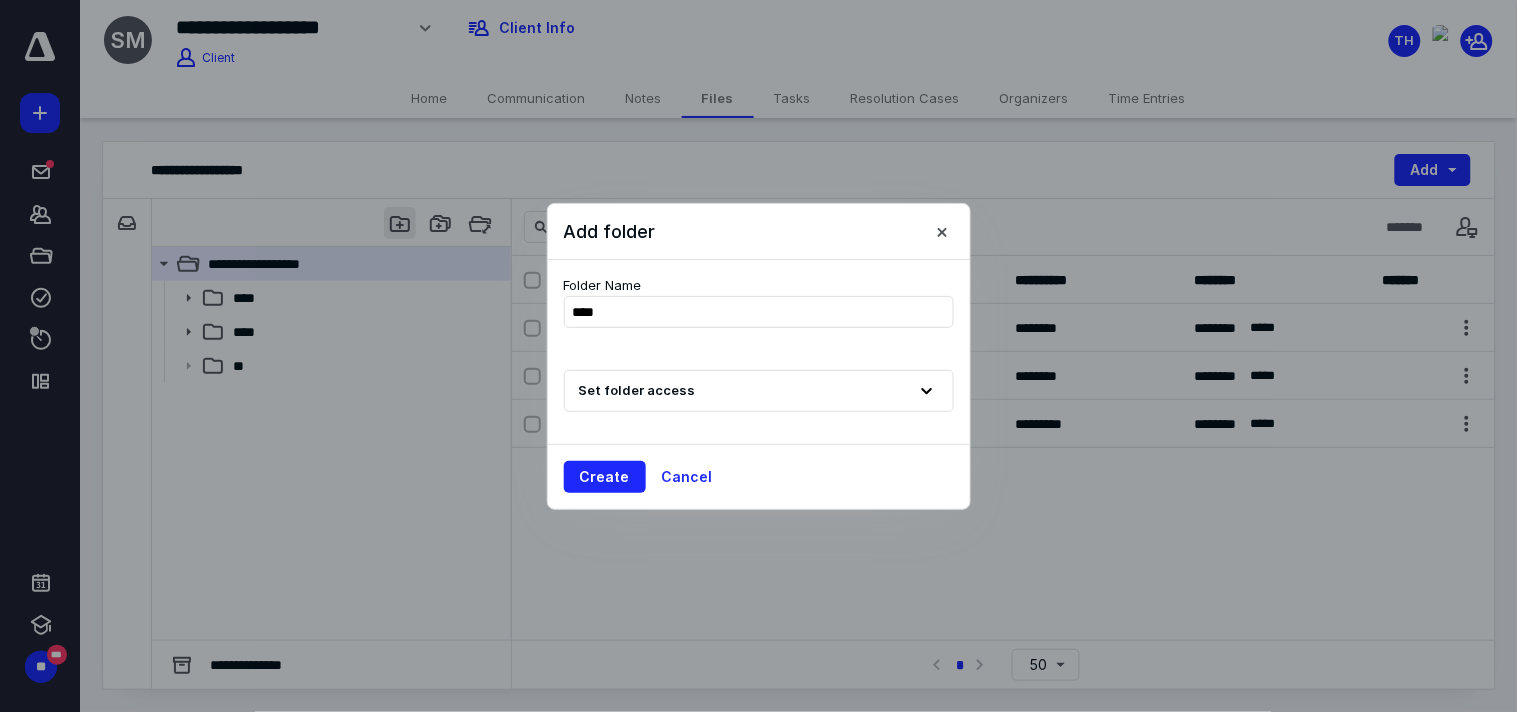 type on "*****" 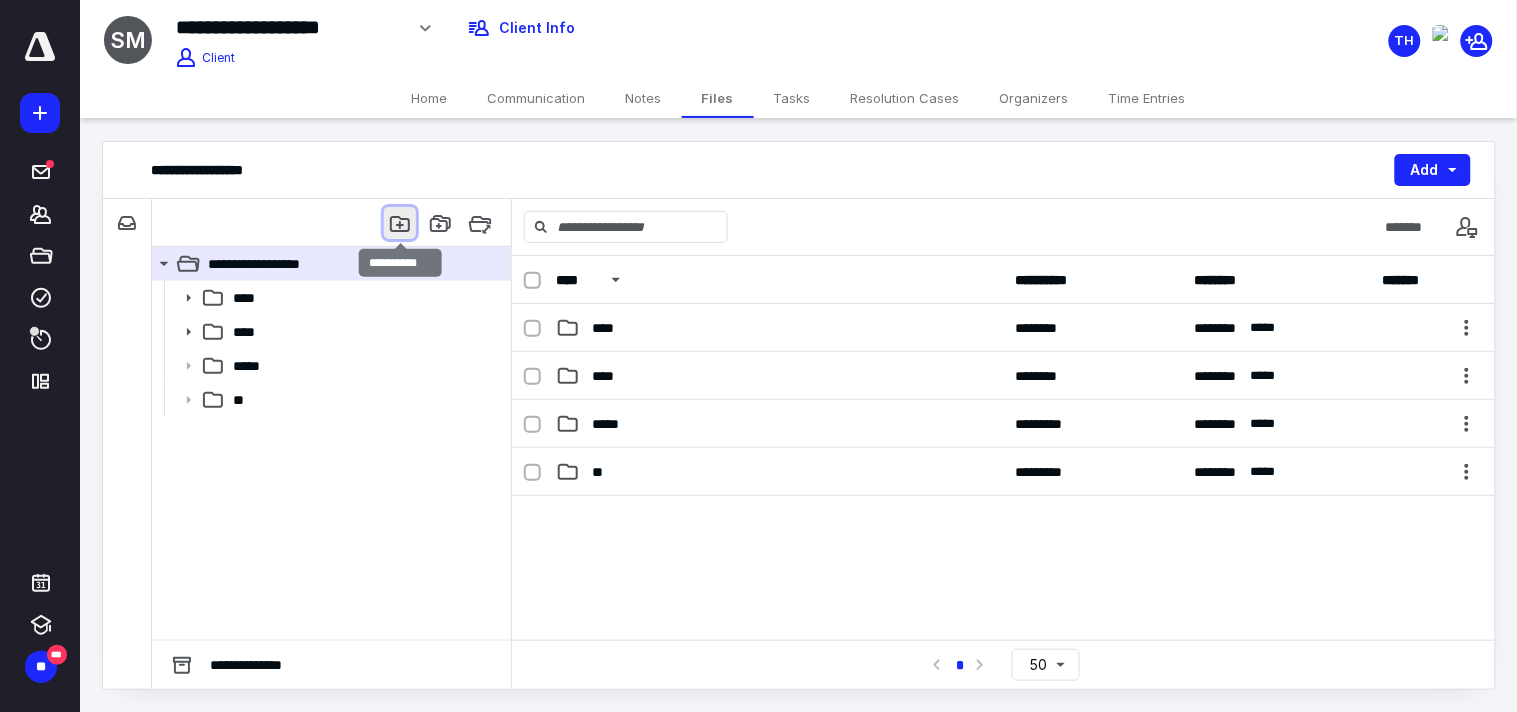 click at bounding box center (400, 223) 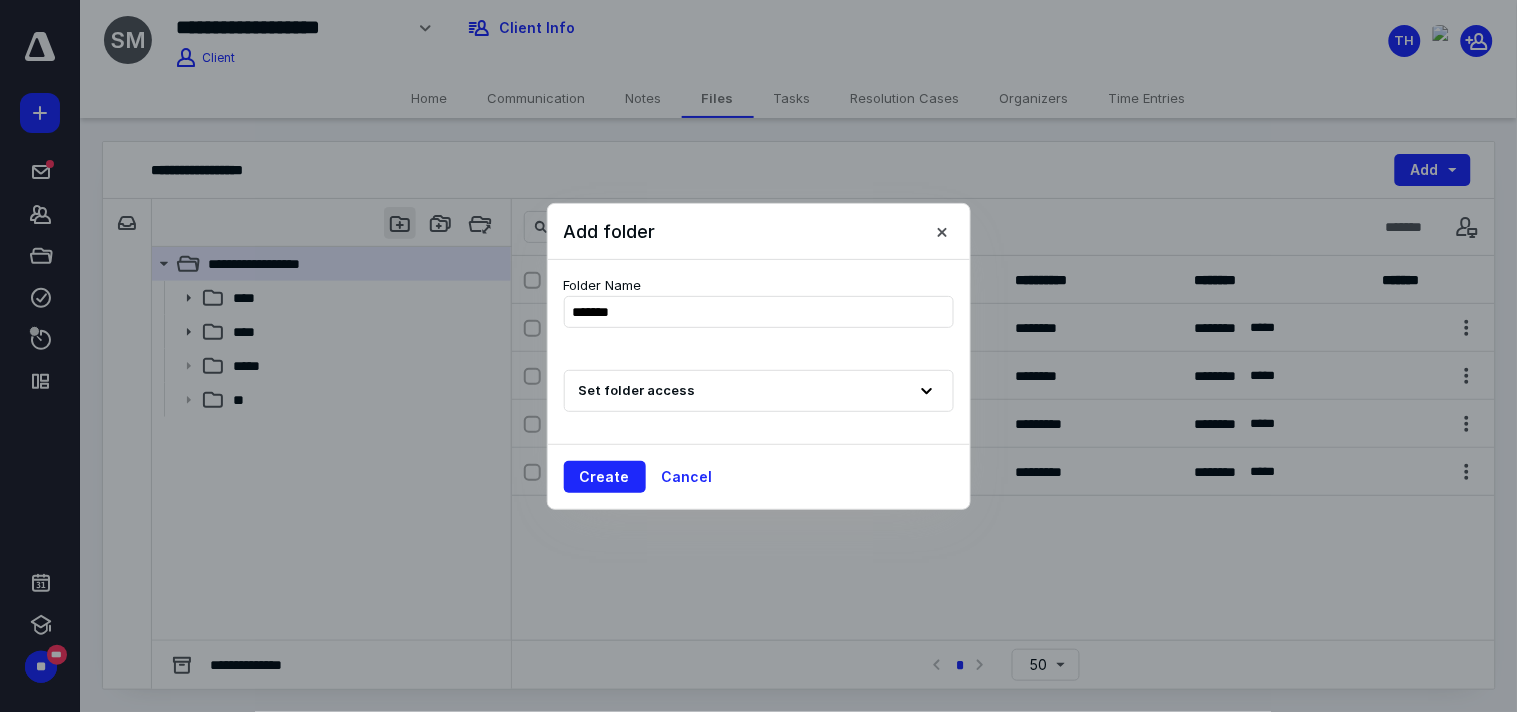 type on "********" 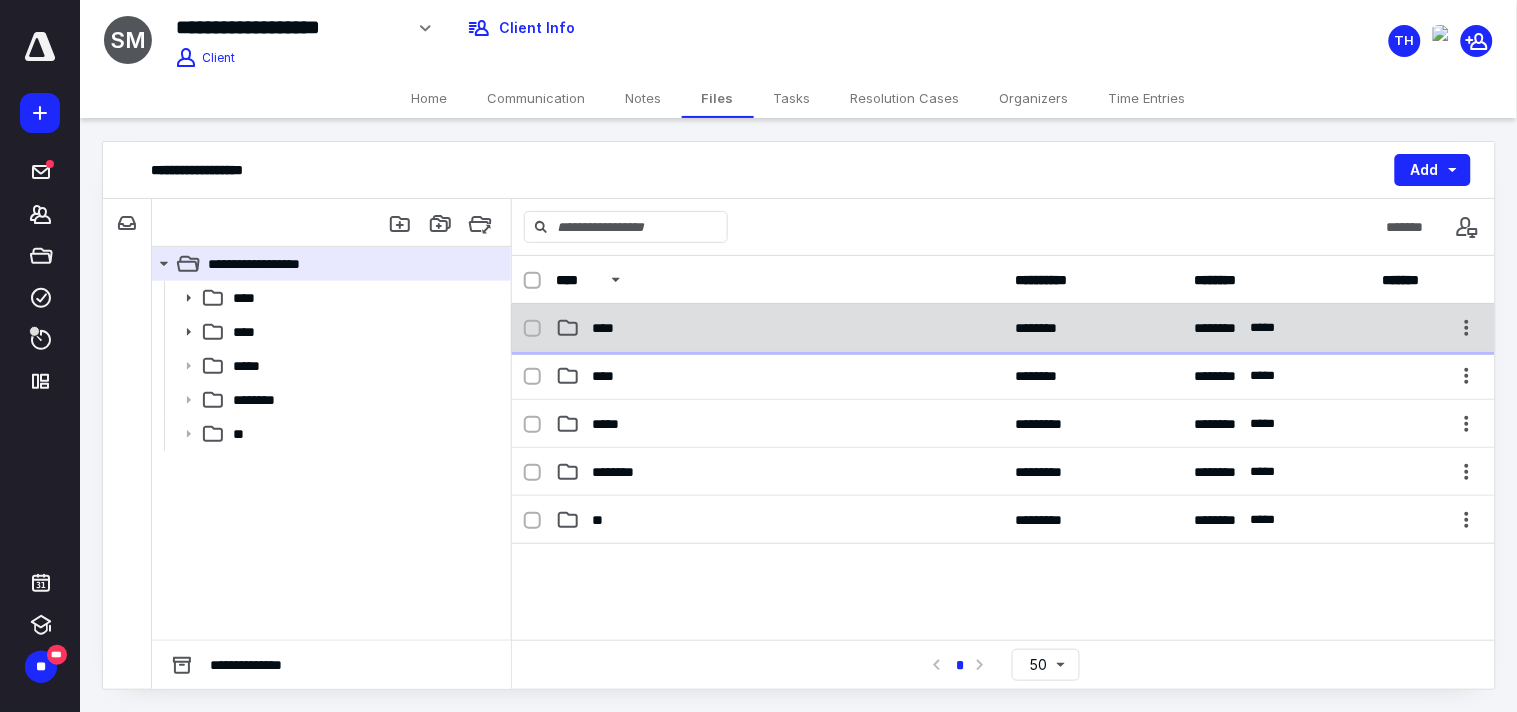 click on "****" at bounding box center [779, 328] 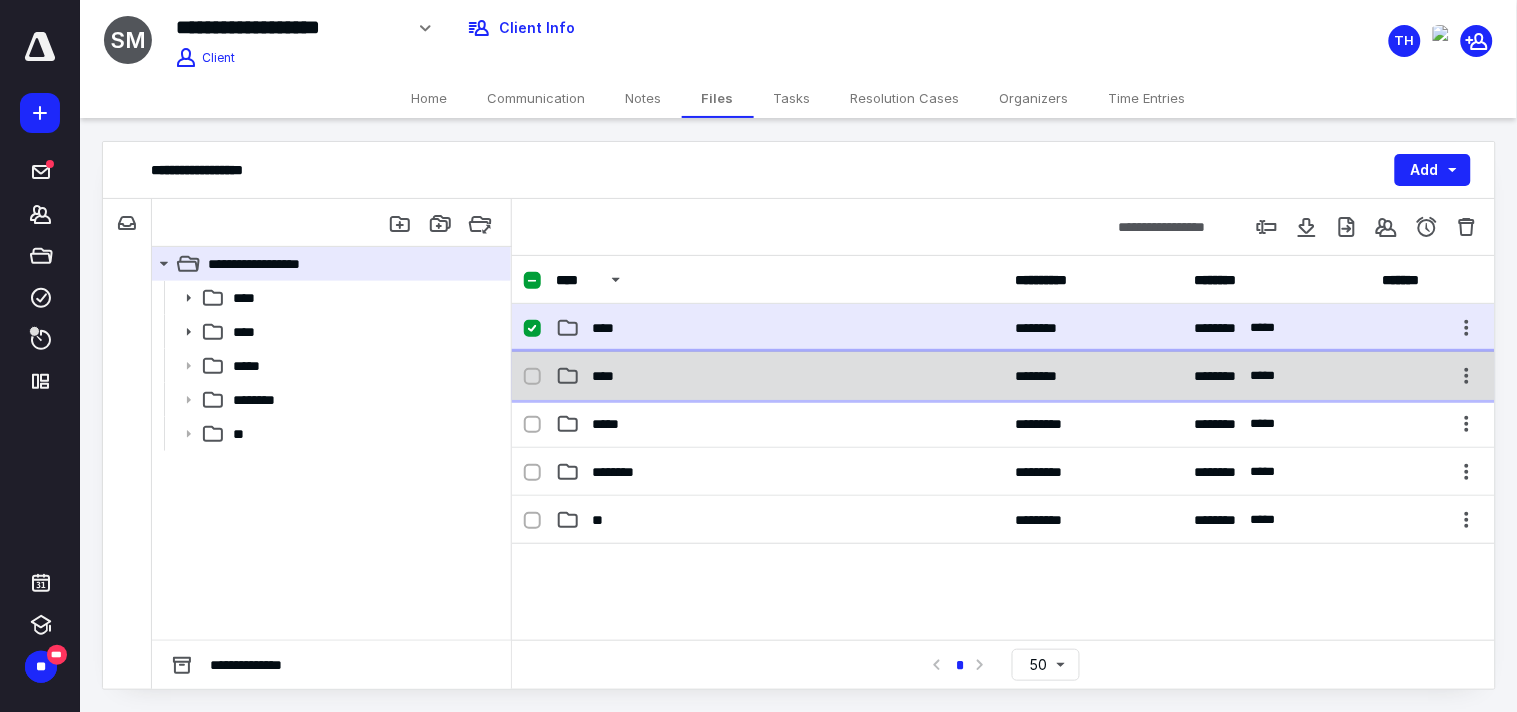 click at bounding box center [540, 376] 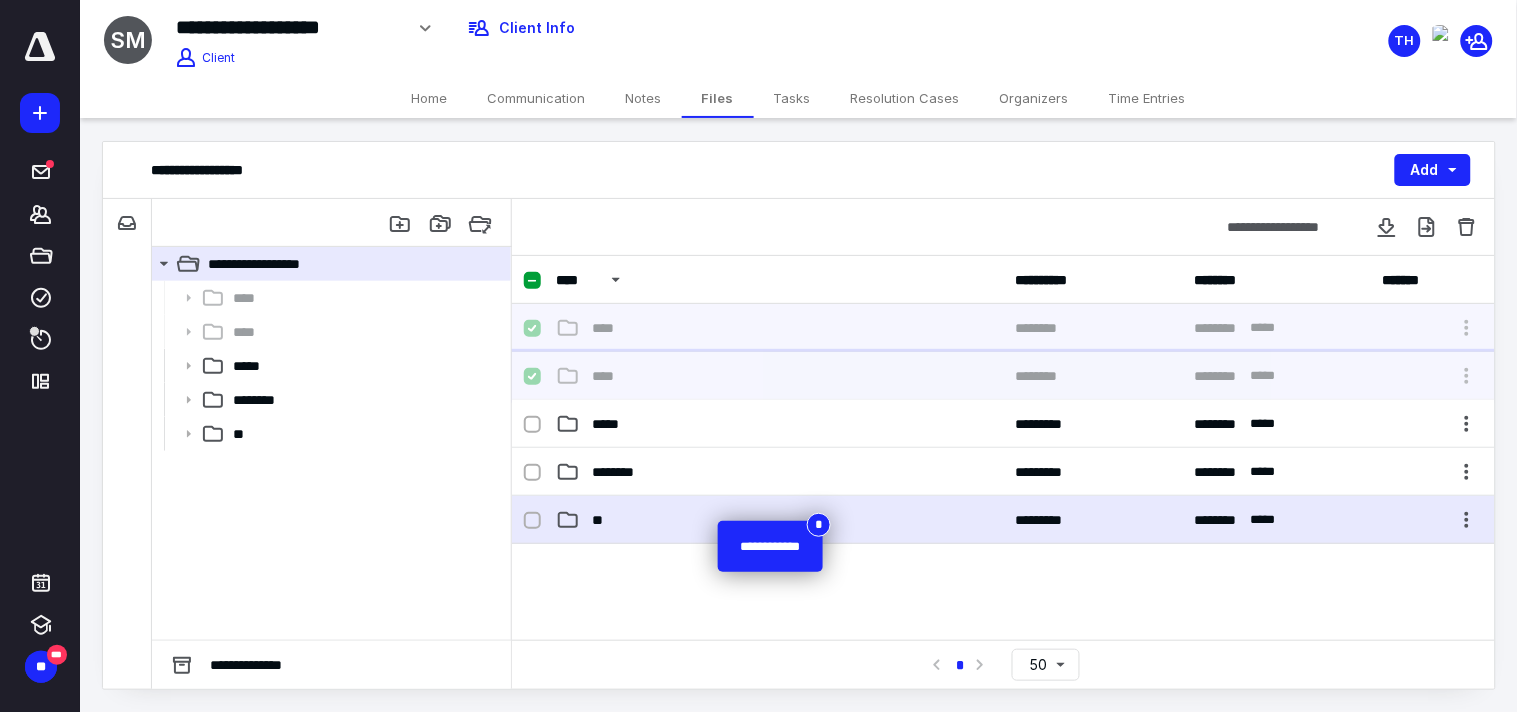 checkbox on "false" 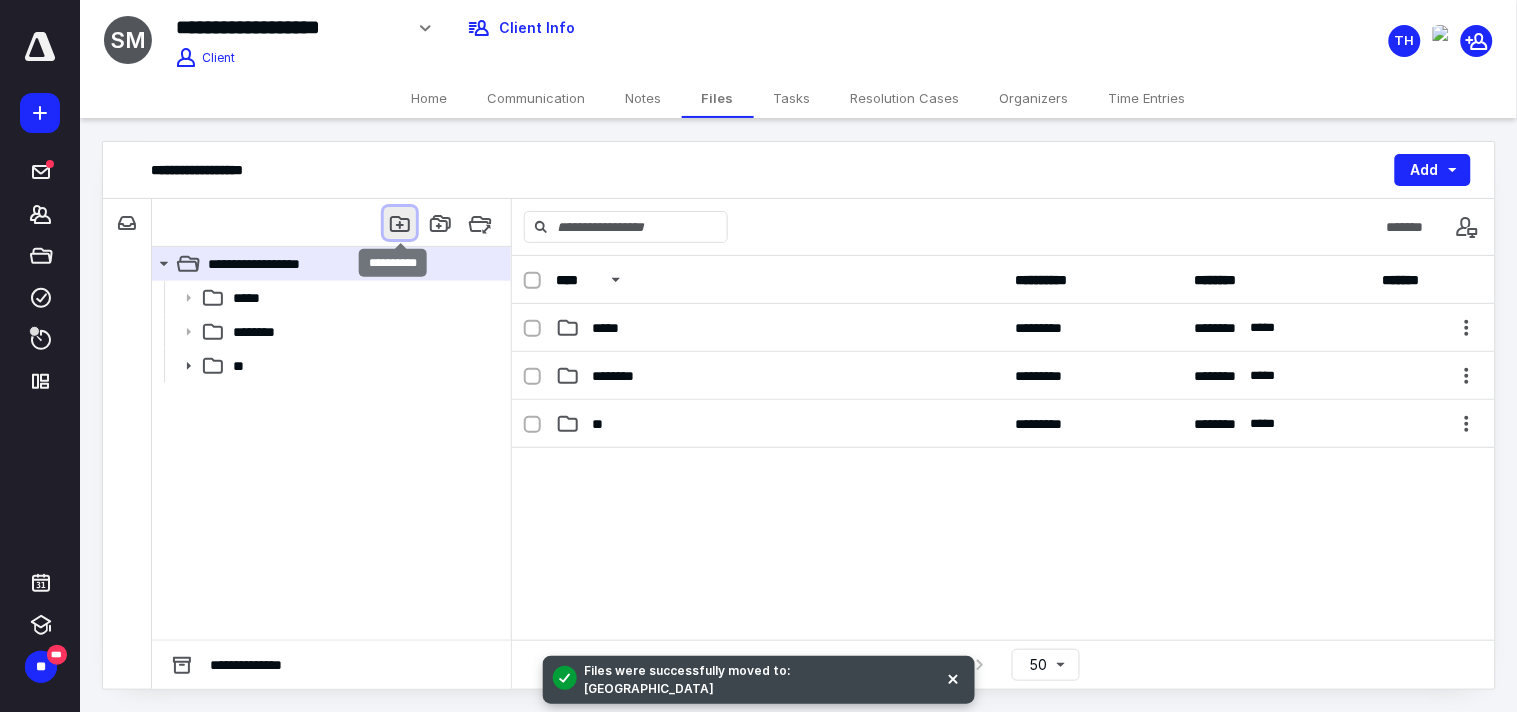 click at bounding box center (400, 223) 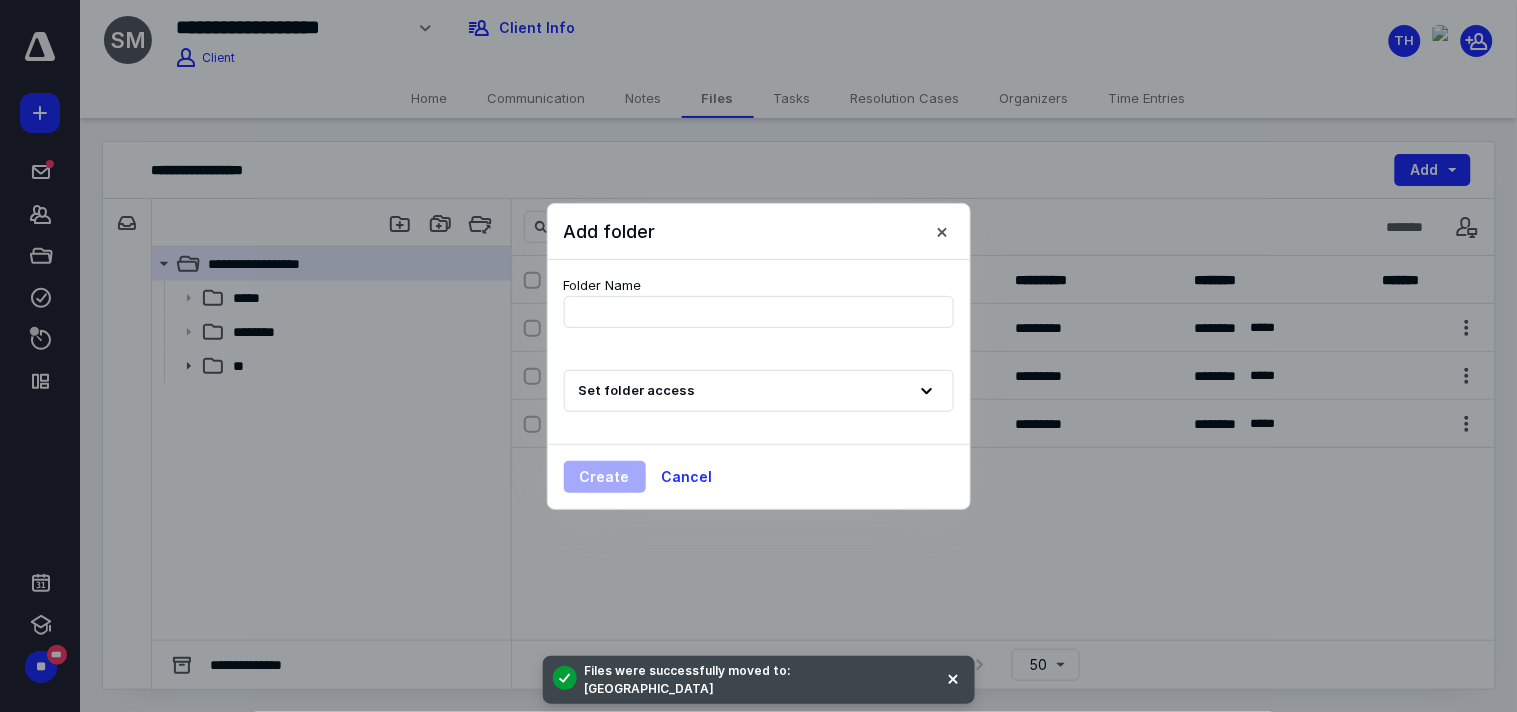 click on "Set folder access" at bounding box center [759, 391] 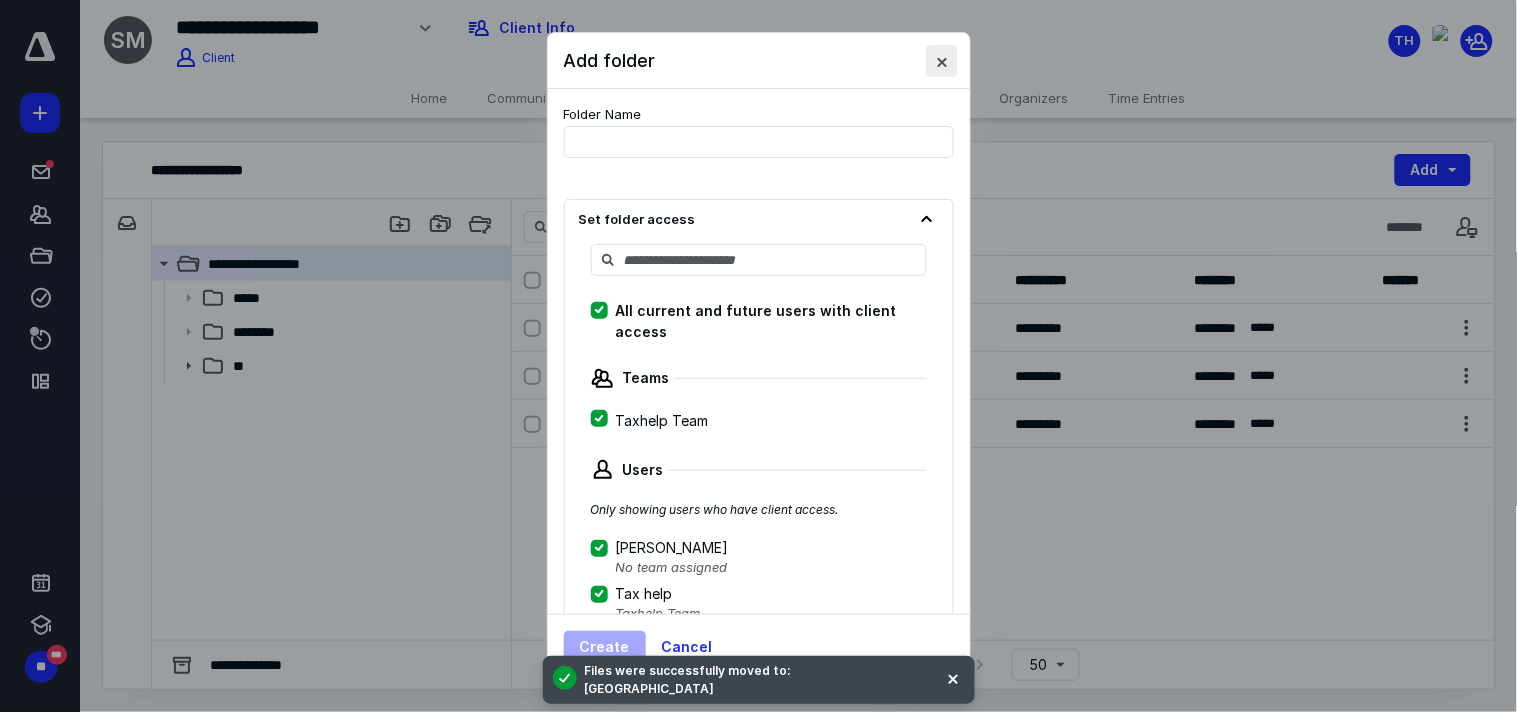 click at bounding box center (942, 61) 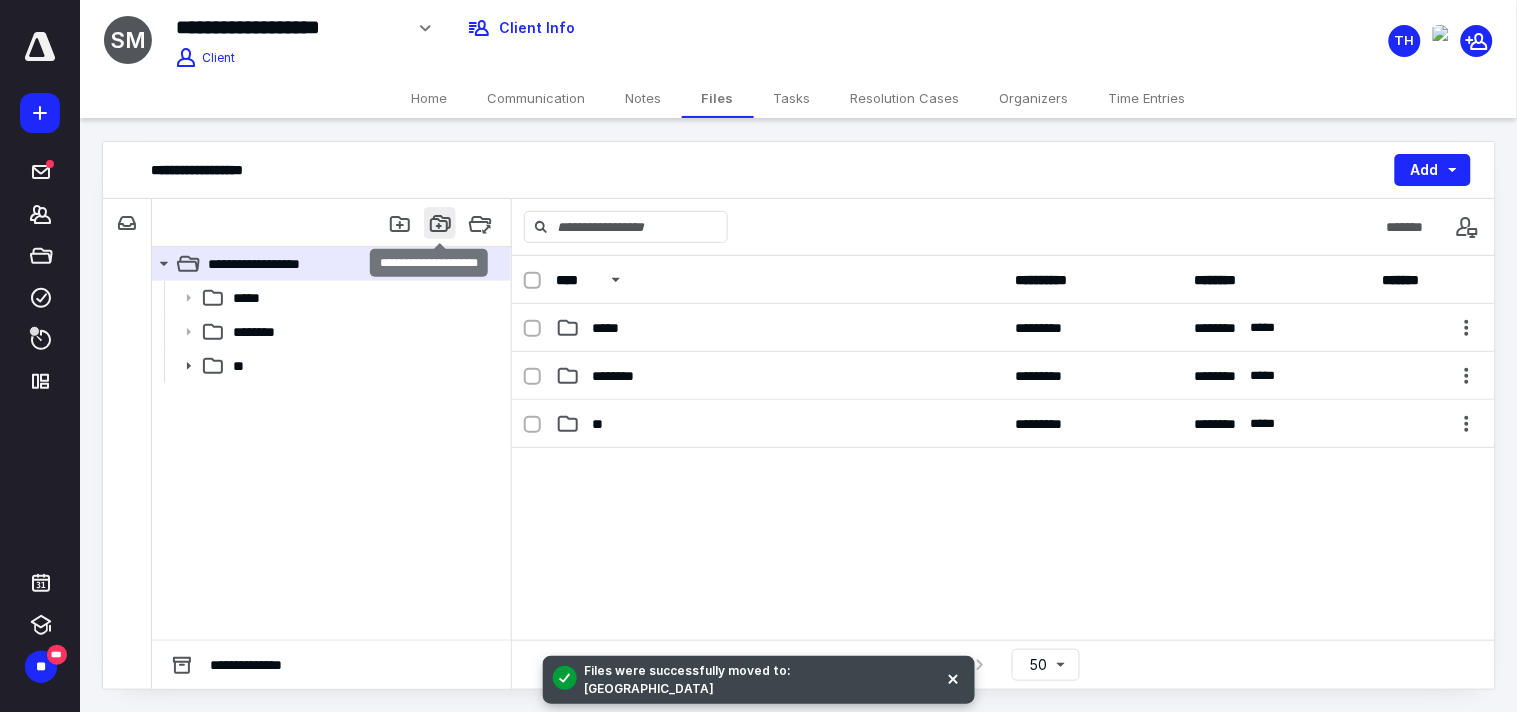 click at bounding box center [440, 223] 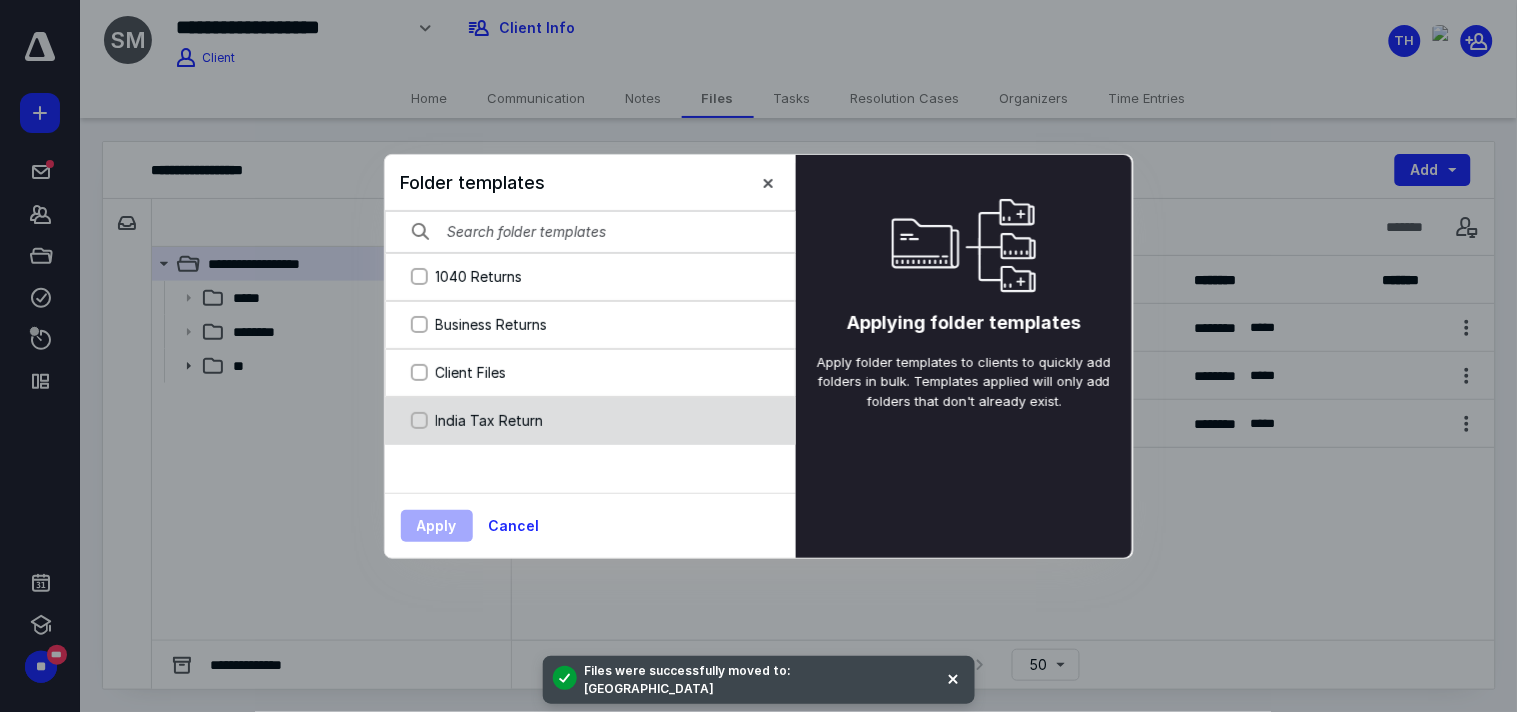 click on "India Tax Return" at bounding box center (601, 420) 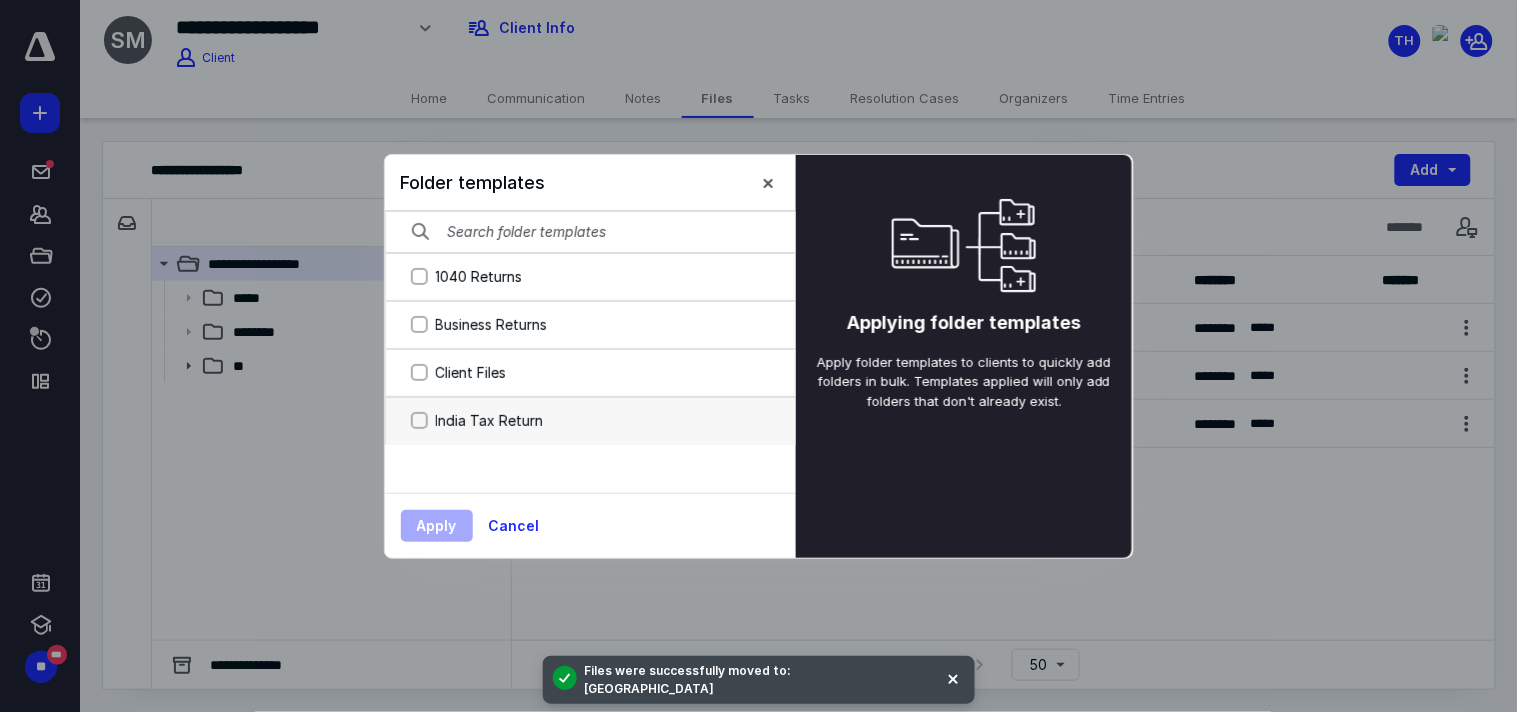 click on "India Tax Return" at bounding box center (419, 420) 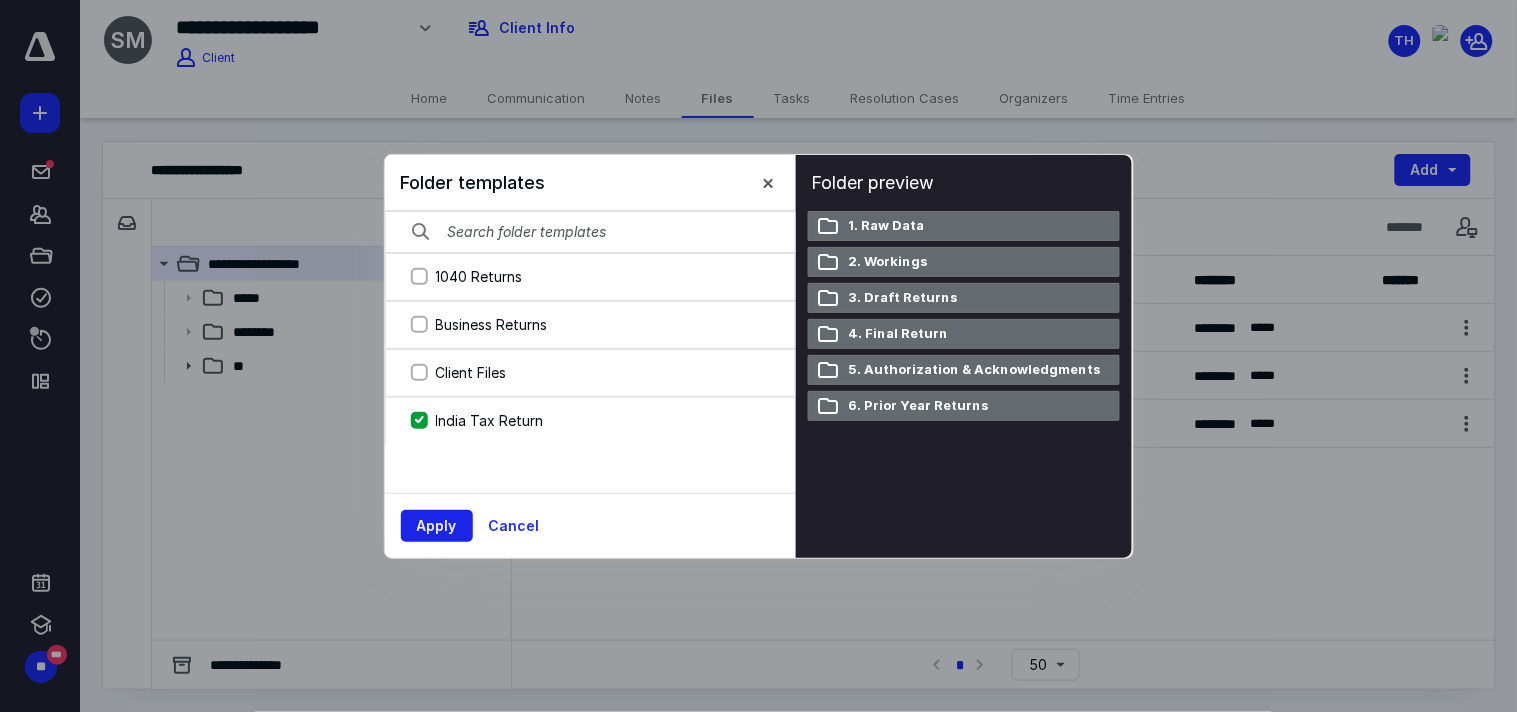 click on "Apply" at bounding box center [437, 526] 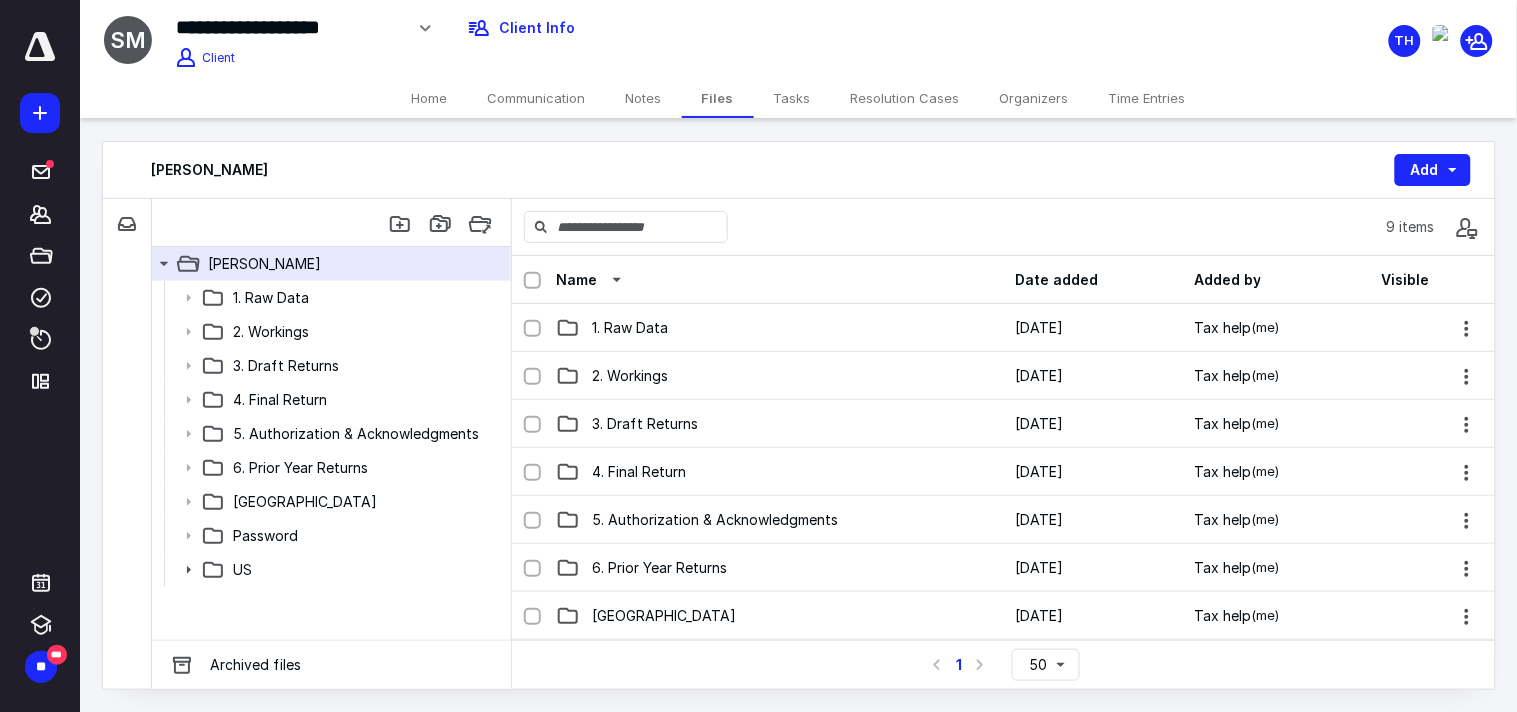 click at bounding box center [540, 280] 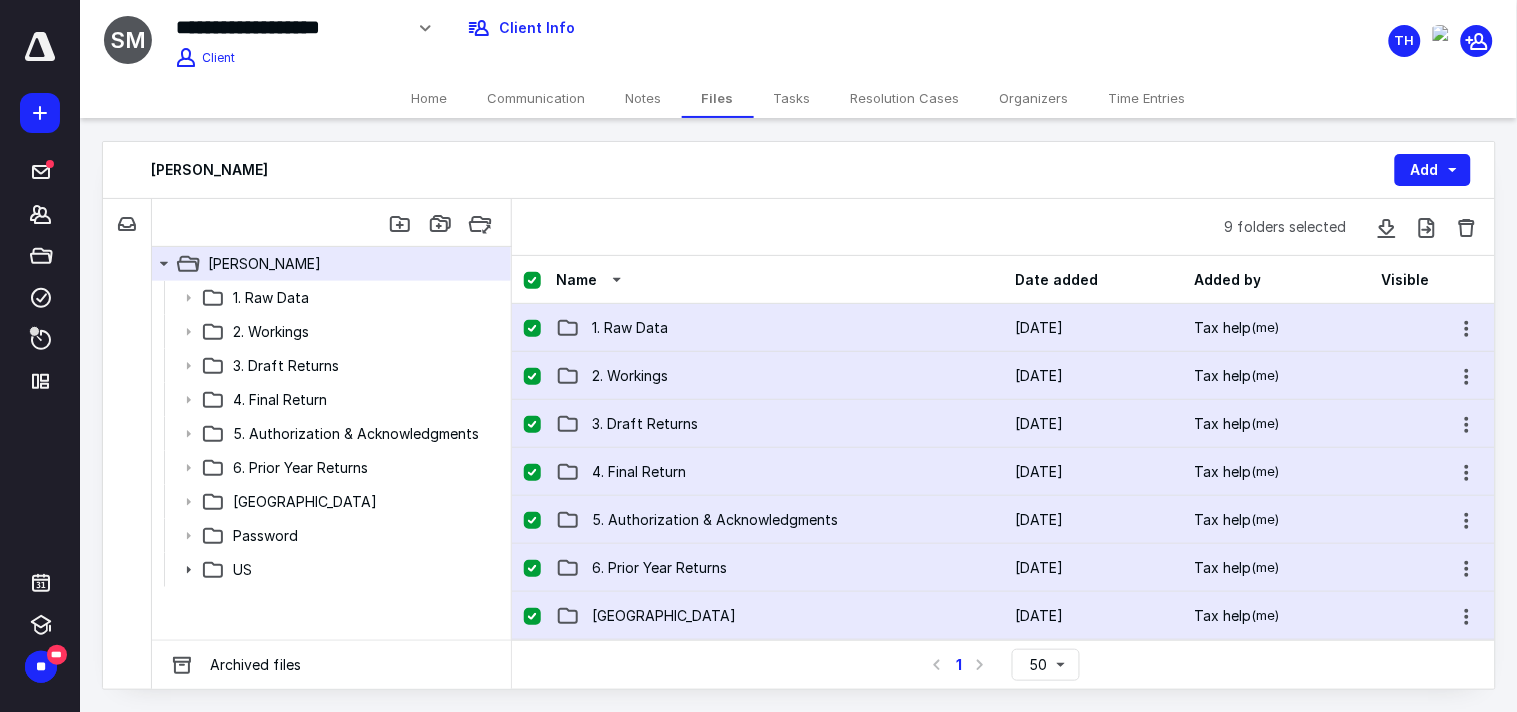 click on "India [DATE] Tax help  (me)" at bounding box center [1003, 616] 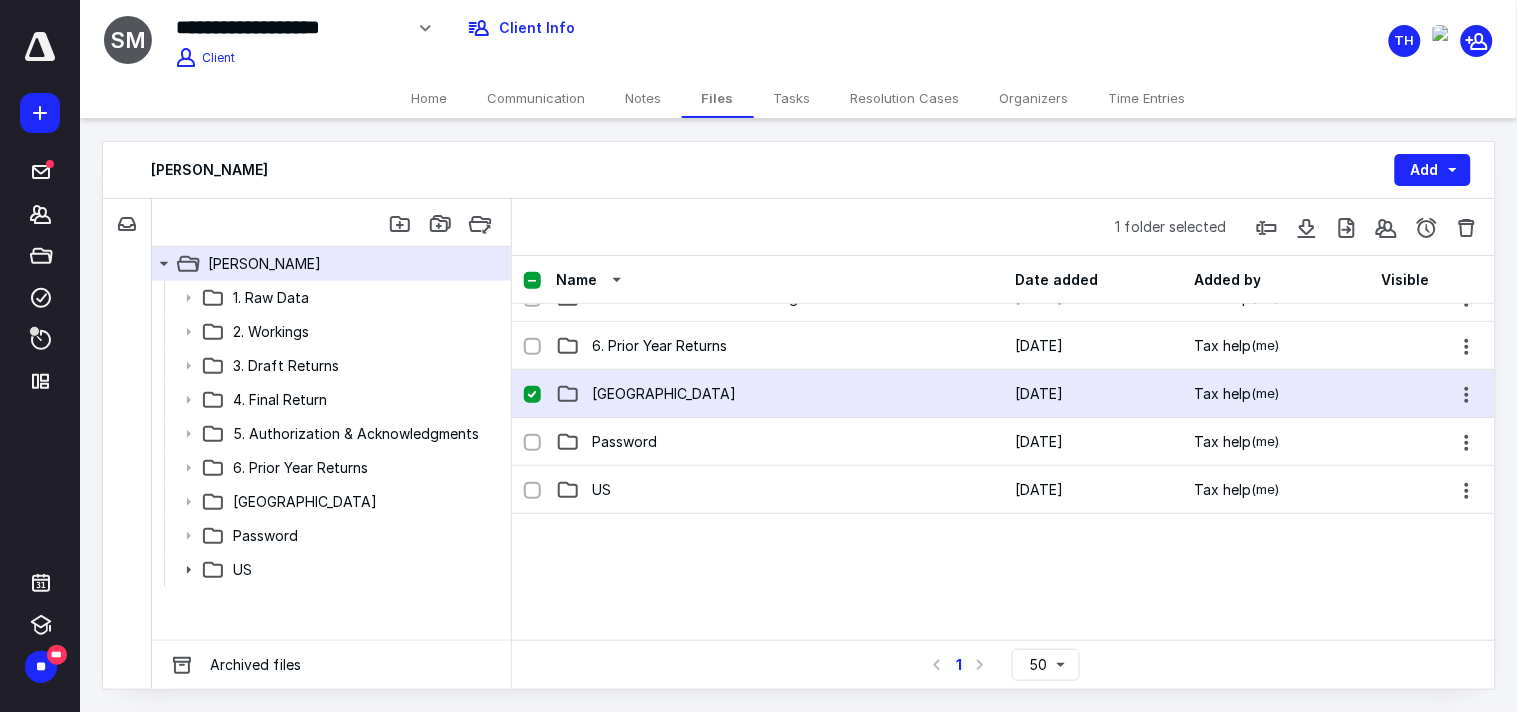 scroll, scrollTop: 0, scrollLeft: 0, axis: both 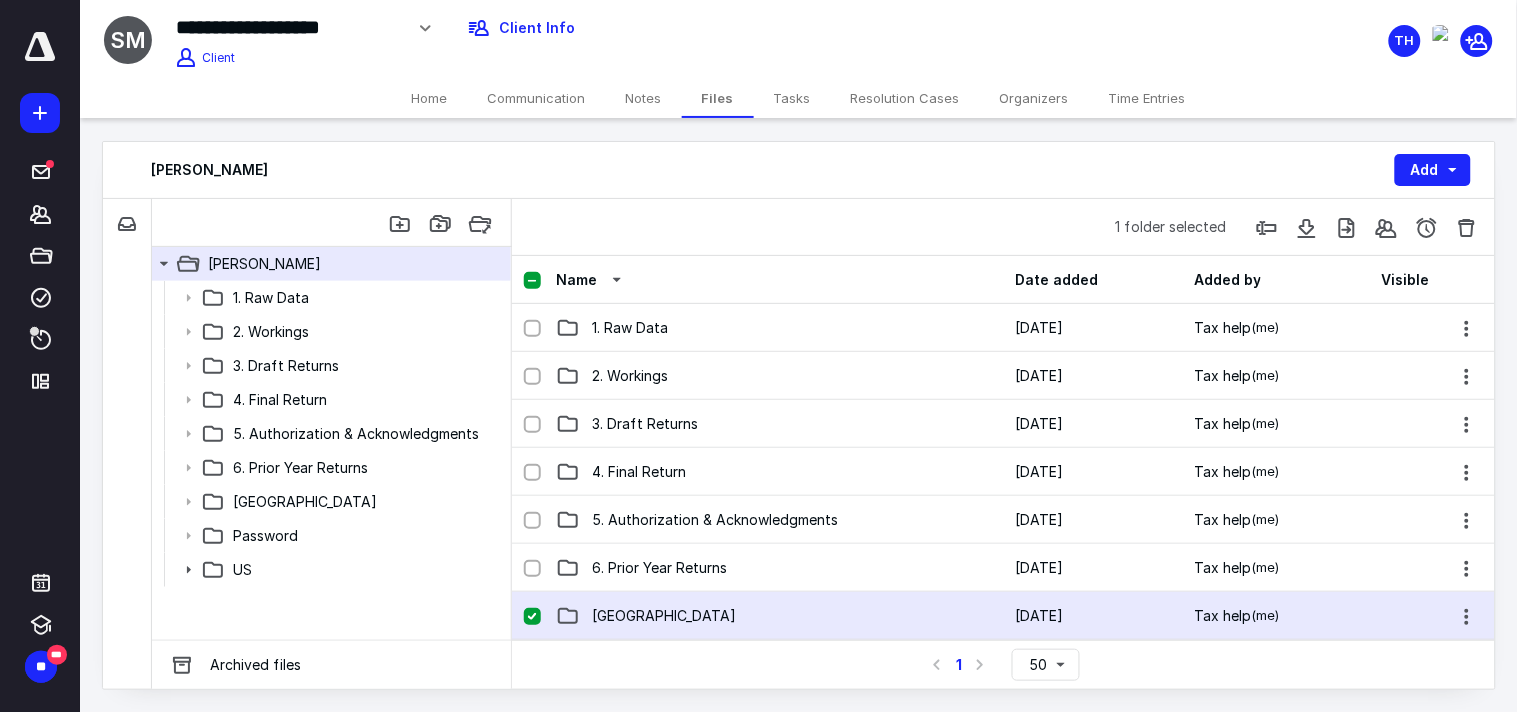 click 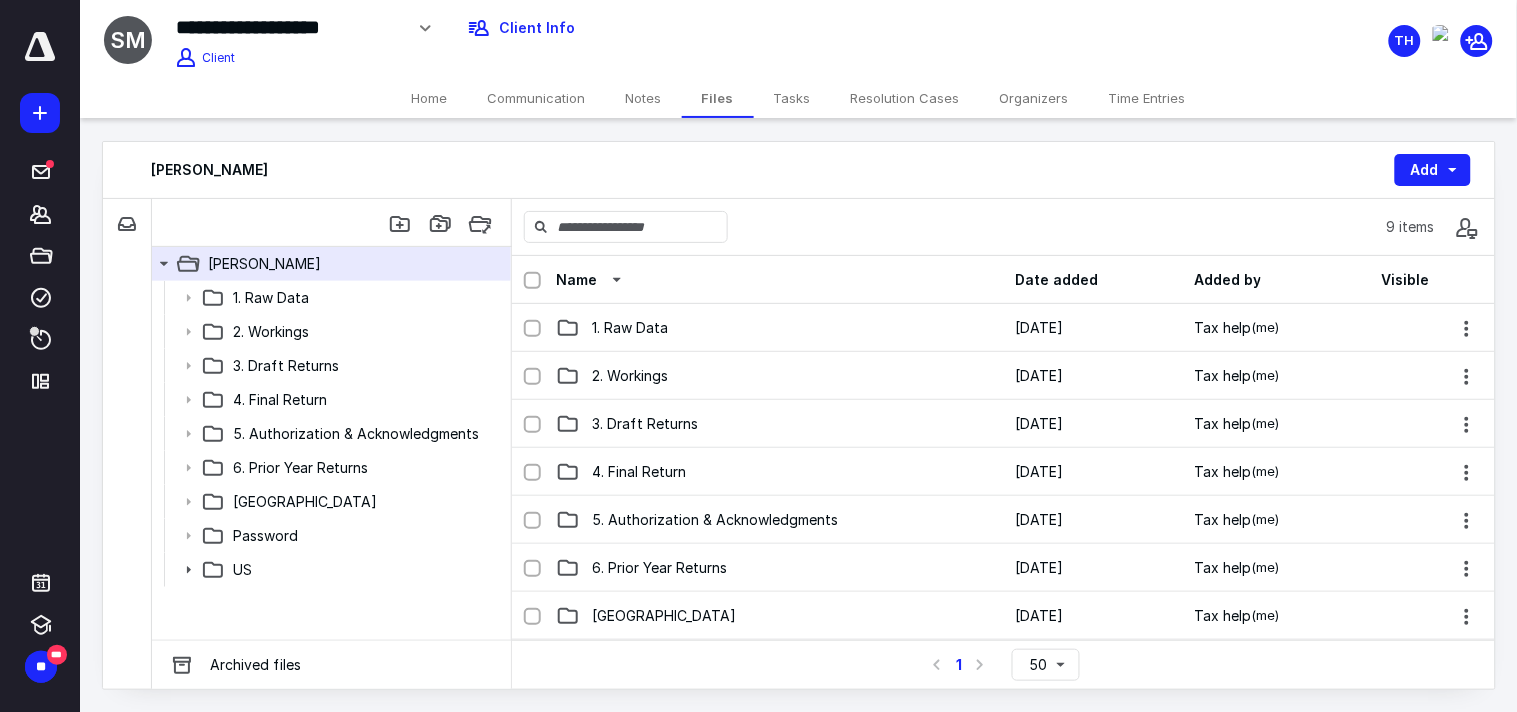 click 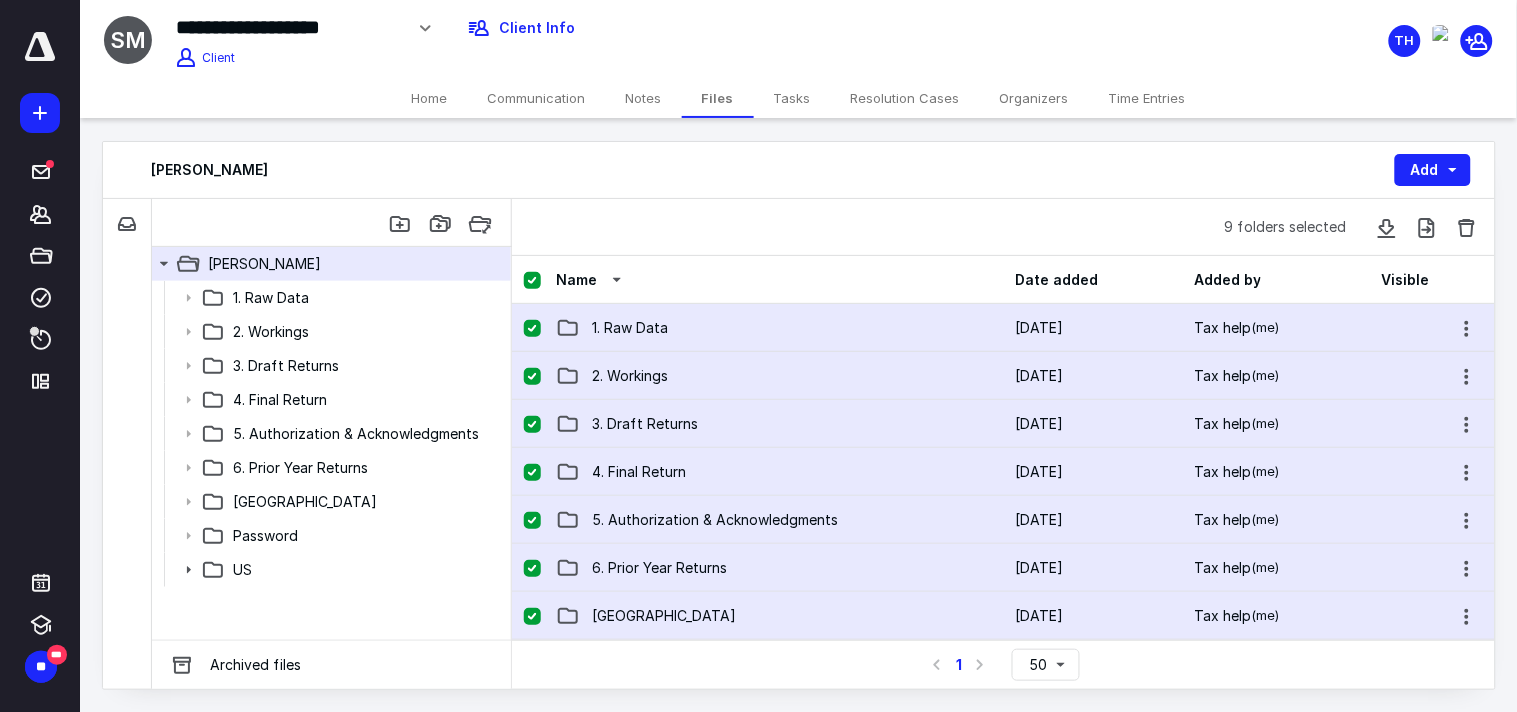 checkbox on "true" 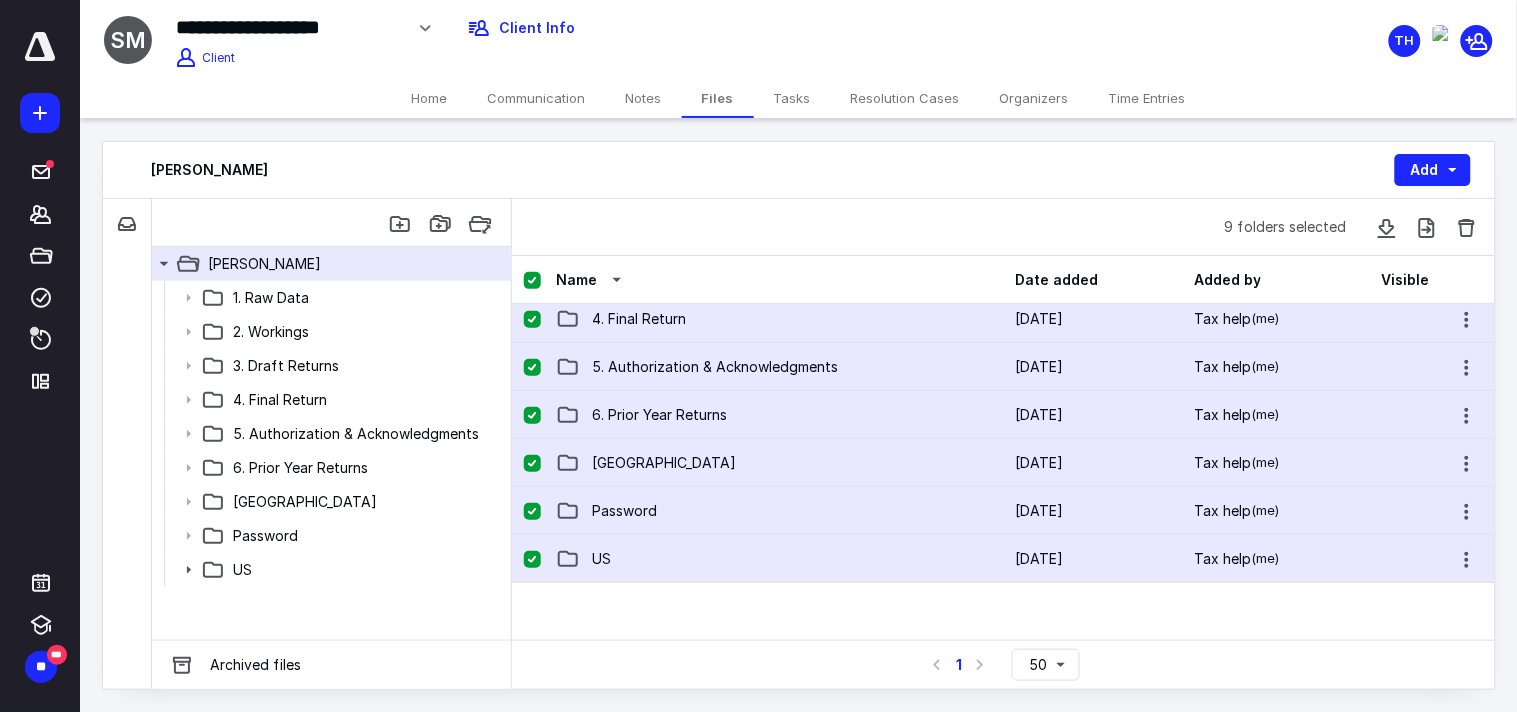 scroll, scrollTop: 333, scrollLeft: 0, axis: vertical 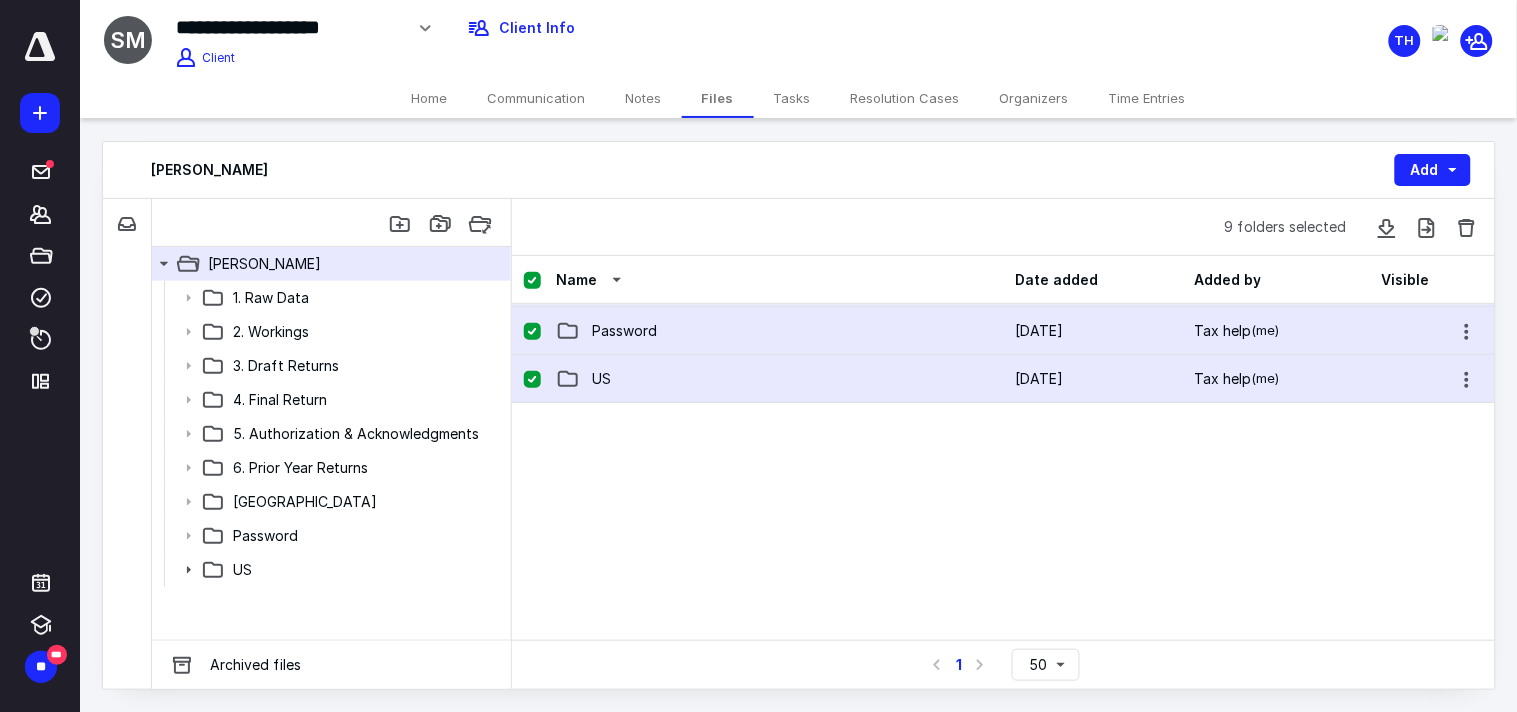 click at bounding box center [532, 380] 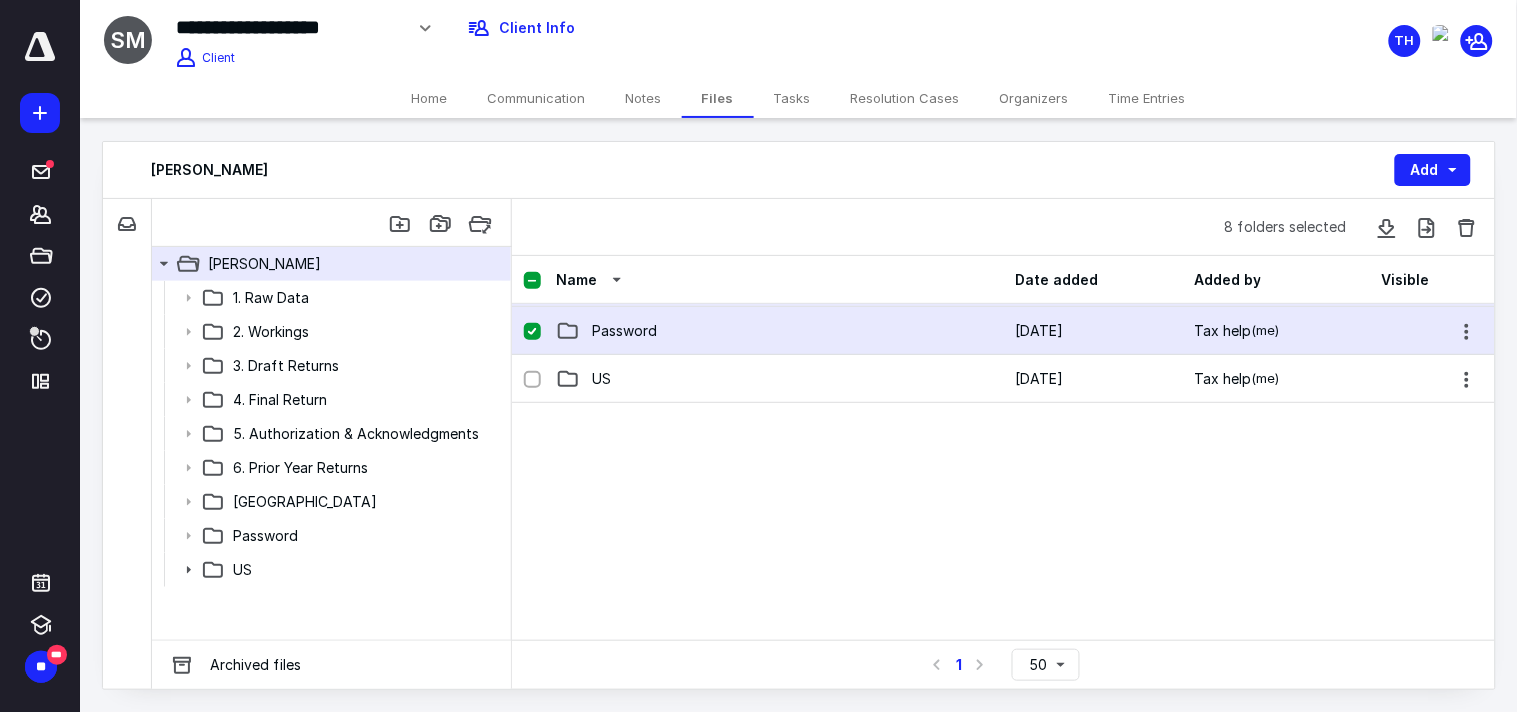 click 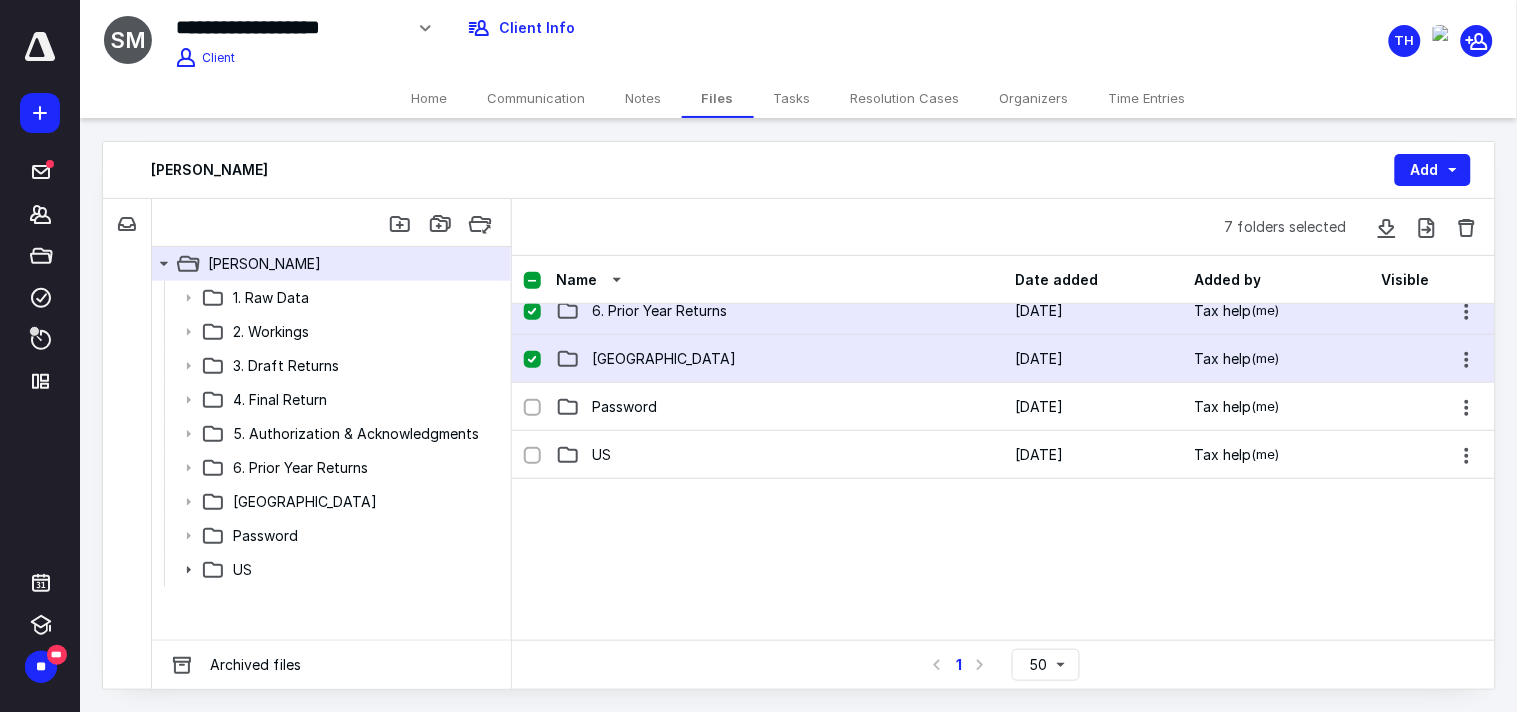 scroll, scrollTop: 222, scrollLeft: 0, axis: vertical 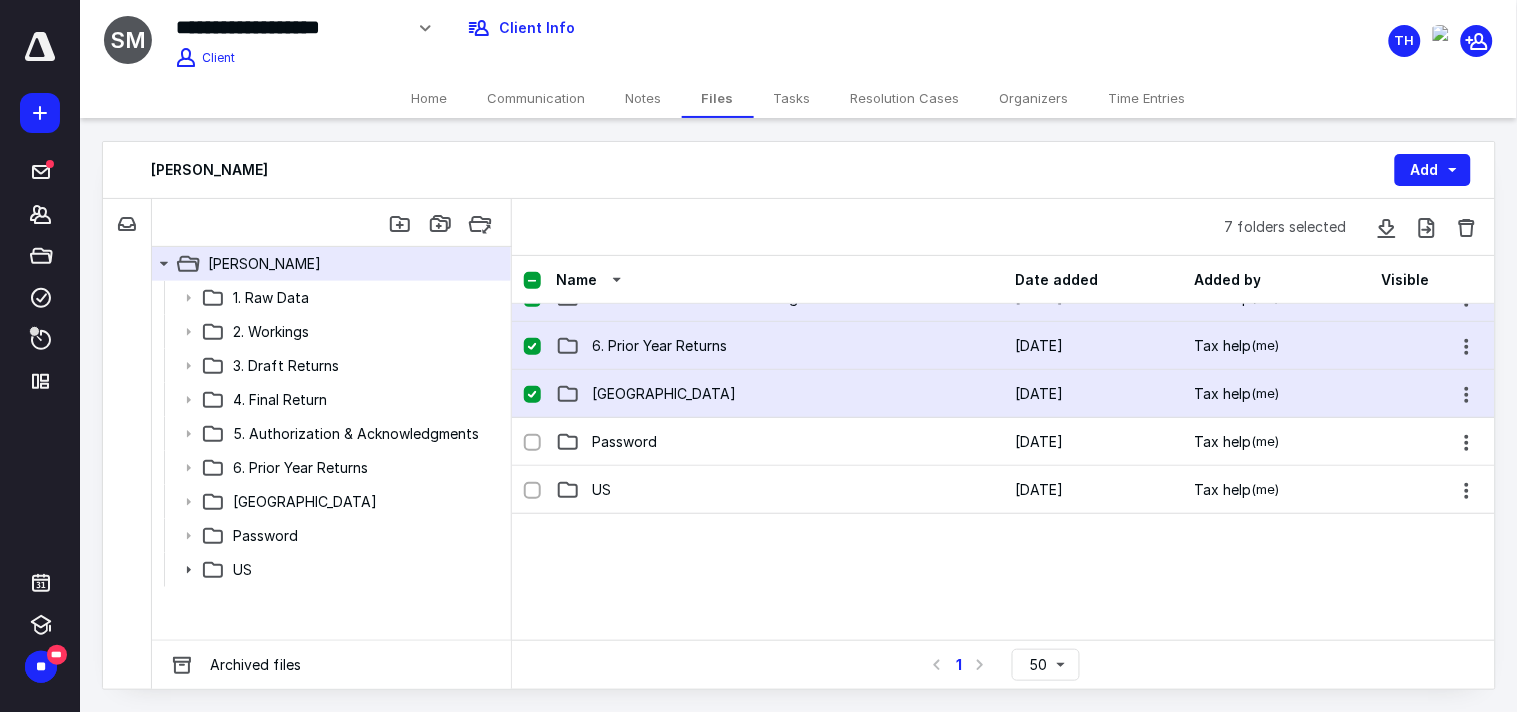 click 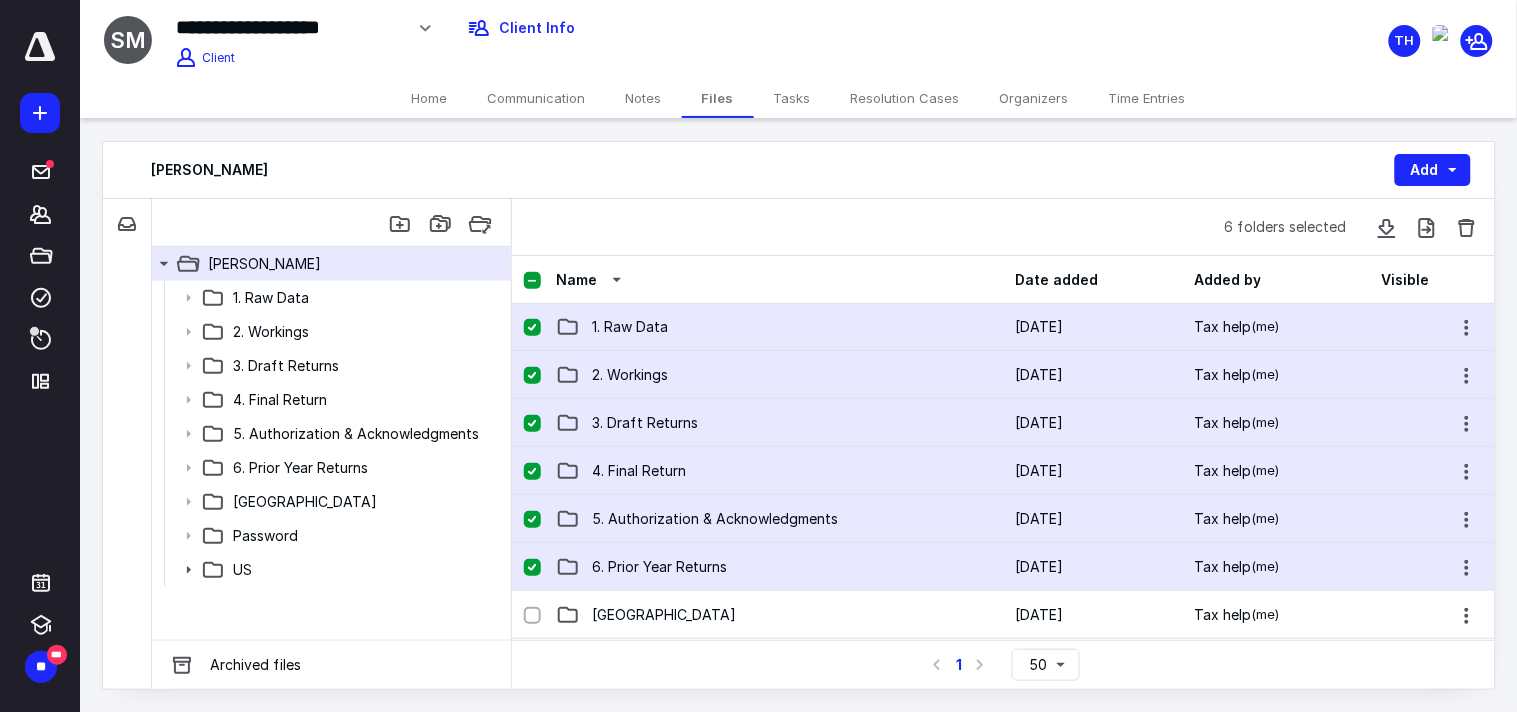 scroll, scrollTop: 0, scrollLeft: 0, axis: both 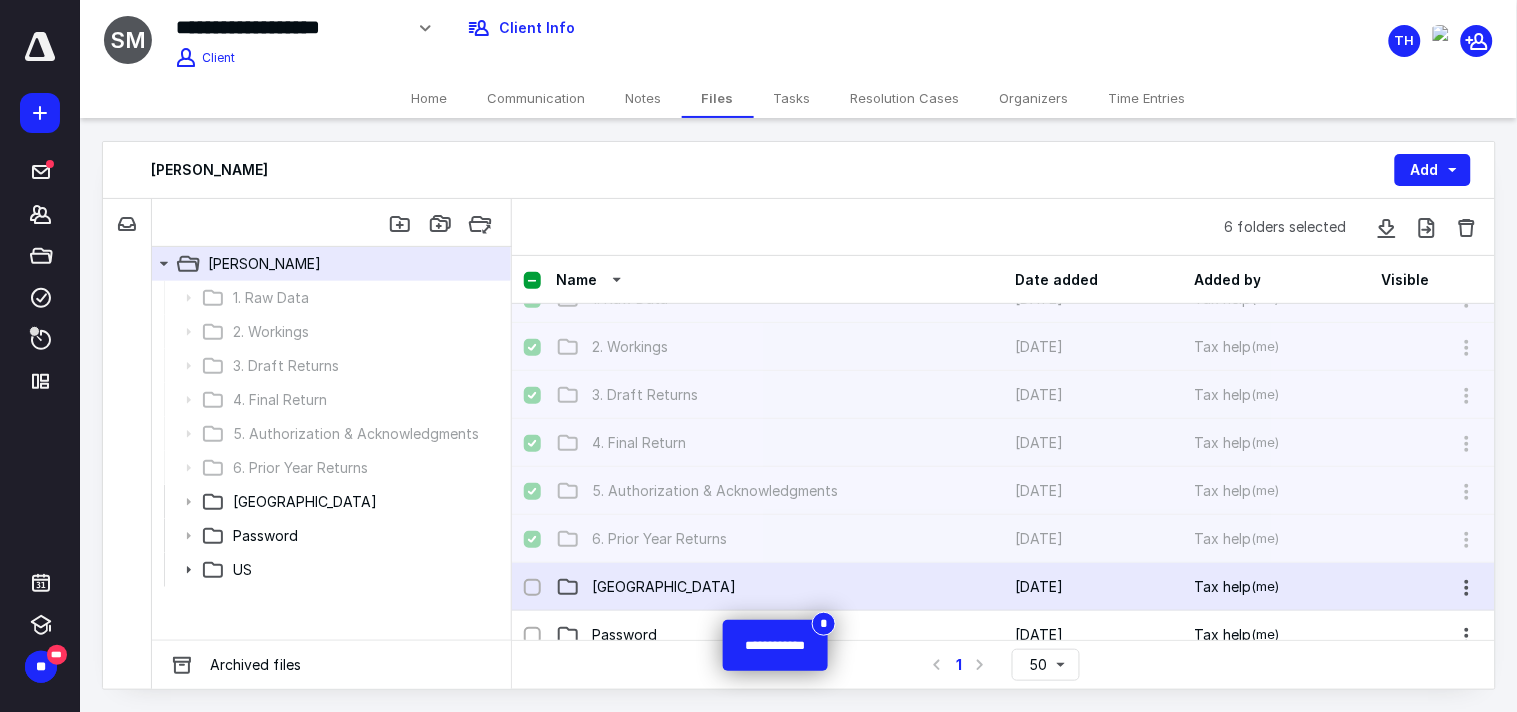 checkbox on "false" 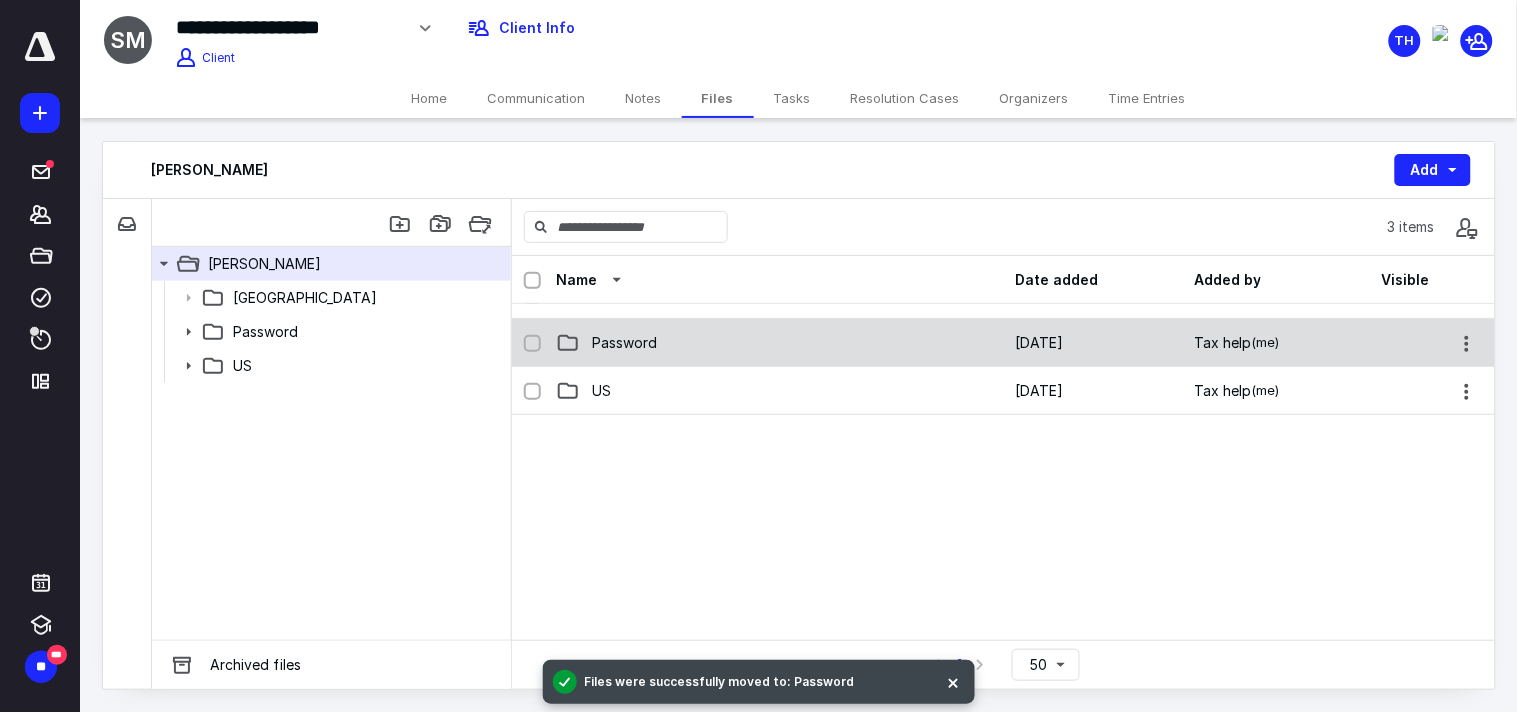 scroll, scrollTop: 0, scrollLeft: 0, axis: both 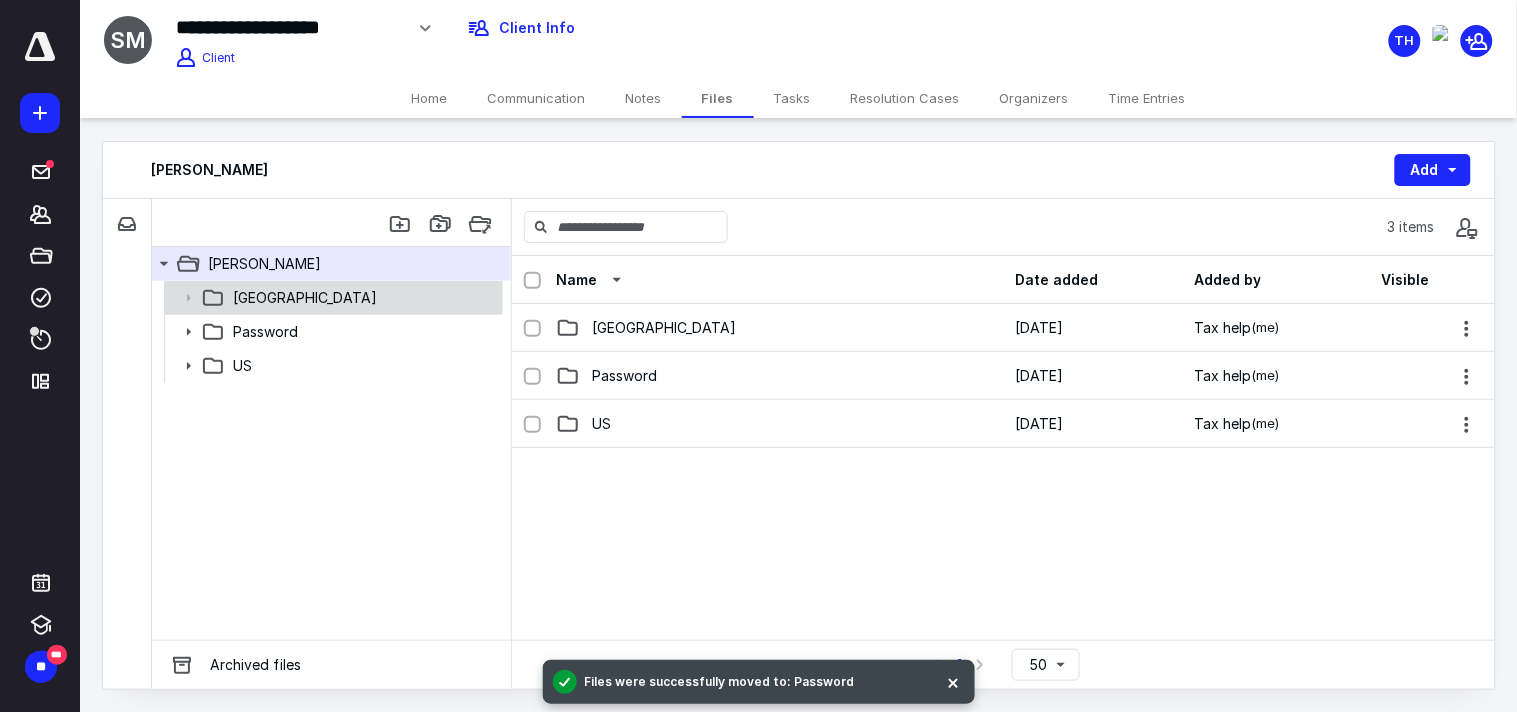 click on "[GEOGRAPHIC_DATA]" at bounding box center [362, 298] 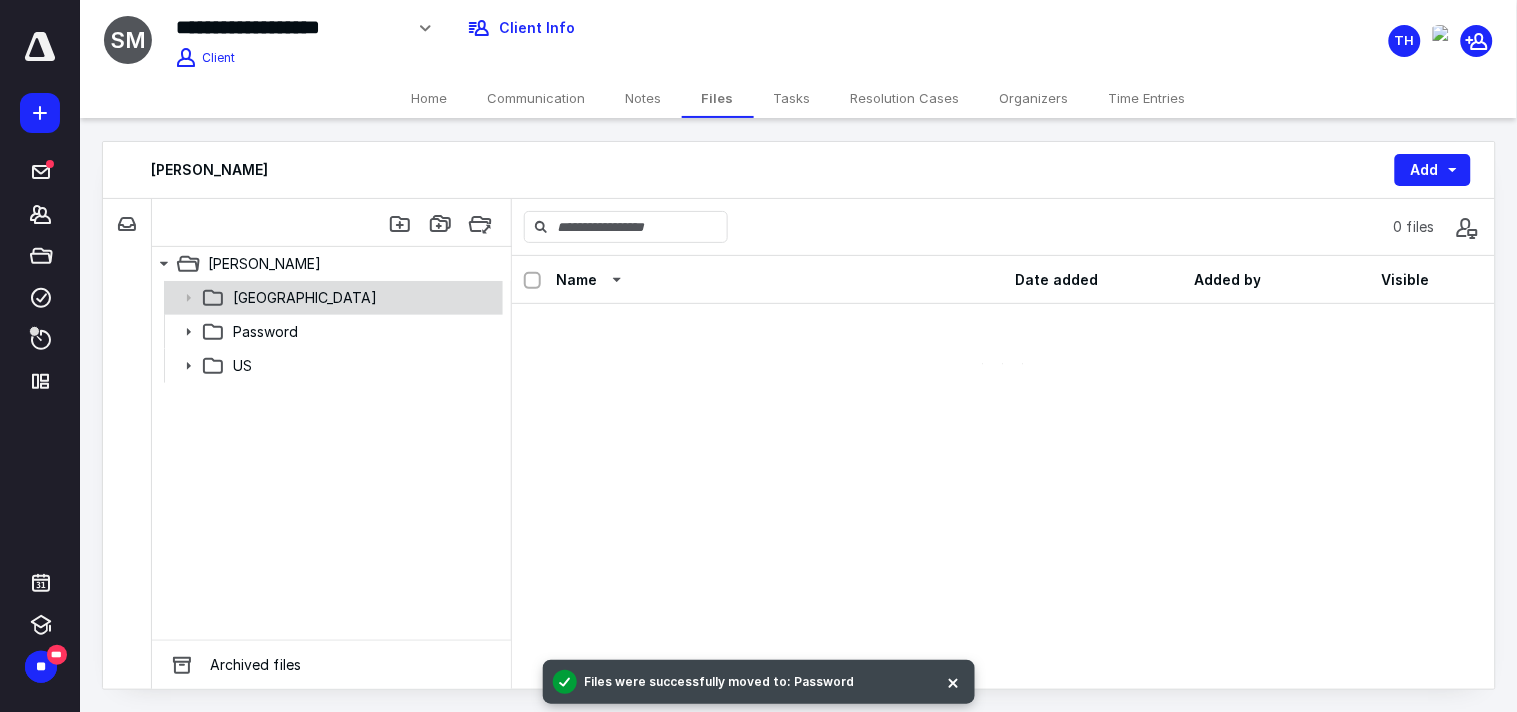 click on "[GEOGRAPHIC_DATA]" at bounding box center (362, 298) 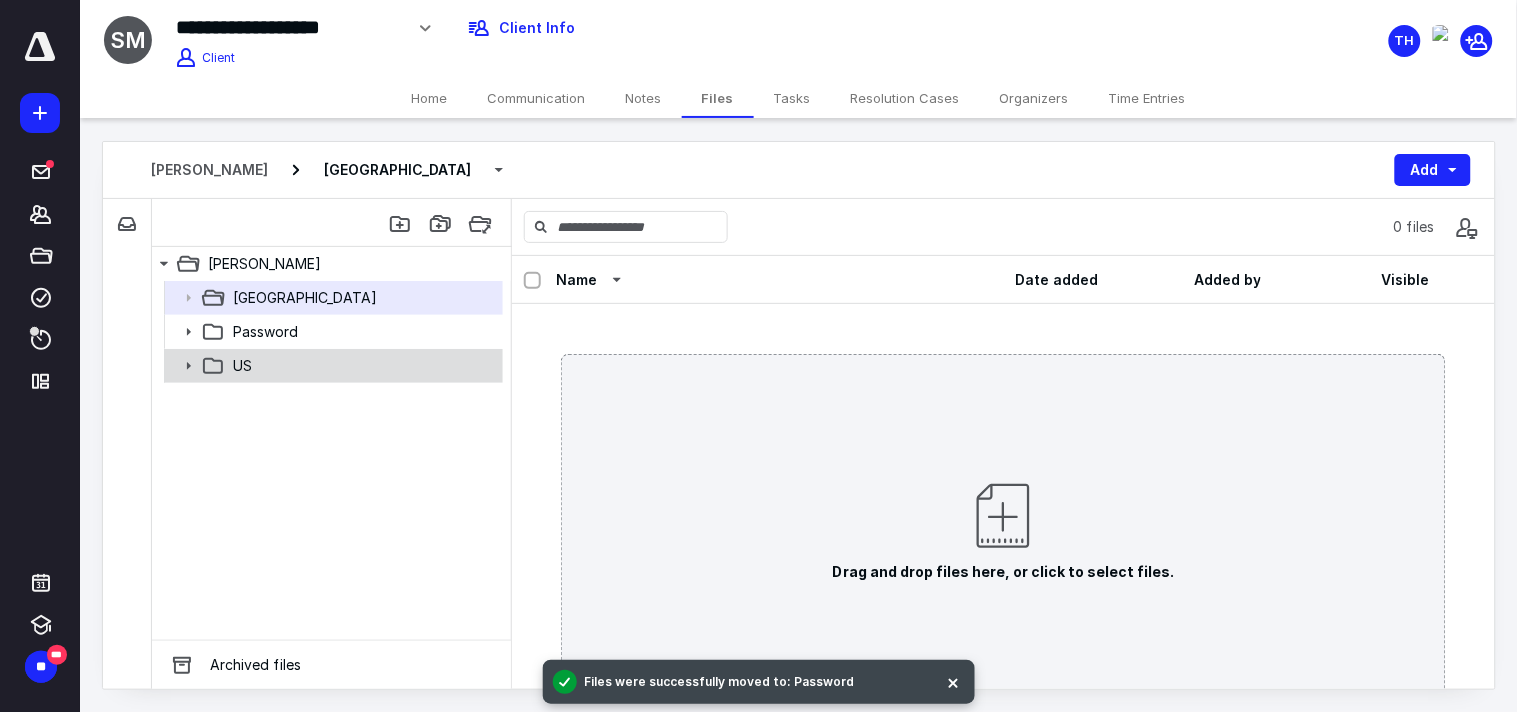click on "US" at bounding box center [332, 366] 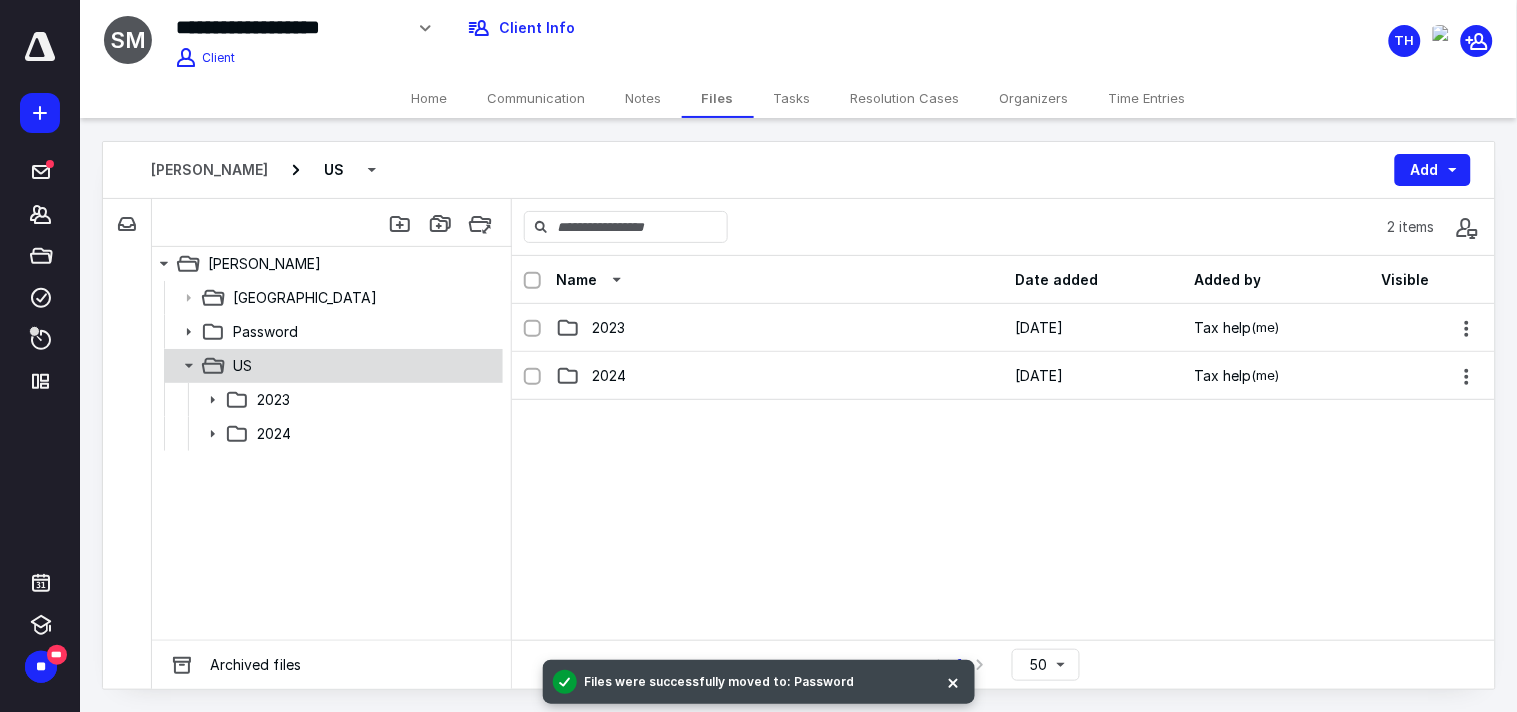 click 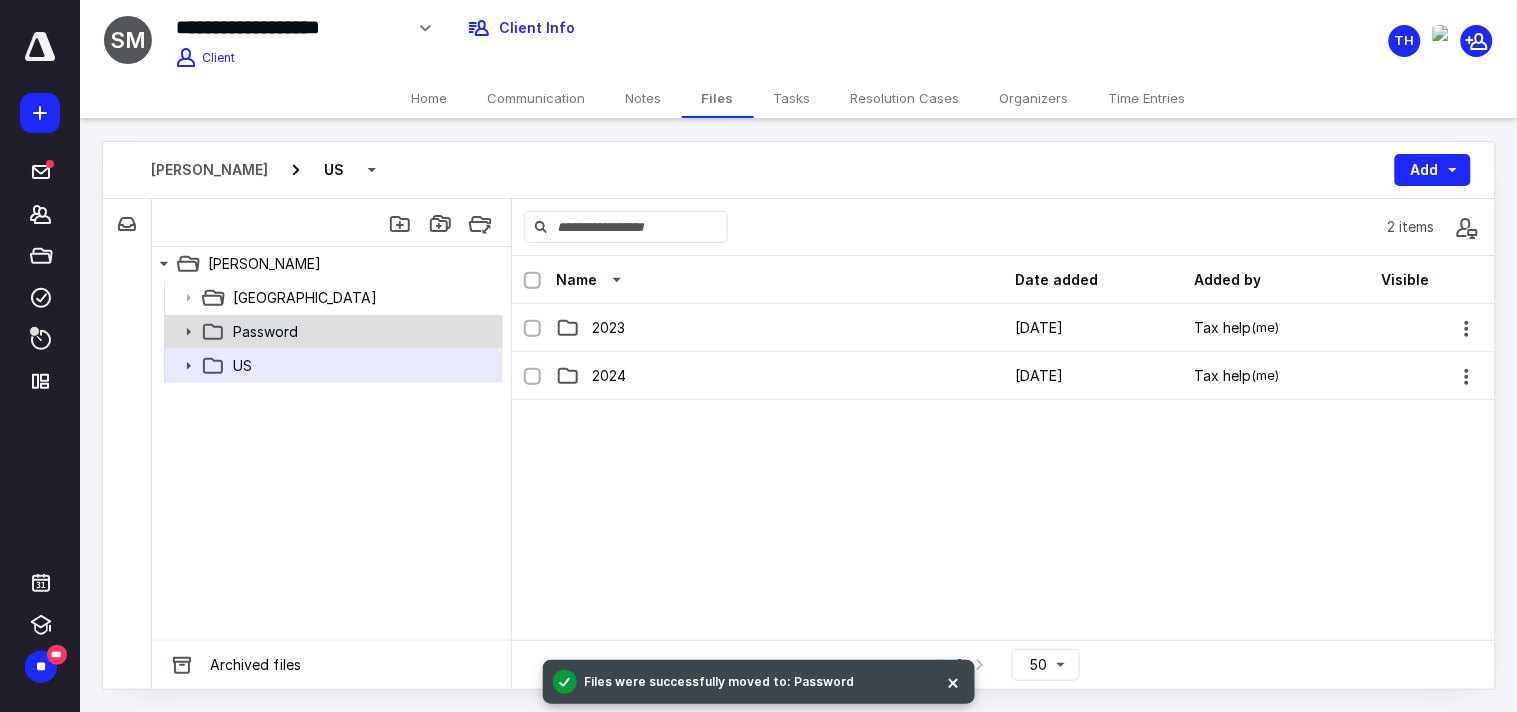 click 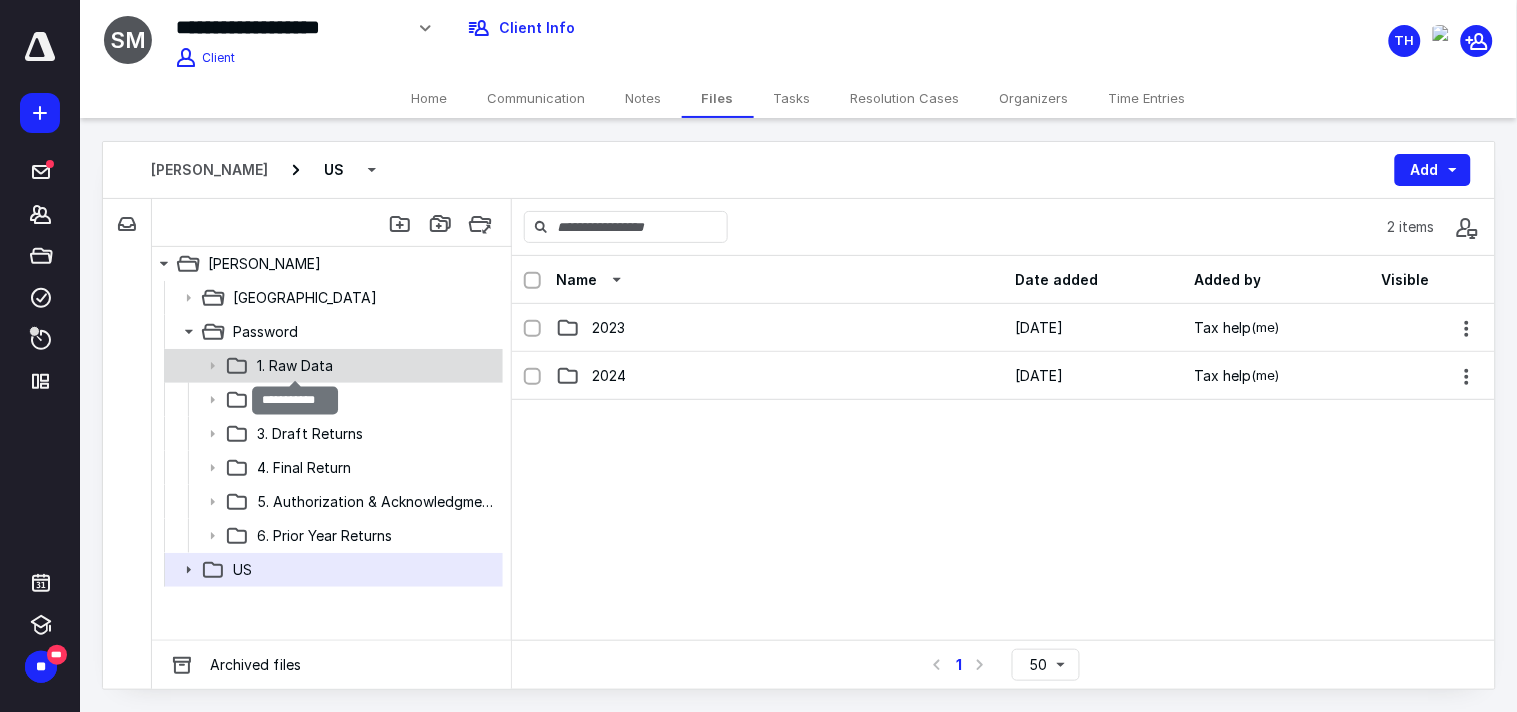 click on "1. Raw Data" at bounding box center [295, 366] 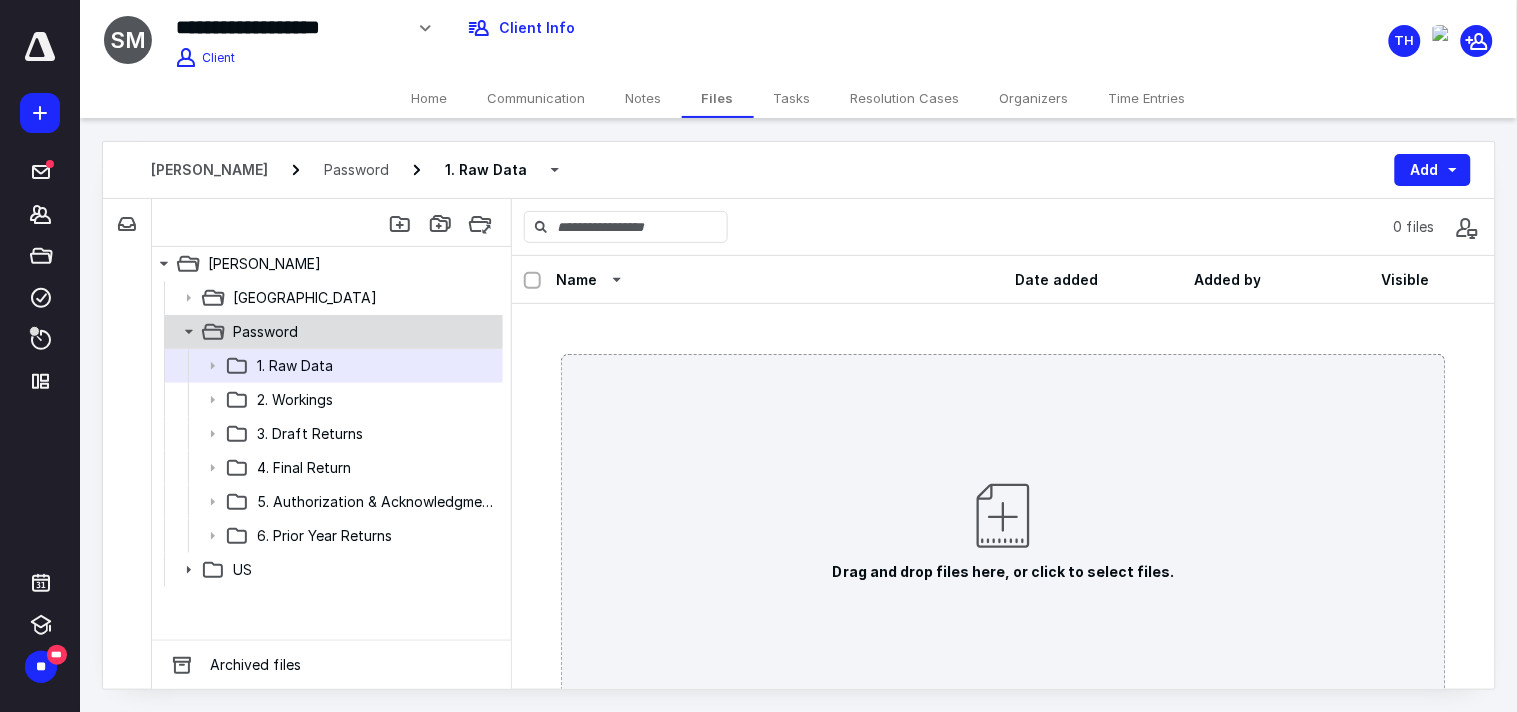 click on "Password" at bounding box center [332, 332] 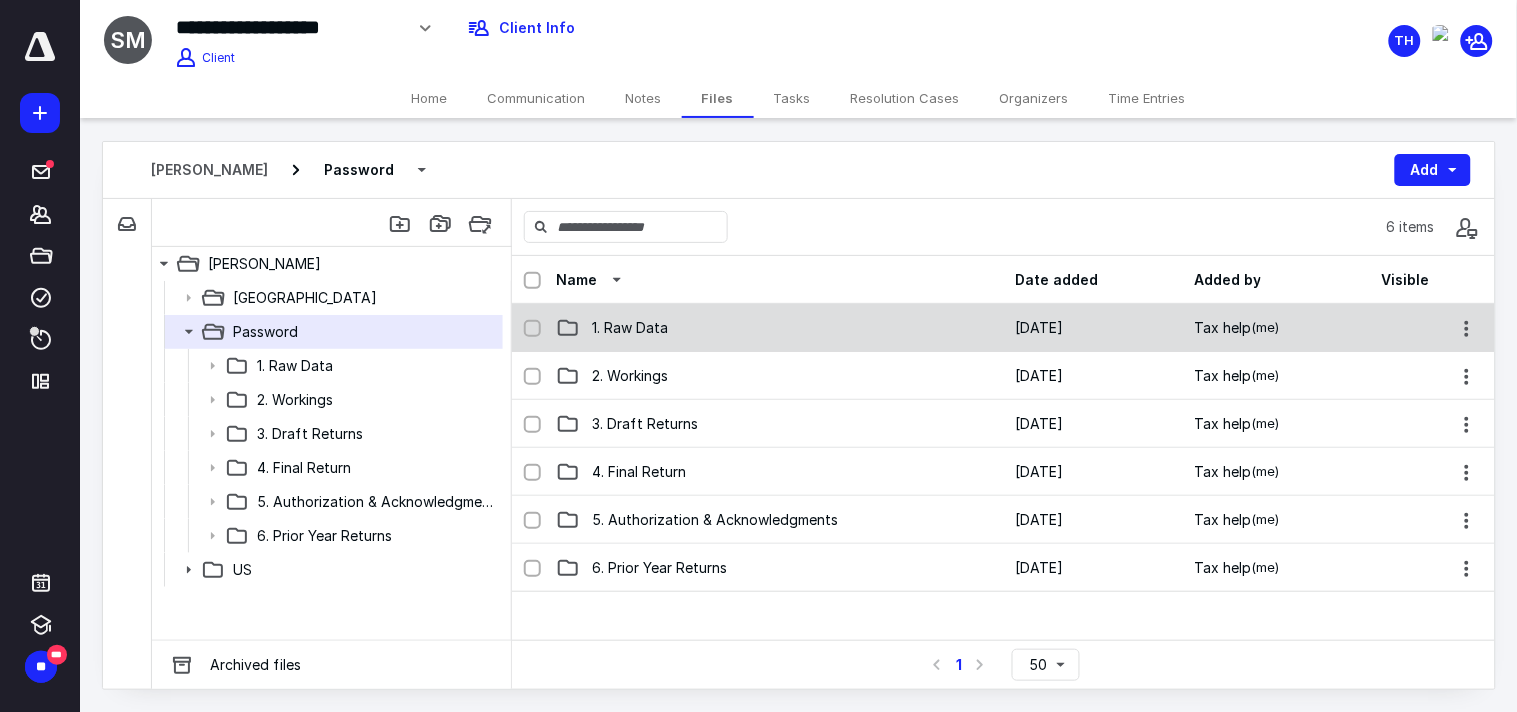 click on "1. Raw Data" at bounding box center [630, 328] 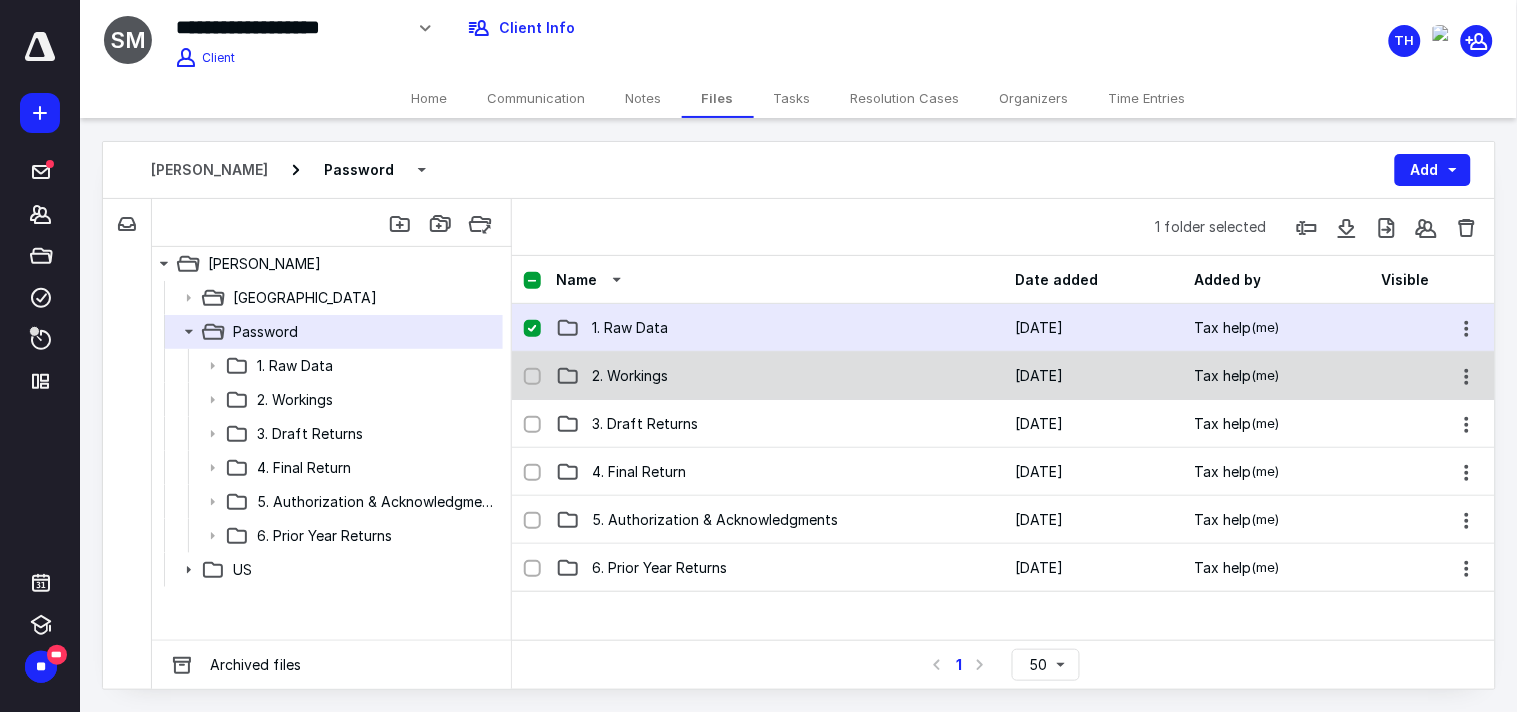 click 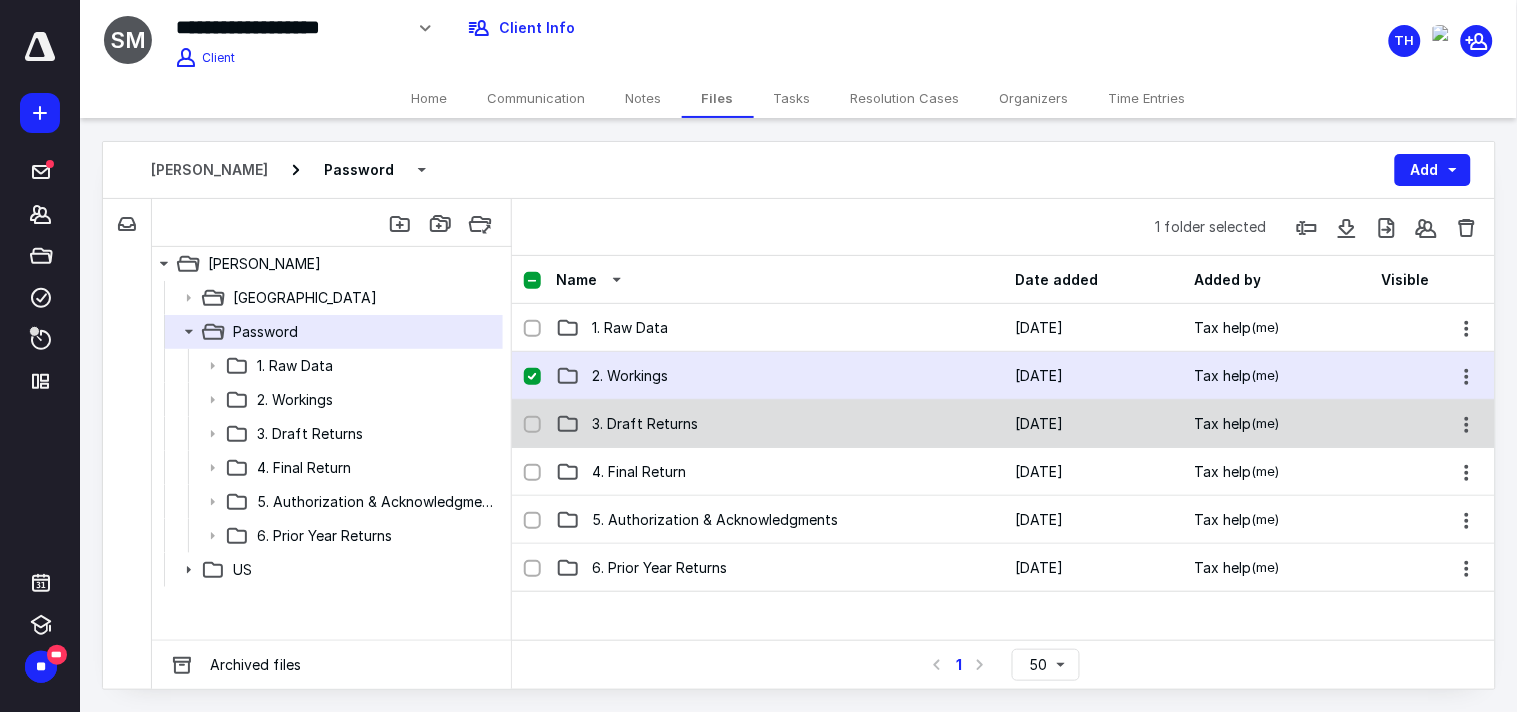 click 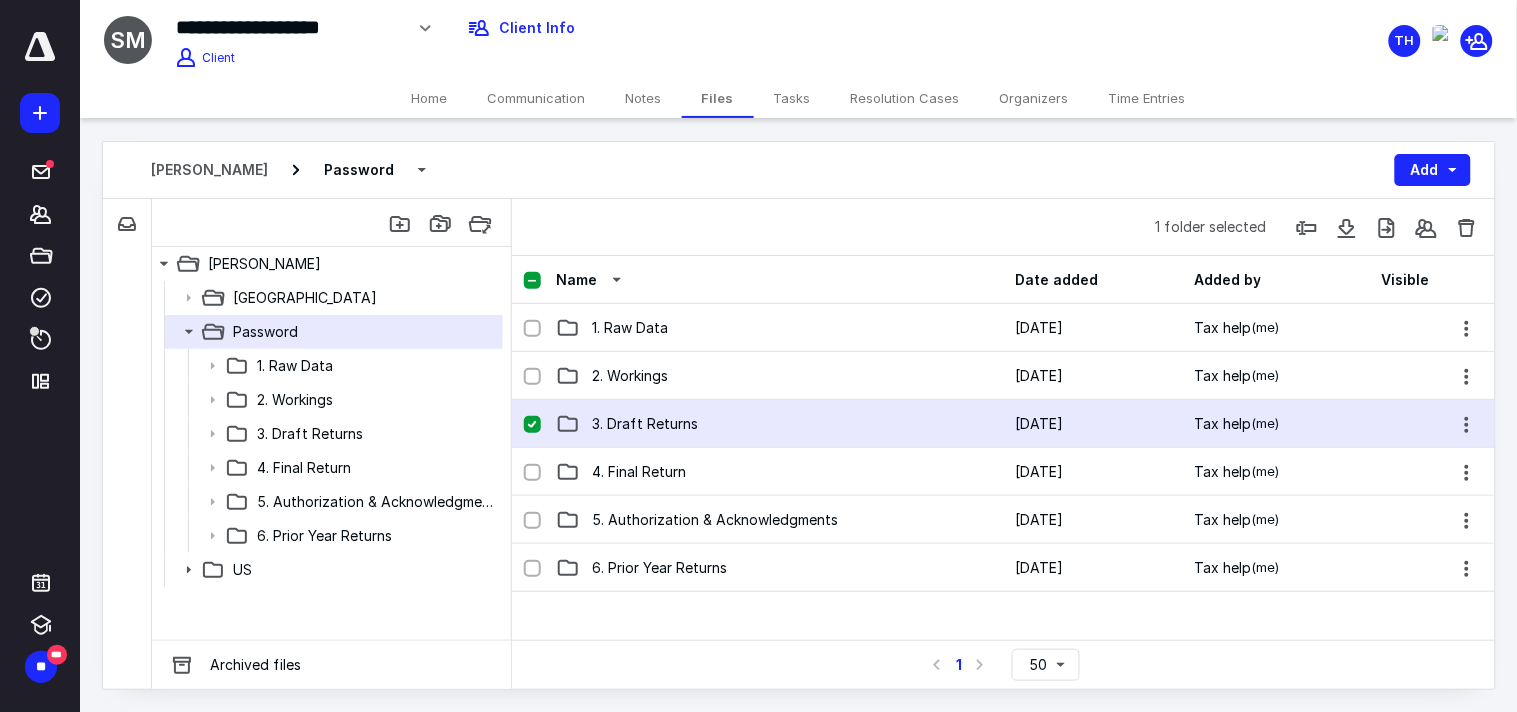 click at bounding box center [532, 281] 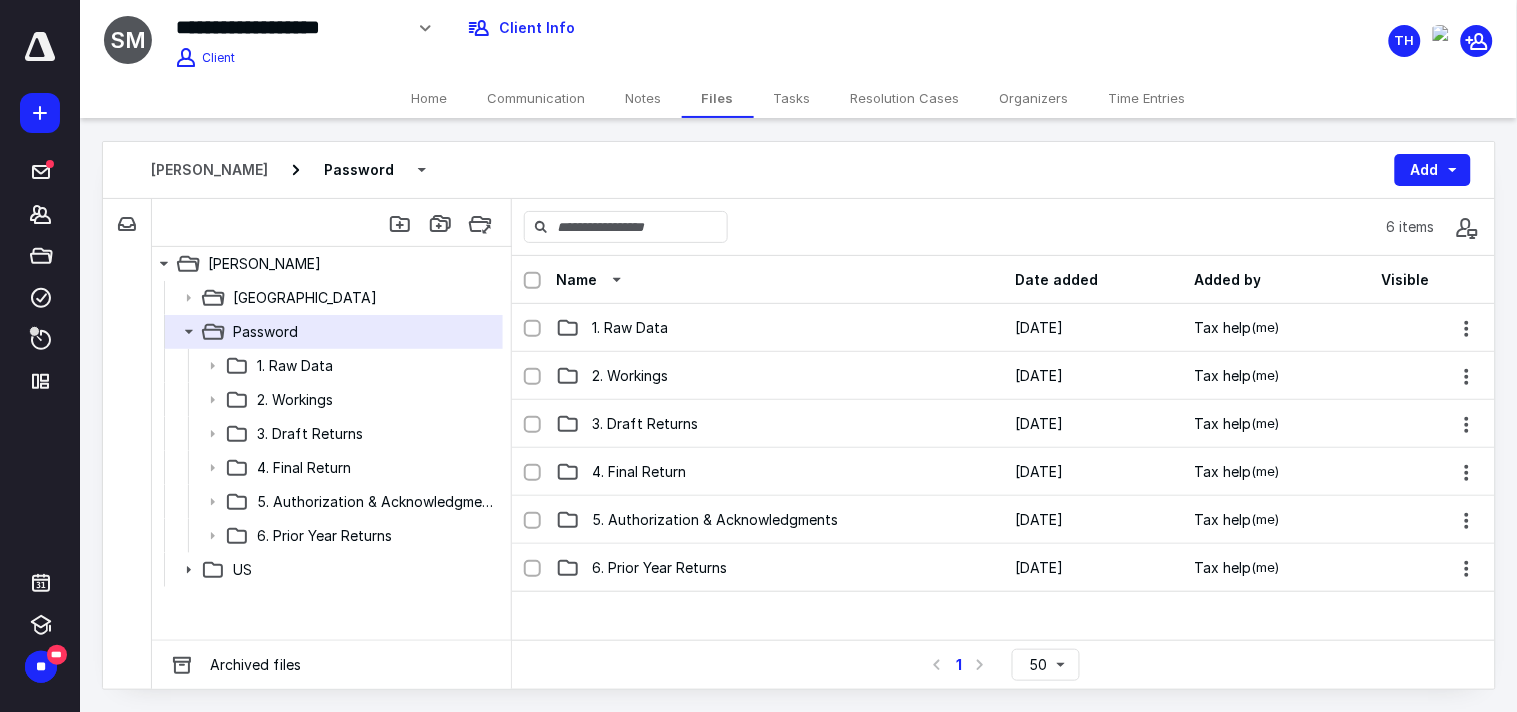 click 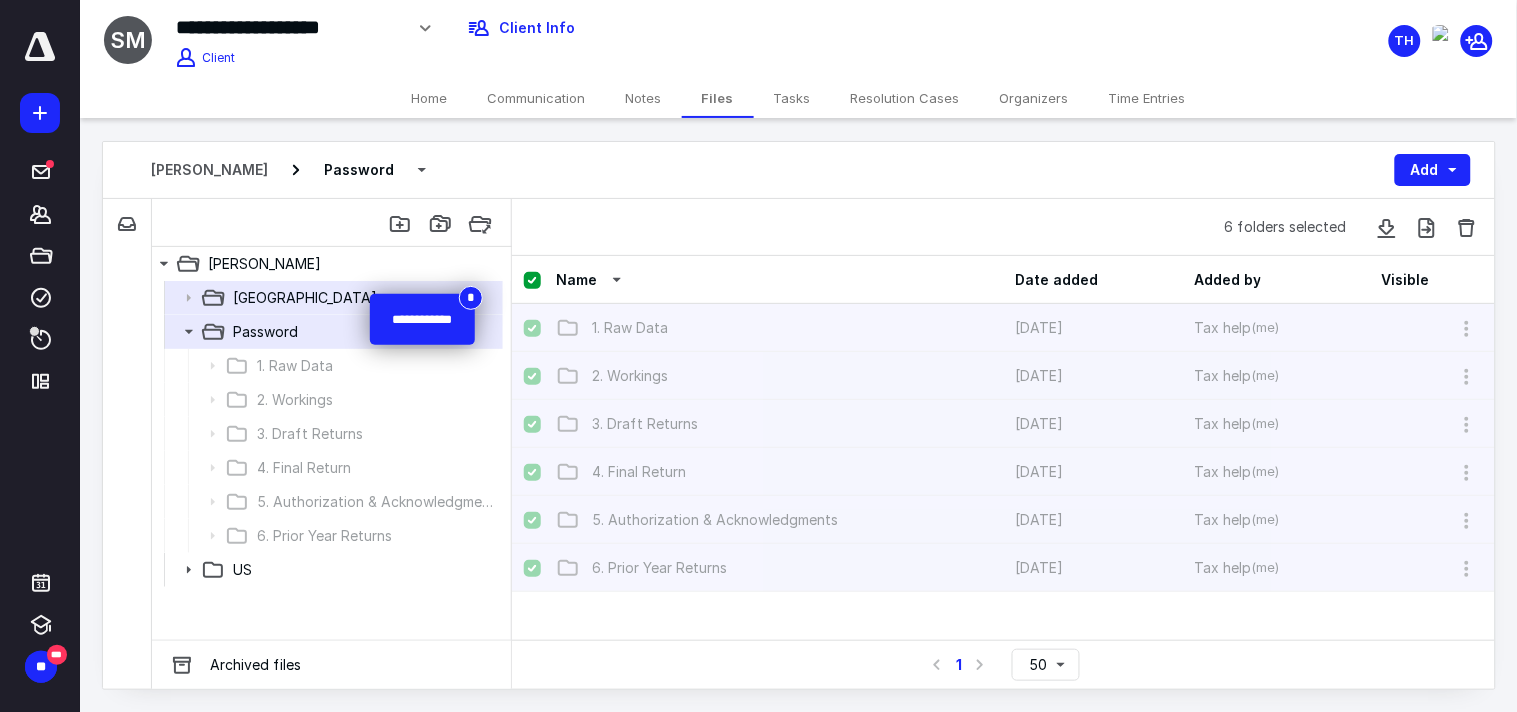 checkbox on "false" 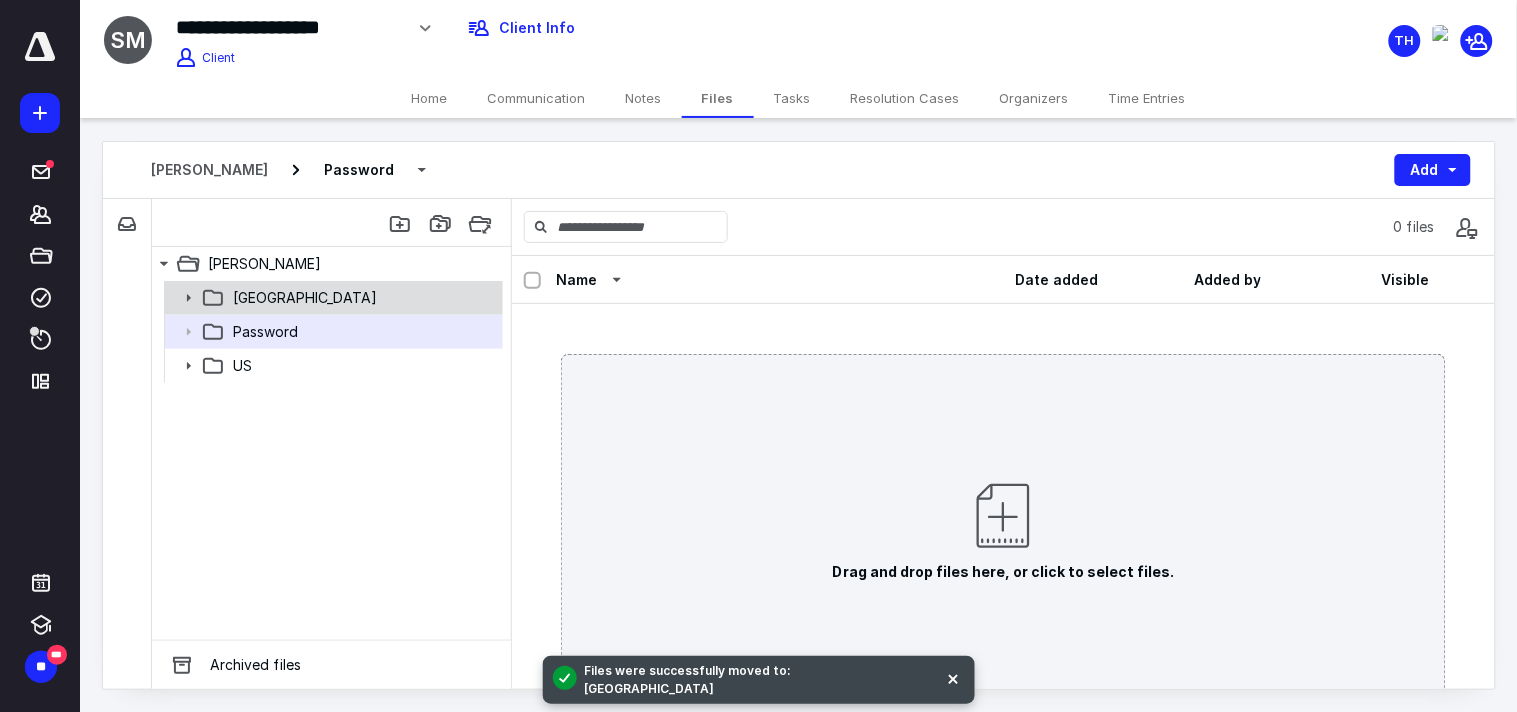 click on "[GEOGRAPHIC_DATA]" at bounding box center [305, 298] 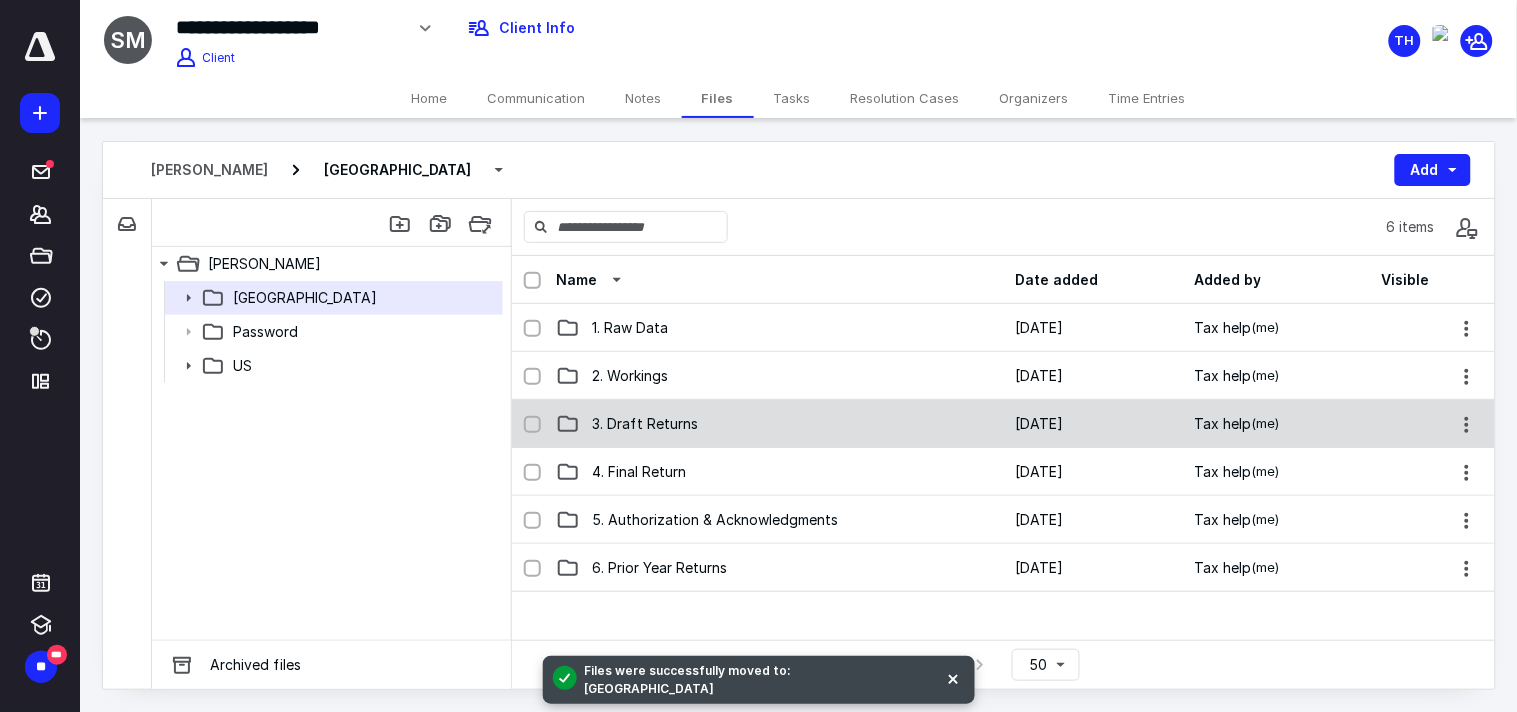 click on "3. Draft Returns [DATE] Tax help  (me)" at bounding box center [1003, 424] 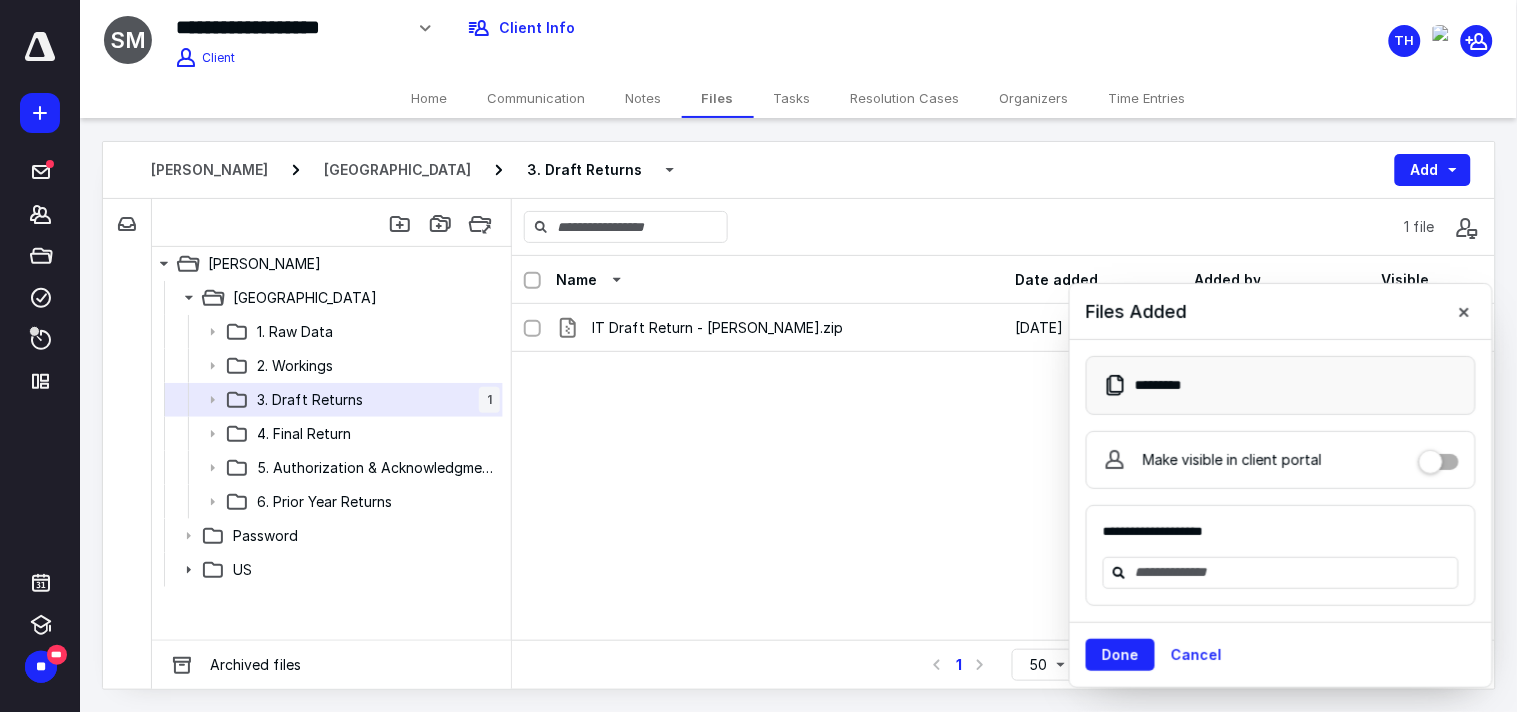 click on "Make visible in client portal" at bounding box center (1281, 460) 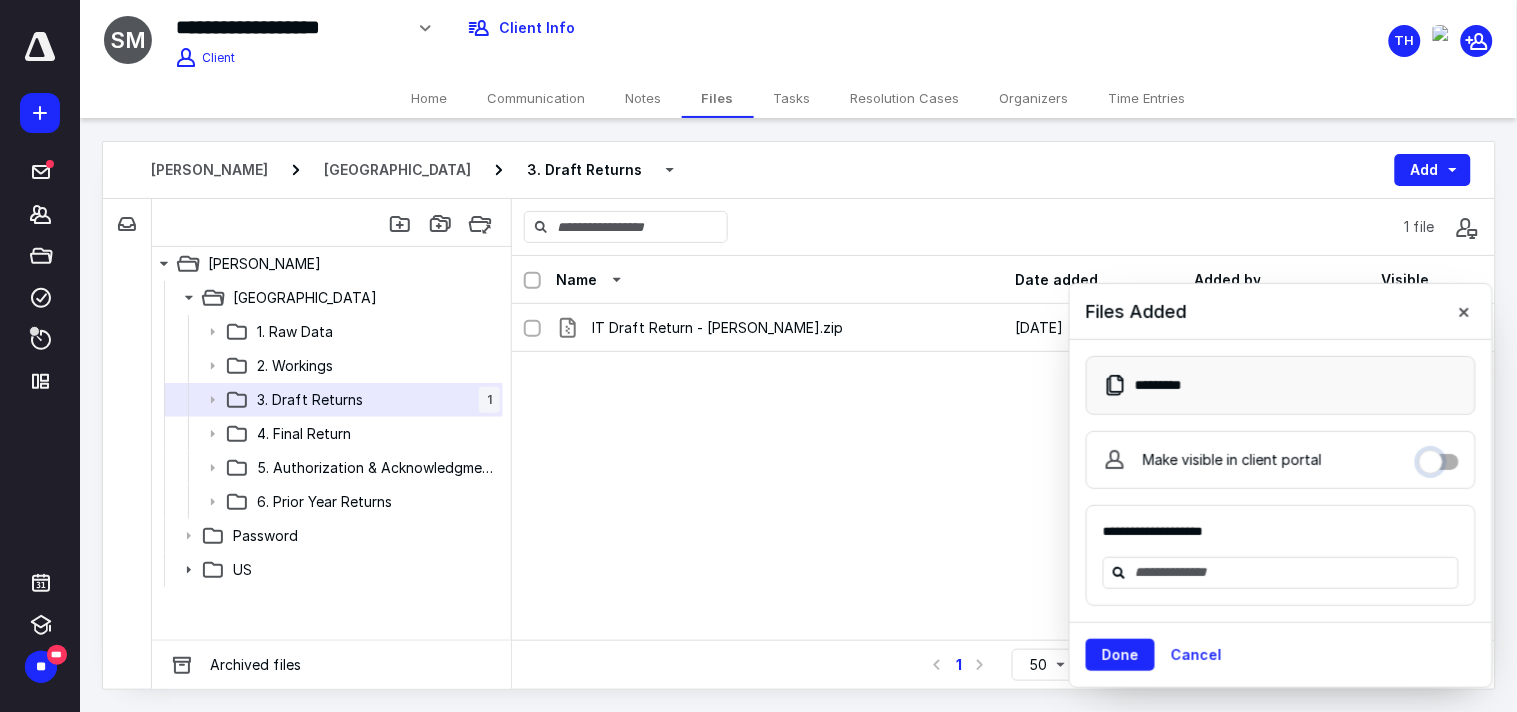 click on "Make visible in client portal" at bounding box center [1439, 457] 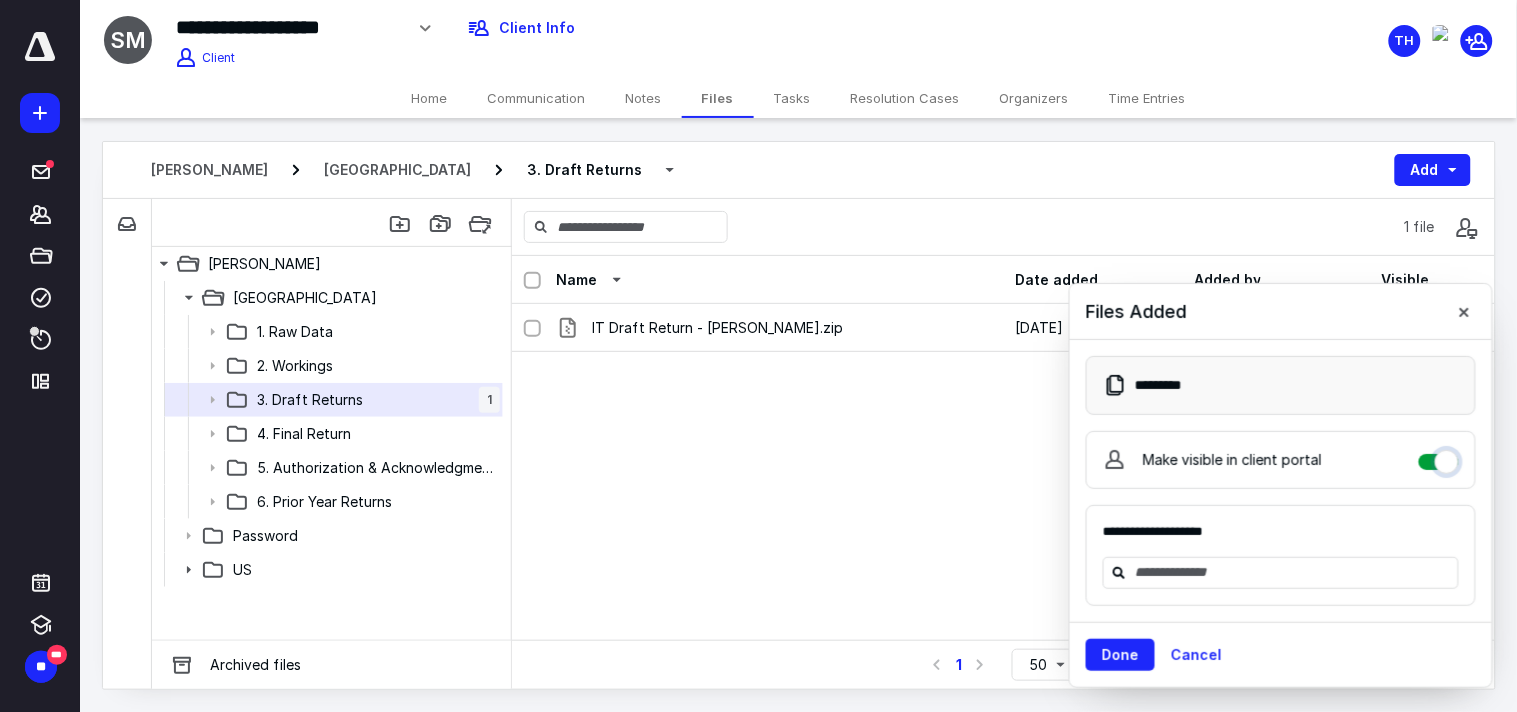 checkbox on "****" 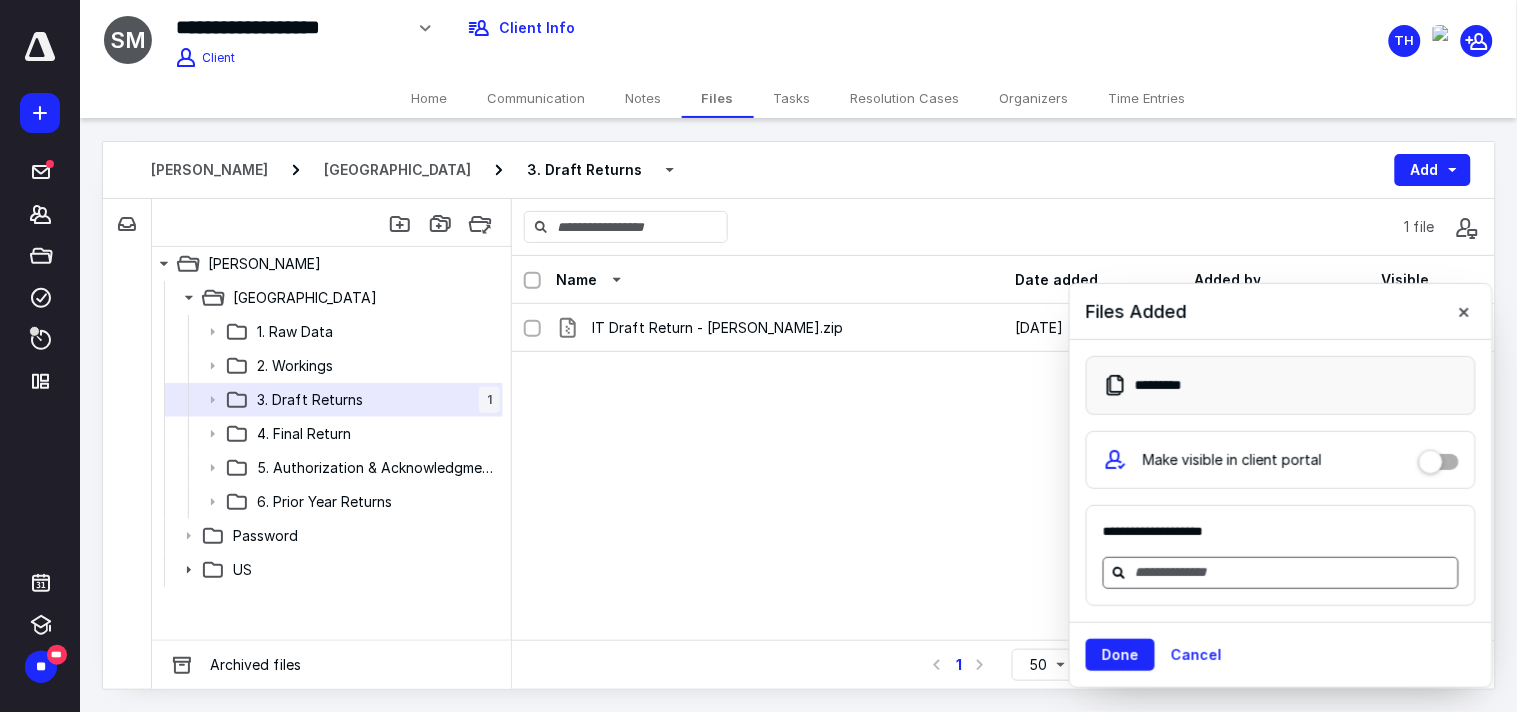click at bounding box center [1293, 573] 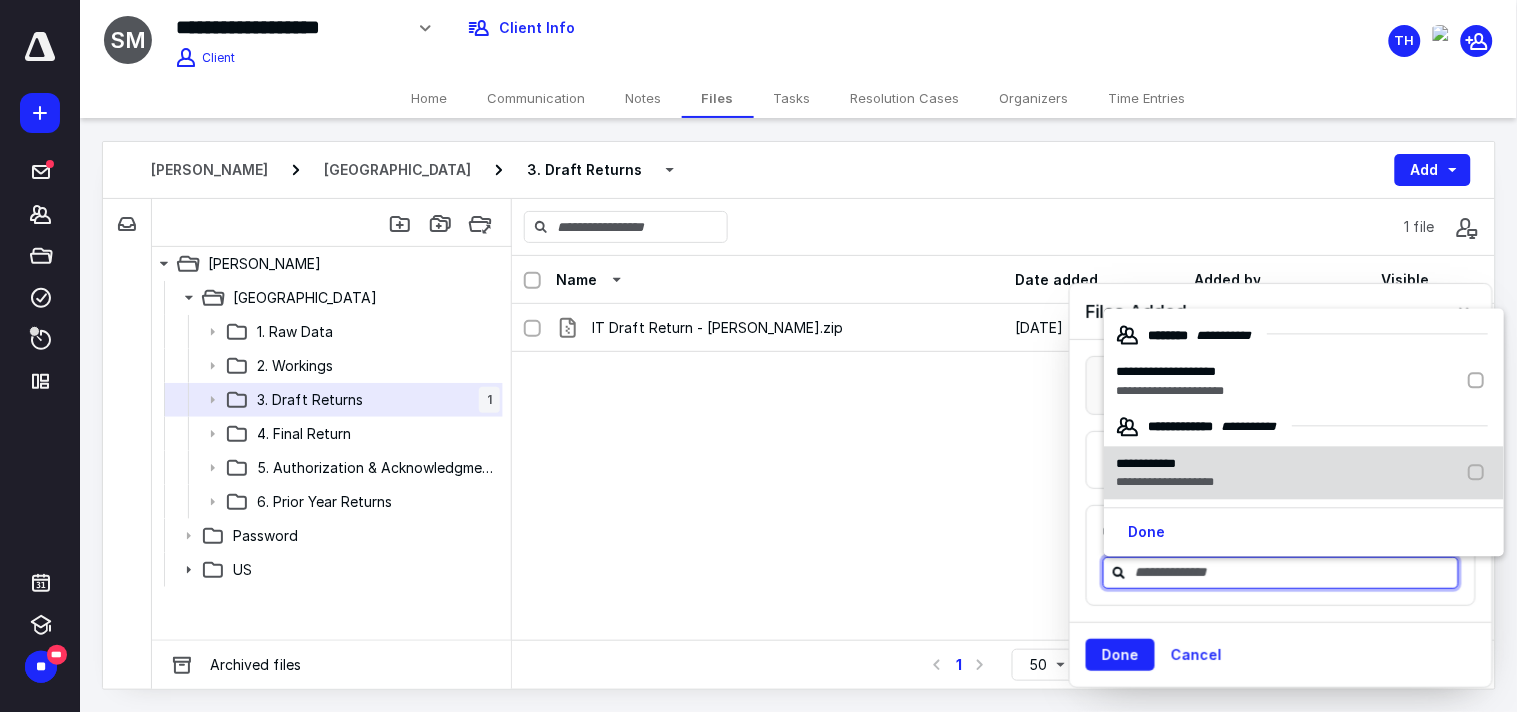 click on "**********" at bounding box center (1165, 483) 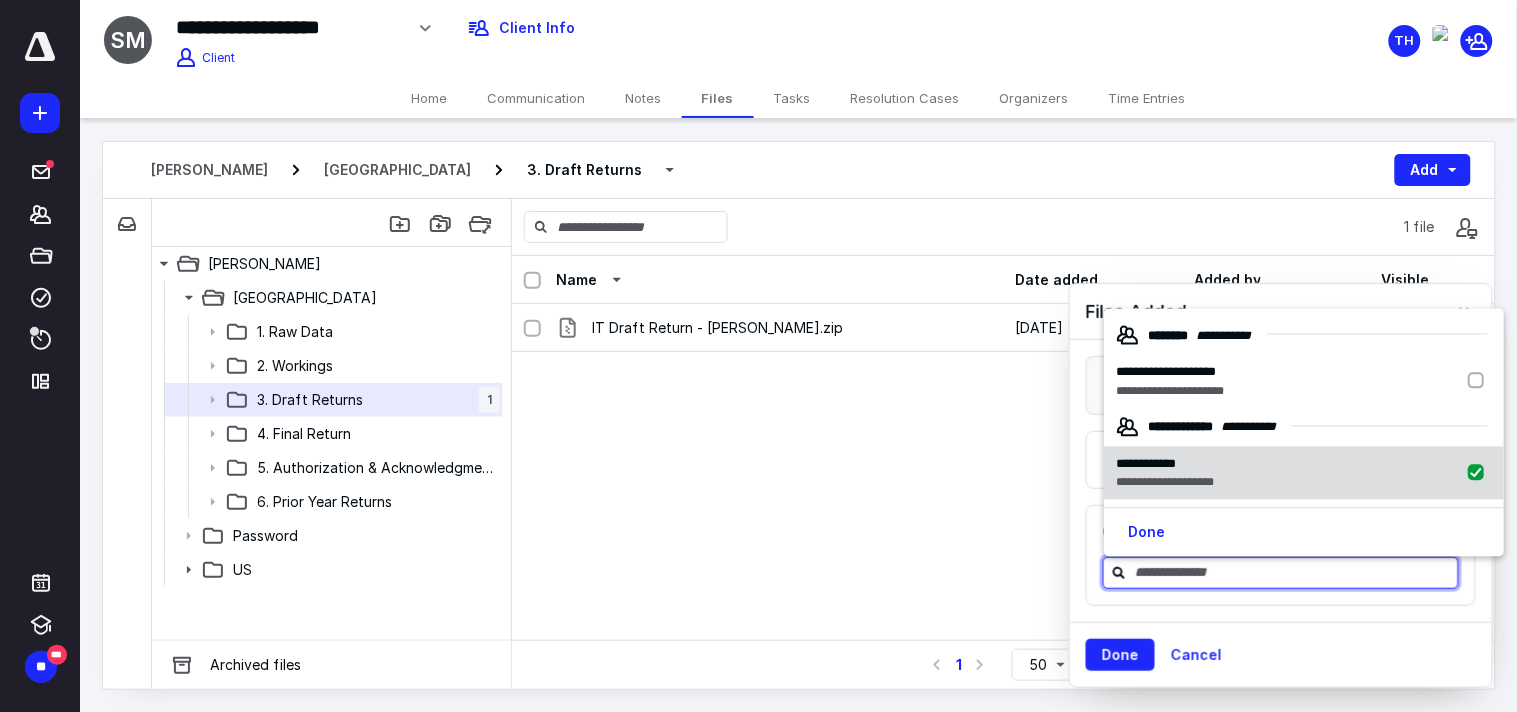 checkbox on "true" 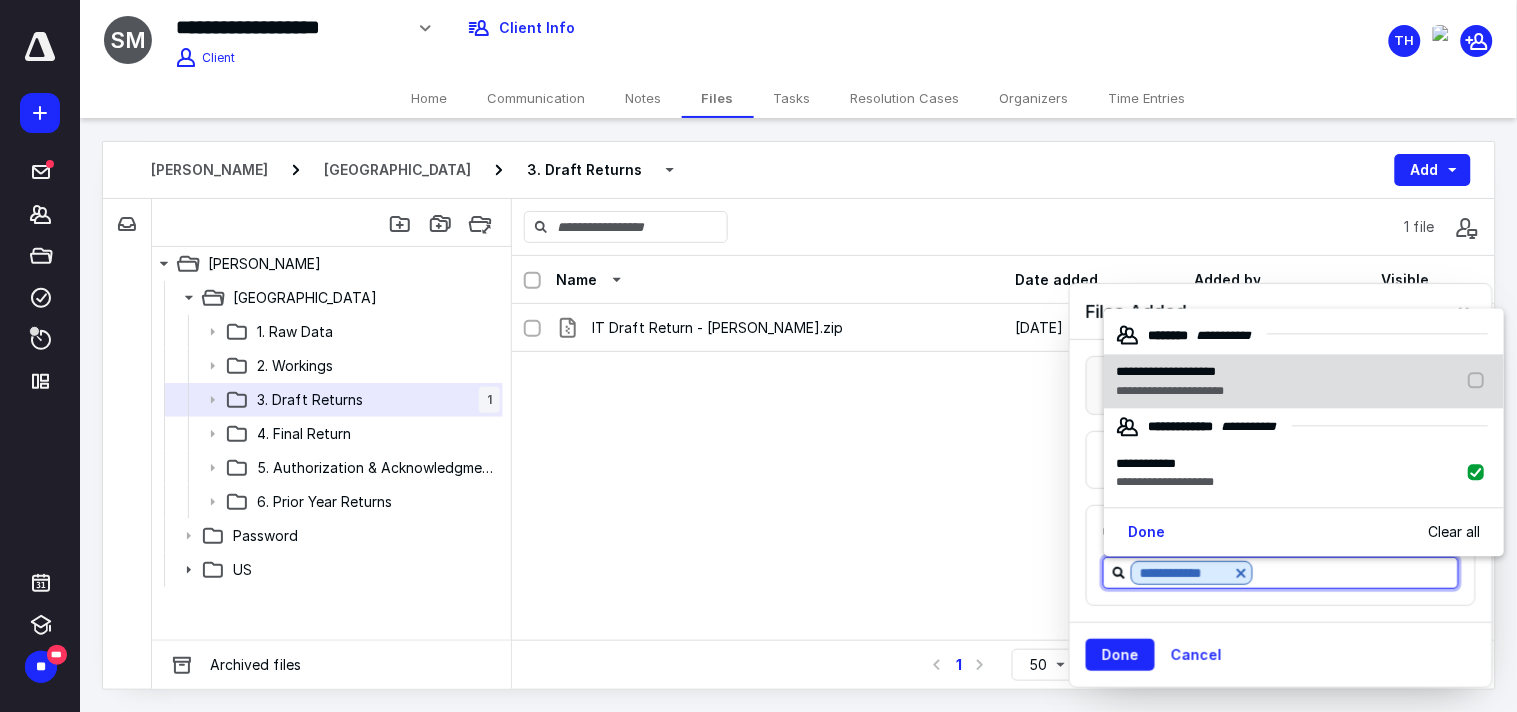 click on "**********" at bounding box center (1170, 391) 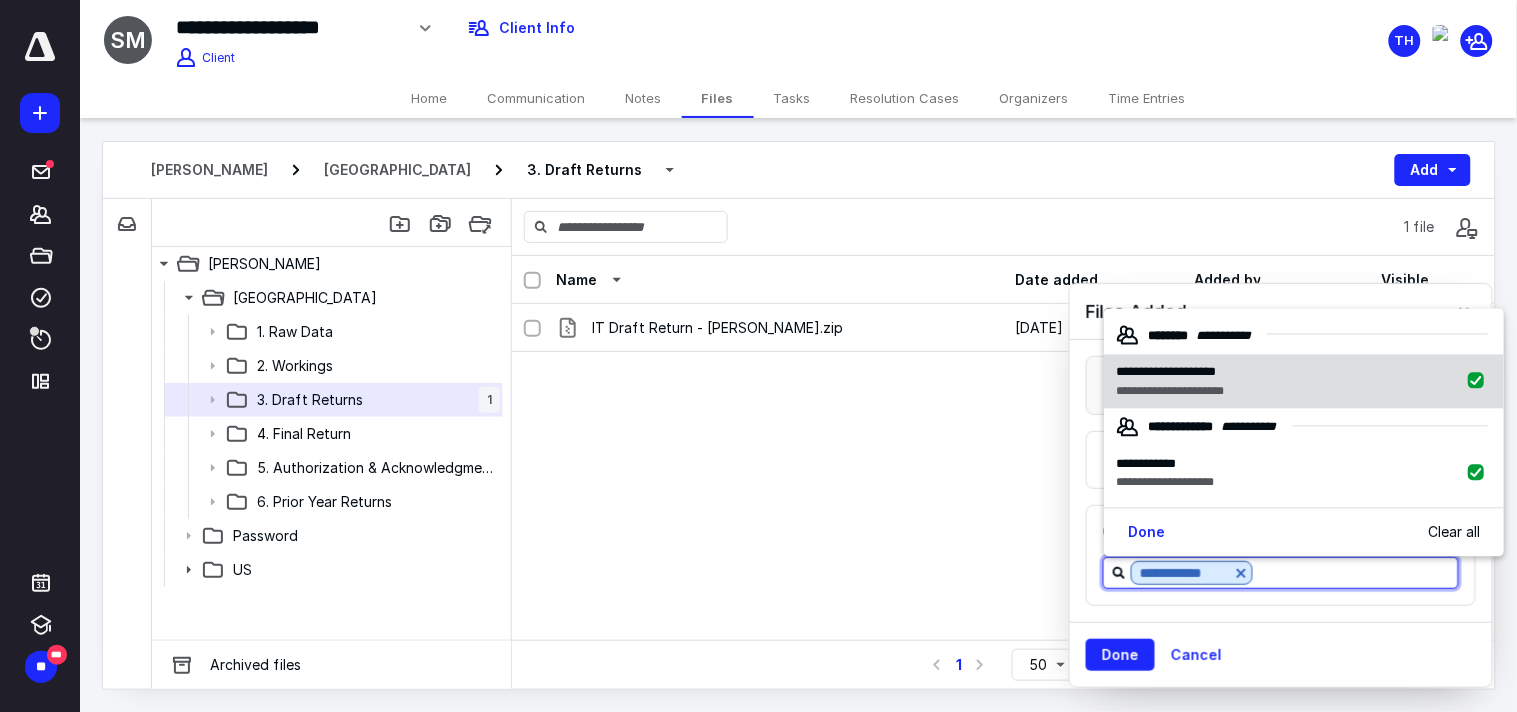 checkbox on "true" 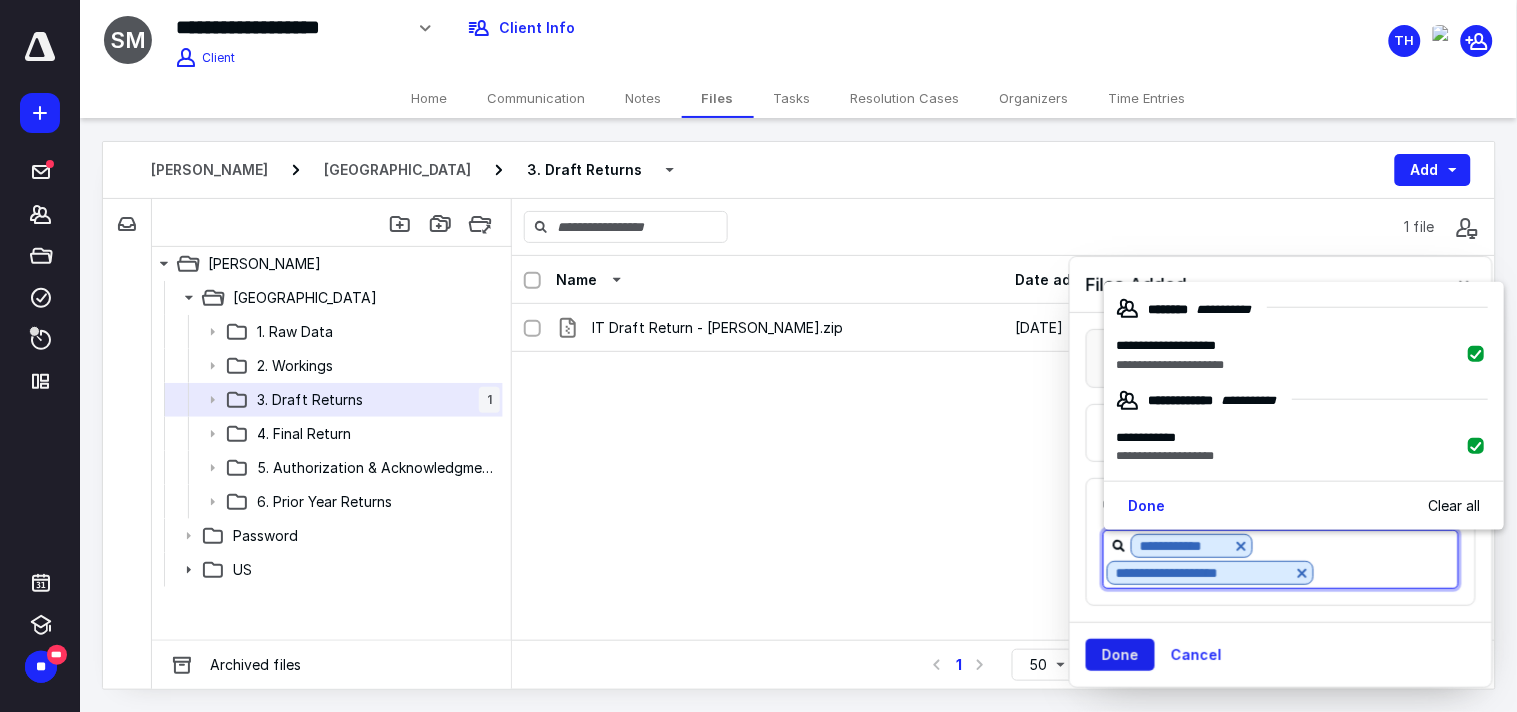 click on "Done" at bounding box center (1120, 655) 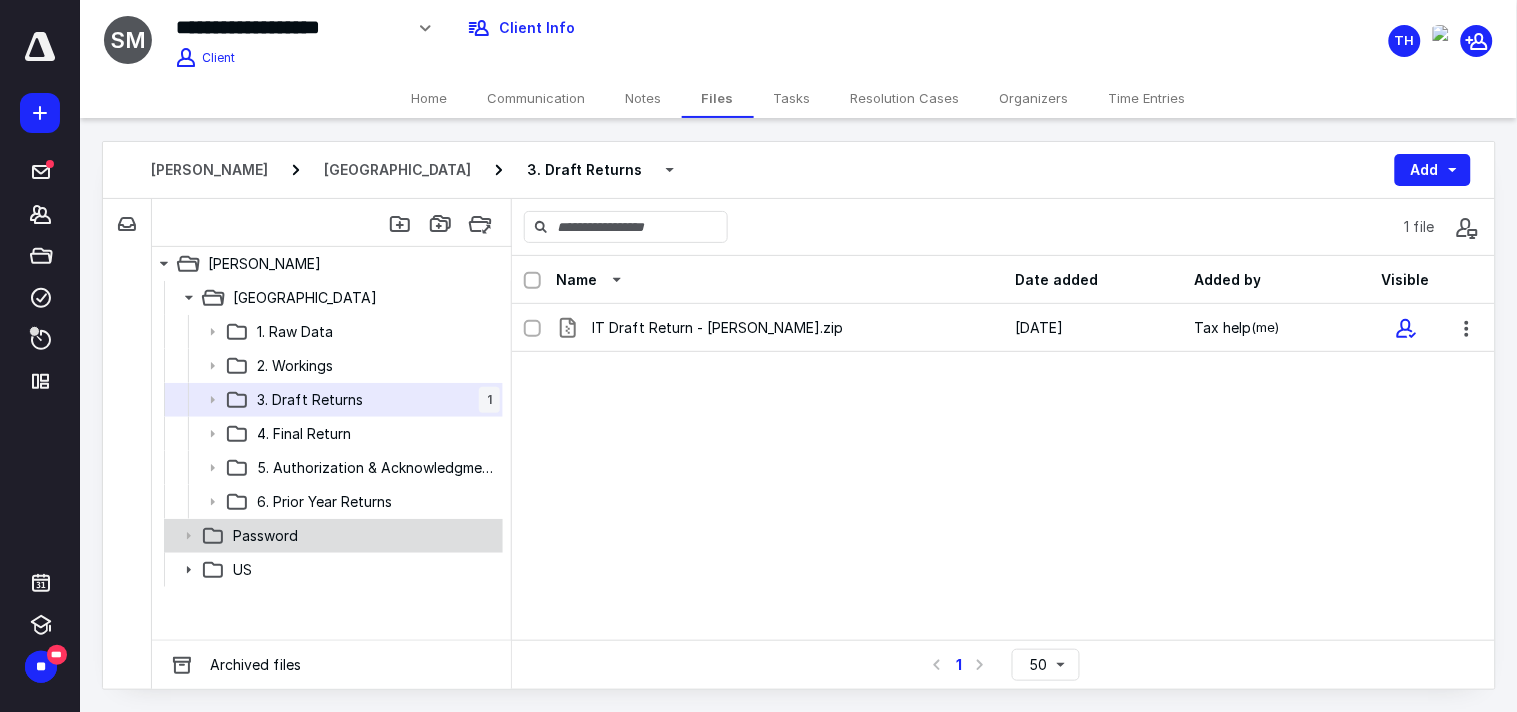click on "Password" at bounding box center (332, 536) 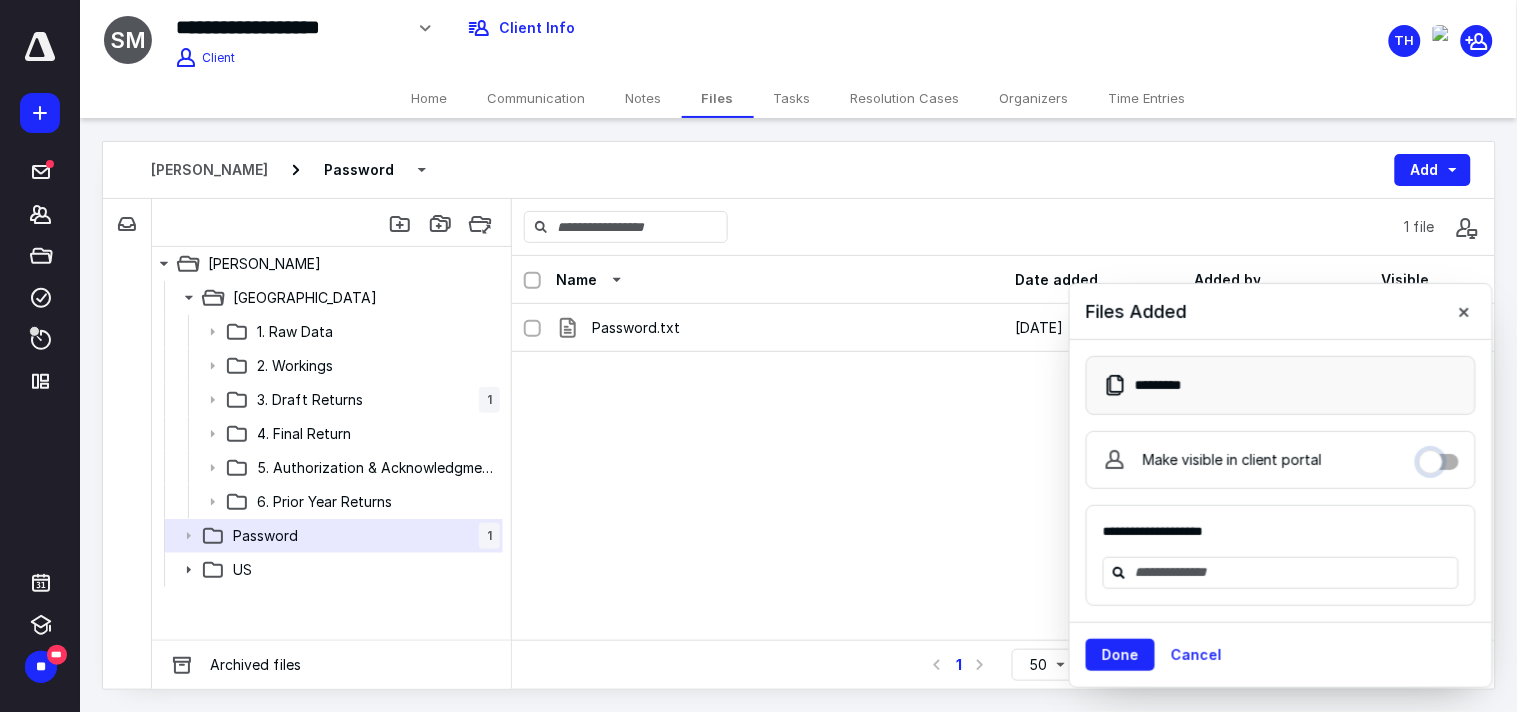 click on "Make visible in client portal" at bounding box center (1439, 457) 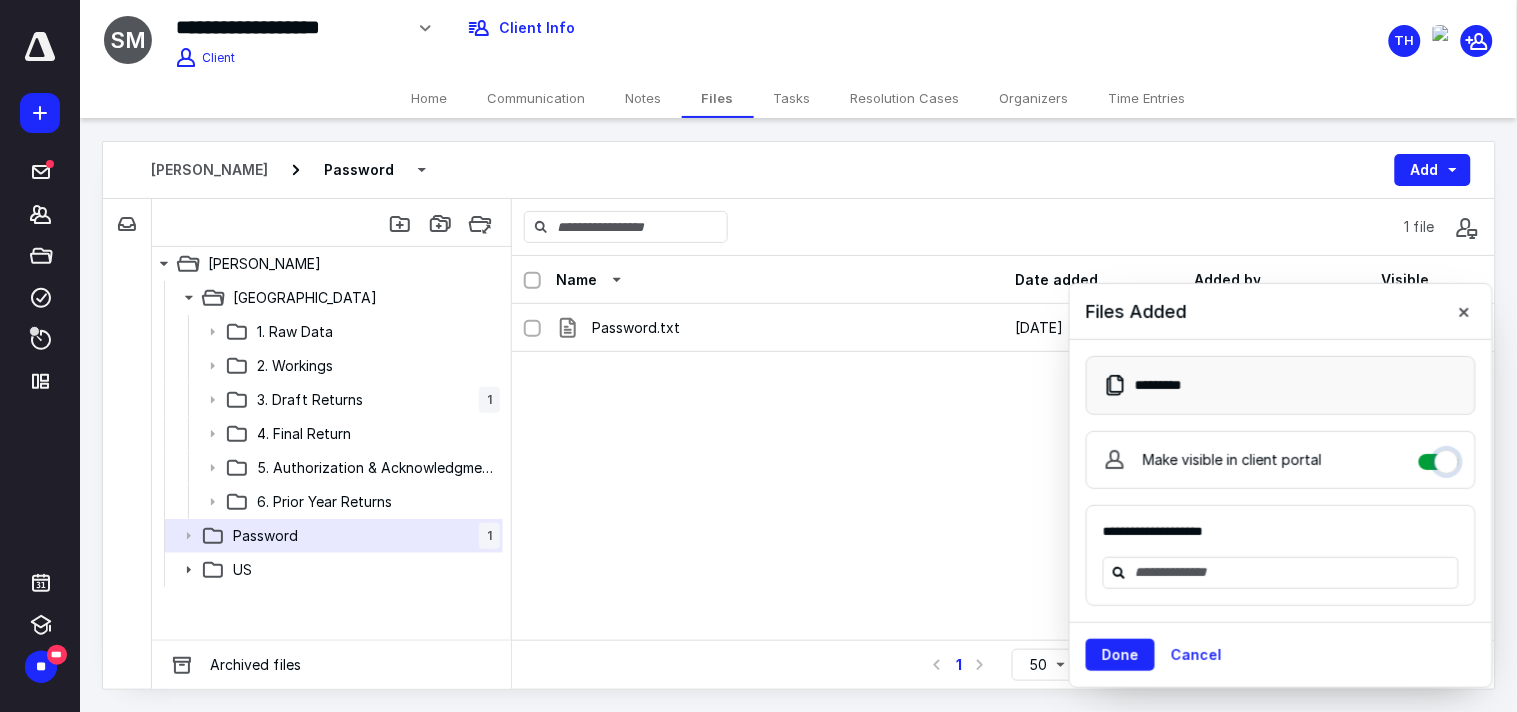 checkbox on "****" 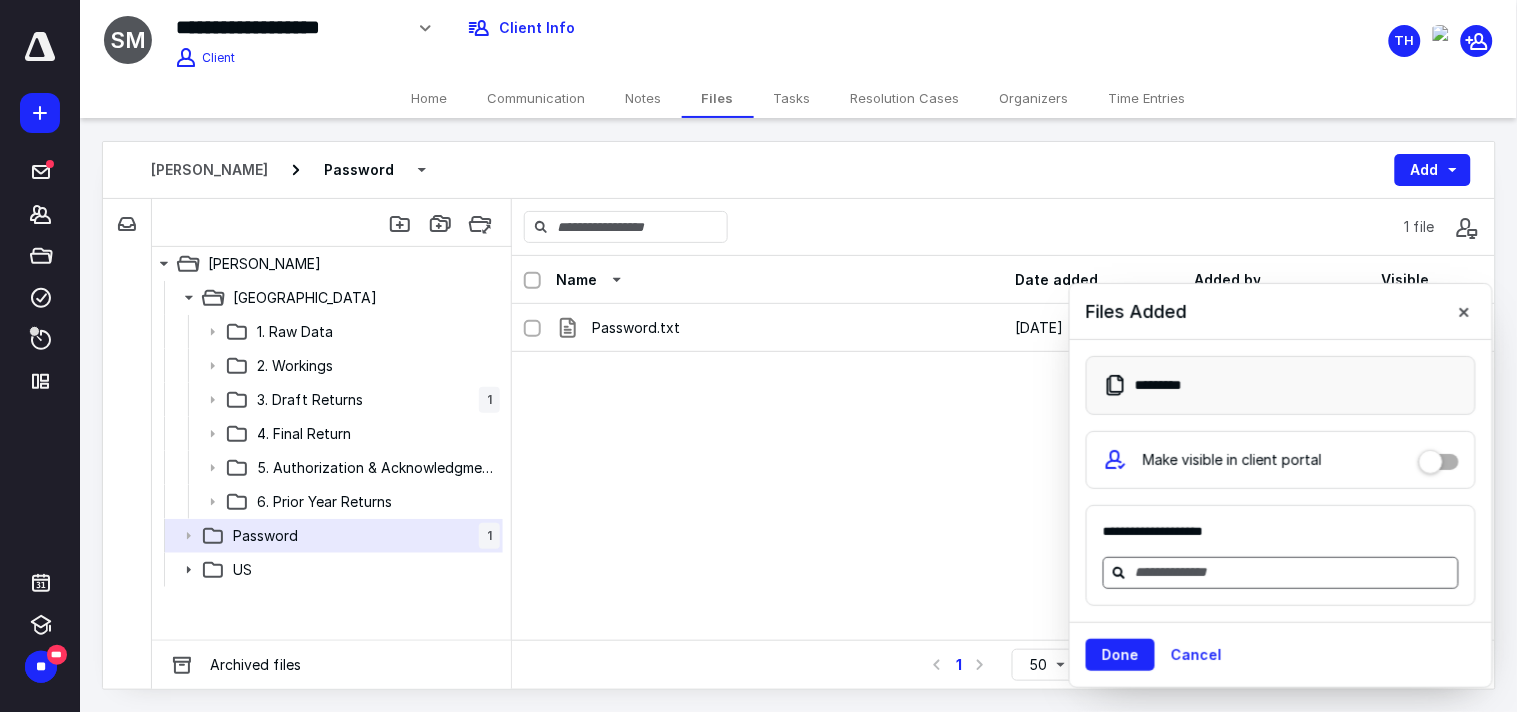 click at bounding box center [1293, 572] 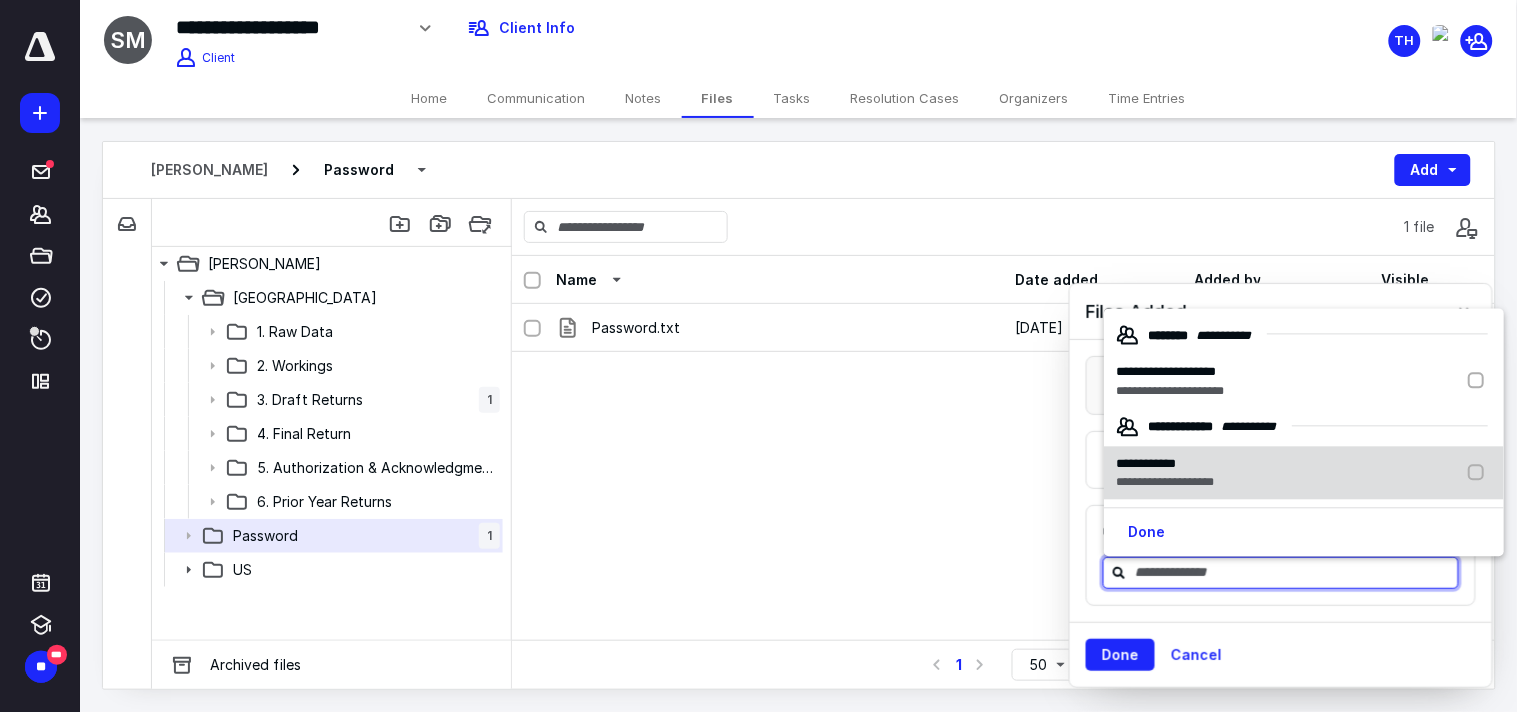click on "**********" at bounding box center [1146, 463] 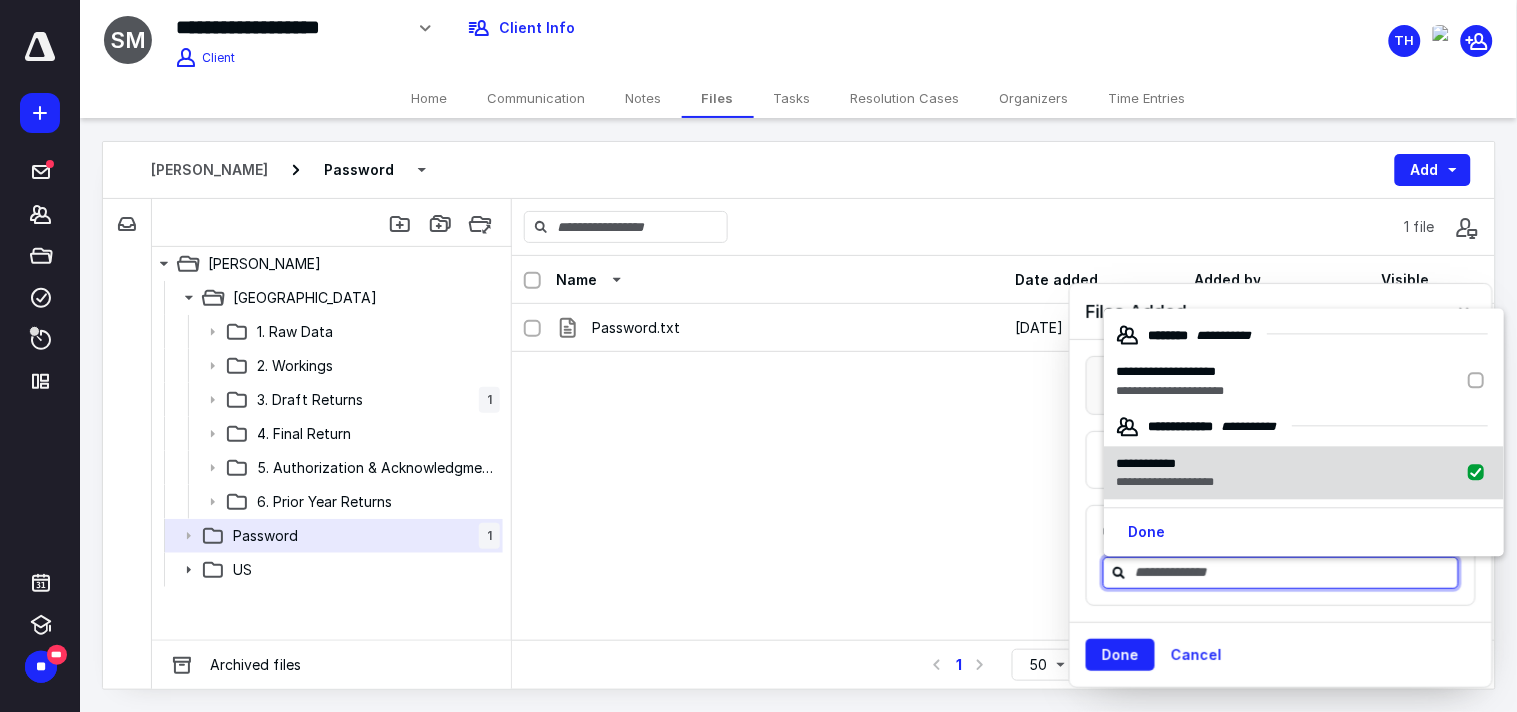 checkbox on "true" 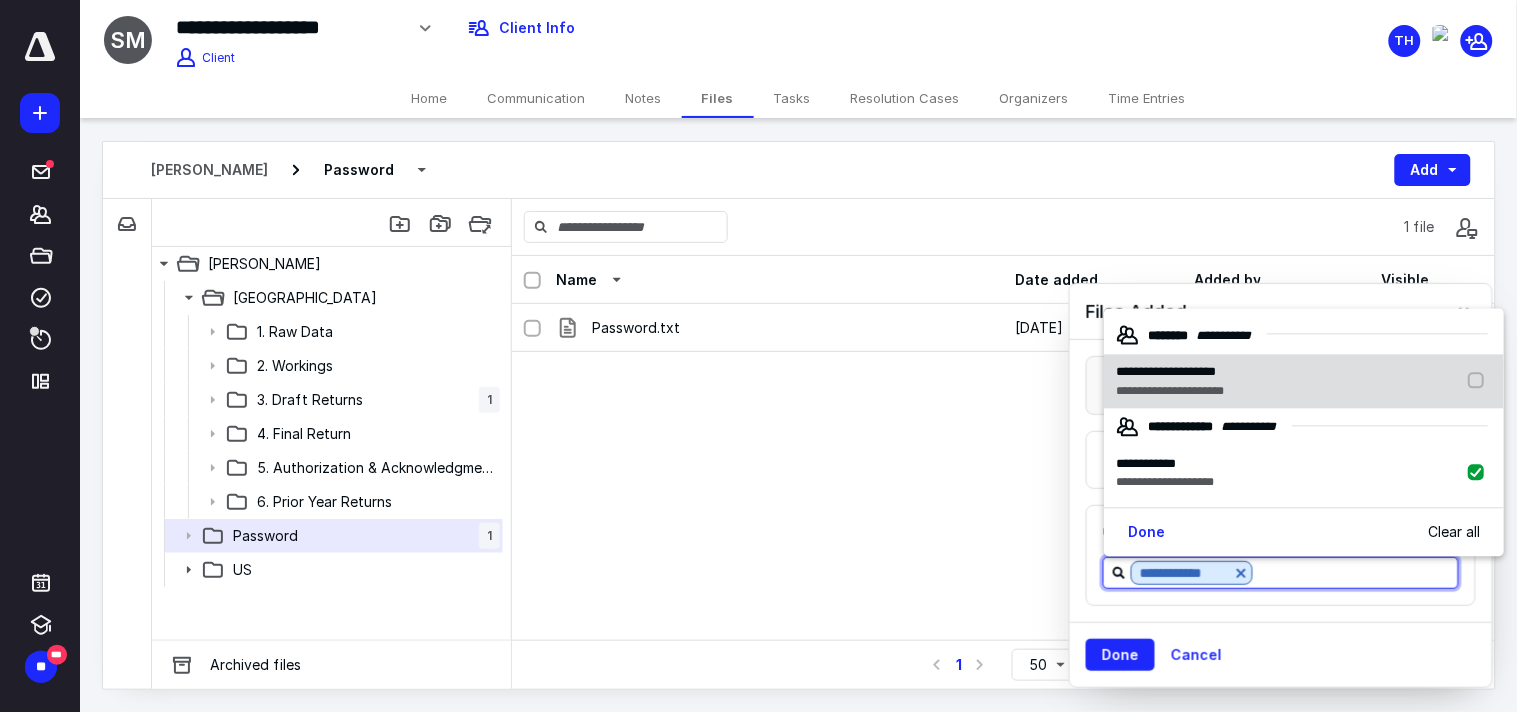 click on "**********" at bounding box center [1166, 372] 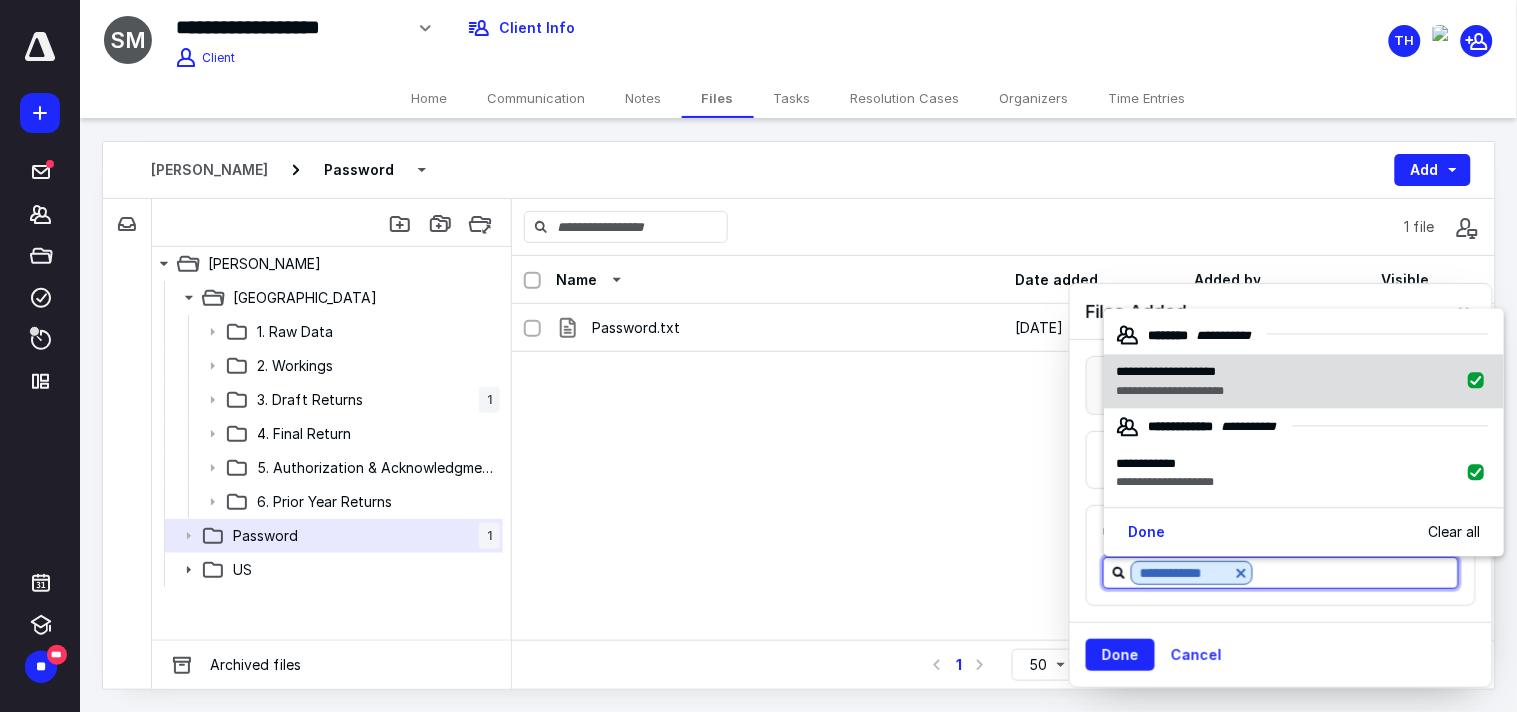 checkbox on "true" 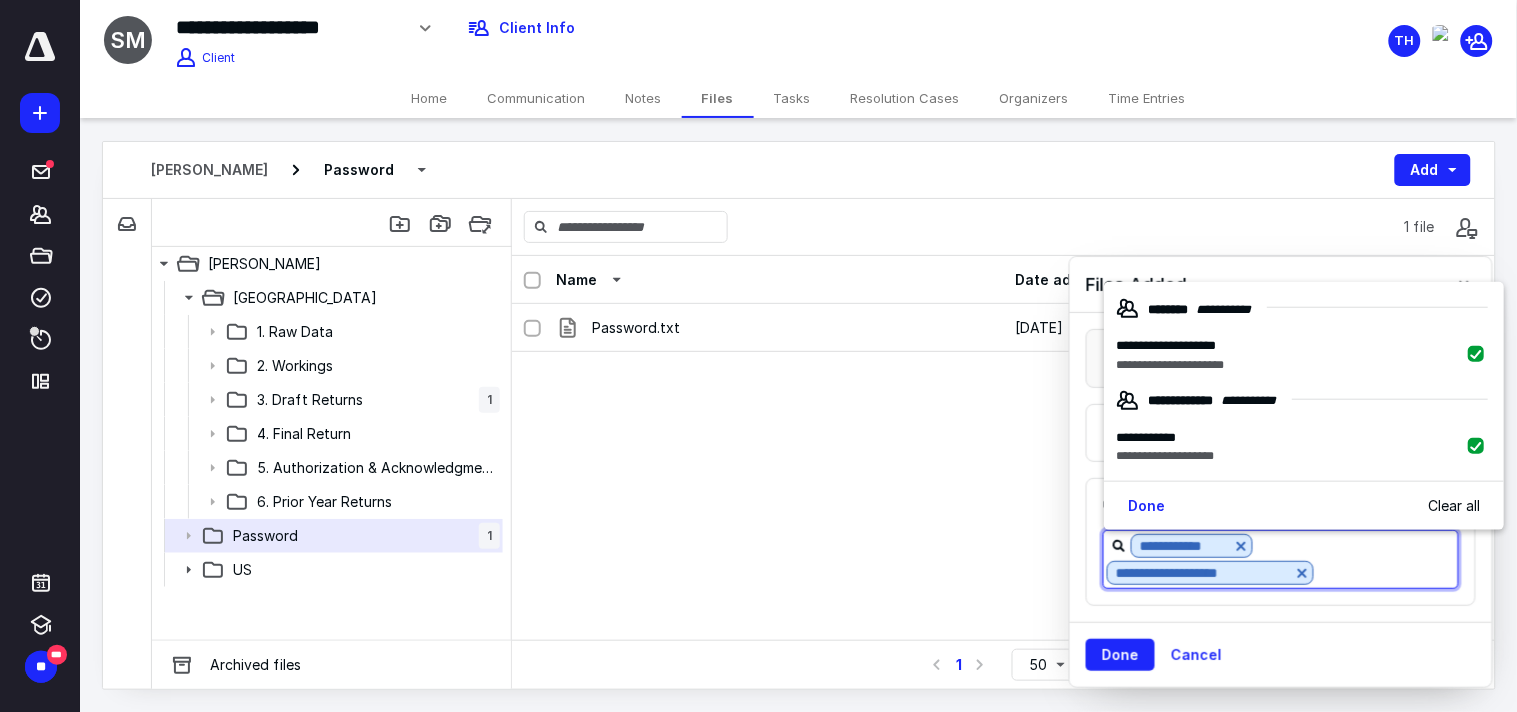 click on "Done Cancel" at bounding box center (1281, 654) 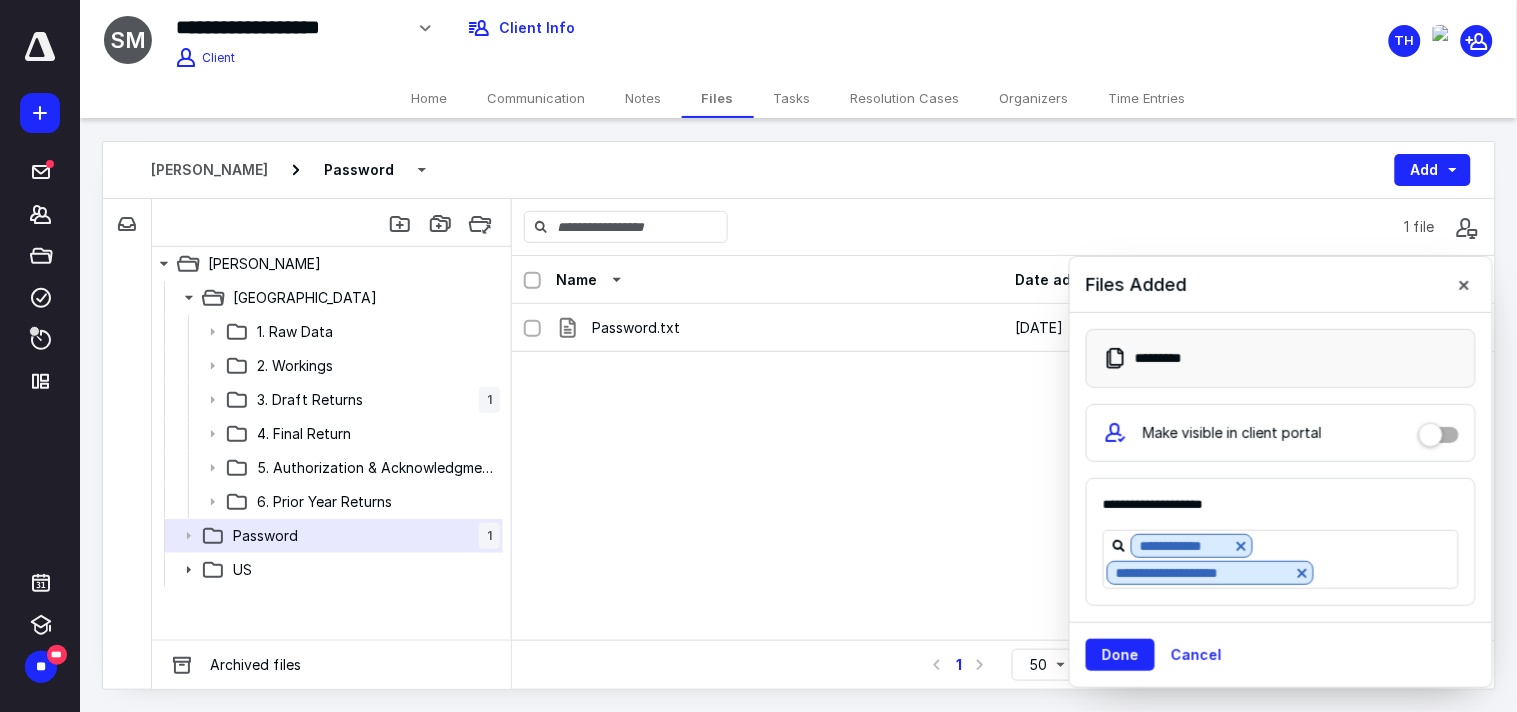 click on "Done" at bounding box center (1120, 655) 